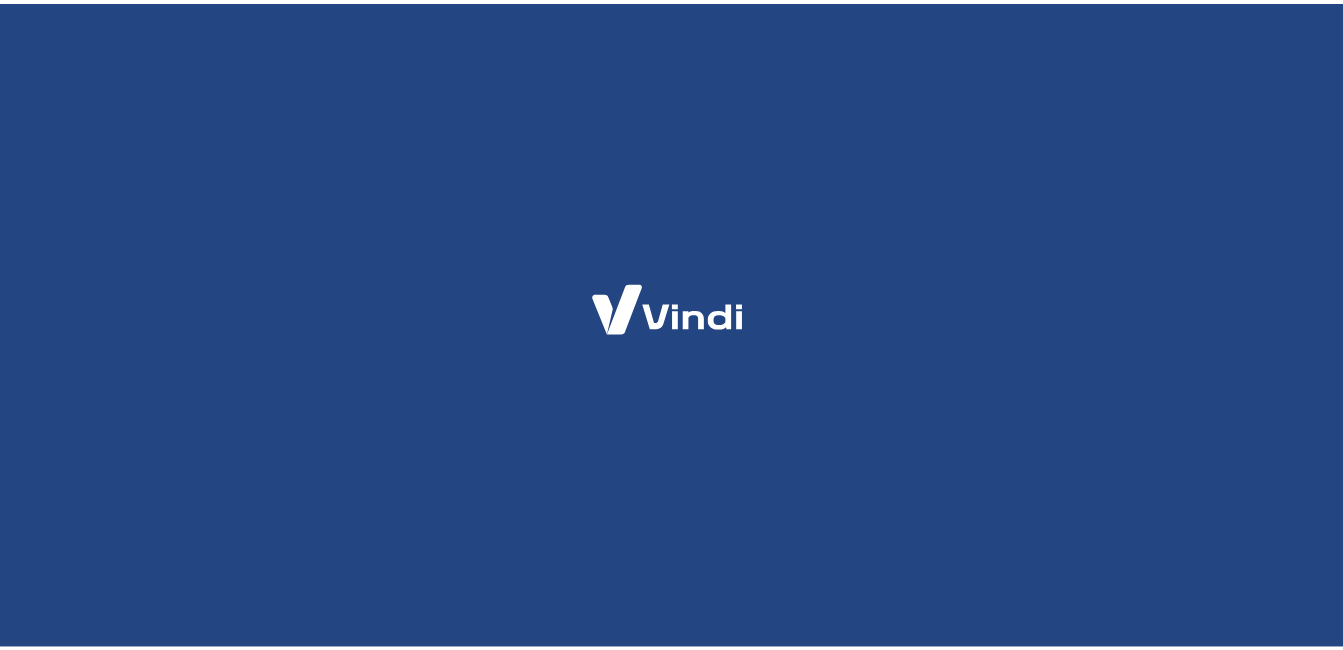 scroll, scrollTop: 0, scrollLeft: 0, axis: both 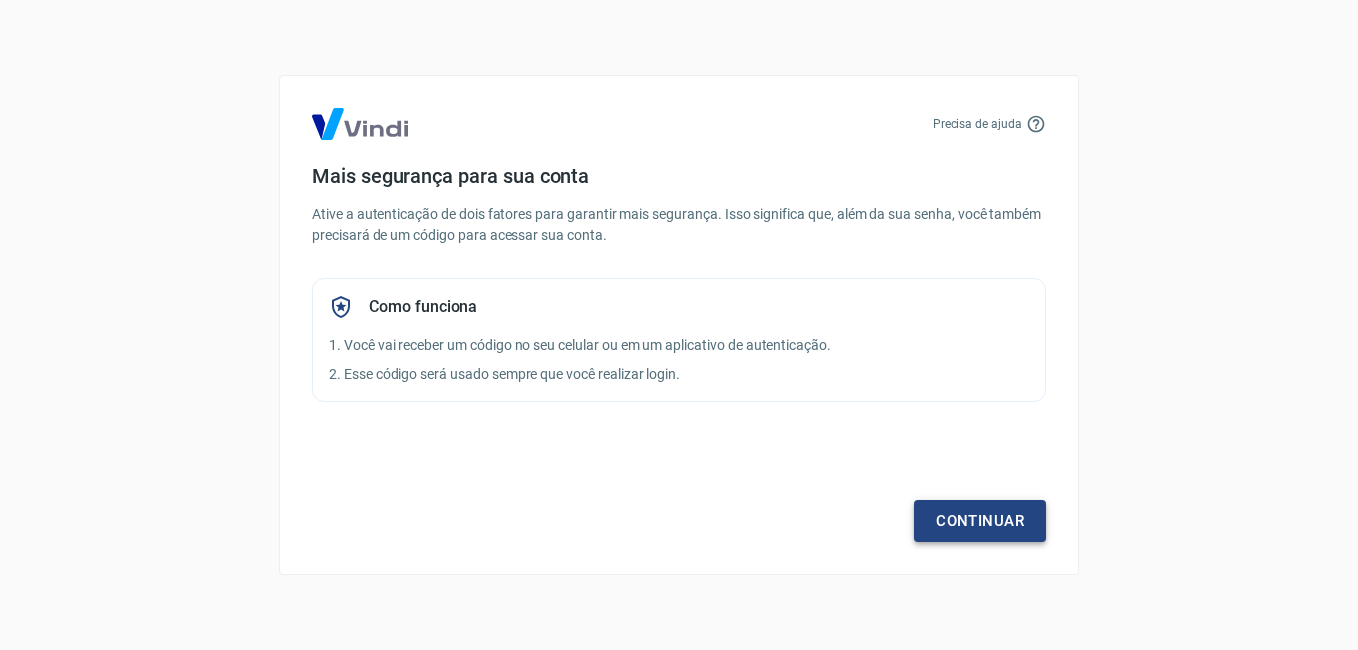 click on "Continuar" at bounding box center [980, 521] 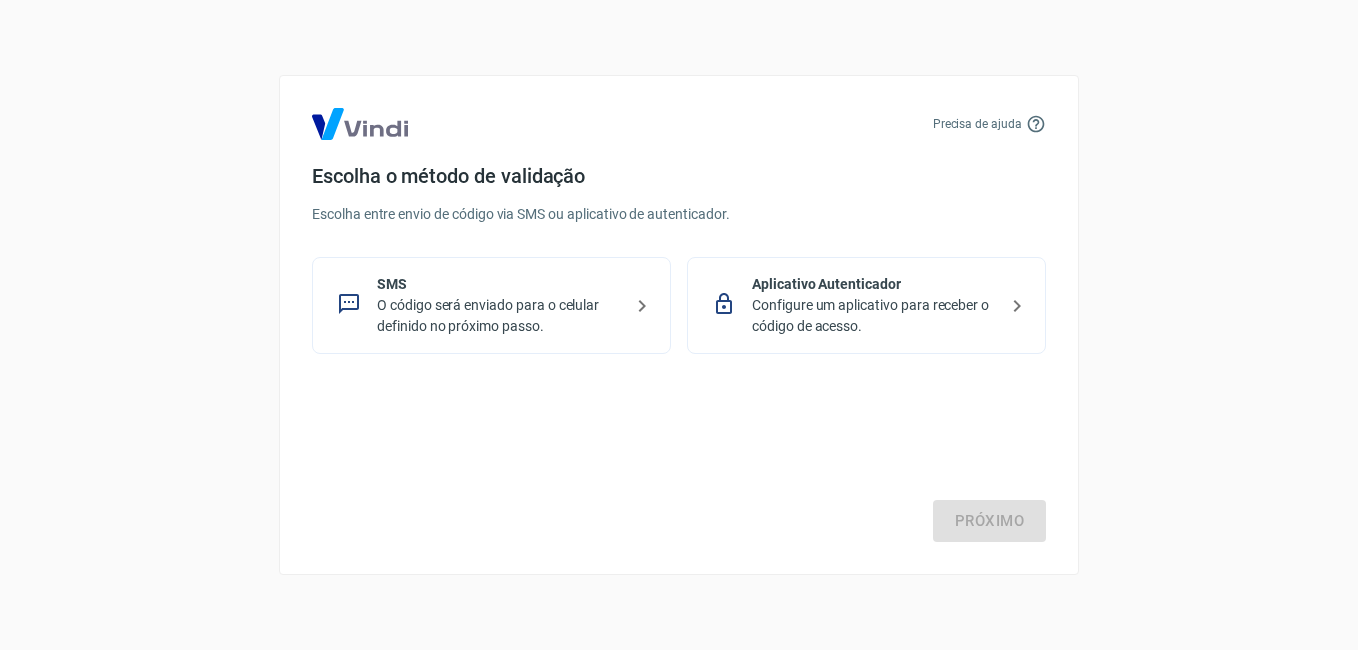 click on "O código será enviado para o celular definido no próximo passo." at bounding box center (499, 316) 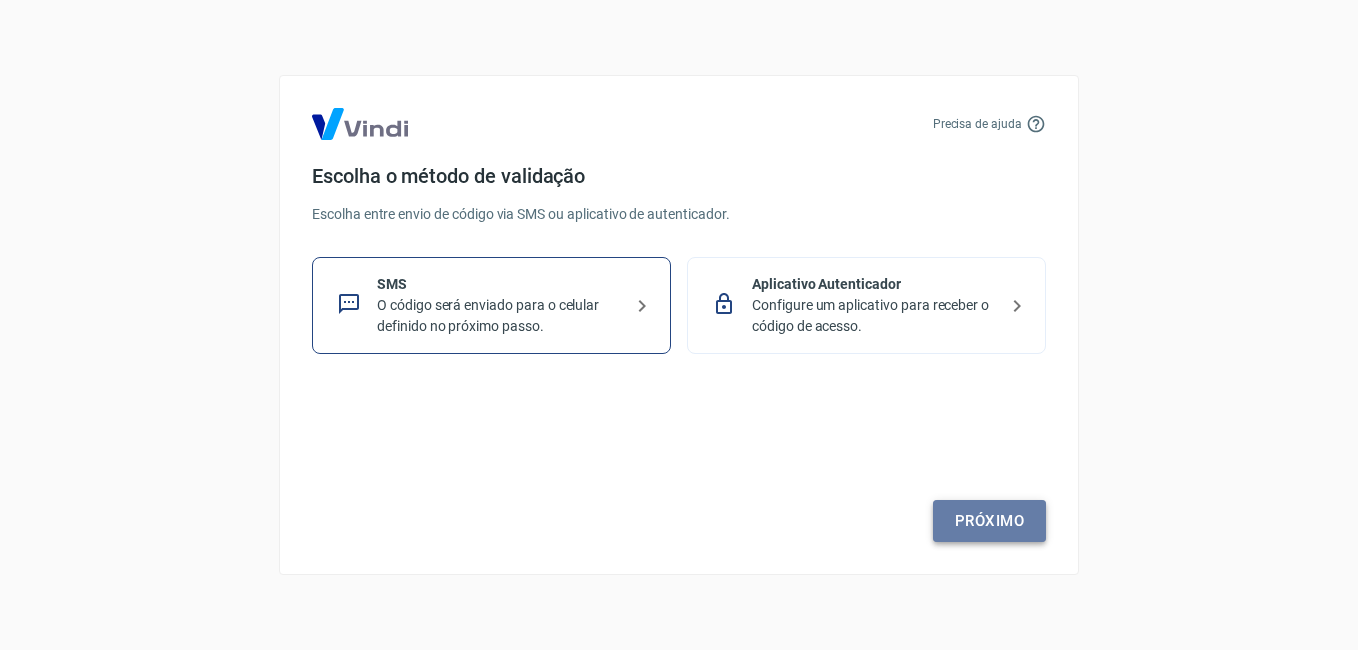 click on "Próximo" at bounding box center [989, 521] 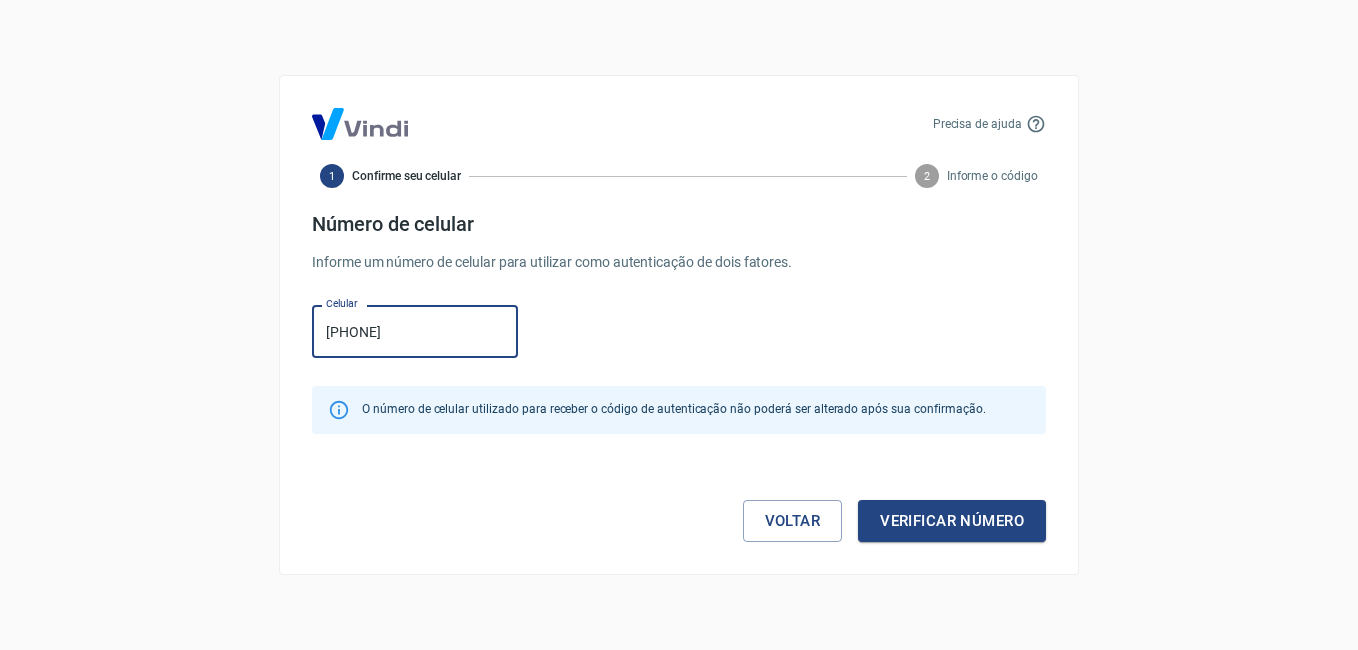 type on "[PHONE]" 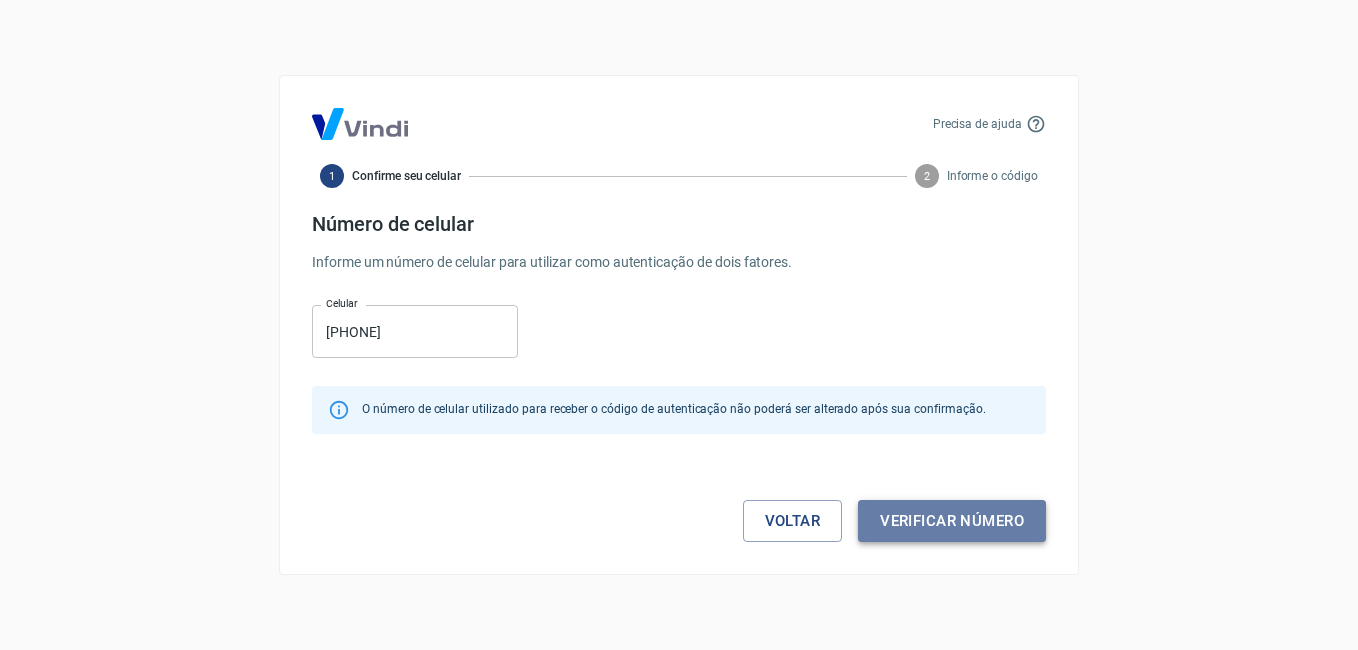 click on "Verificar número" at bounding box center (952, 521) 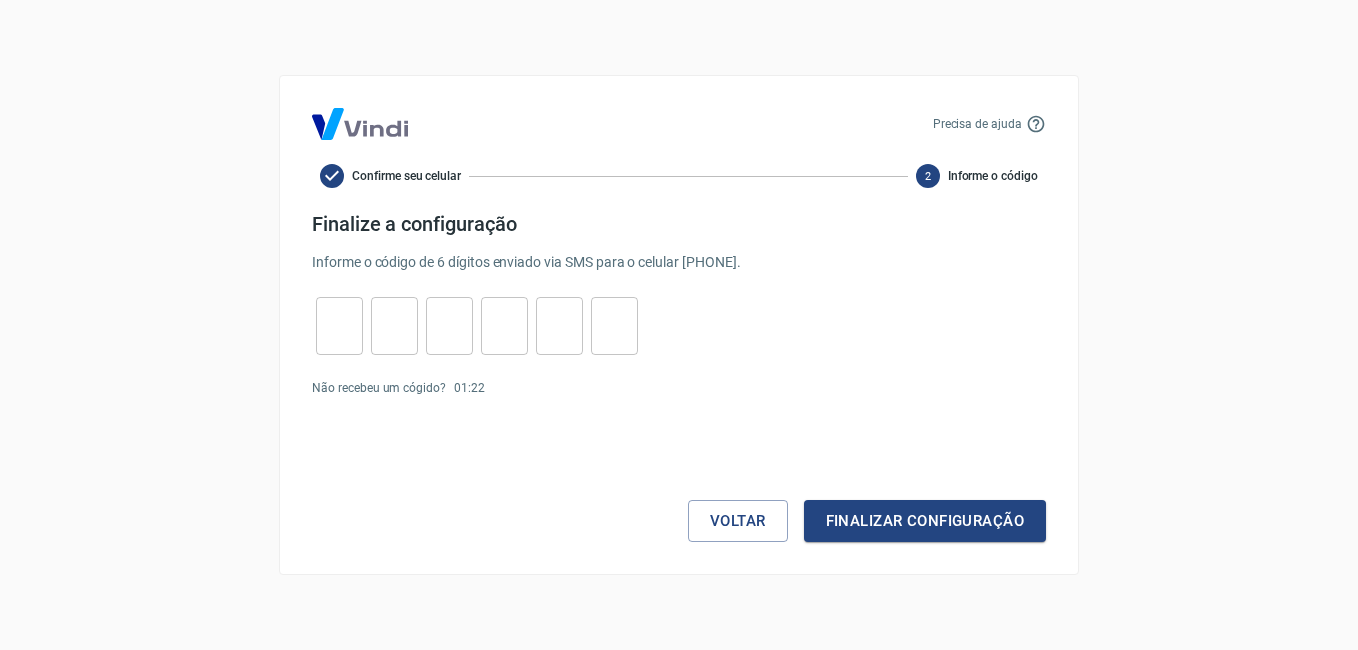 click at bounding box center [339, 326] 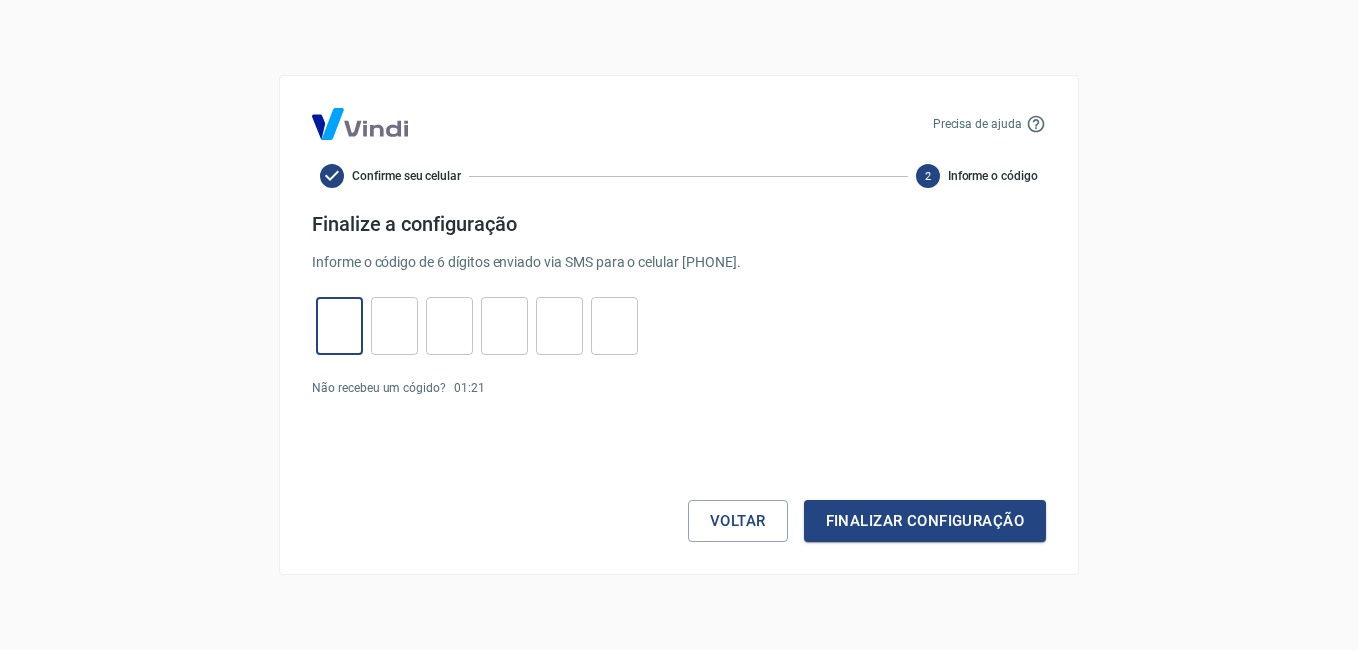 type on "3" 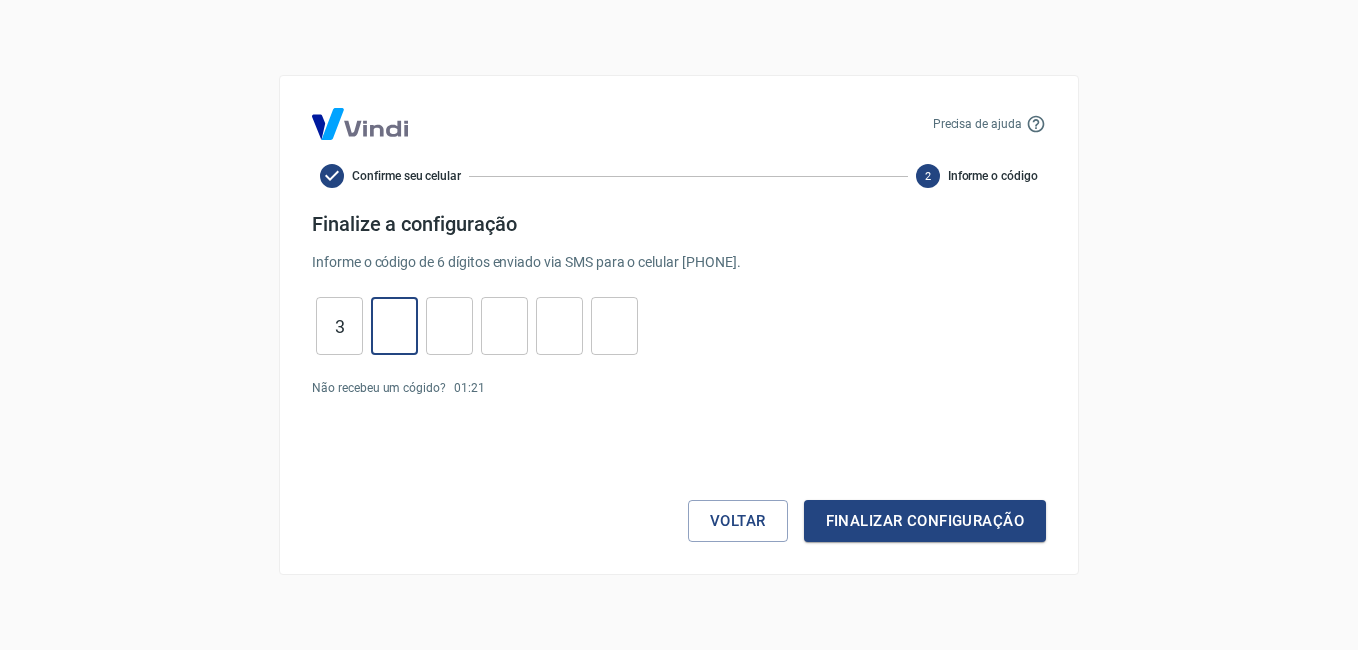 type on "7" 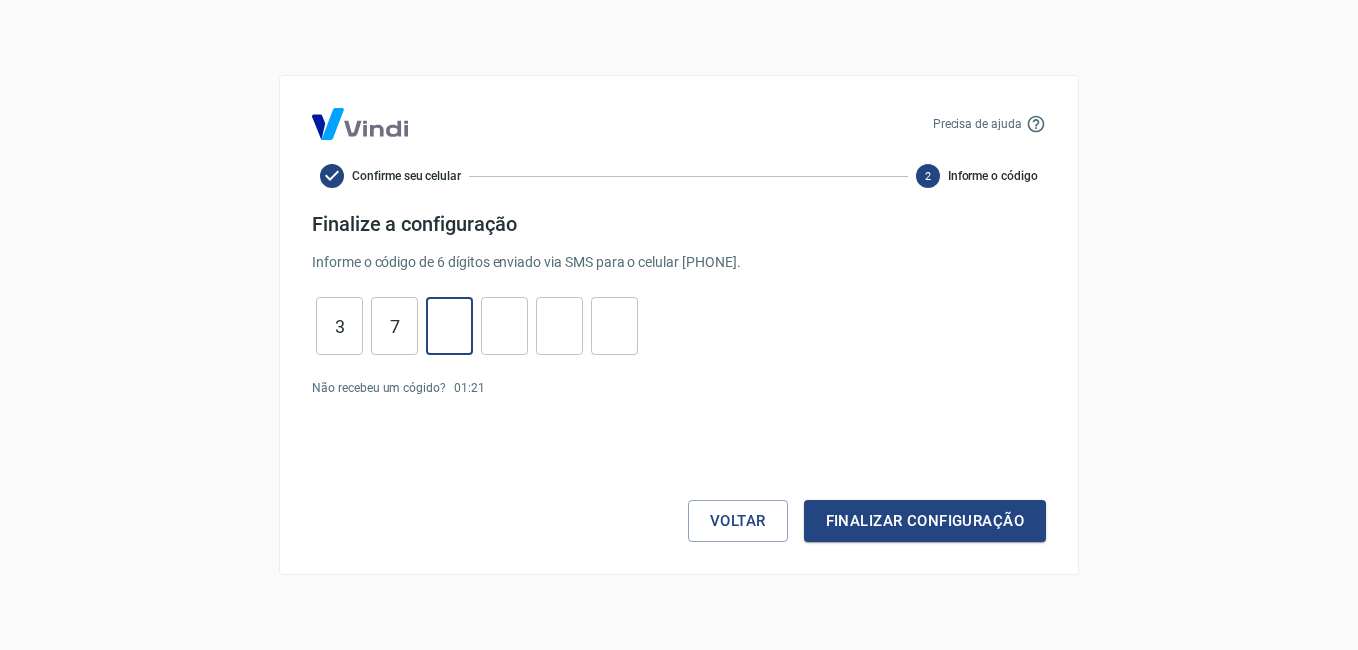 type on "1" 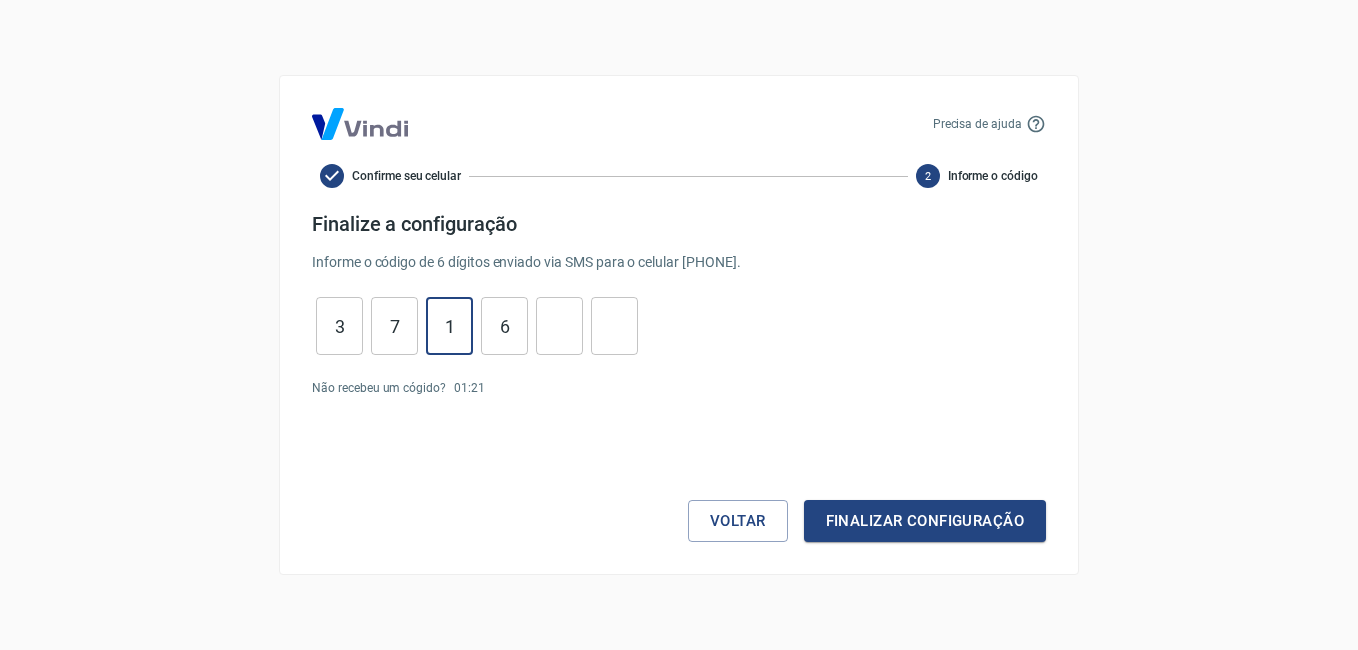 type on "6" 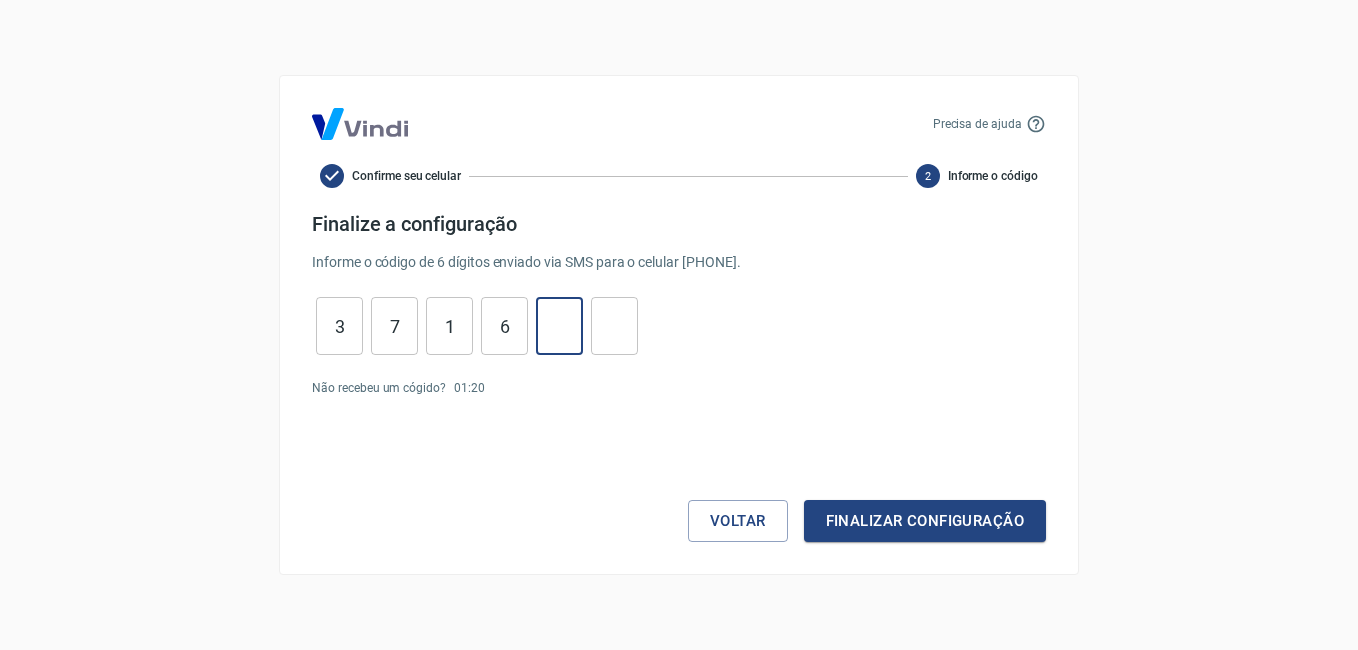 type on "8" 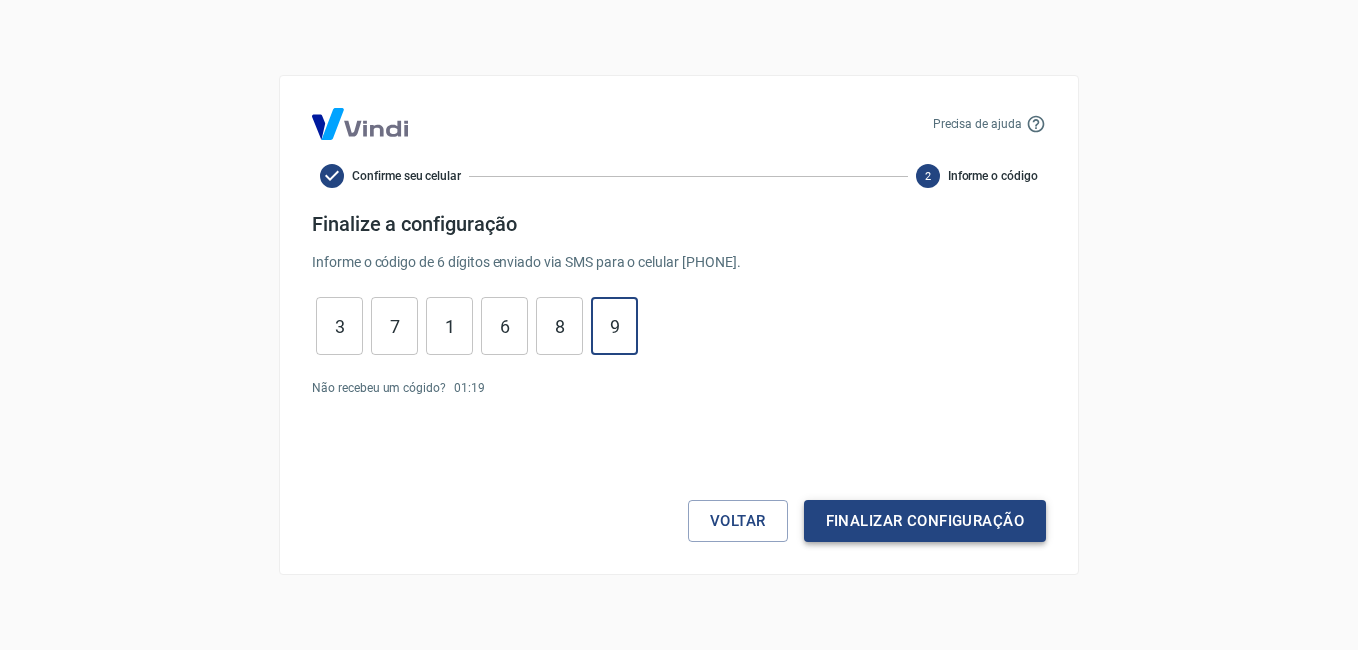 type on "9" 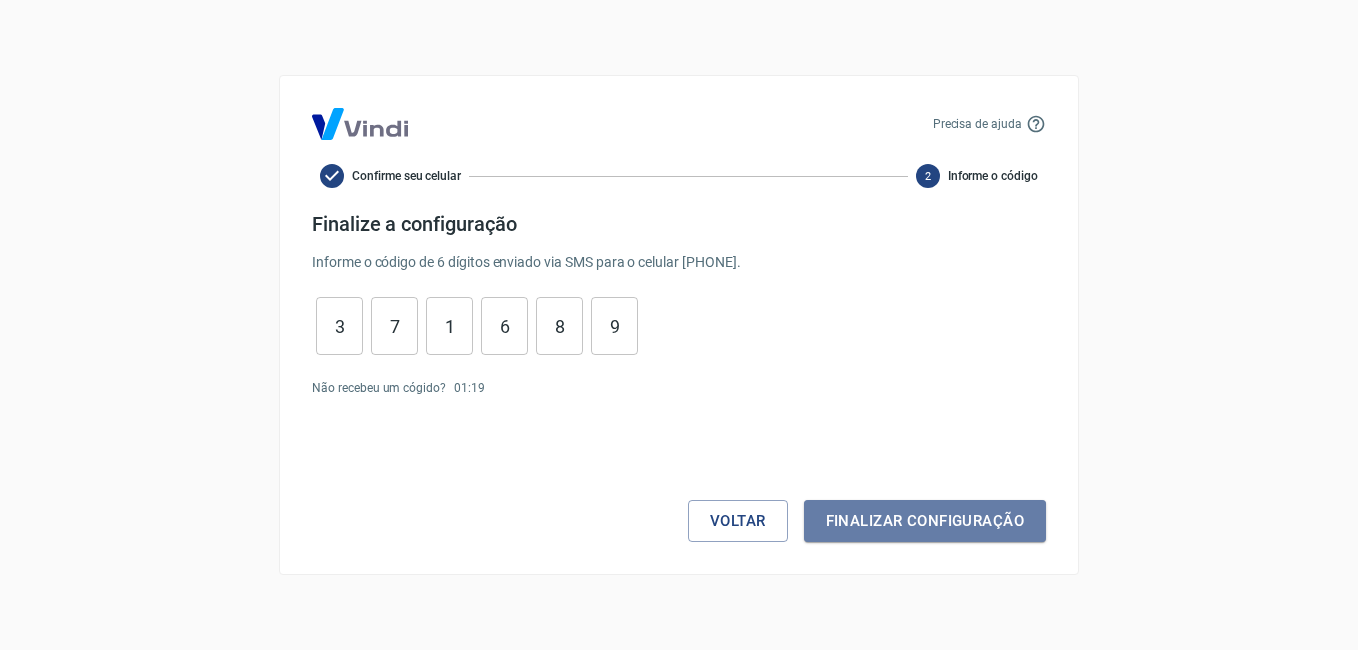 click on "Finalizar configuração" at bounding box center [925, 521] 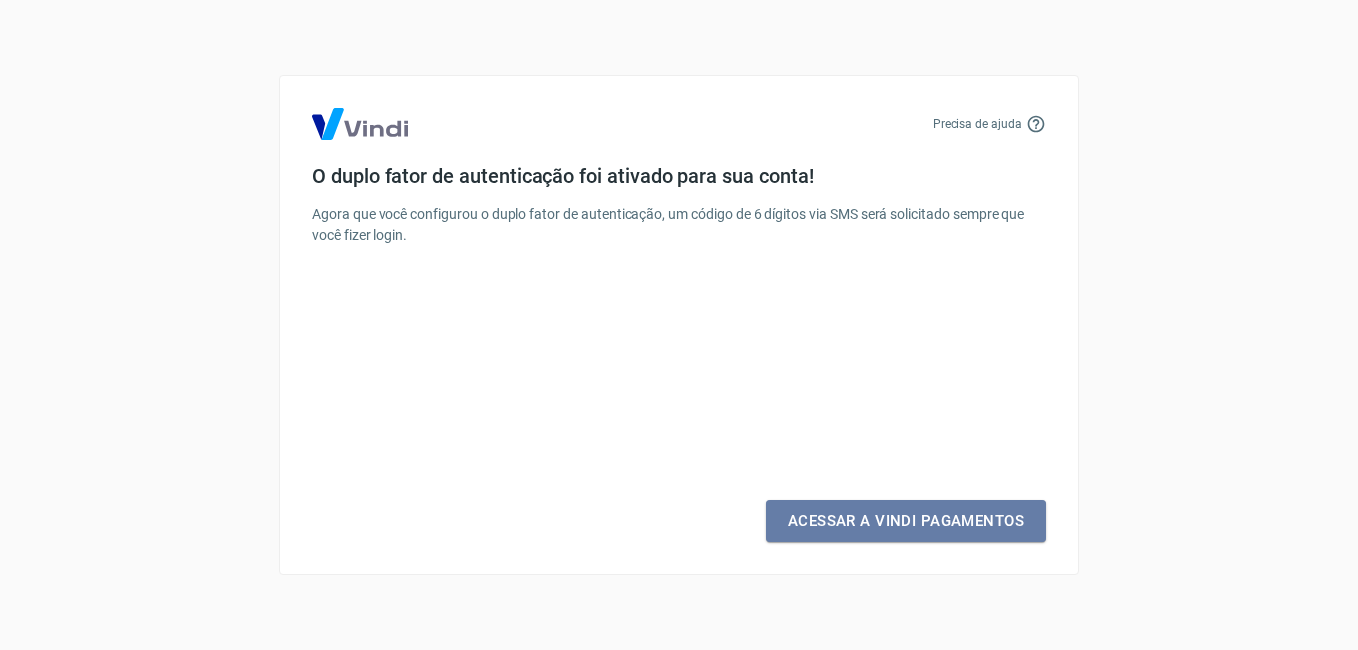 click on "Acessar a Vindi Pagamentos" at bounding box center [906, 521] 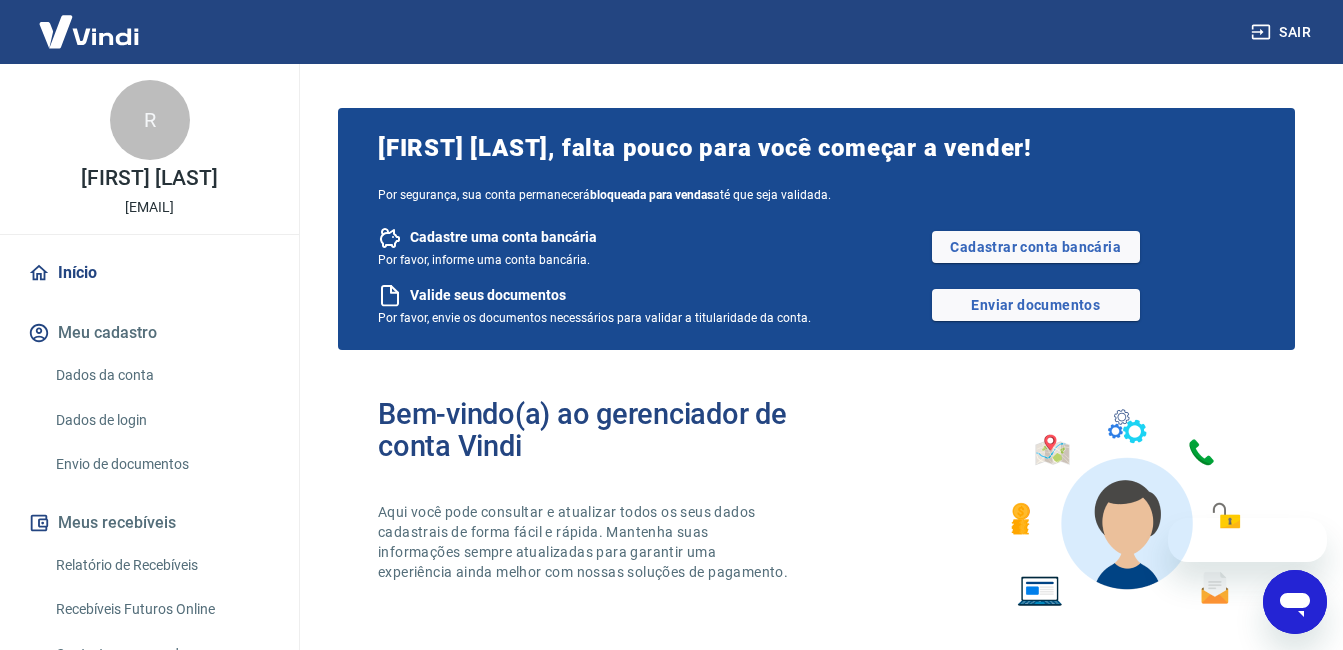 scroll, scrollTop: 0, scrollLeft: 0, axis: both 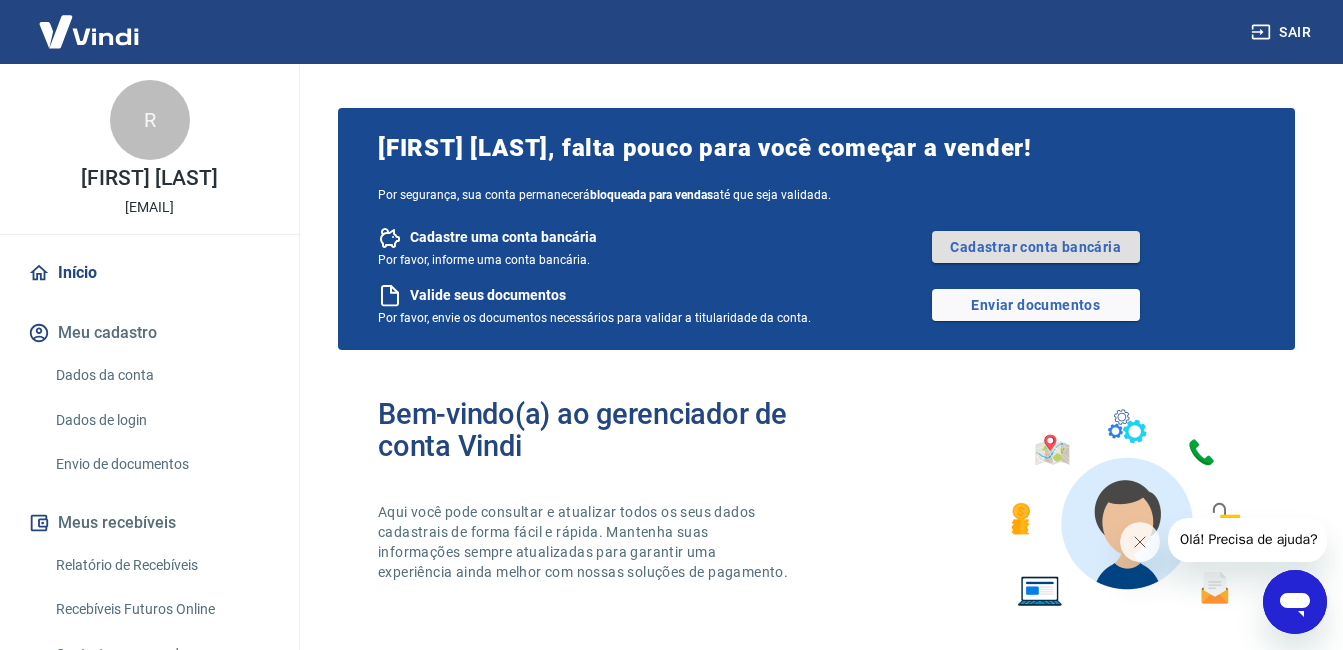click on "Cadastrar conta bancária" at bounding box center [1036, 247] 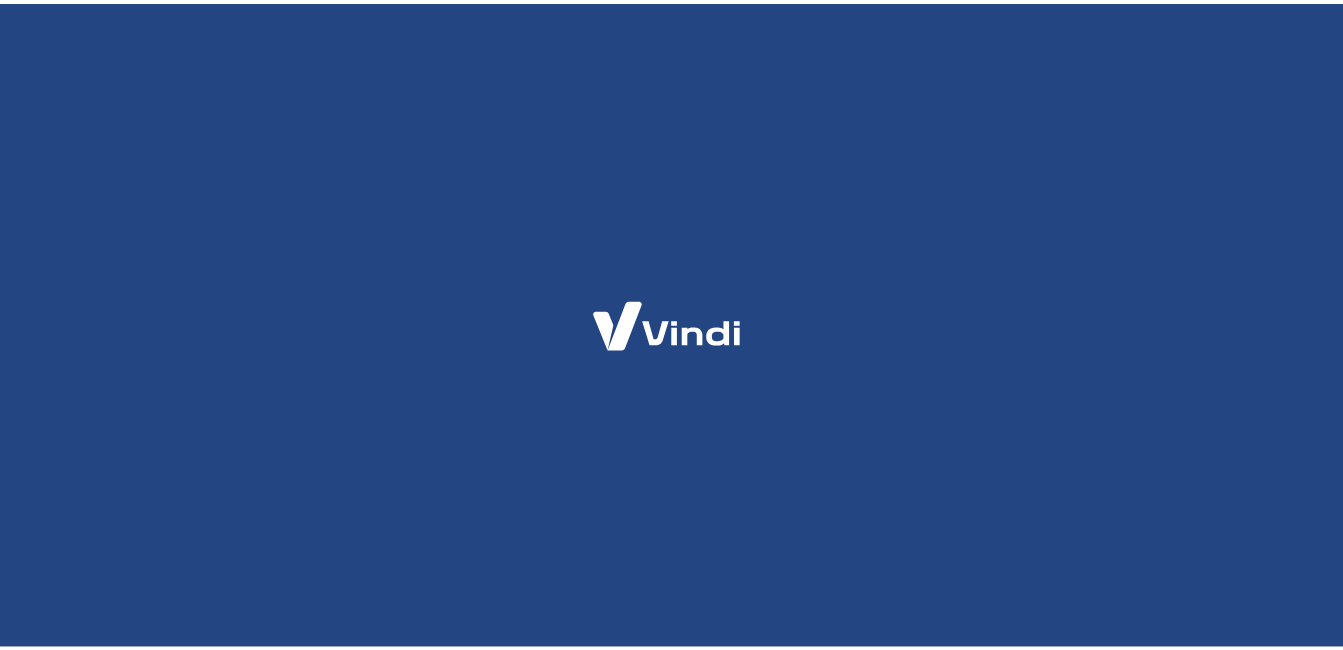 scroll, scrollTop: 0, scrollLeft: 0, axis: both 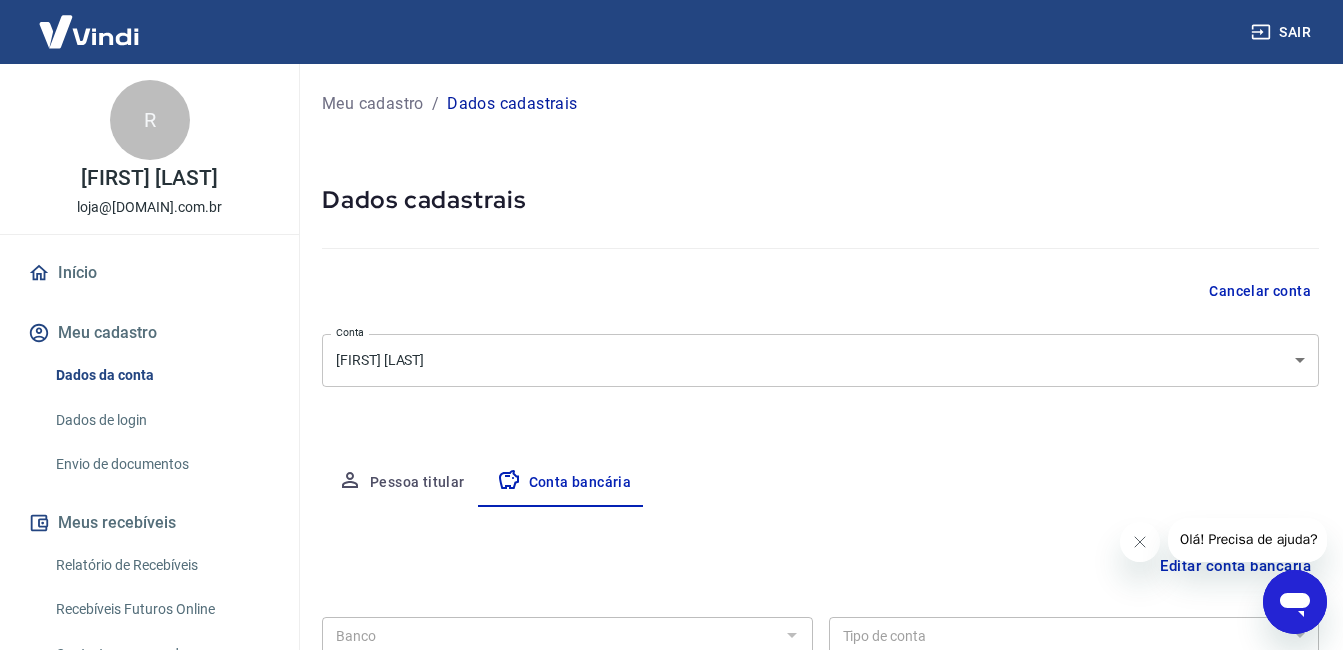 click on "Sair R [FIRST] [LAST] loja@[DOMAIN].com.br Início Meu cadastro Dados da conta Dados de login Envio de documentos Meus recebíveis Relatório de Recebíveis Recebíveis Futuros Online Contratos com credores Disponibilização de agenda Segurança Fale conosco Meu cadastro / Dados cadastrais Dados cadastrais Cancelar conta Conta [FIRST] [LAST] [object Object] Conta Pessoa titular Conta bancária Editar conta bancária Banco Banco Tipo de conta Conta Corrente Conta Poupança Tipo de conta Agência (sem dígito) Agência (sem dígito) Conta (sem dígito) Conta (sem dígito) Dígito da conta Dígito da conta Se o dígito for x, use 0 (zero) Atenção Ao cadastrar uma nova conta bancária, faremos um crédito de valor simbólico na conta bancária informada. Este crédito é apenas para verificação de segurança e será feito automaticamente após a alteração da conta. Salvar Cancelar 2025 © Vindi Pagamentos" at bounding box center (671, 325) 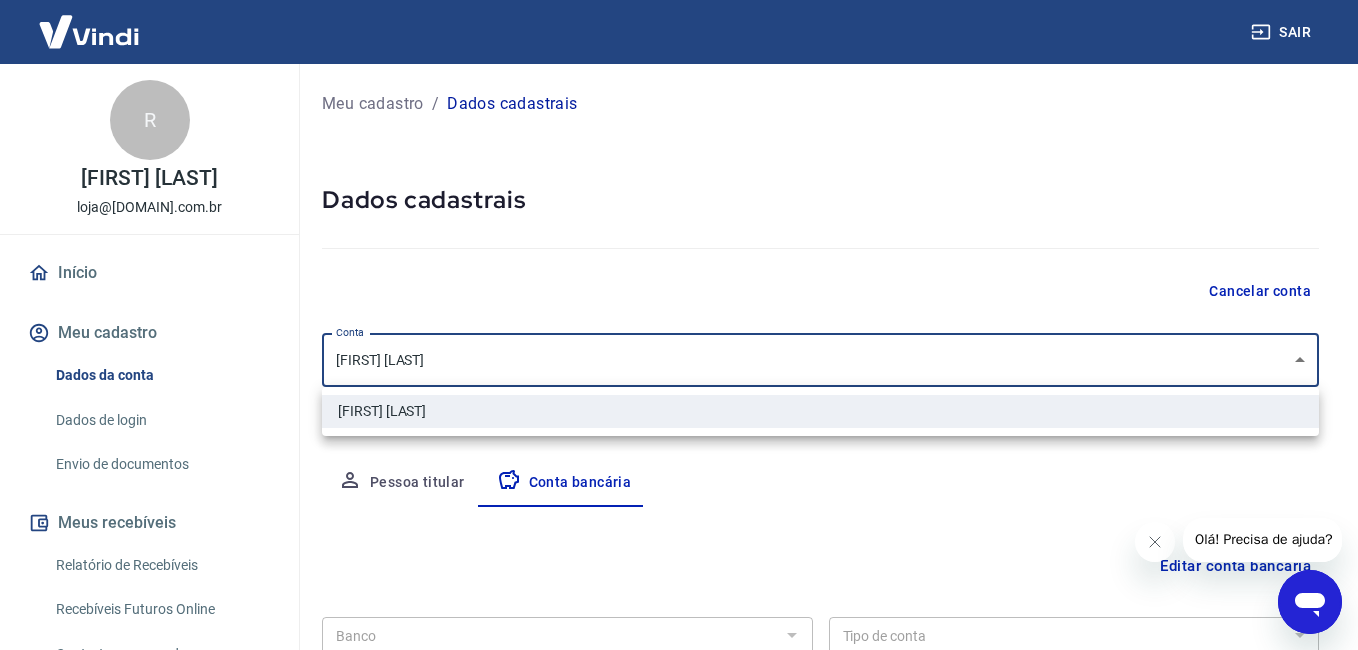 click at bounding box center (679, 325) 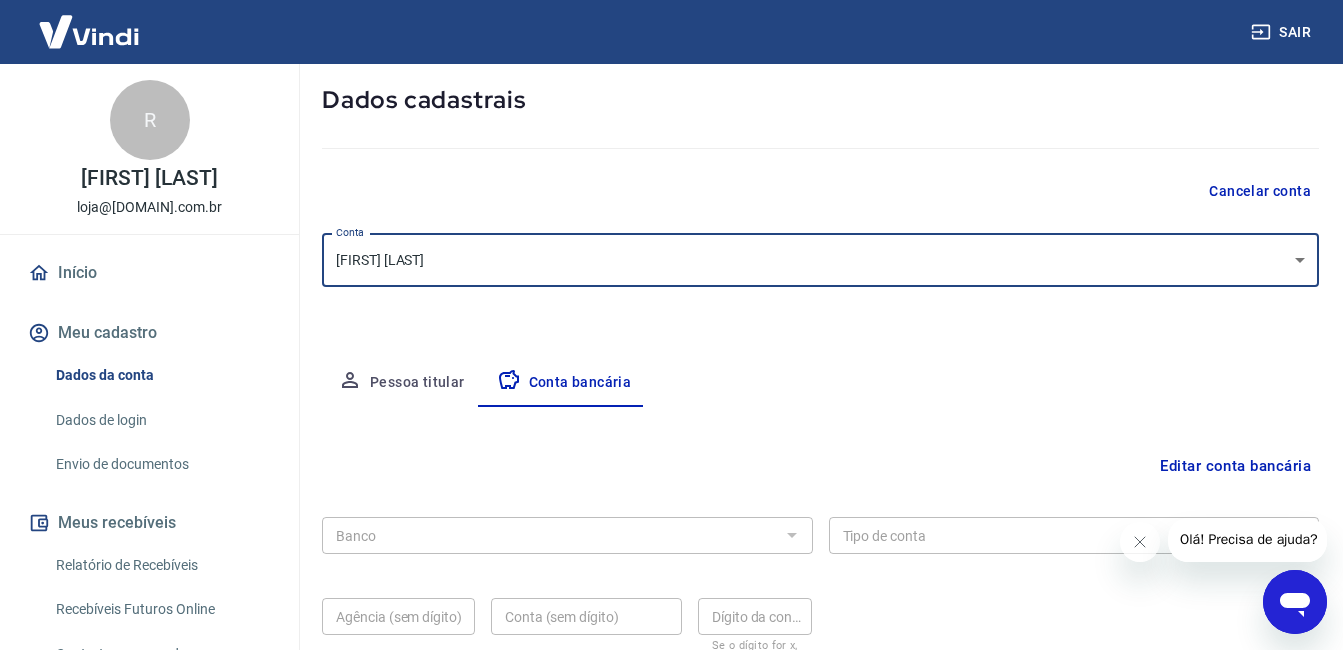 scroll, scrollTop: 200, scrollLeft: 0, axis: vertical 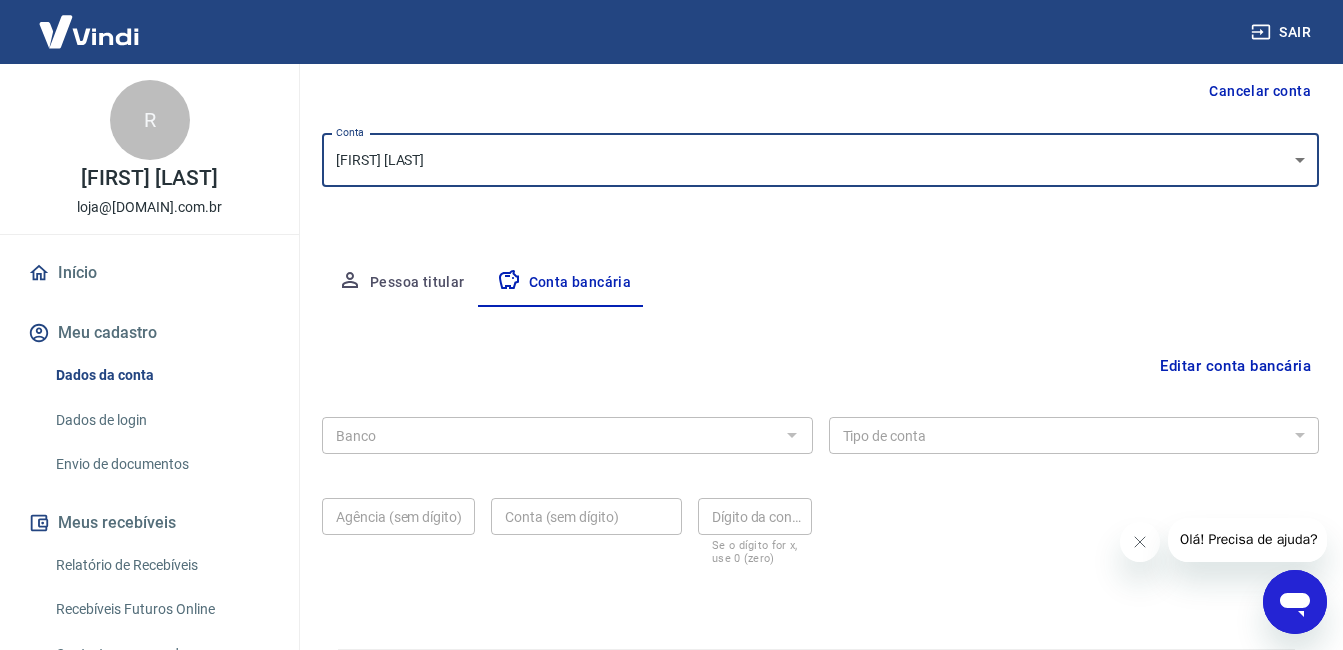 click at bounding box center (791, 435) 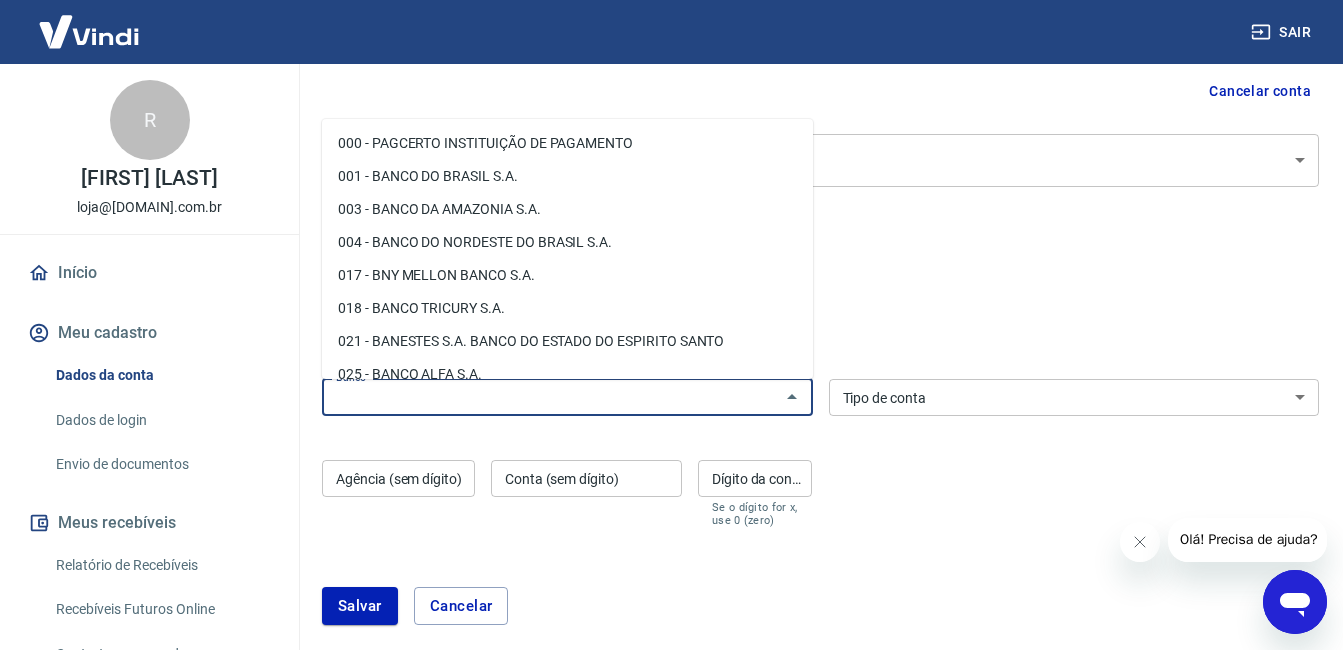 click on "Banco" at bounding box center [551, 397] 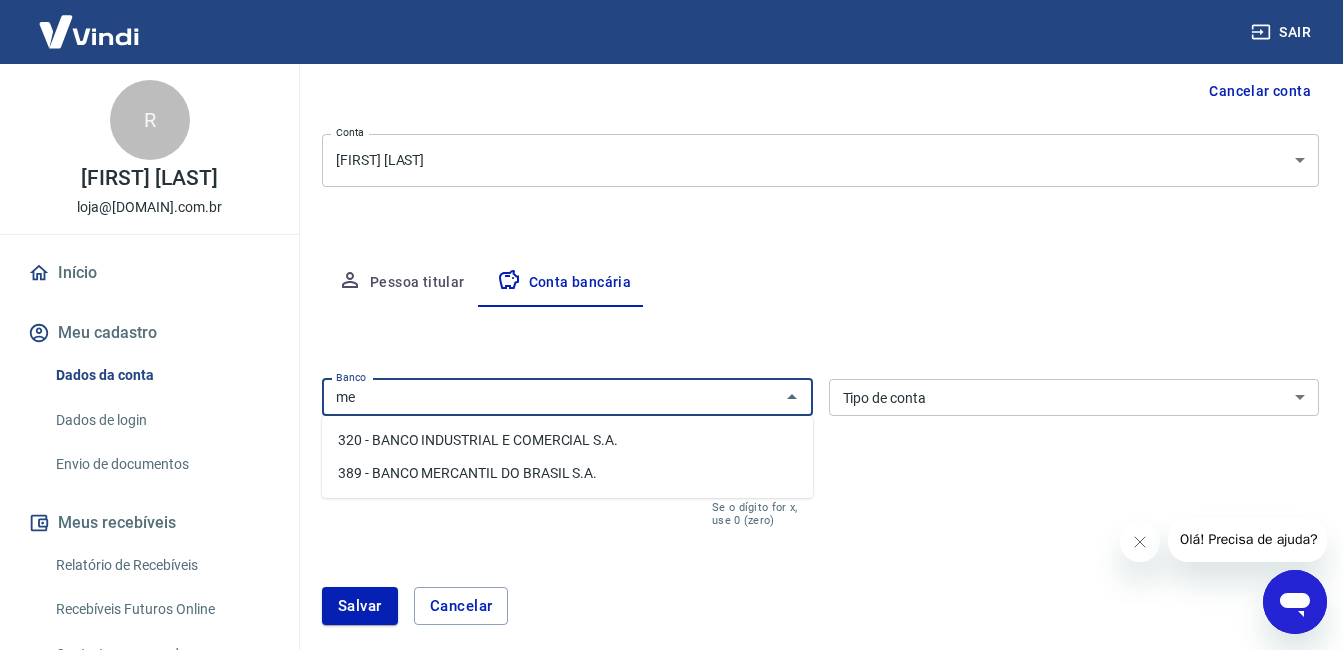 type on "m" 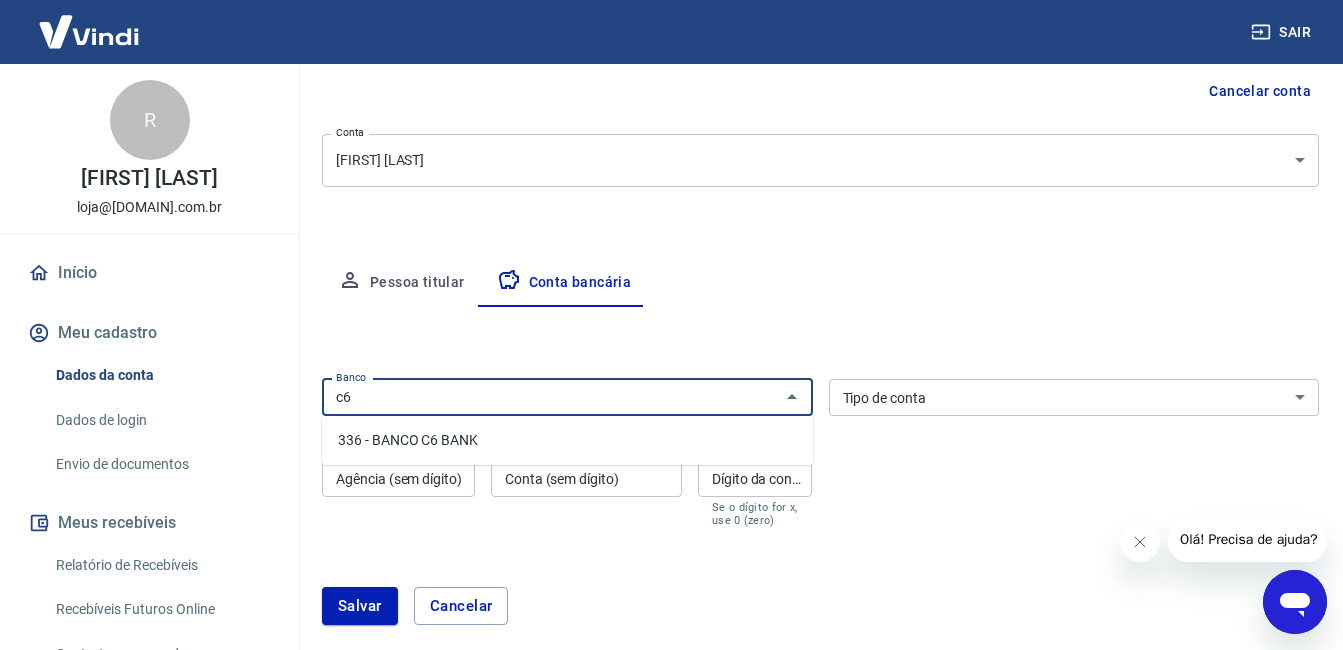click on "336 - BANCO C6 BANK" at bounding box center [567, 440] 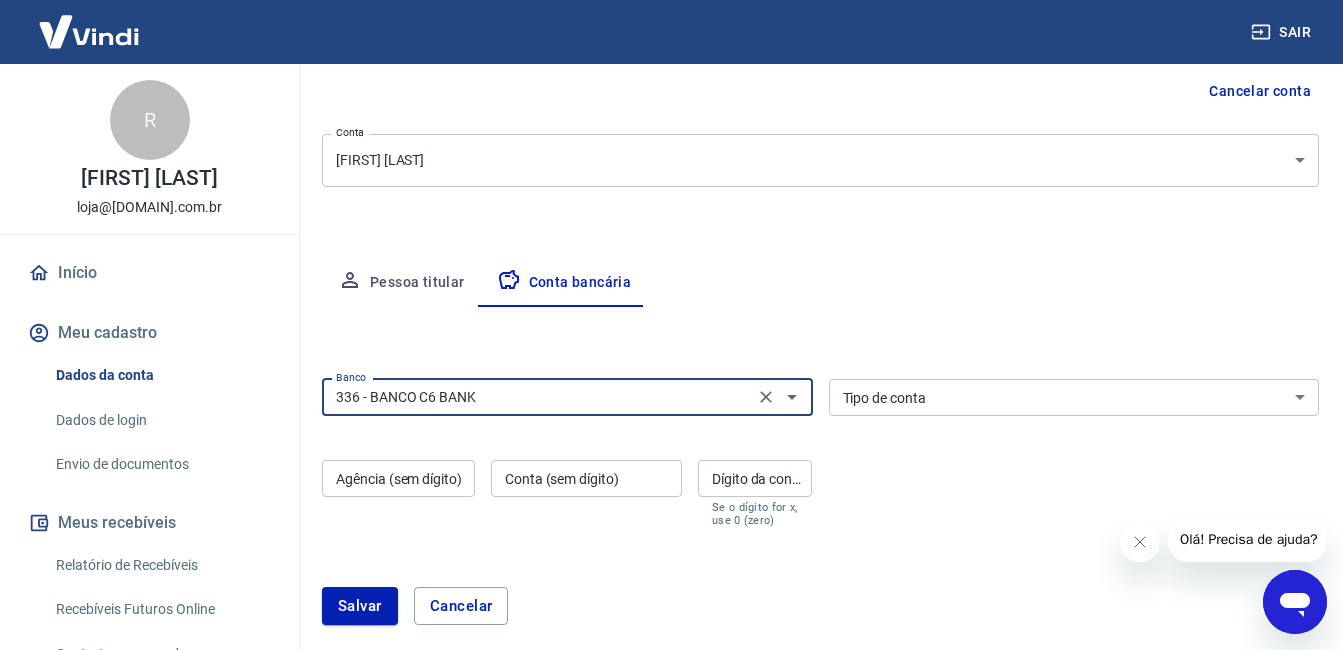 type on "336 - BANCO C6 BANK" 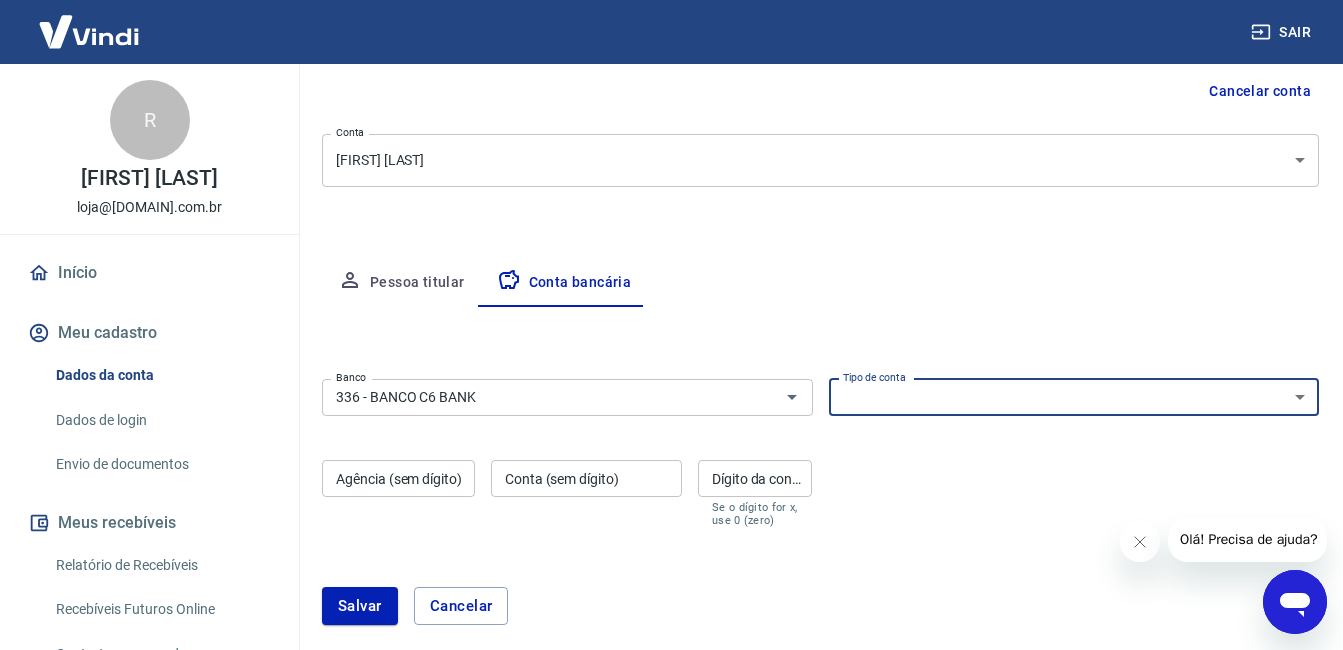 select on "1" 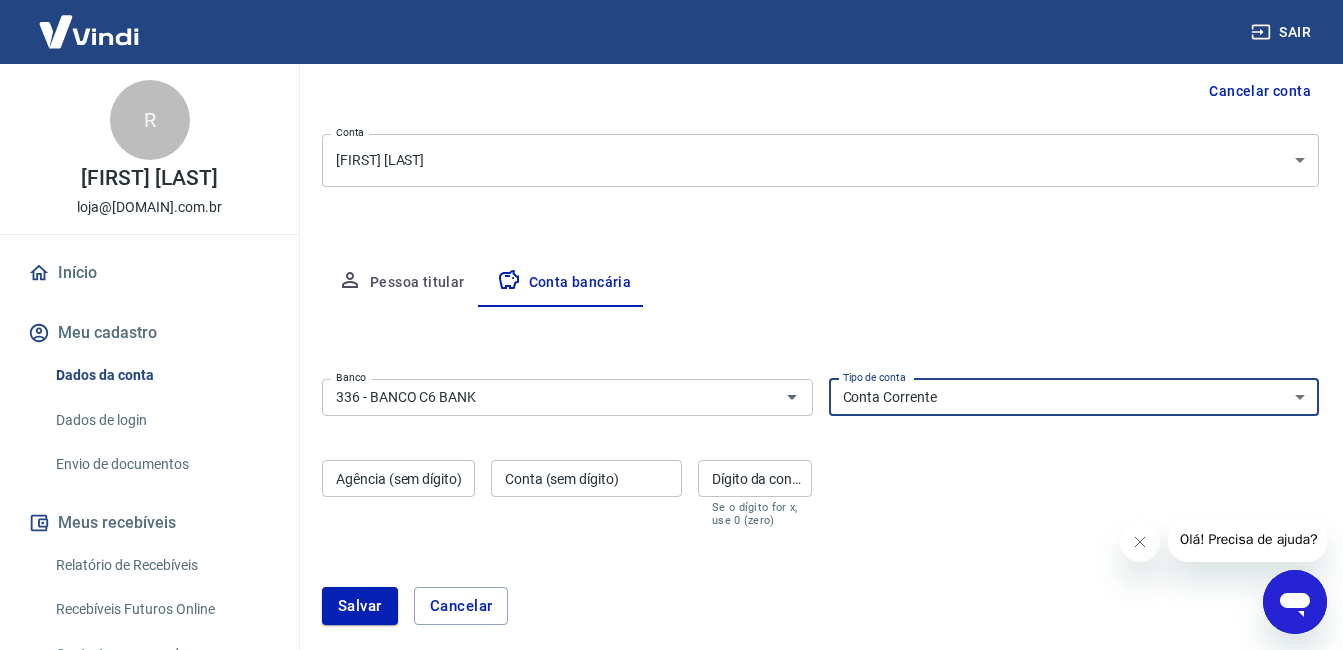 click on "Conta Corrente Conta Poupança" at bounding box center (1074, 397) 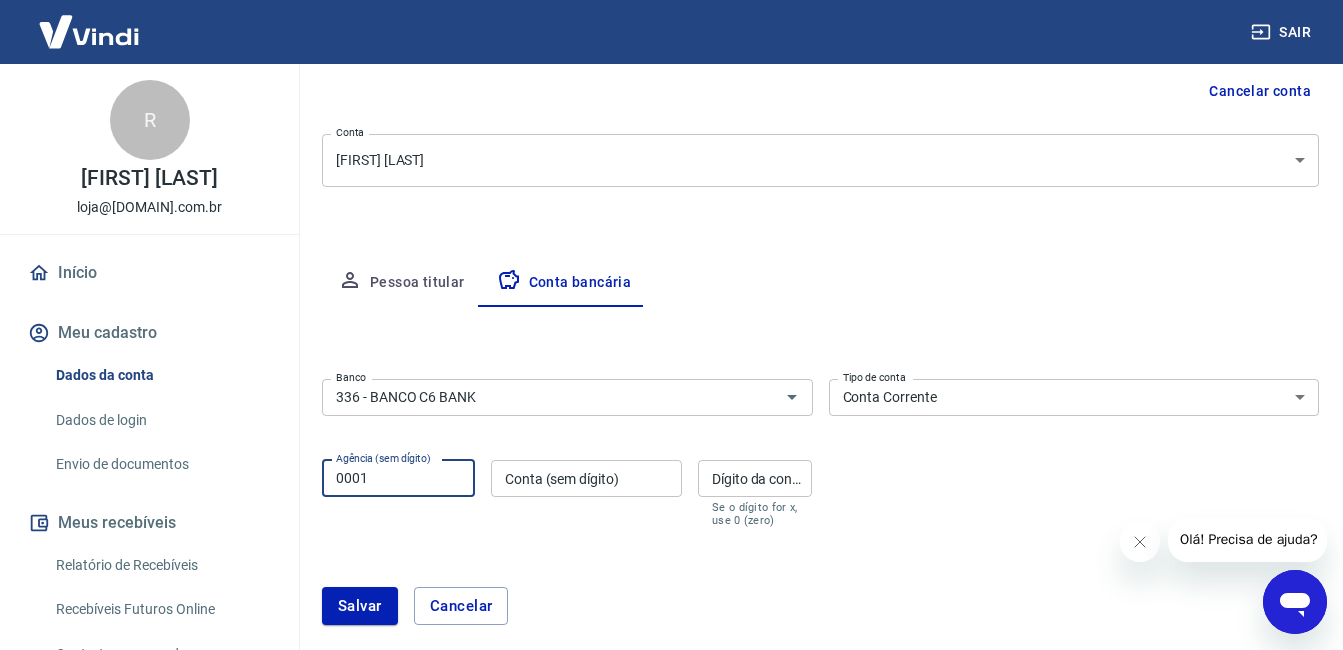 type on "0001" 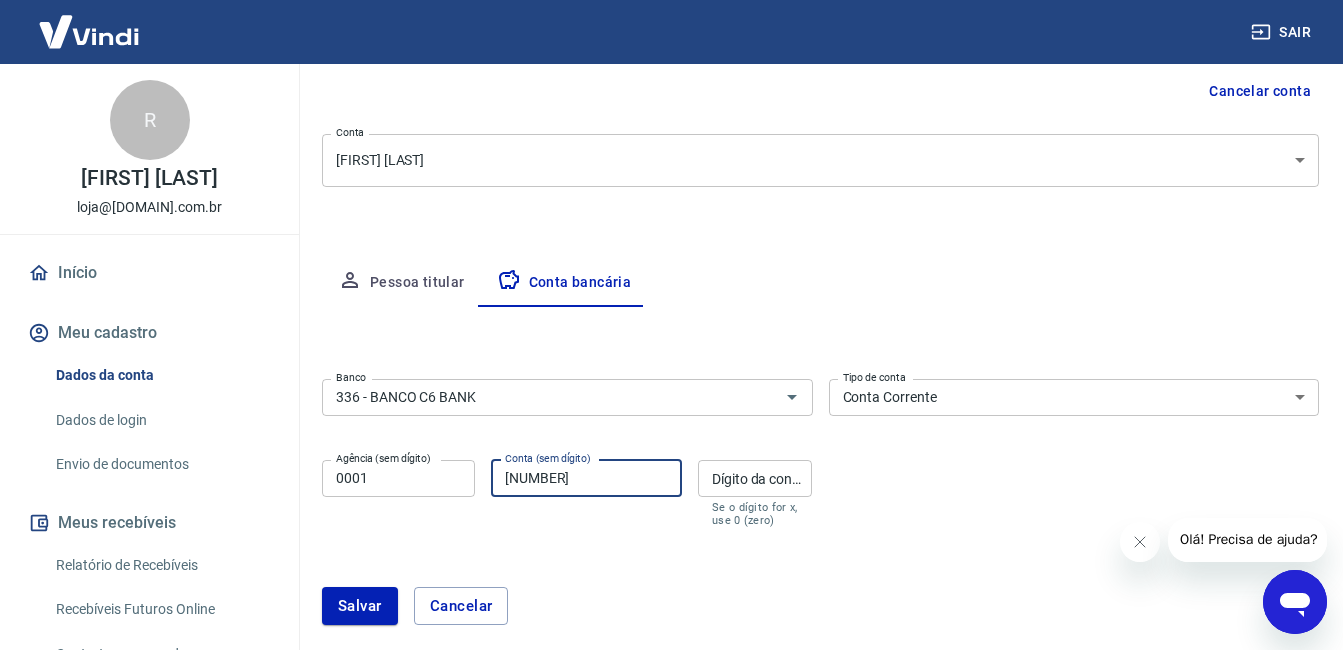 type on "39301835" 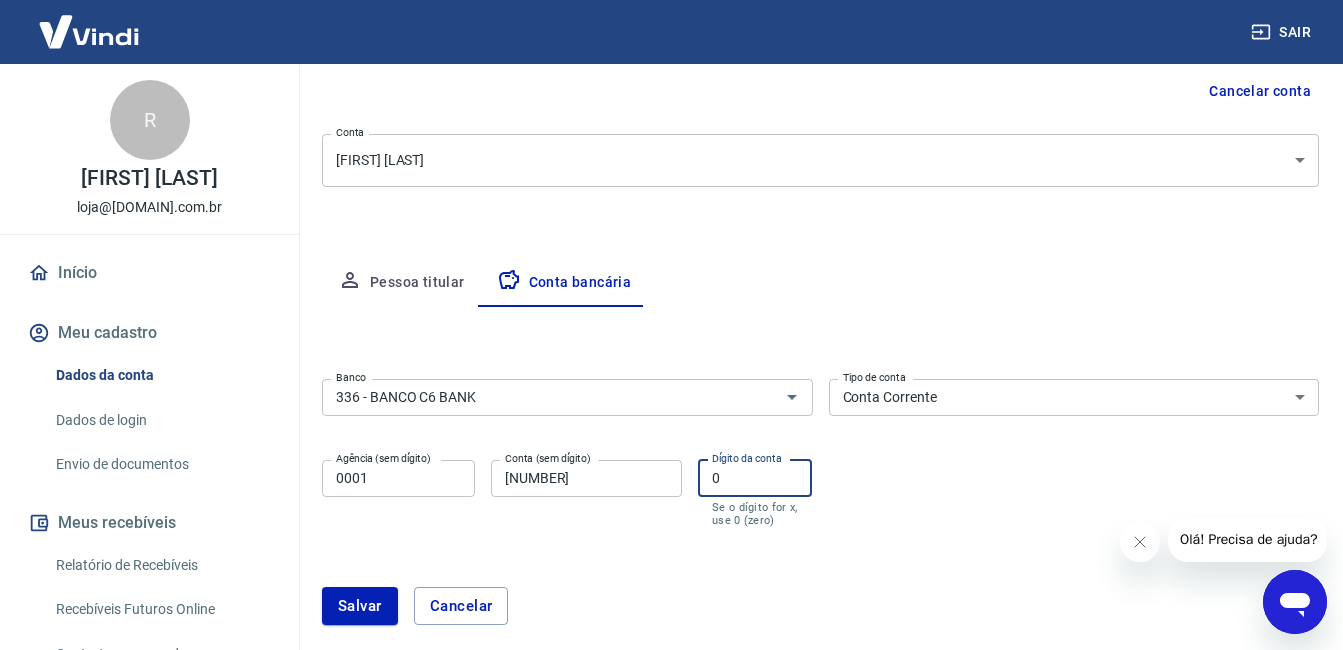 type on "0" 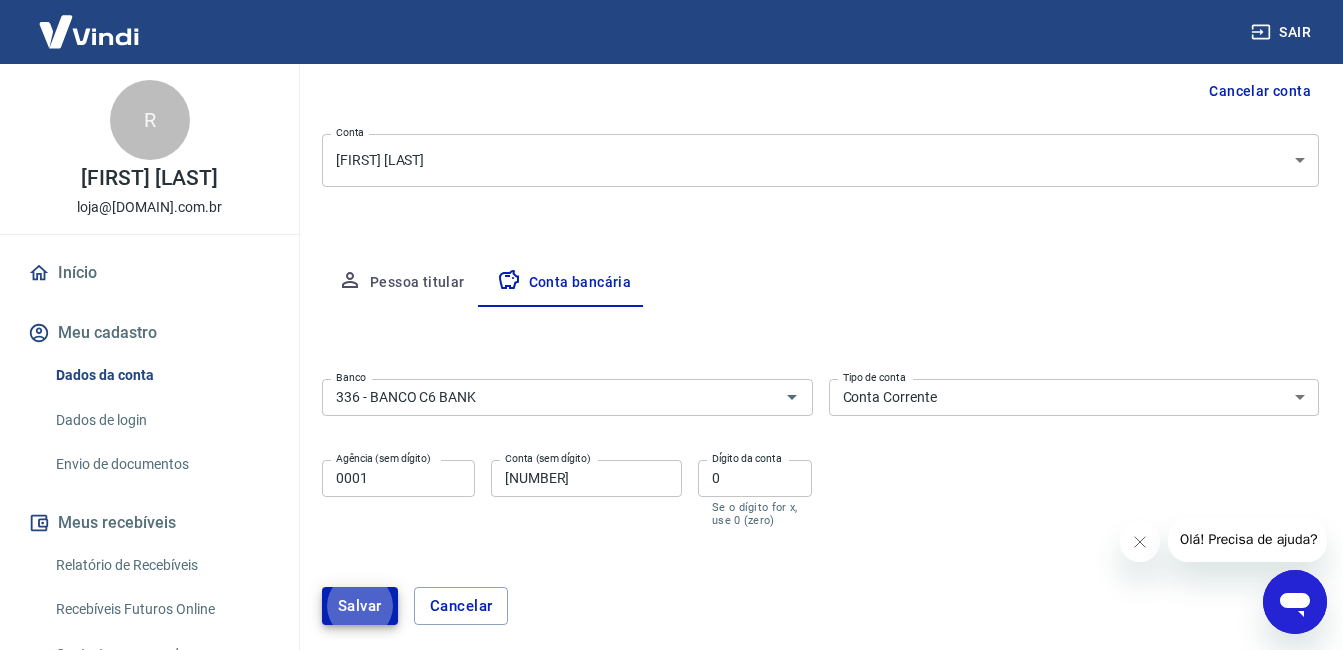type 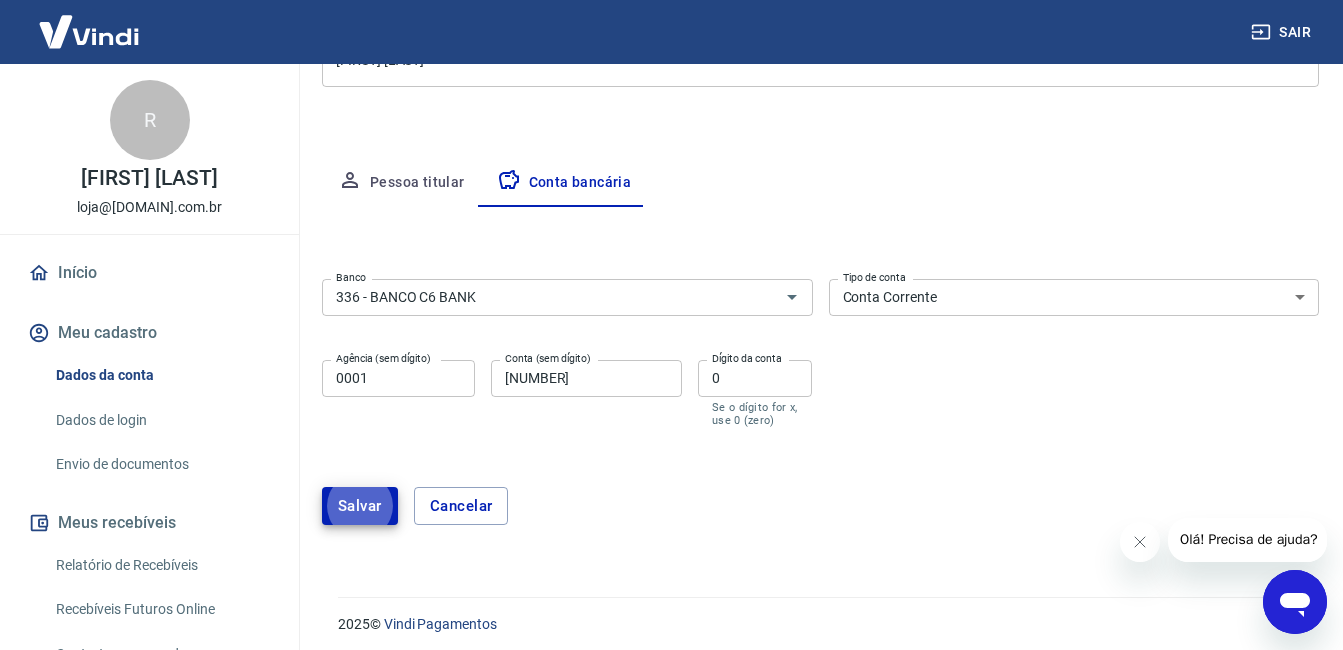 scroll, scrollTop: 309, scrollLeft: 0, axis: vertical 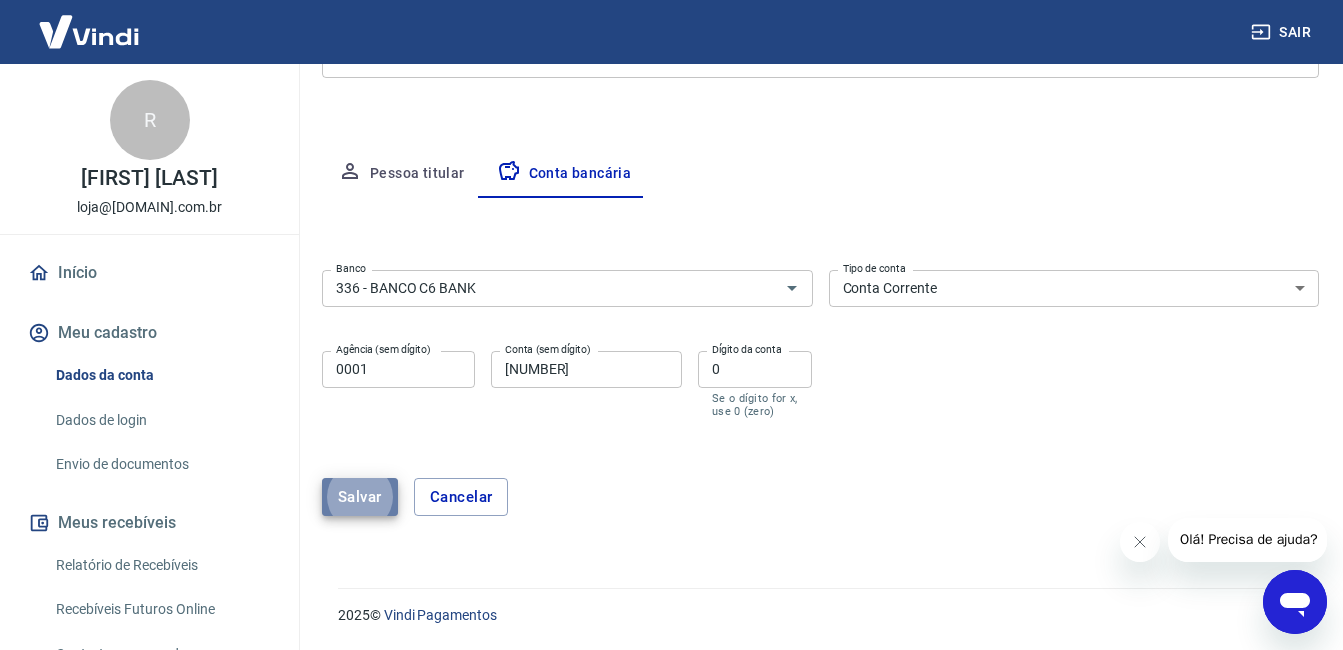 click on "Salvar" at bounding box center (360, 497) 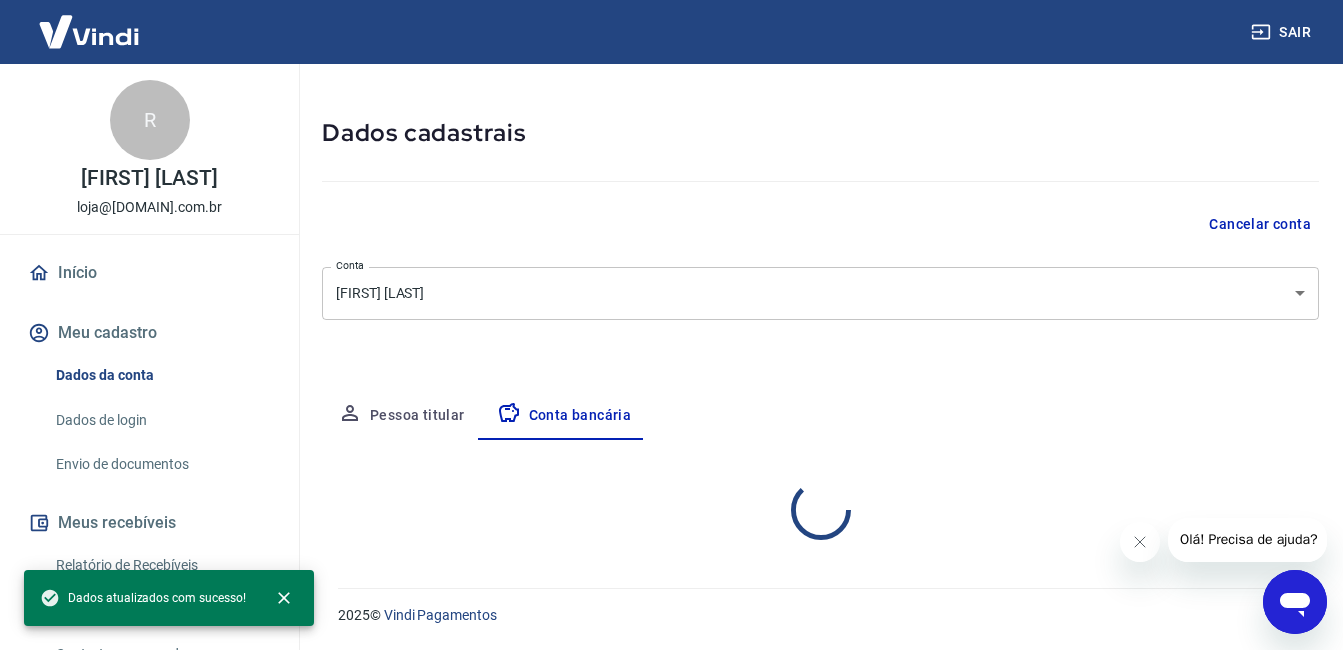 scroll, scrollTop: 261, scrollLeft: 0, axis: vertical 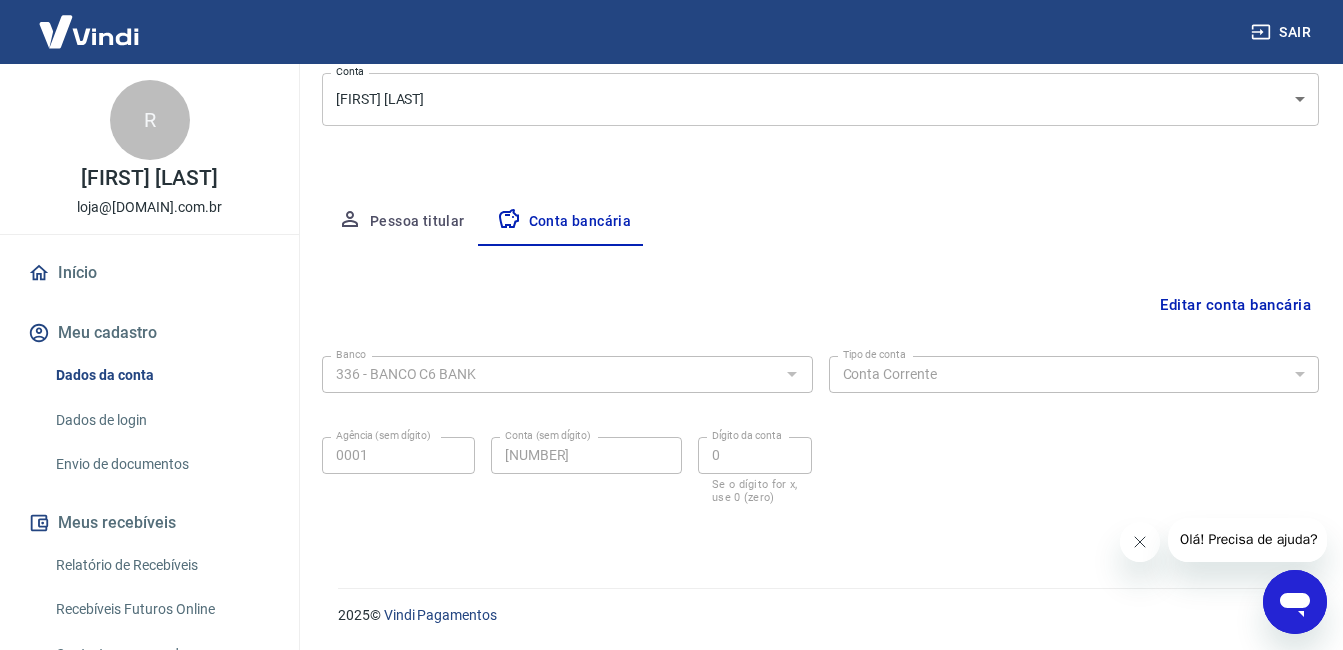 click 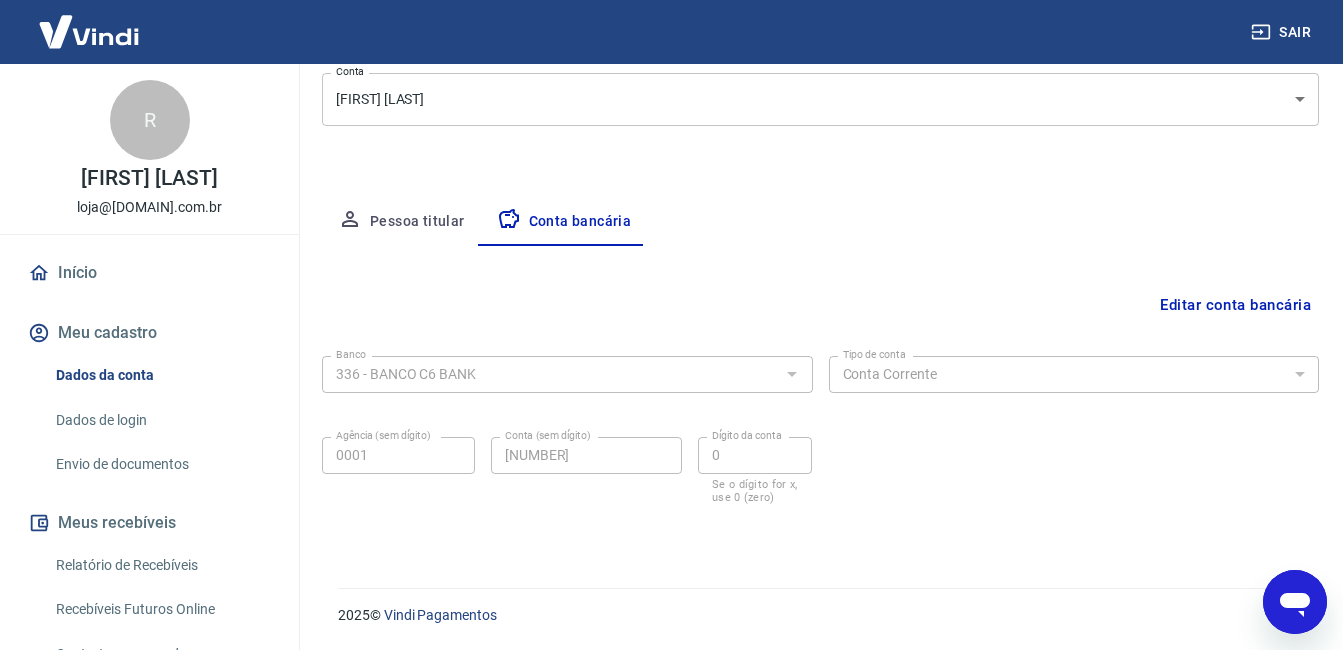 click on "Pessoa titular" at bounding box center [401, 222] 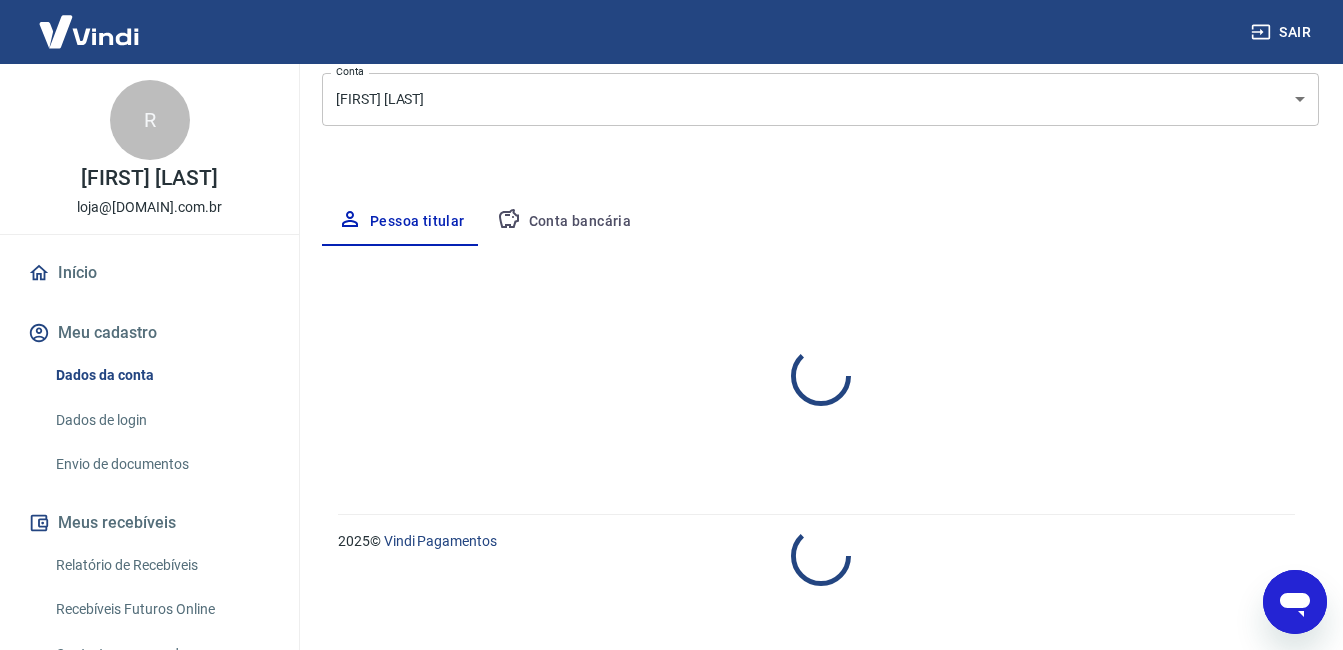select on "SP" 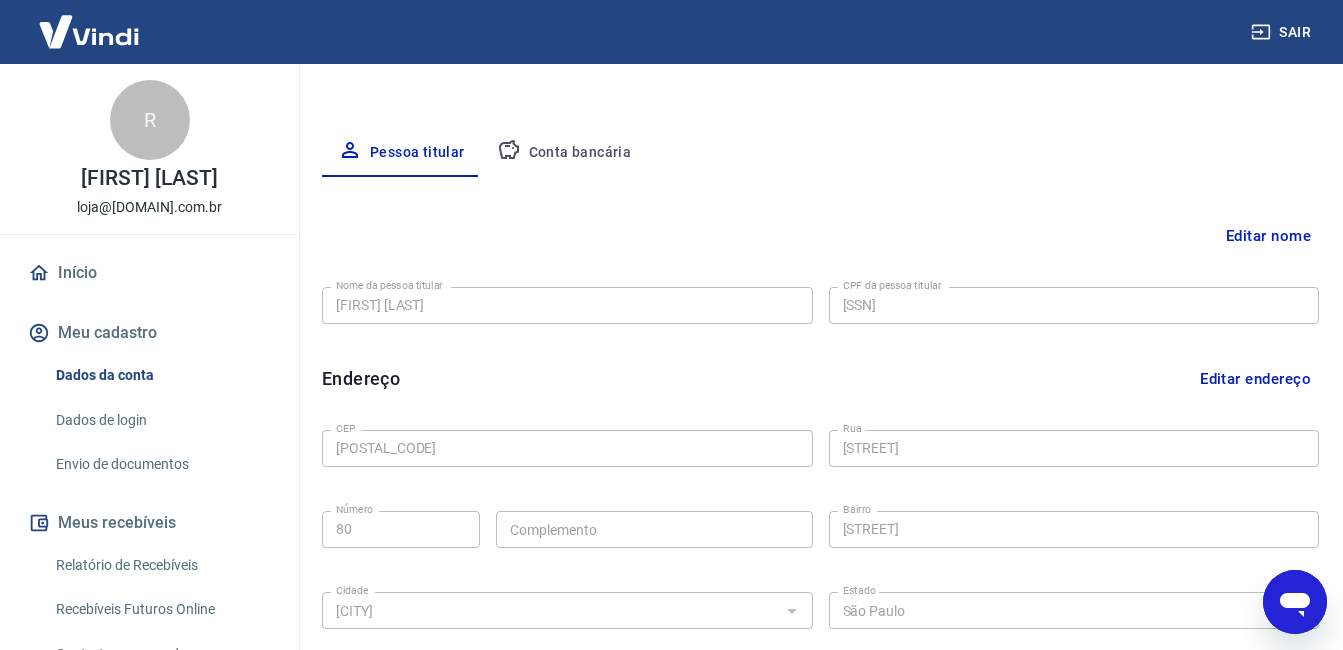 scroll, scrollTop: 130, scrollLeft: 0, axis: vertical 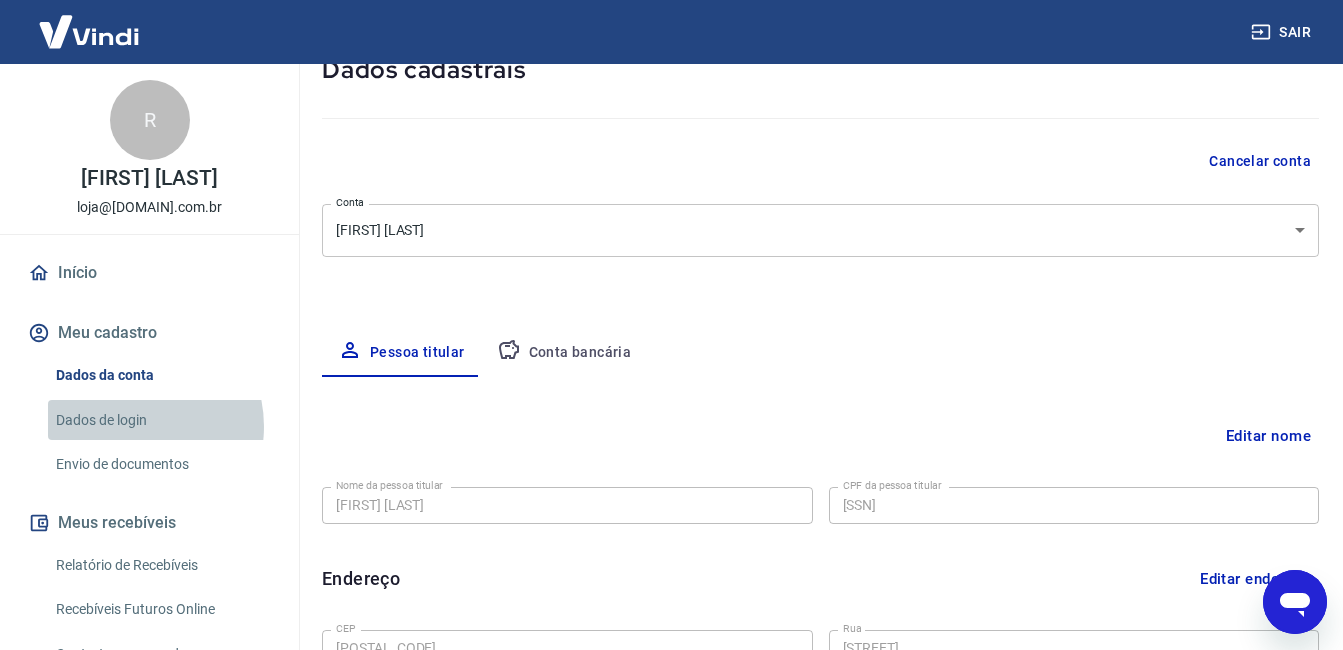 click on "Dados de login" at bounding box center [161, 420] 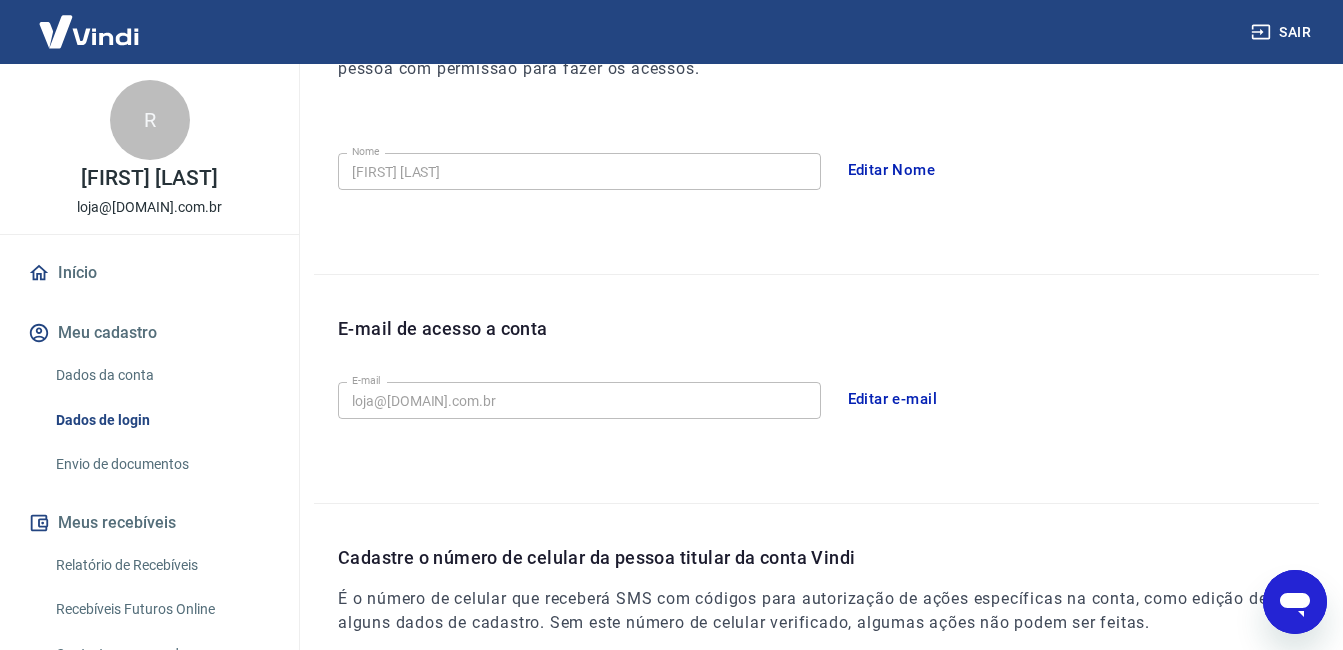scroll, scrollTop: 530, scrollLeft: 0, axis: vertical 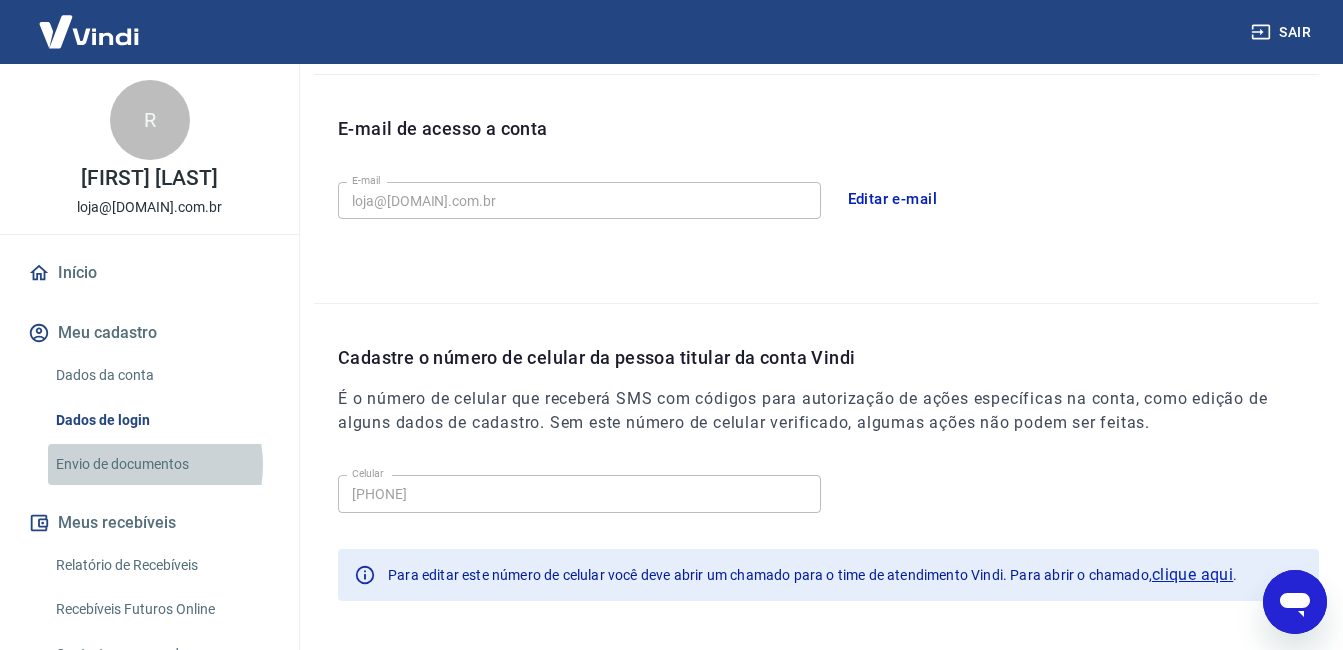 click on "Envio de documentos" at bounding box center (161, 464) 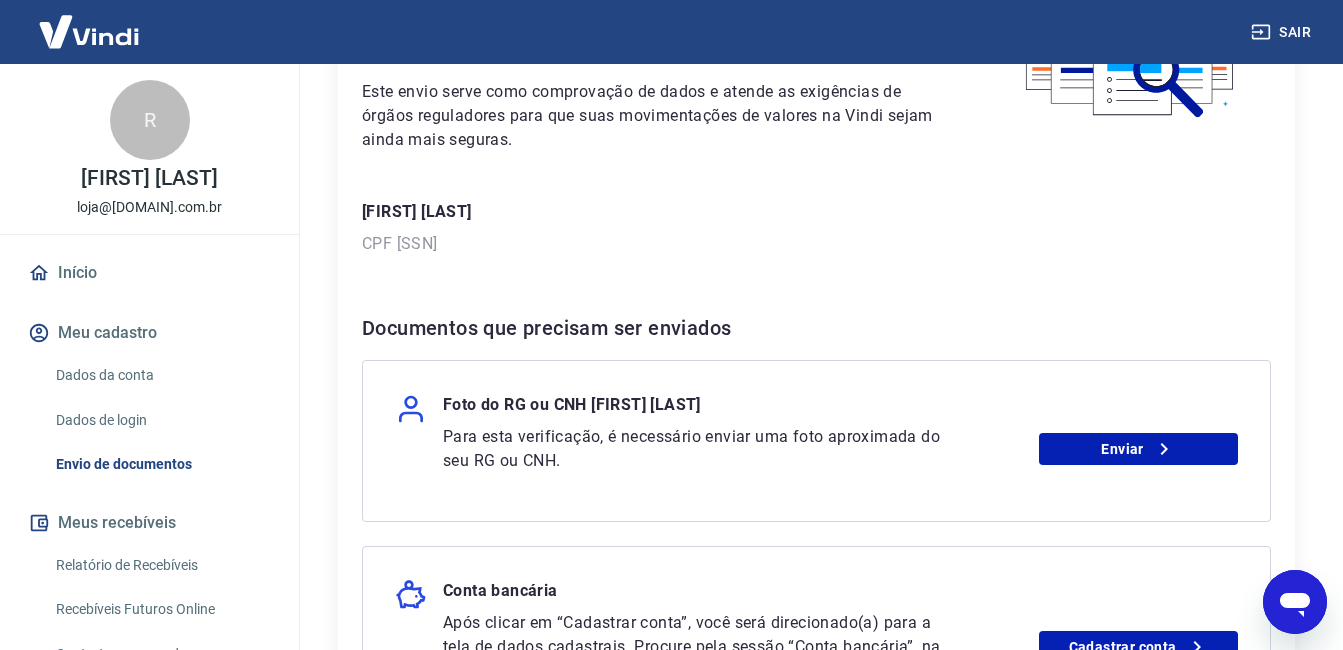 scroll, scrollTop: 300, scrollLeft: 0, axis: vertical 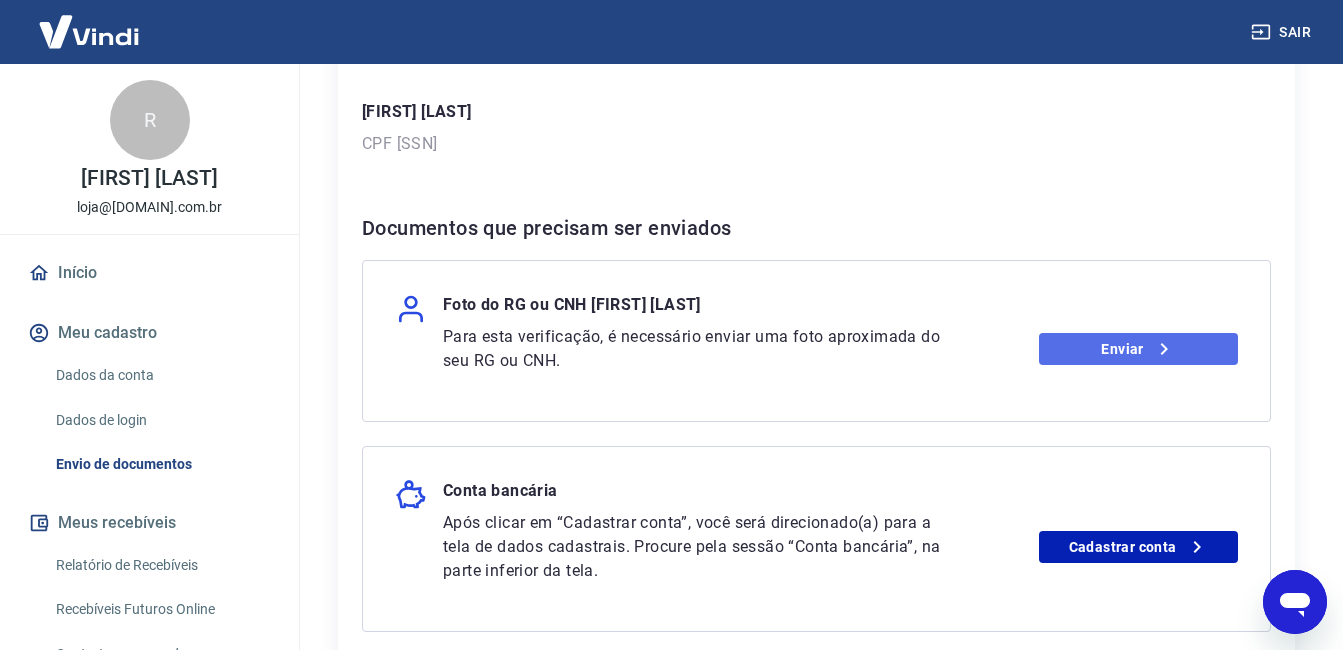 click on "Enviar" at bounding box center (1138, 349) 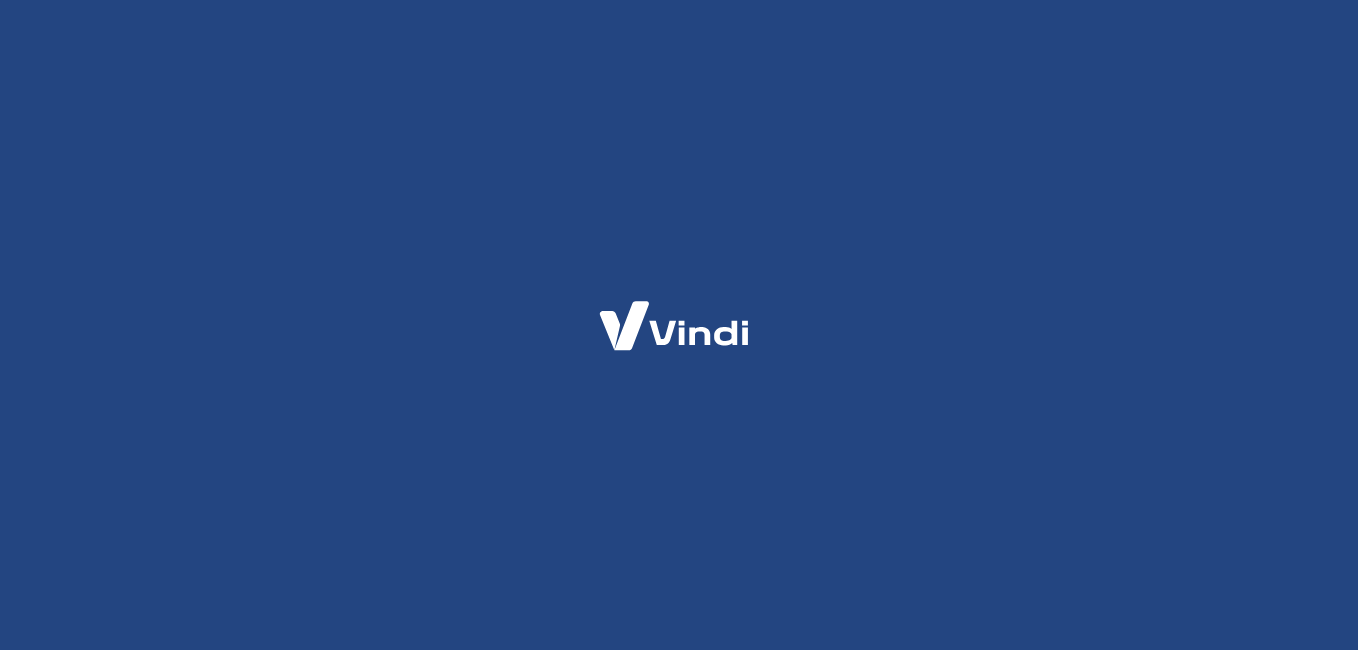 scroll, scrollTop: 0, scrollLeft: 0, axis: both 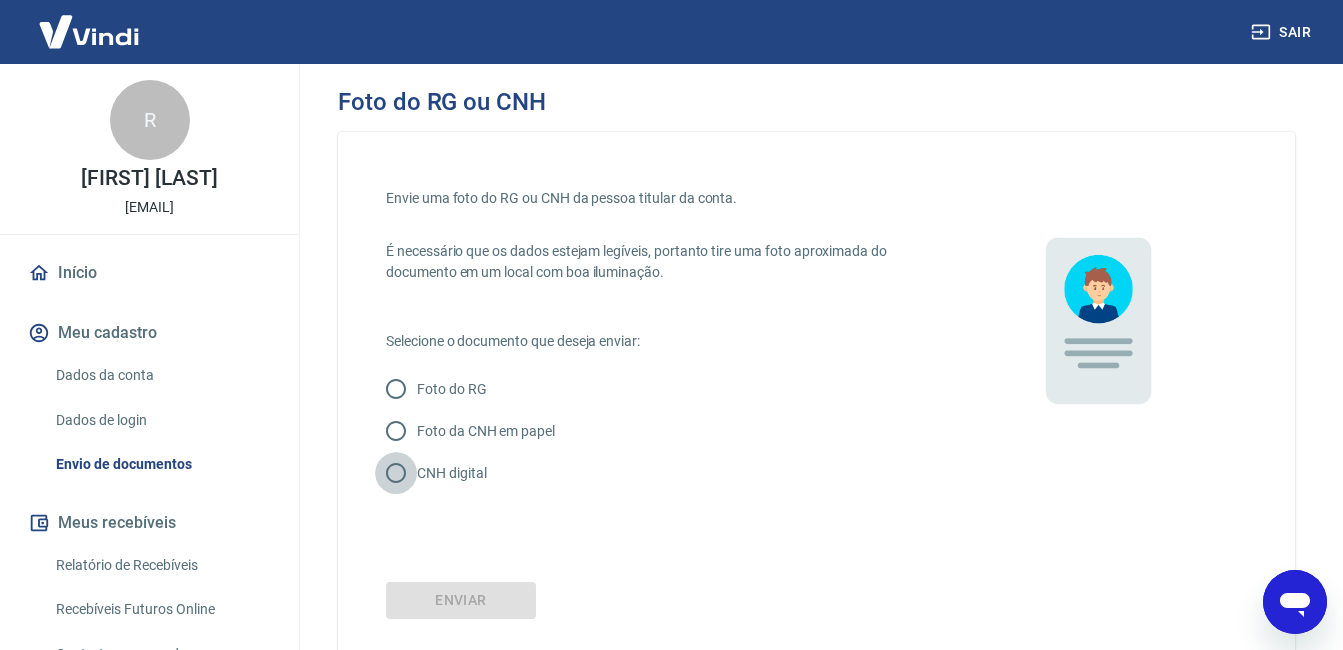 click on "CNH digital" at bounding box center (396, 473) 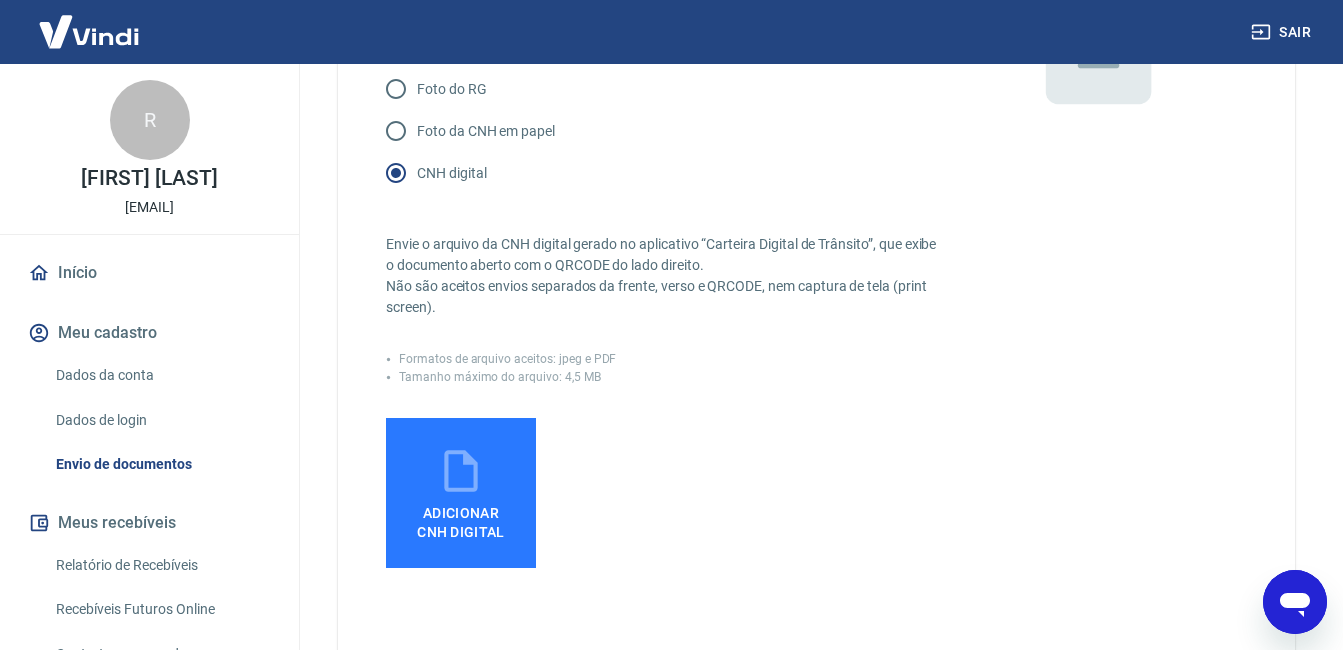 scroll, scrollTop: 400, scrollLeft: 0, axis: vertical 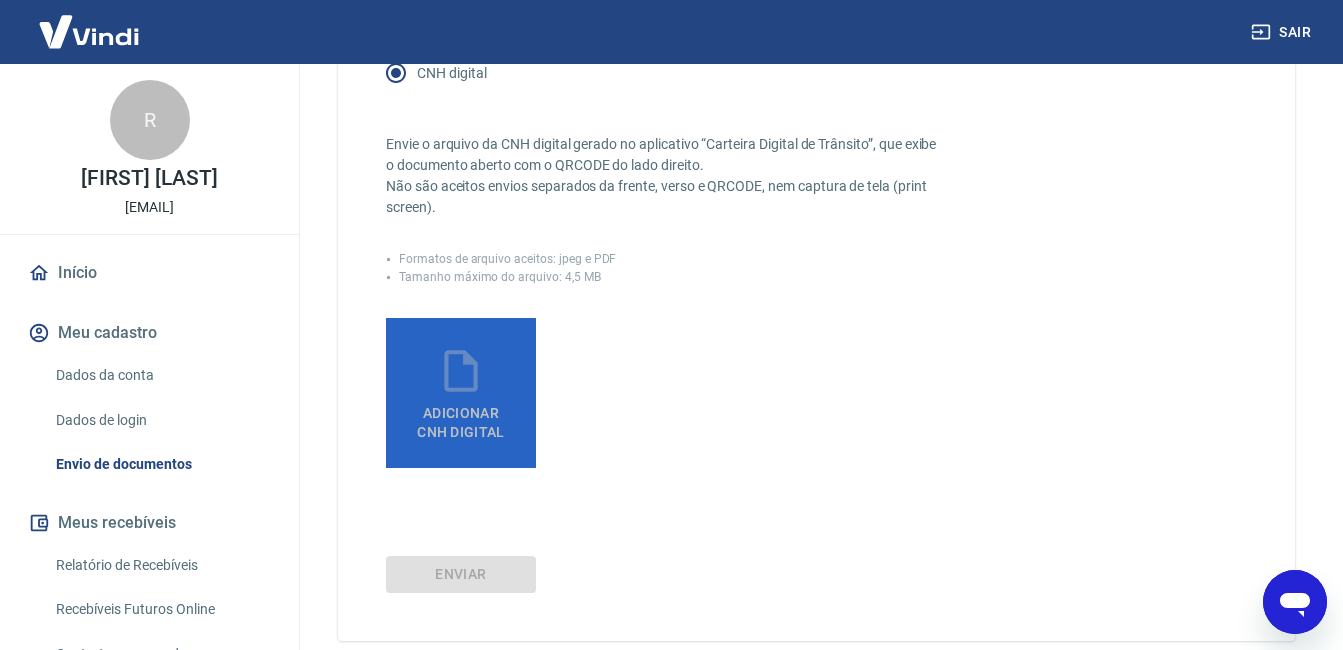 click 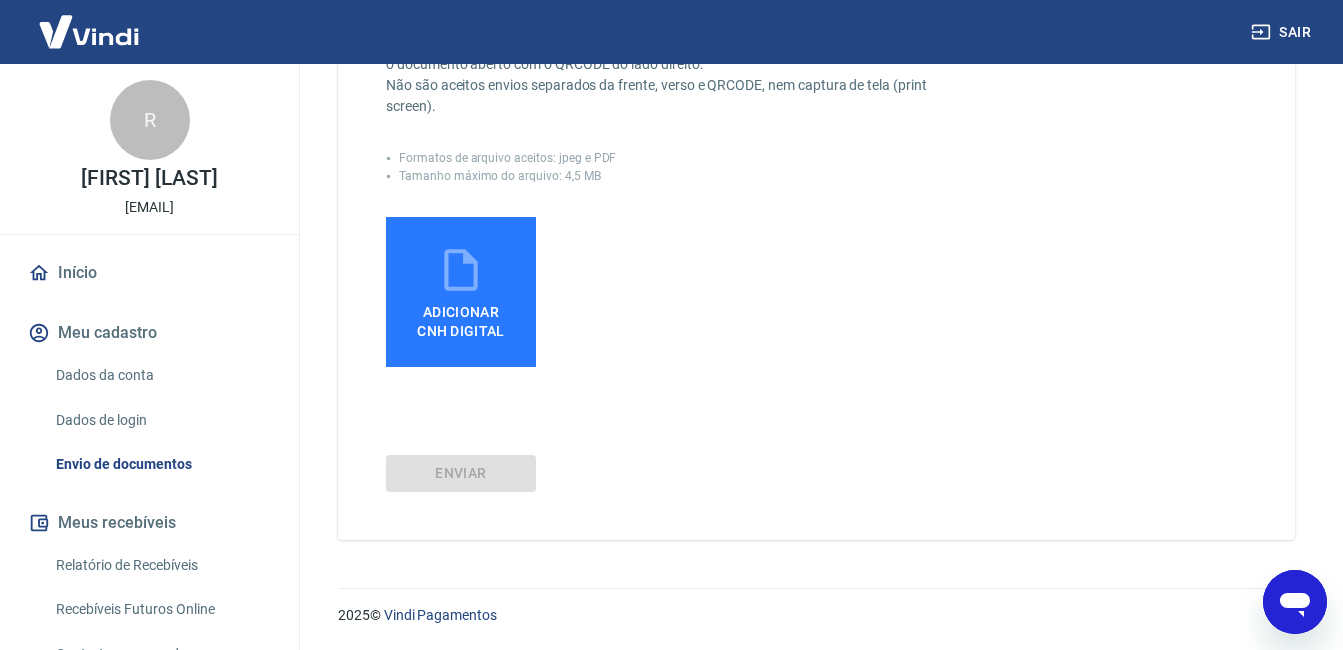 scroll, scrollTop: 401, scrollLeft: 0, axis: vertical 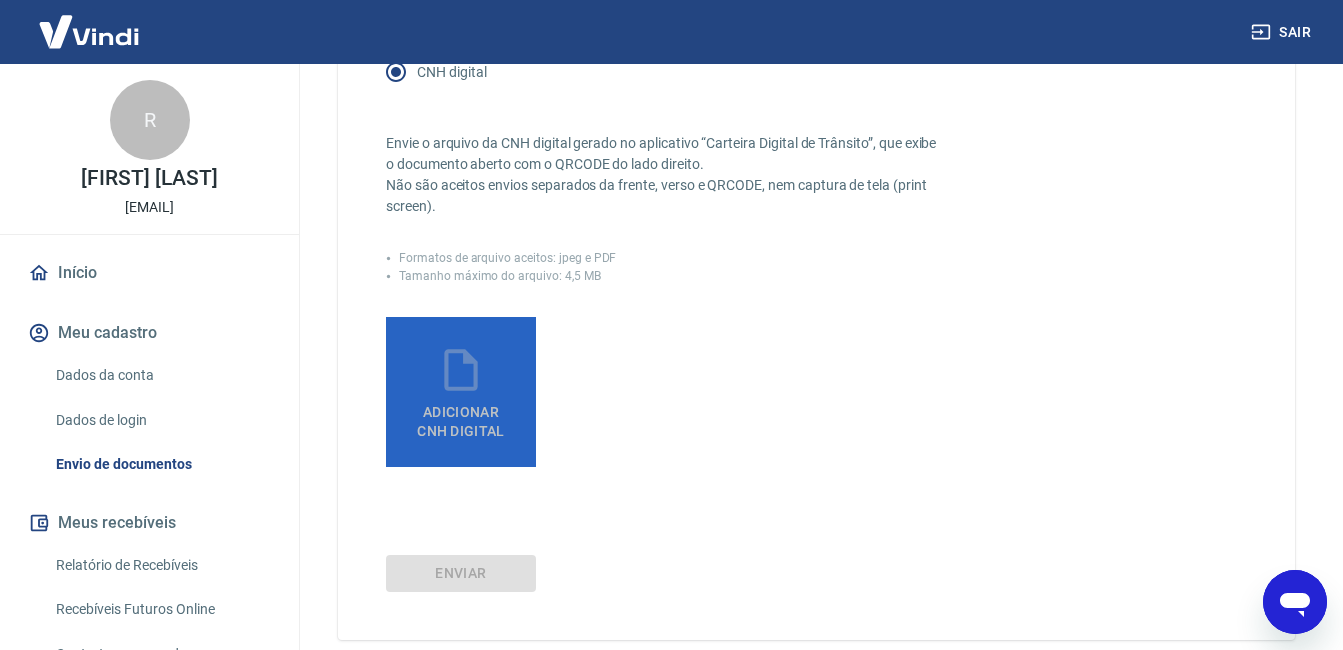 click on "Adicionar   CNH Digital" at bounding box center [461, 392] 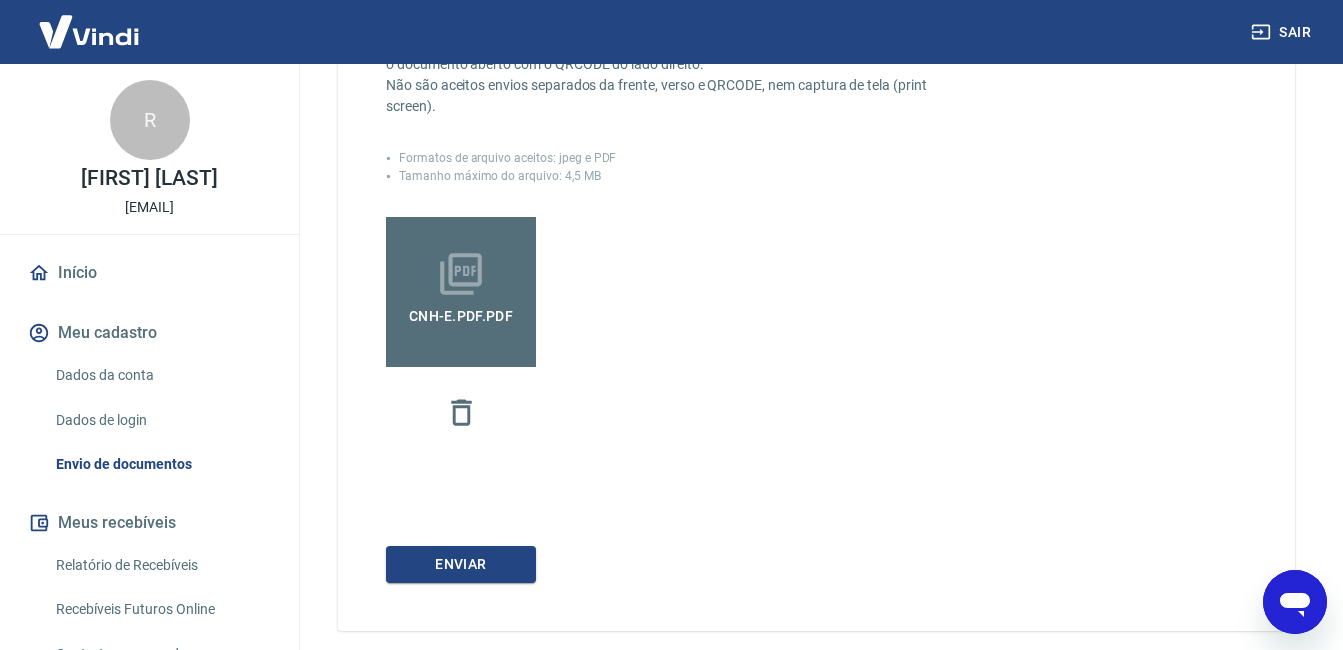 scroll, scrollTop: 592, scrollLeft: 0, axis: vertical 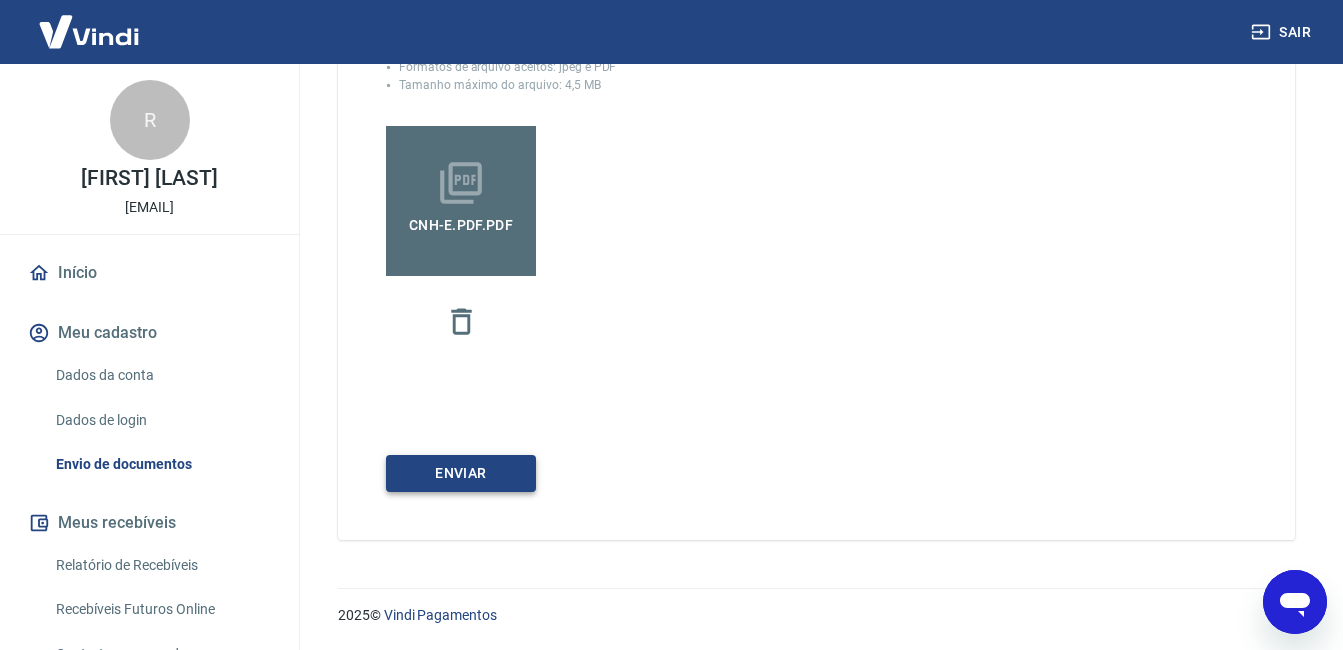 click on "Enviar" at bounding box center [461, 473] 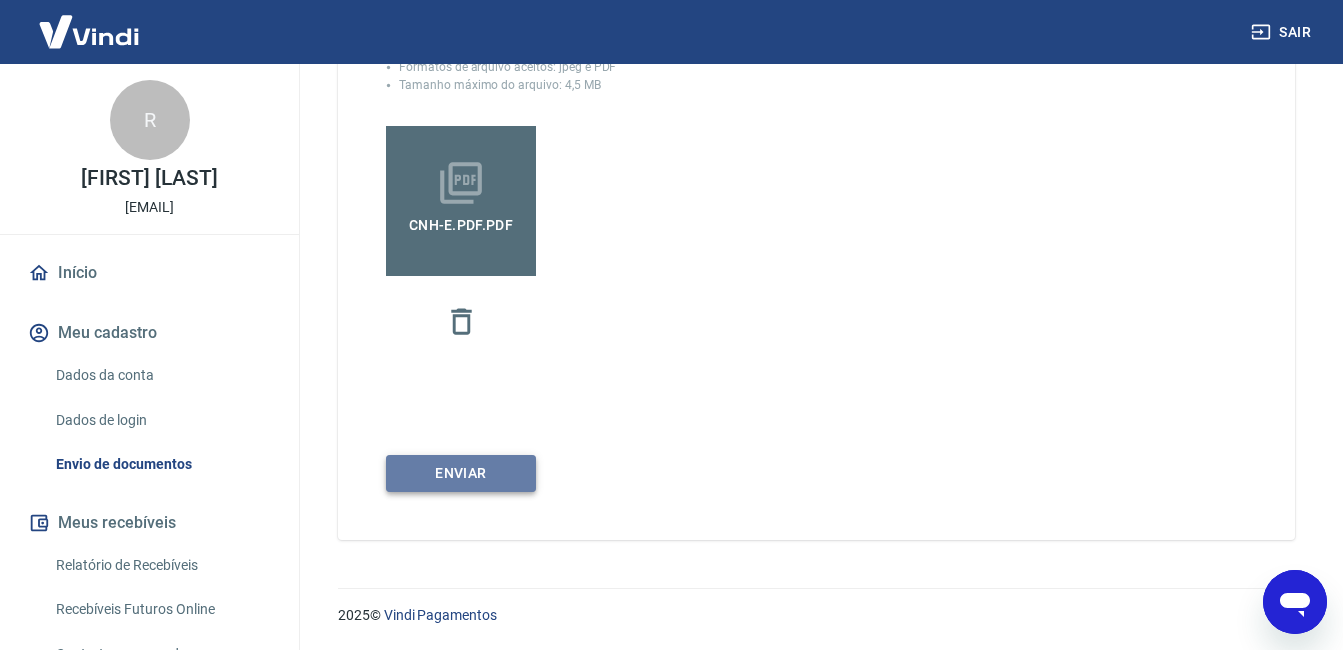 click on "Enviar" at bounding box center [461, 473] 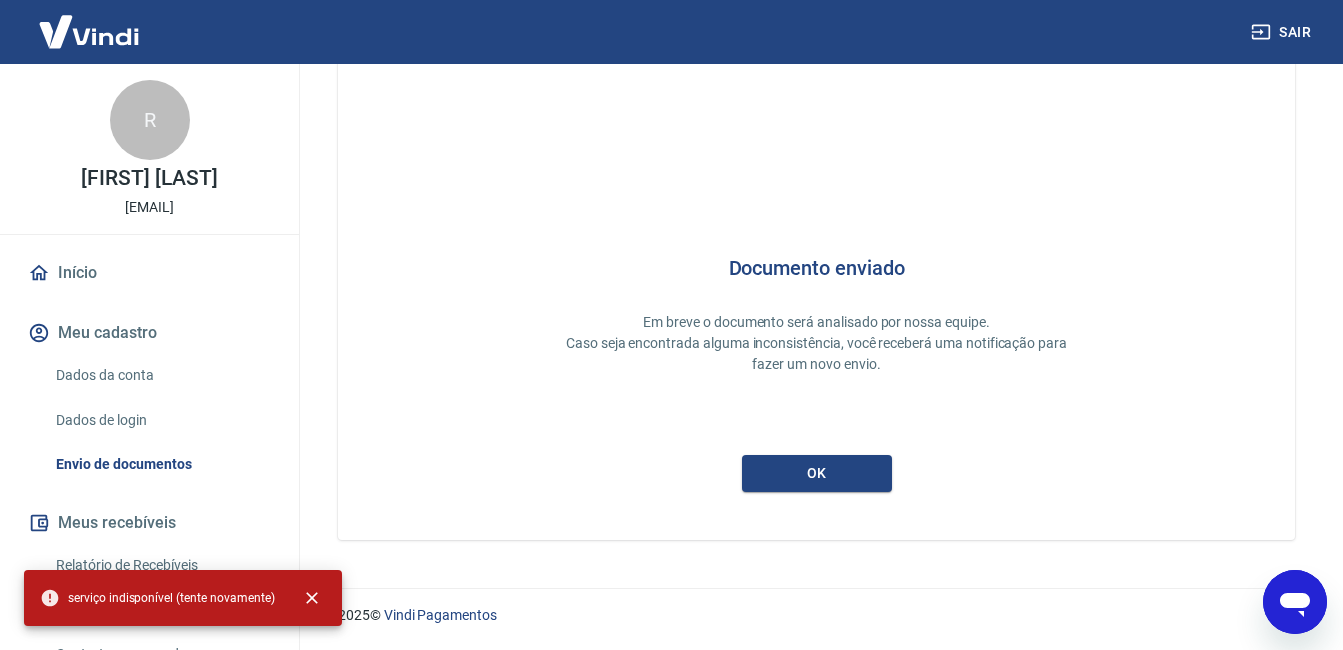 scroll, scrollTop: 44, scrollLeft: 0, axis: vertical 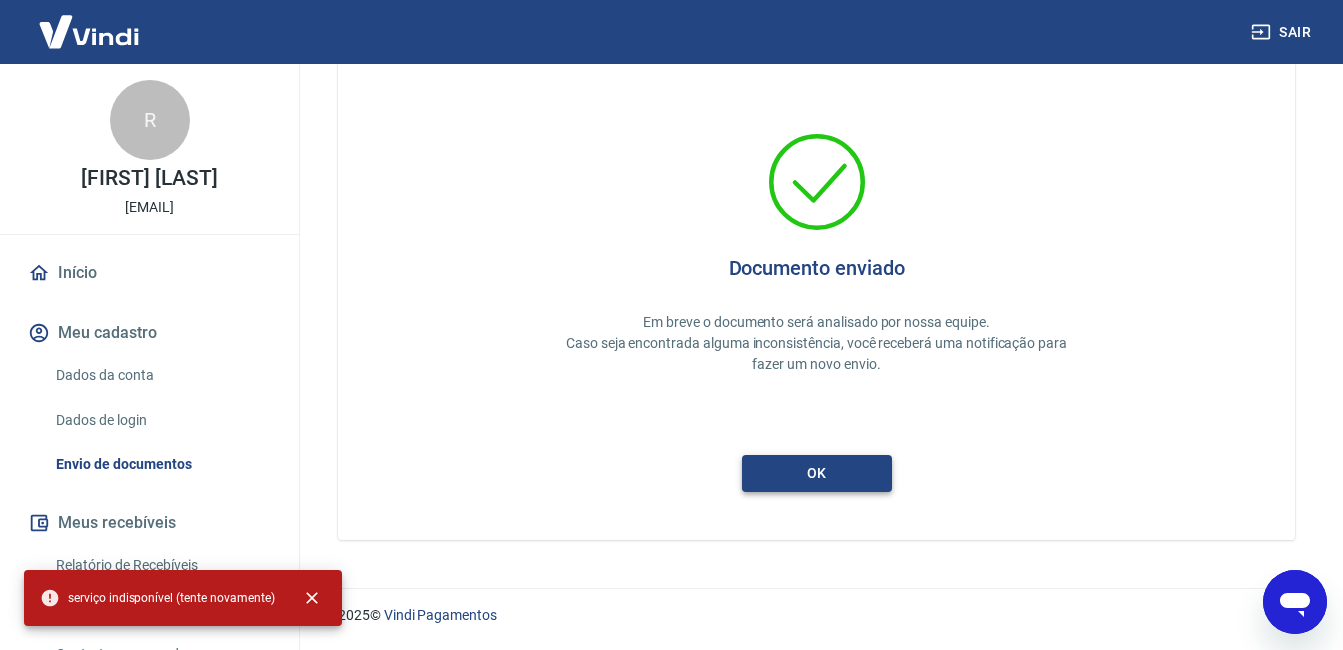 click on "ok" at bounding box center (817, 473) 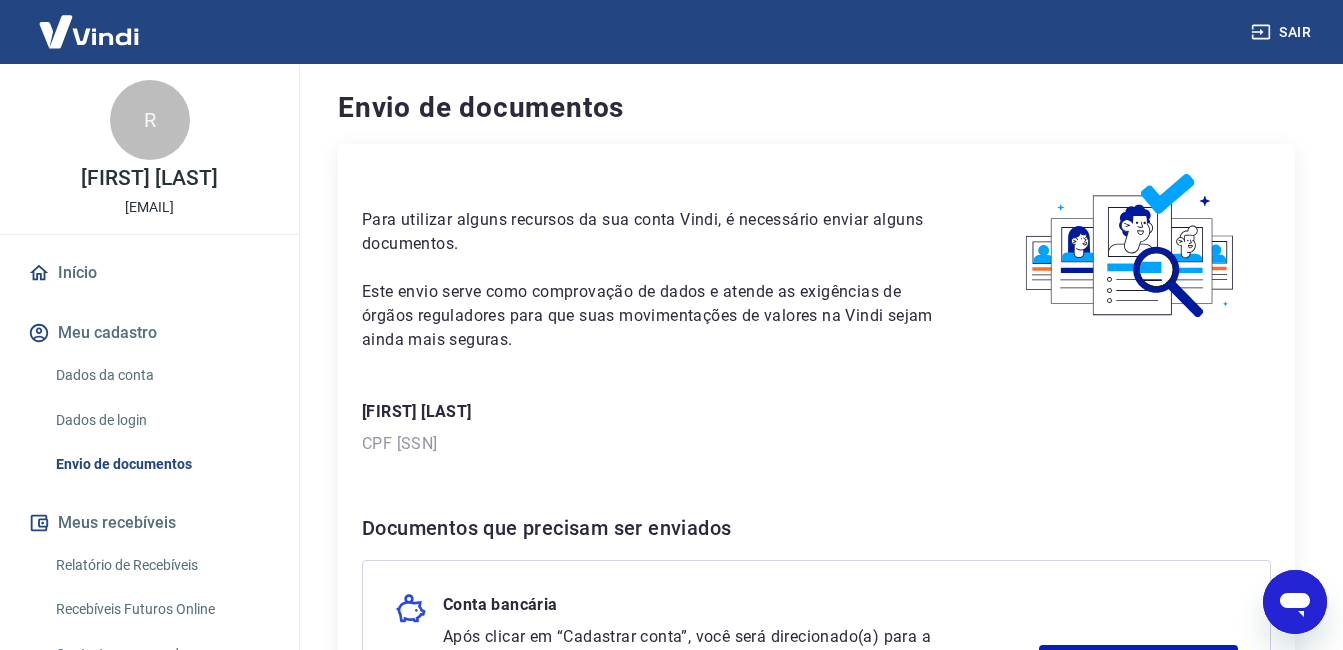 scroll, scrollTop: 200, scrollLeft: 0, axis: vertical 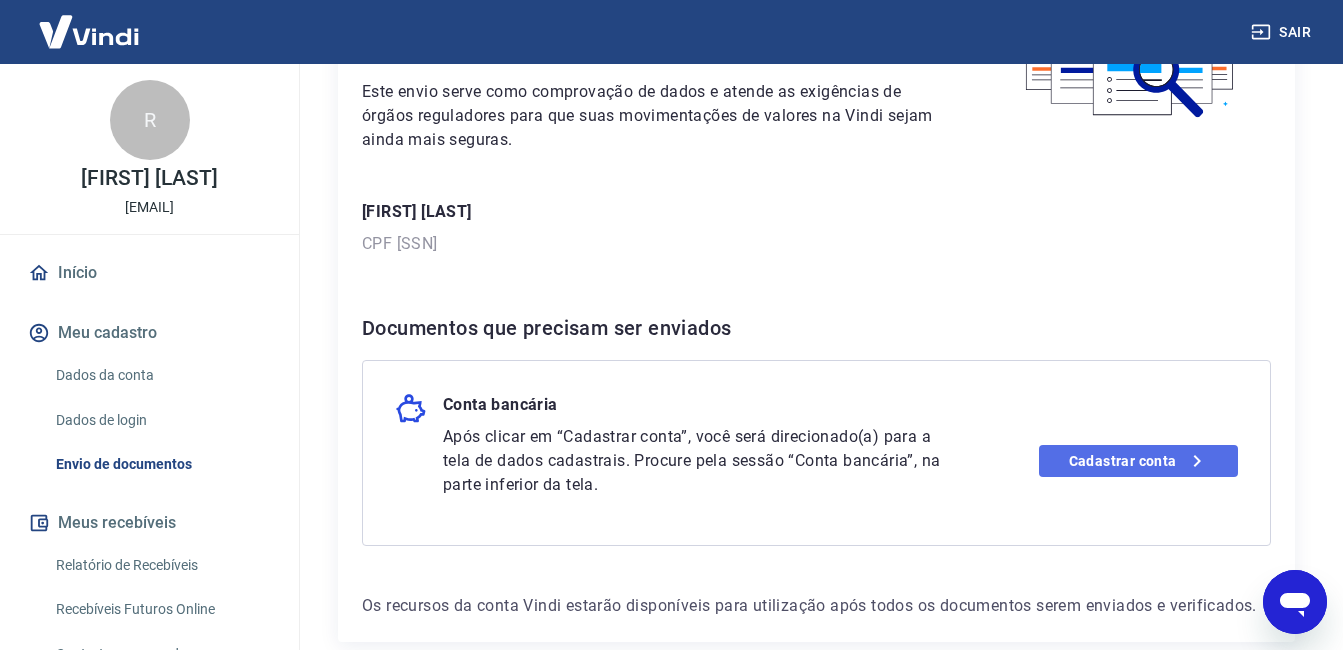 click on "Cadastrar conta" at bounding box center [1138, 461] 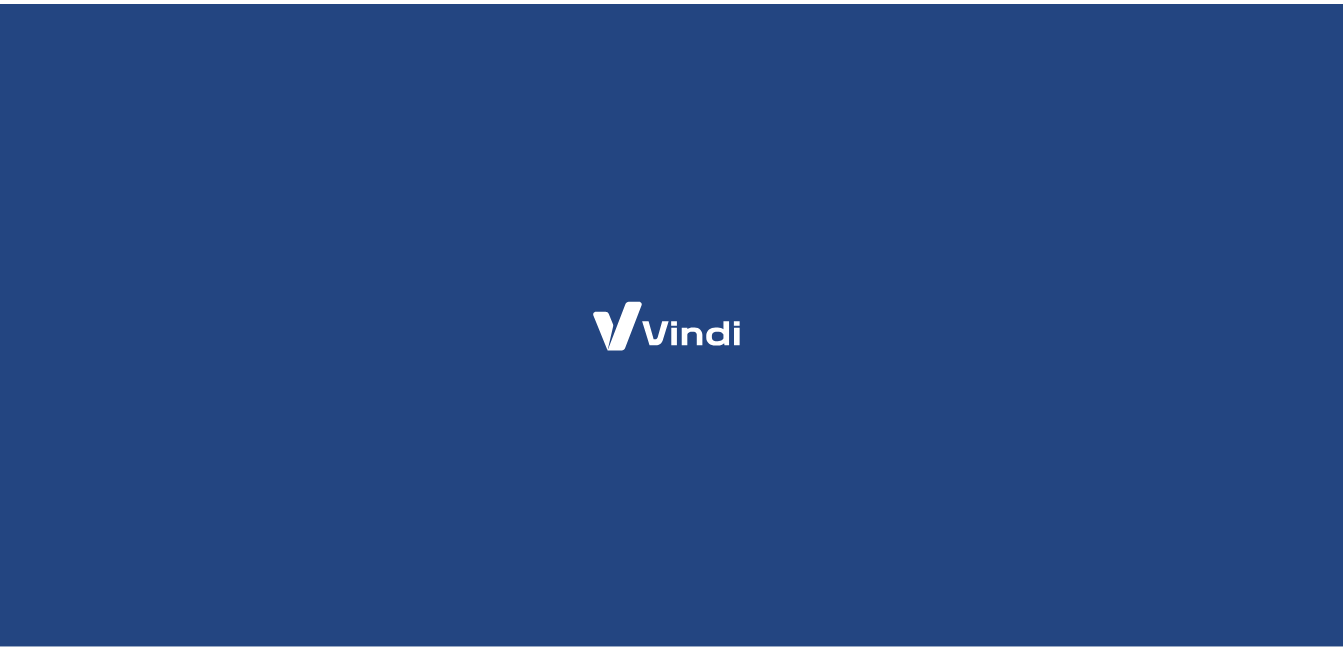 scroll, scrollTop: 0, scrollLeft: 0, axis: both 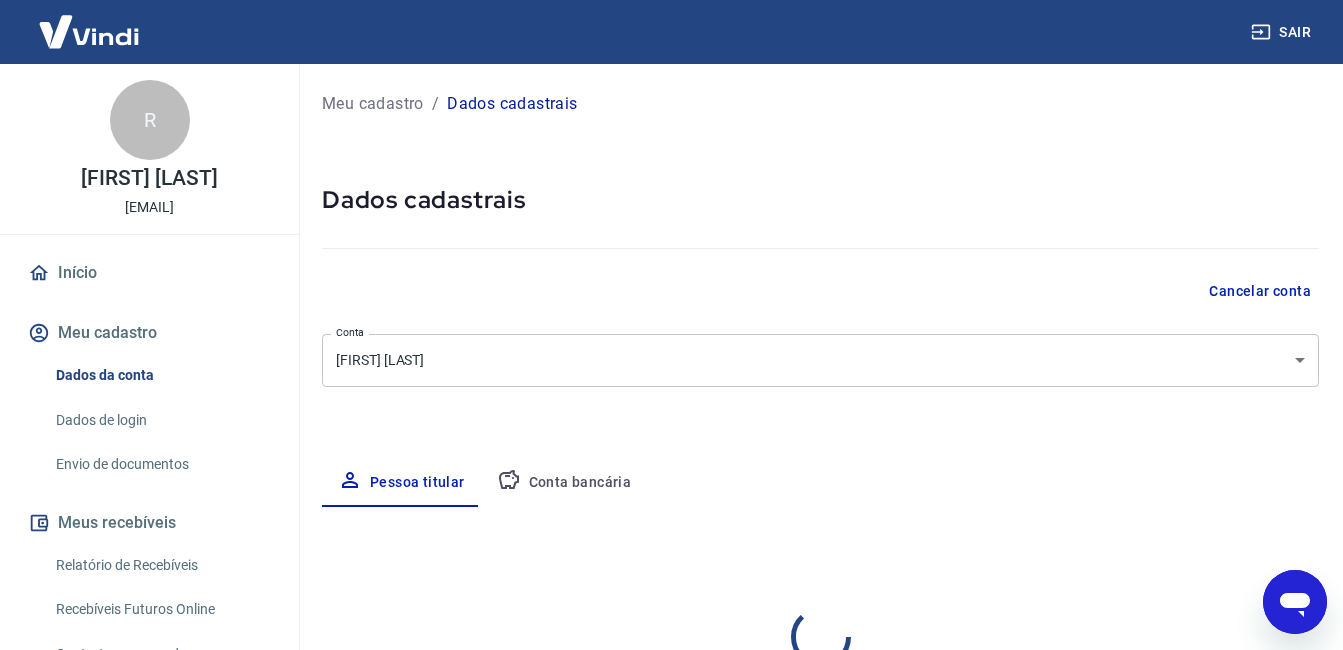 select on "SP" 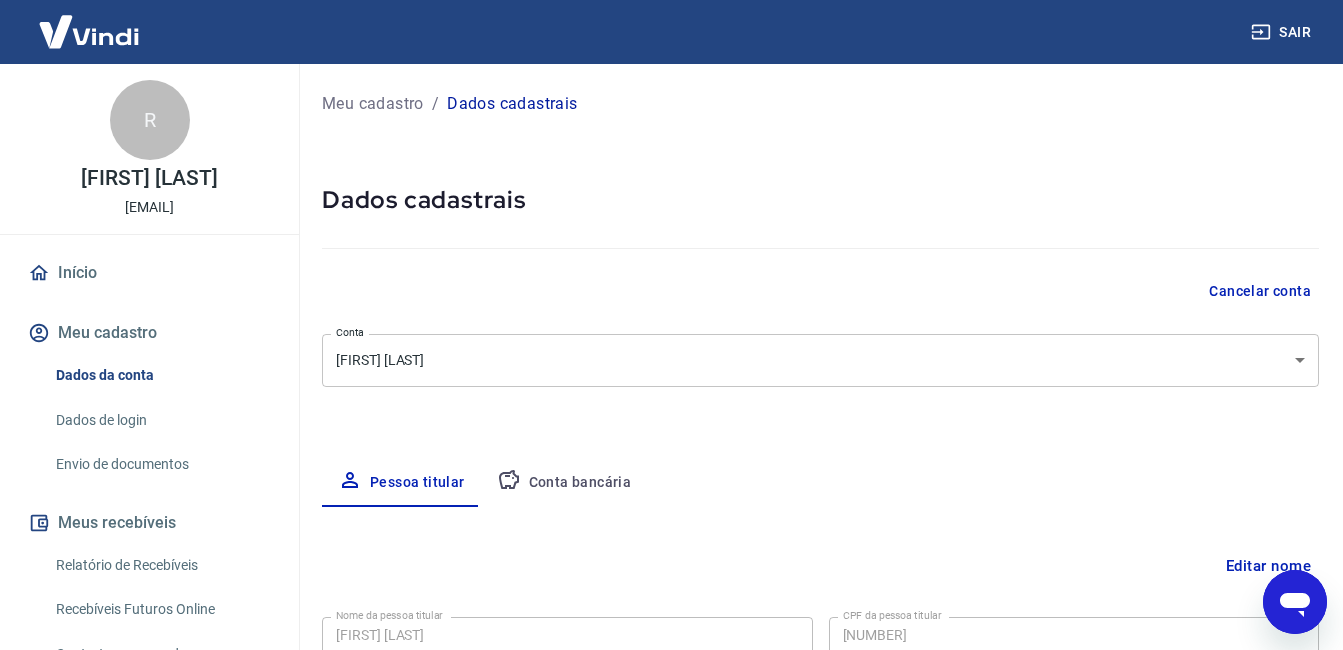 scroll, scrollTop: 0, scrollLeft: 0, axis: both 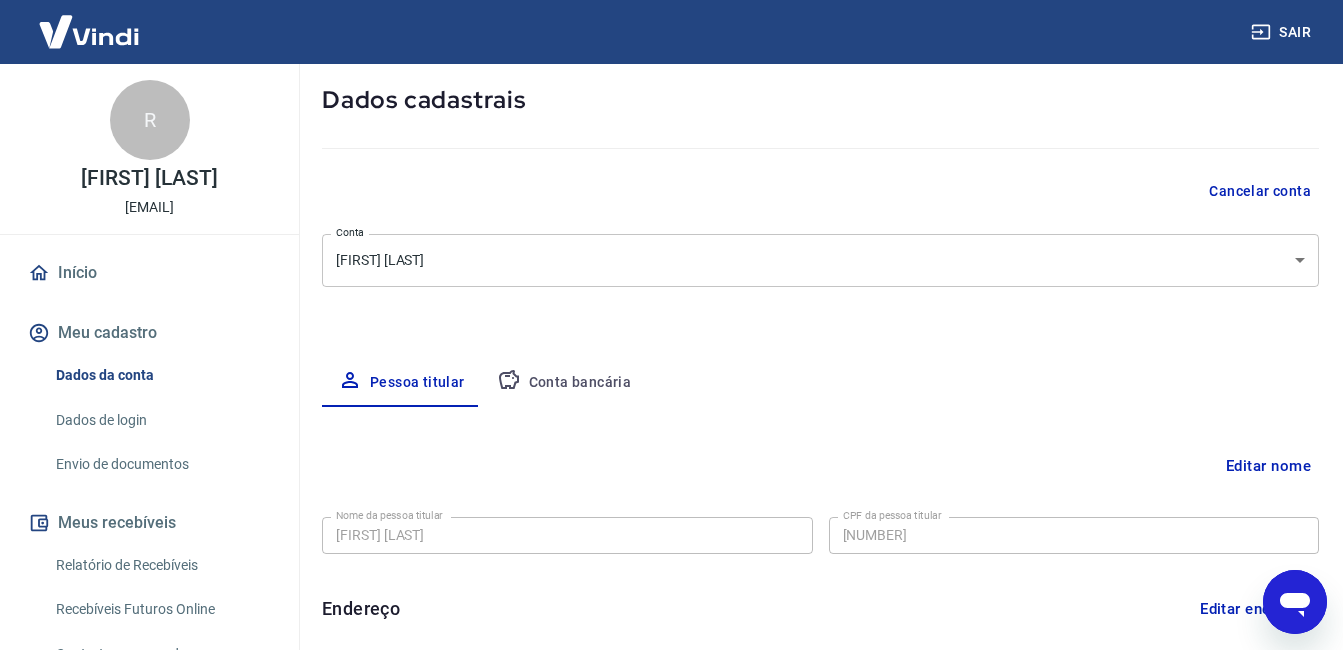 click on "Conta bancária" at bounding box center [564, 383] 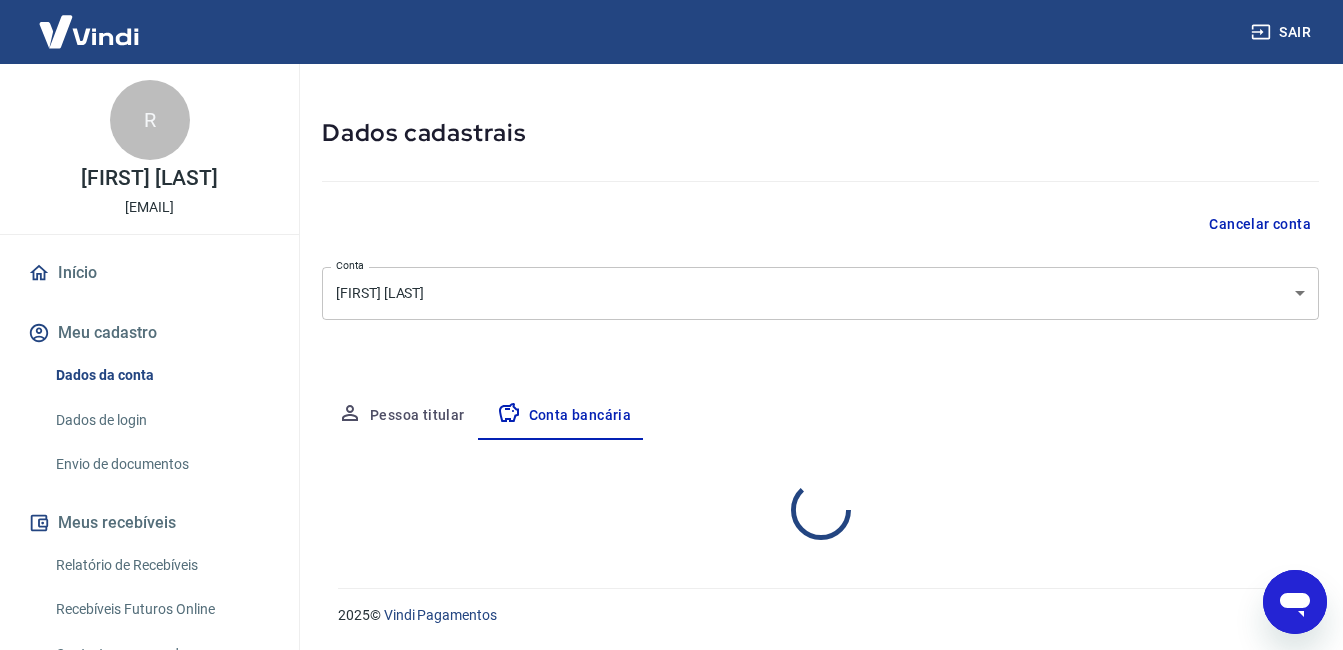 select on "1" 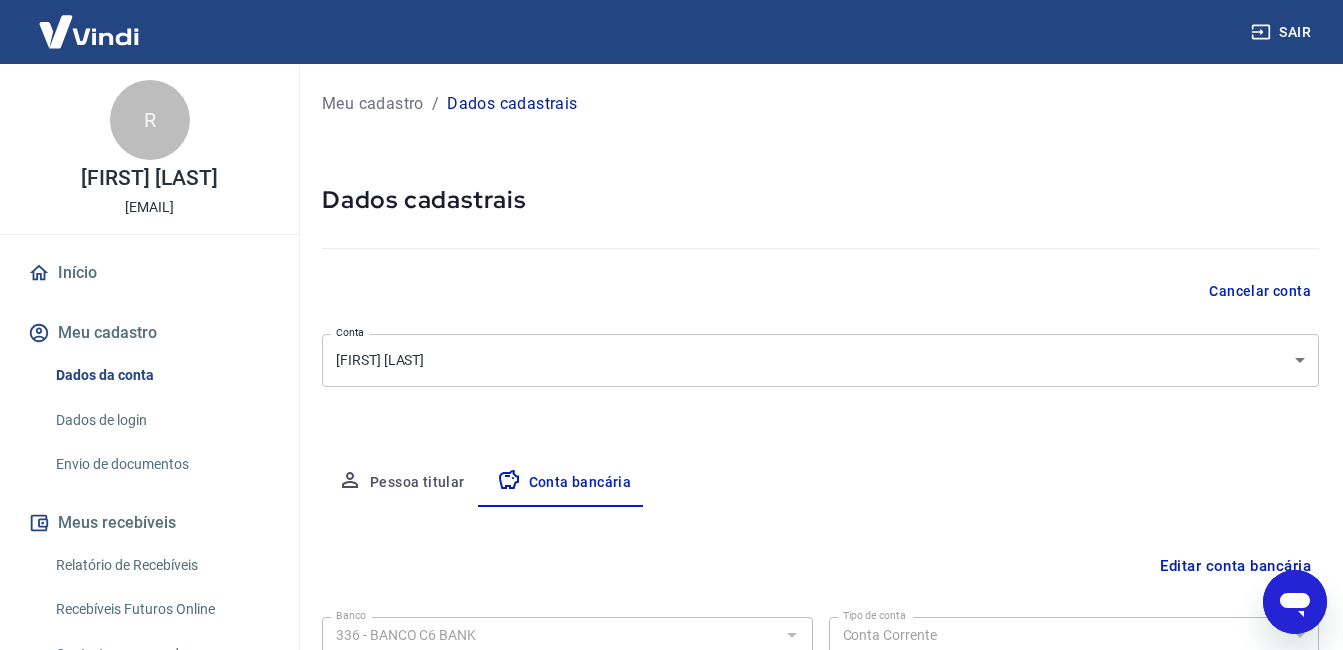 scroll, scrollTop: 261, scrollLeft: 0, axis: vertical 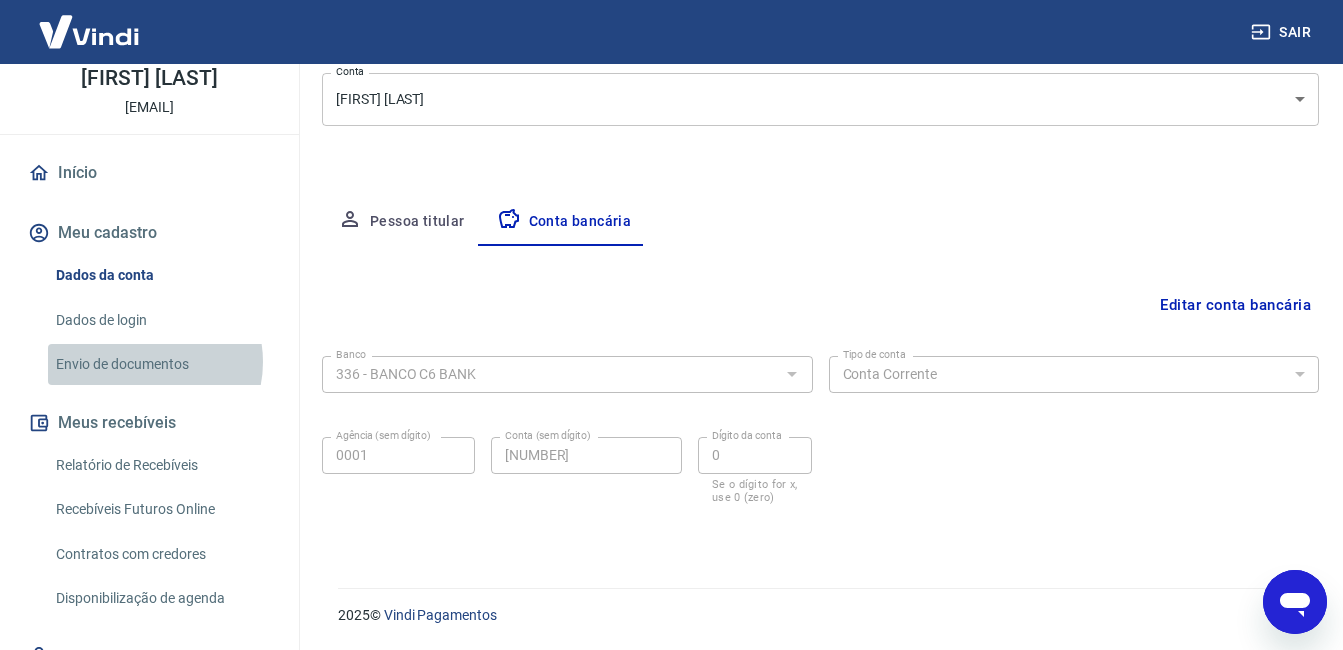 click on "Envio de documentos" at bounding box center [161, 364] 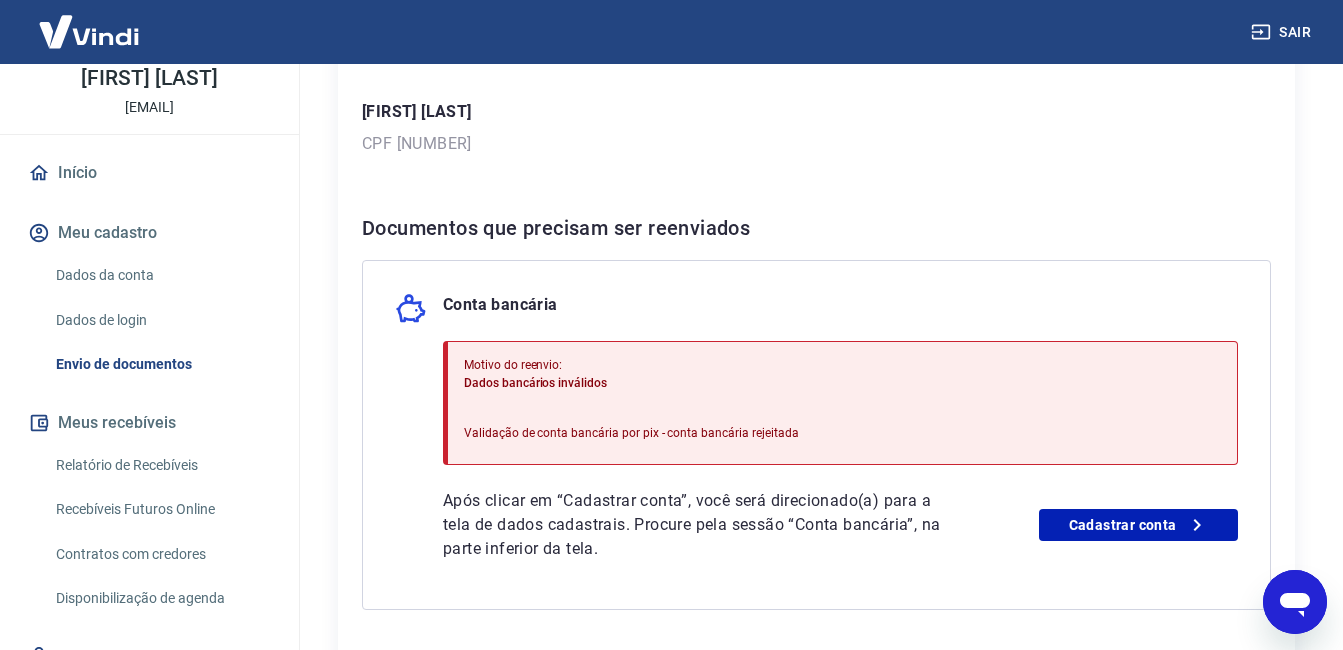 scroll, scrollTop: 400, scrollLeft: 0, axis: vertical 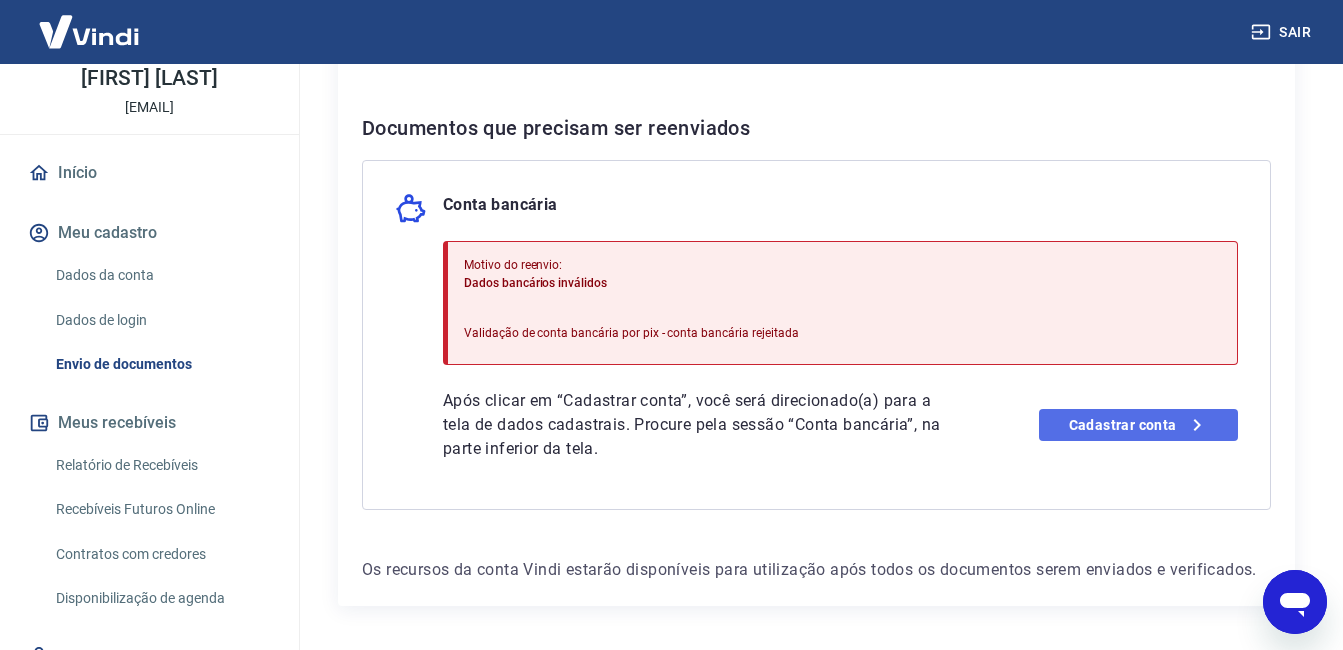 click on "Cadastrar conta" at bounding box center (1138, 425) 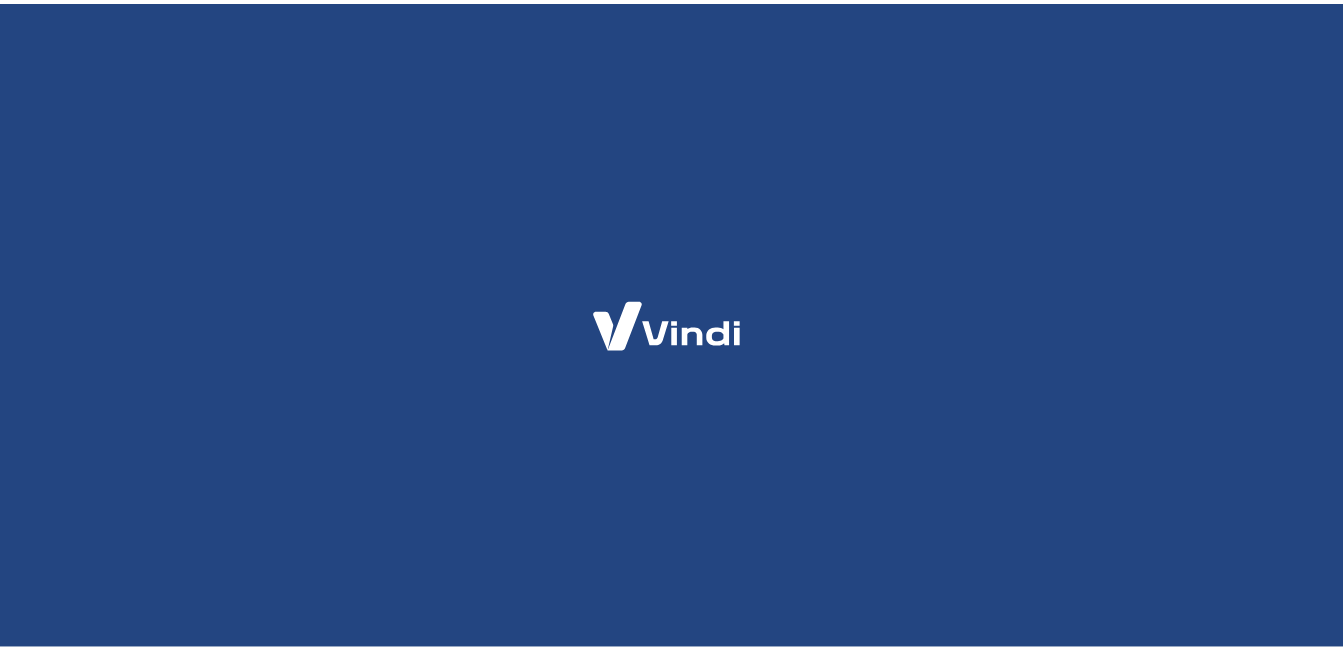 scroll, scrollTop: 0, scrollLeft: 0, axis: both 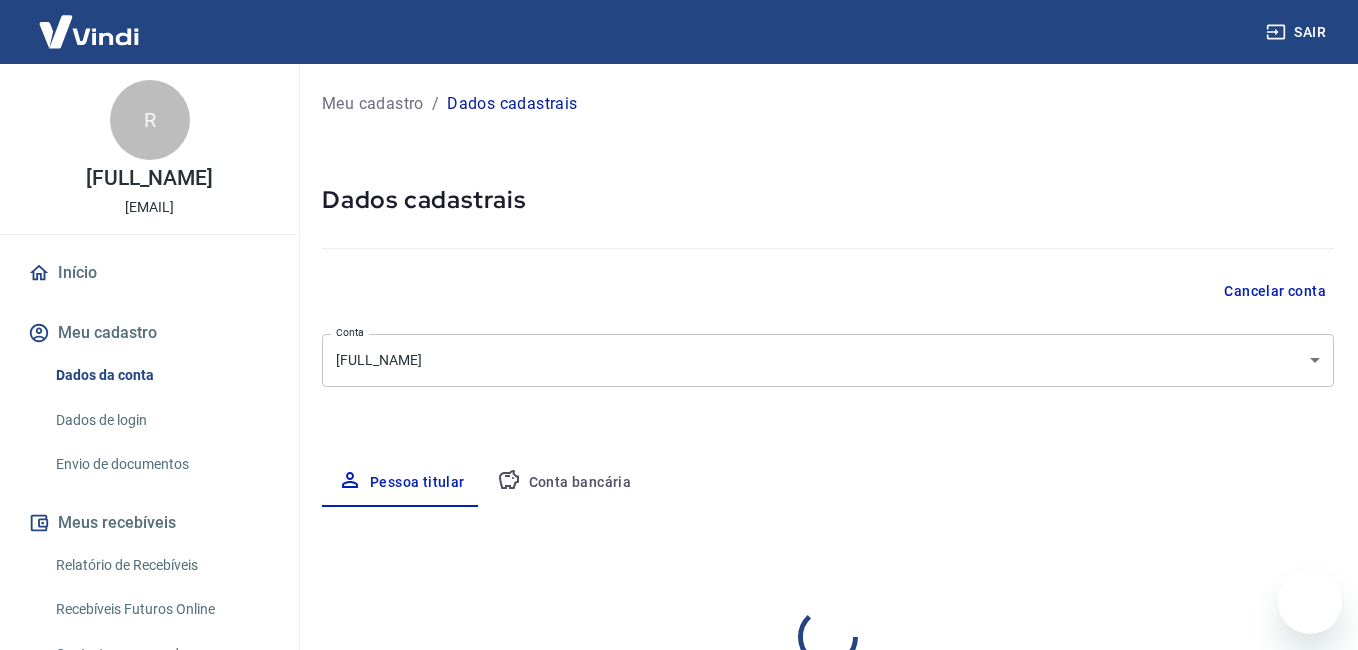 select on "SP" 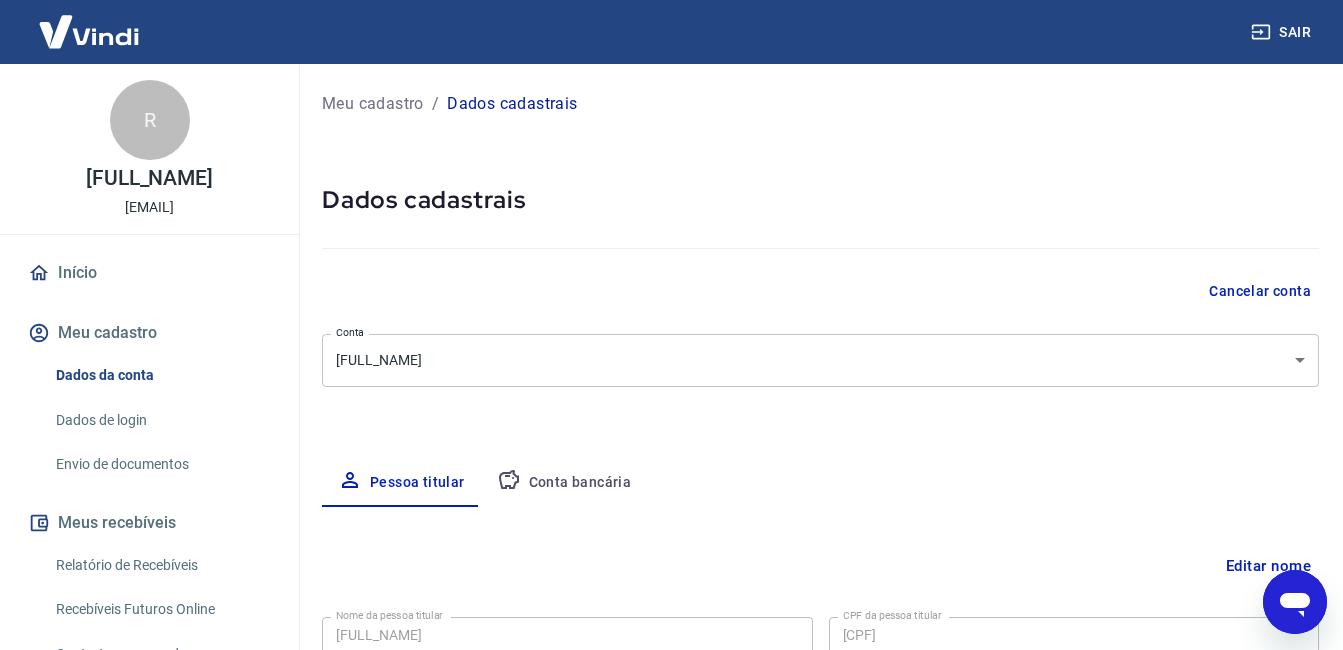 scroll, scrollTop: 0, scrollLeft: 0, axis: both 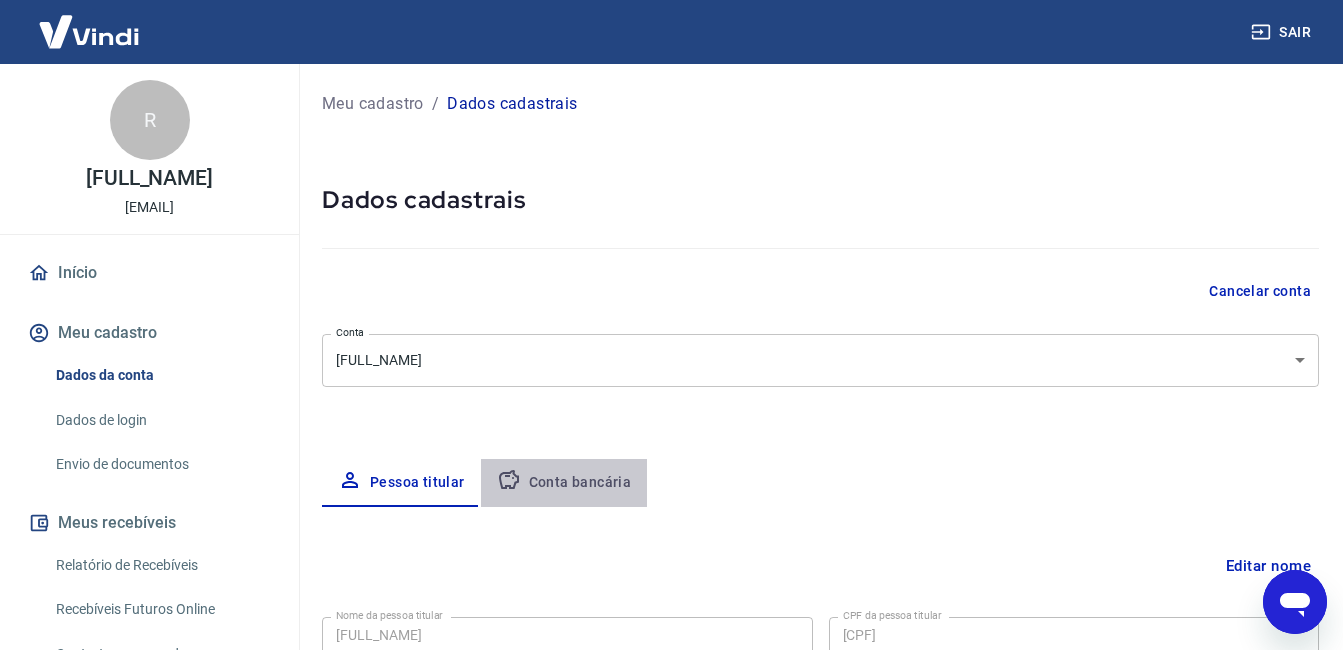 click on "Conta bancária" at bounding box center [564, 483] 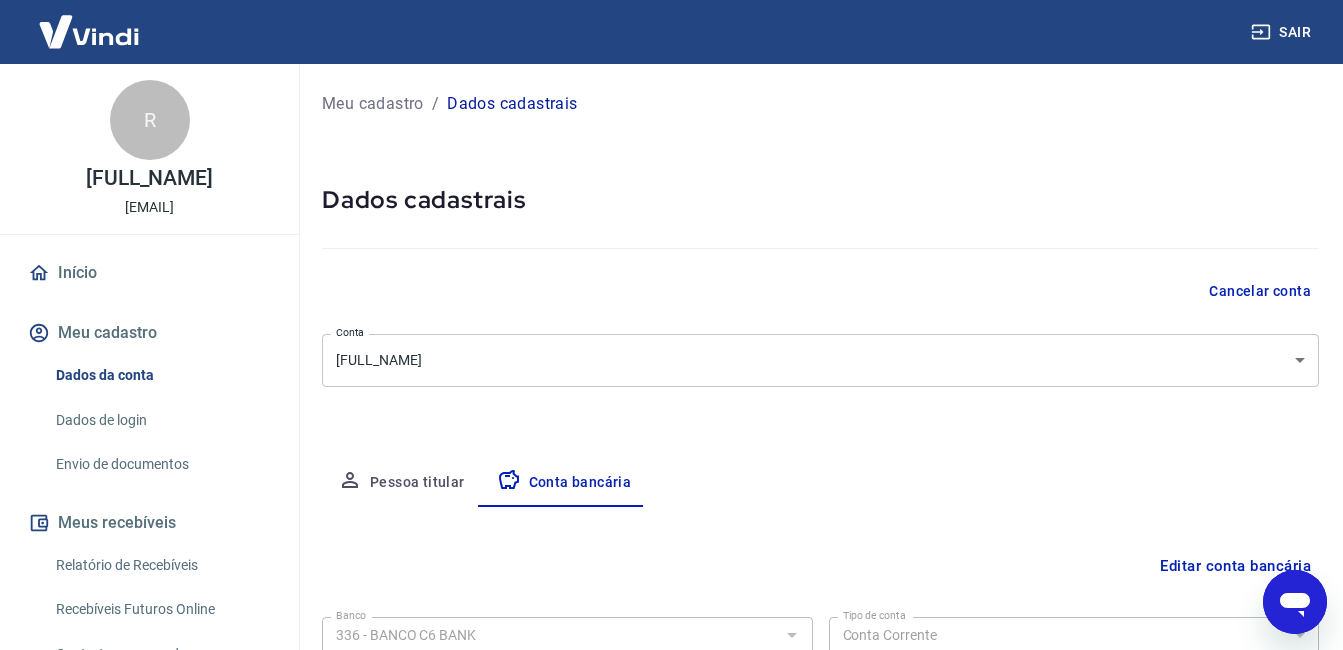 scroll, scrollTop: 200, scrollLeft: 0, axis: vertical 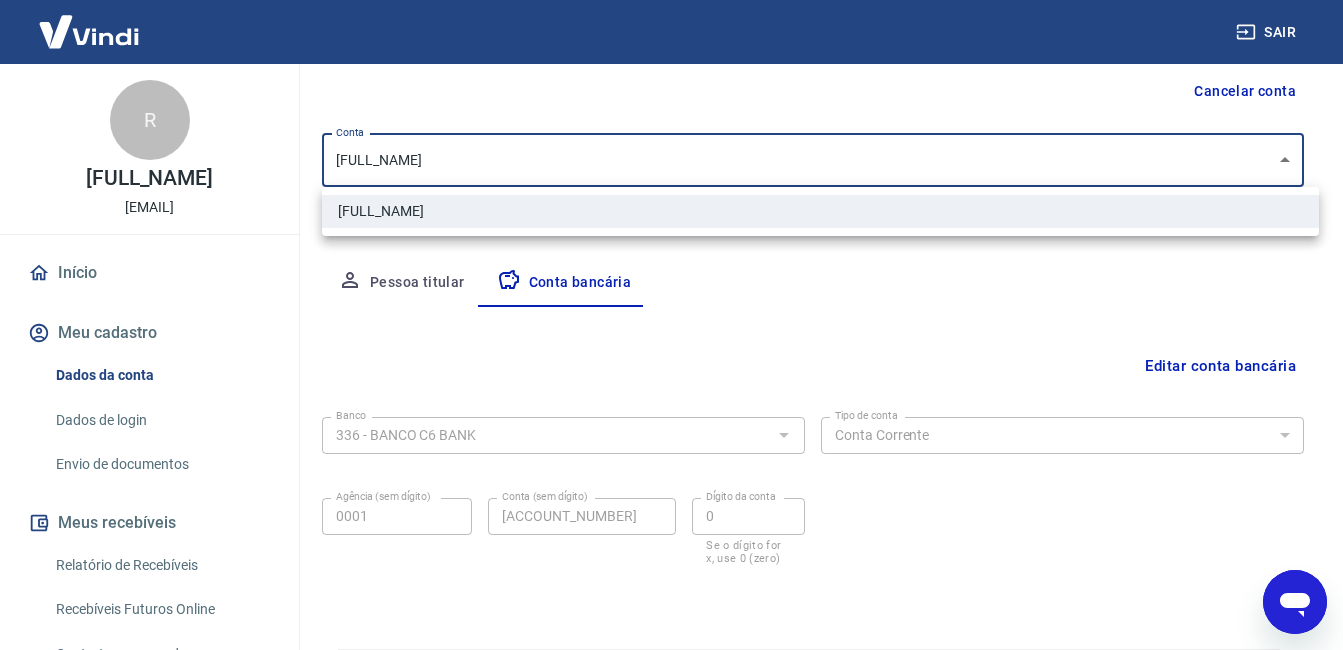 click on "Sair R Ricardo Maeda loja@canalagricola.com.br Início Meu cadastro Dados da conta Dados de login Envio de documentos Meus recebíveis Relatório de Recebíveis Recebíveis Futuros Online Contratos com credores Disponibilização de agenda Segurança Fale conosco Meu cadastro / Dados cadastrais Dados cadastrais Cancelar conta Conta Ricardo Maeda [object Object] Conta Pessoa titular Conta bancária Editar conta bancária Banco 336 - BANCO C6 BANK Banco Tipo de conta Conta Corrente Conta Poupança Tipo de conta Agência (sem dígito) 0001 Agência (sem dígito) Conta (sem dígito) 39301835 Conta (sem dígito) Dígito da conta 0 Dígito da conta Se o dígito for x, use 0 (zero) Atenção Ao cadastrar uma nova conta bancária, faremos um crédito de valor simbólico na conta bancária informada. Este crédito é apenas para verificação de segurança e será feito automaticamente após a alteração da conta. Salvar Cancelar 2025  ©   Vindi Pagamentos Ricardo Maeda" at bounding box center [671, 125] 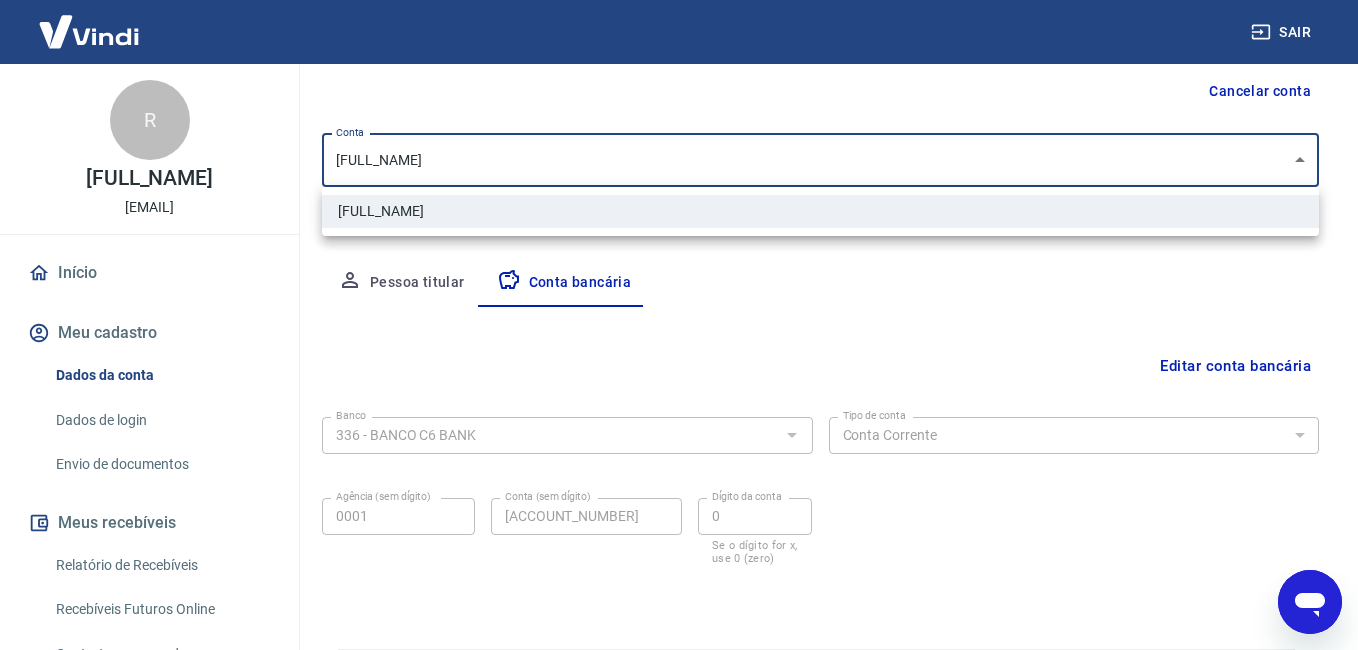 click on "[FIRST] [LAST]" at bounding box center (820, 211) 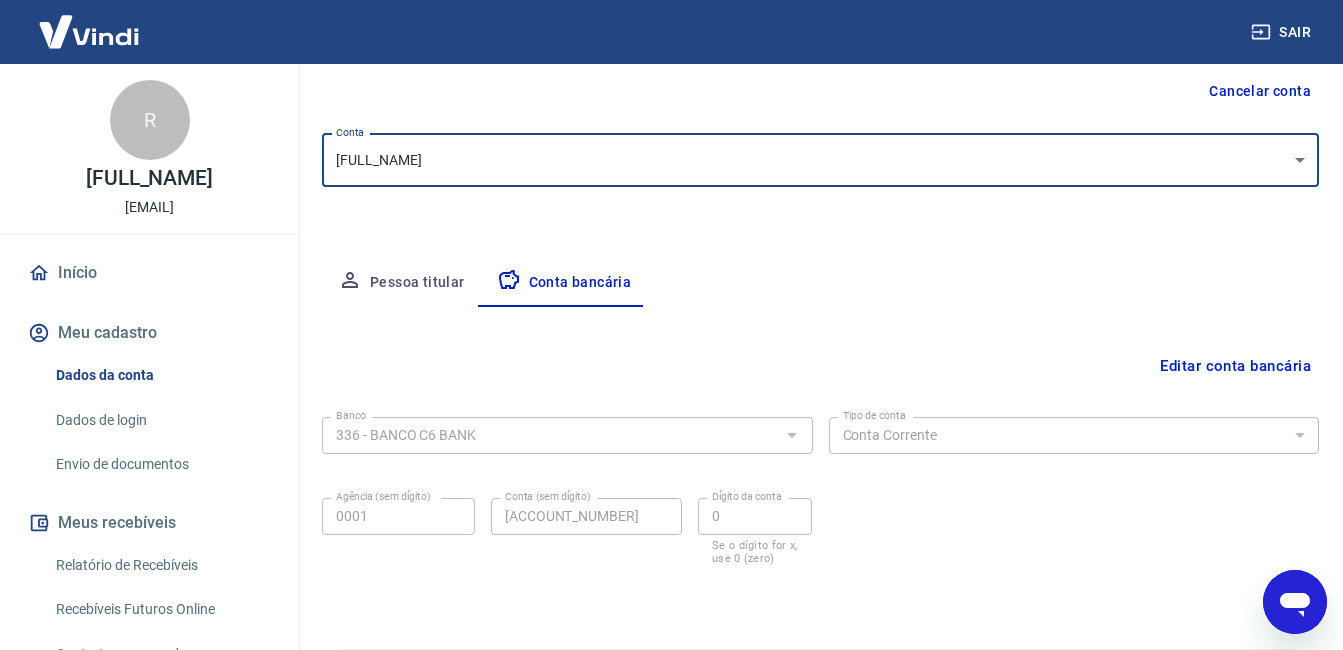 click on "Pessoa titular" at bounding box center (401, 283) 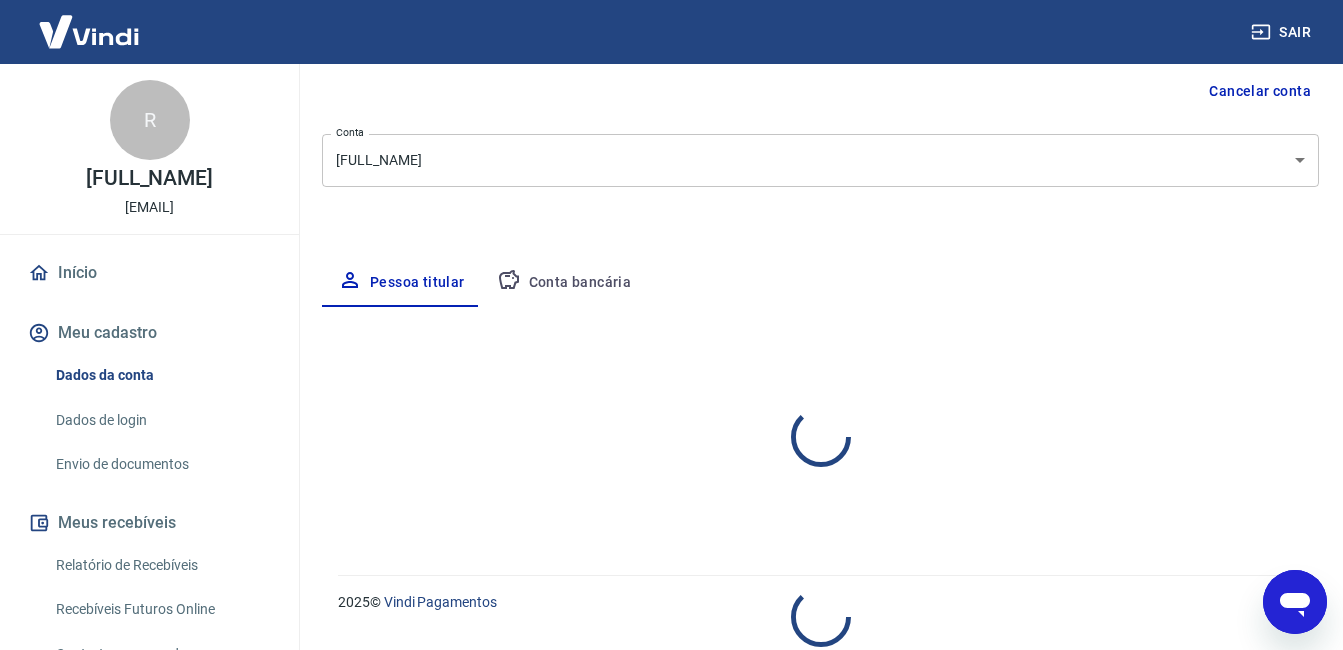 select on "SP" 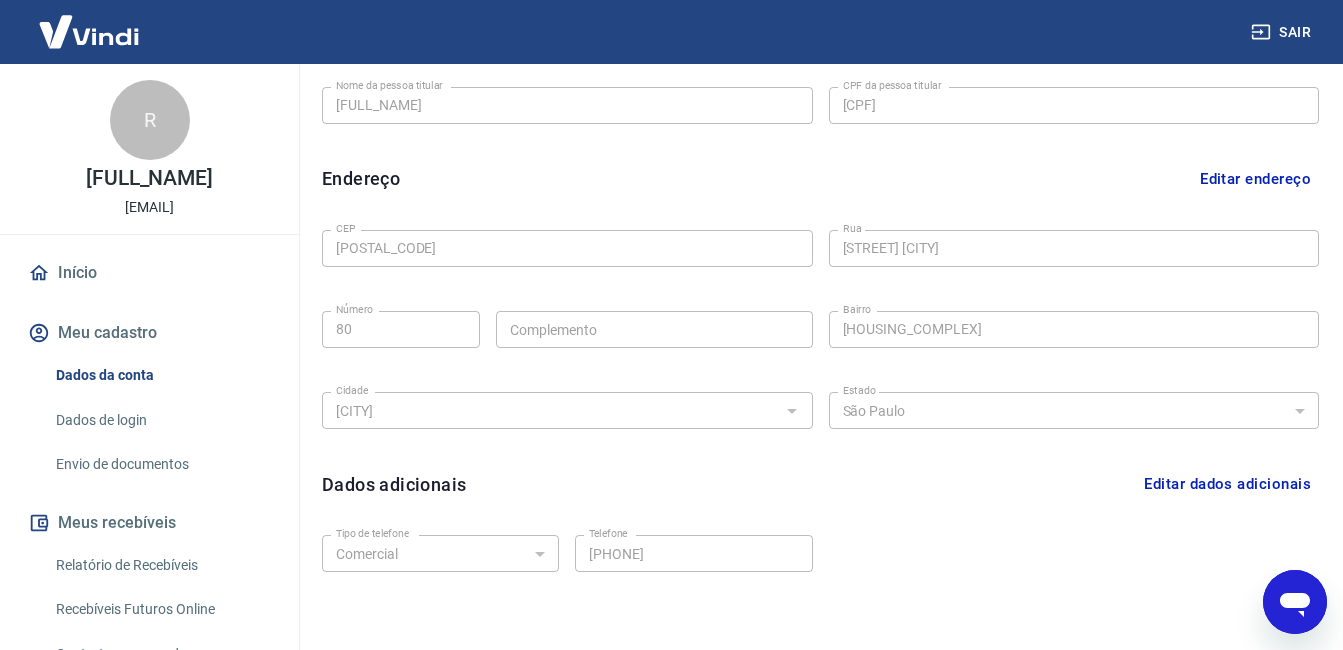 scroll, scrollTop: 0, scrollLeft: 0, axis: both 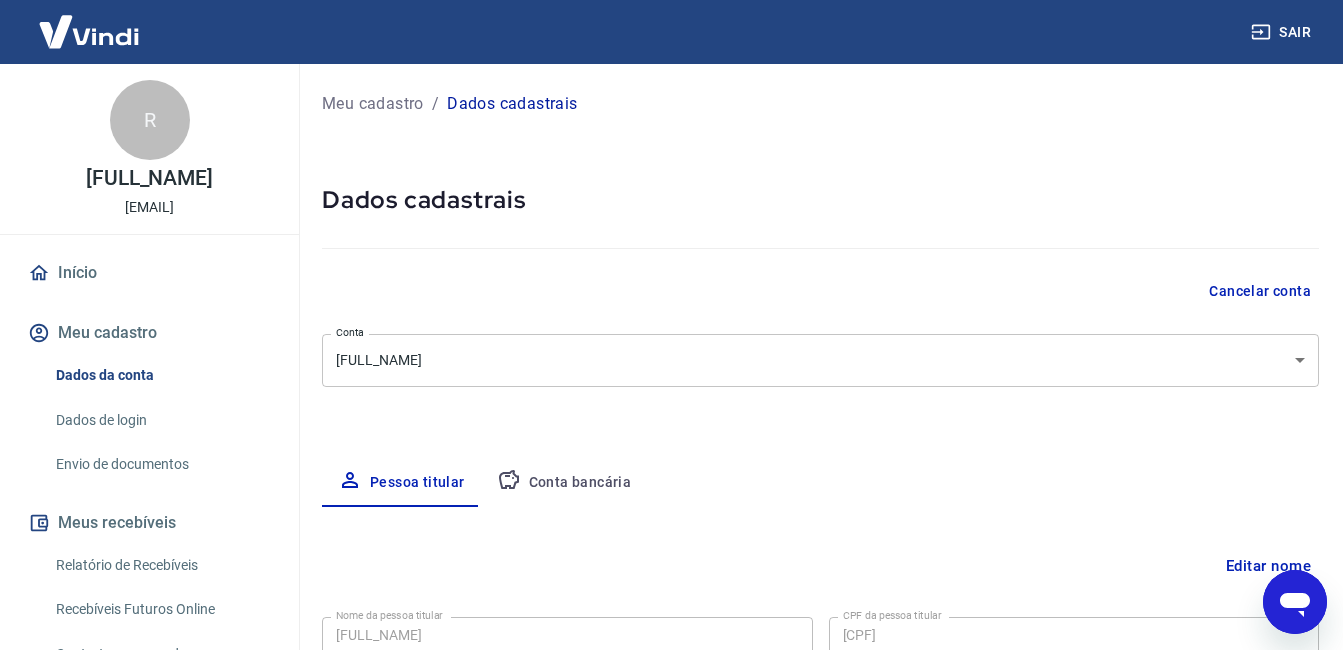 click on "Conta bancária" at bounding box center (564, 483) 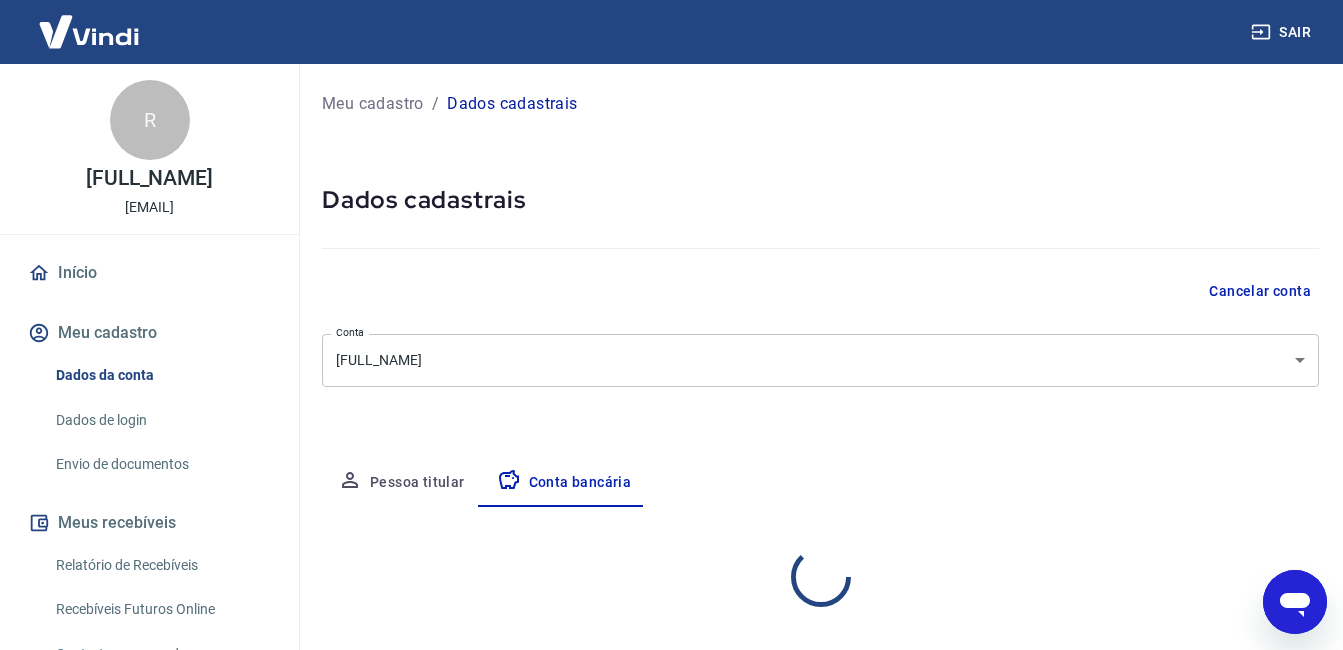 select on "1" 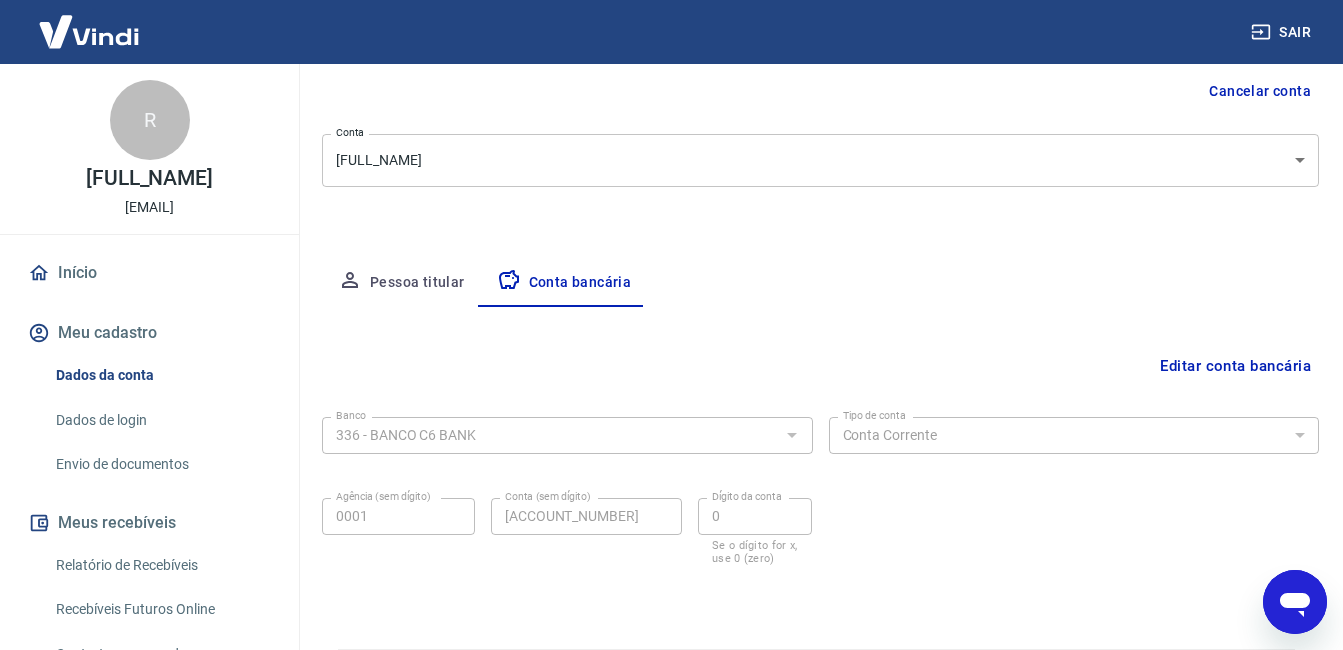 scroll, scrollTop: 261, scrollLeft: 0, axis: vertical 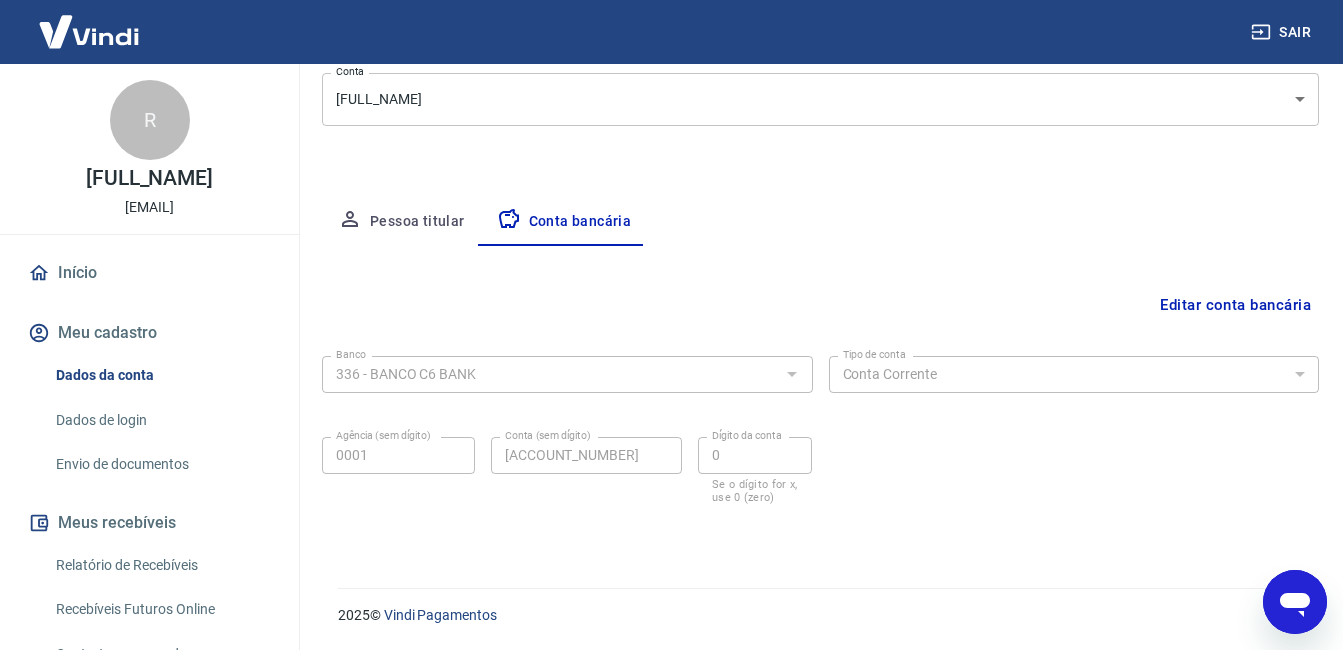 click on "Editar conta bancária" at bounding box center [1235, 305] 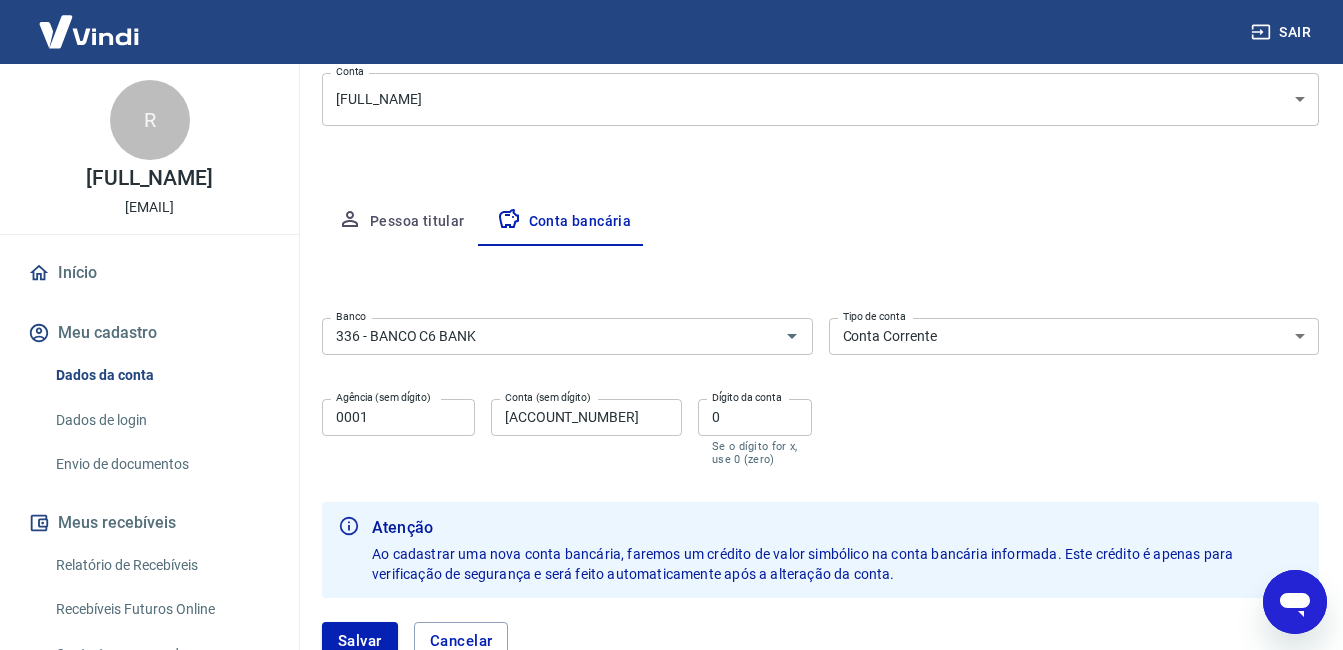 scroll, scrollTop: 361, scrollLeft: 0, axis: vertical 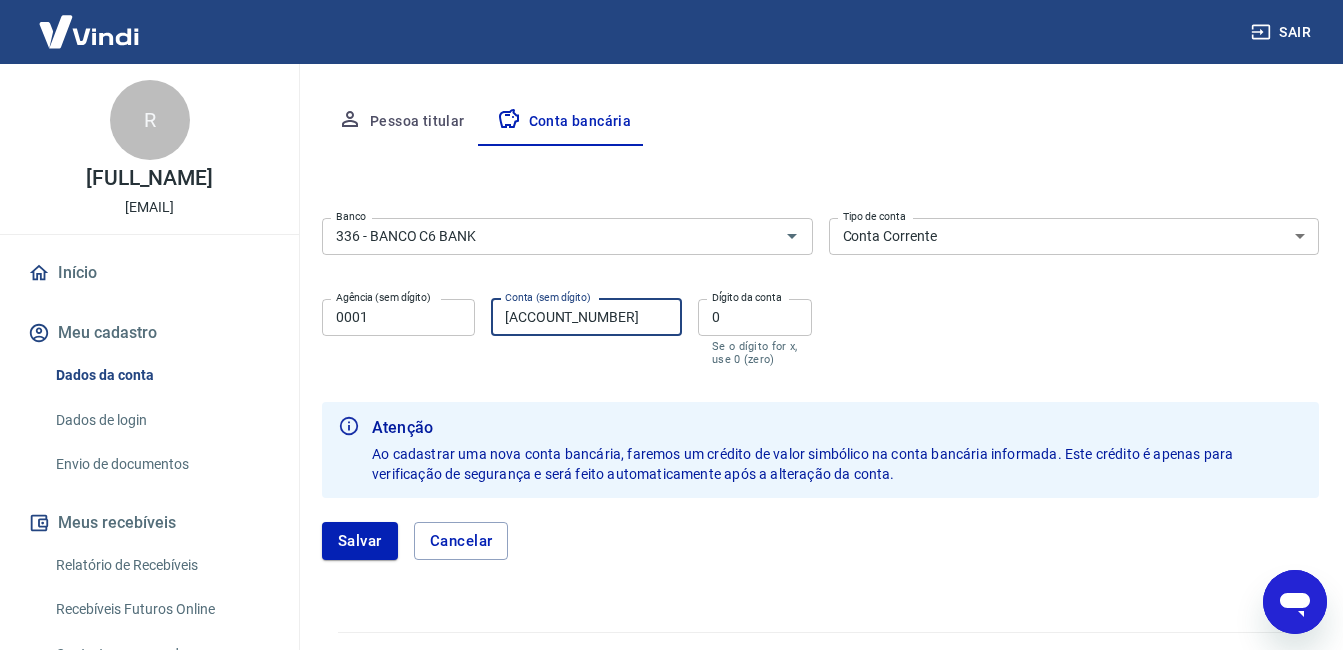 click on "39301835" at bounding box center (586, 317) 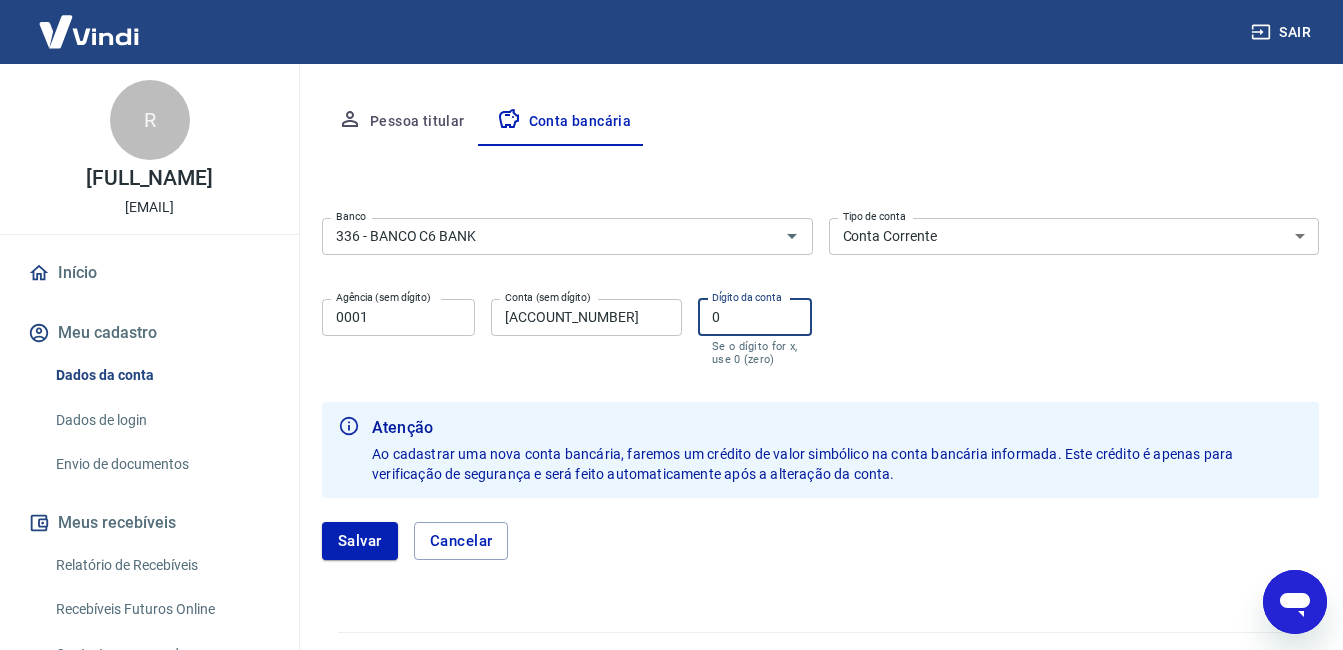 type 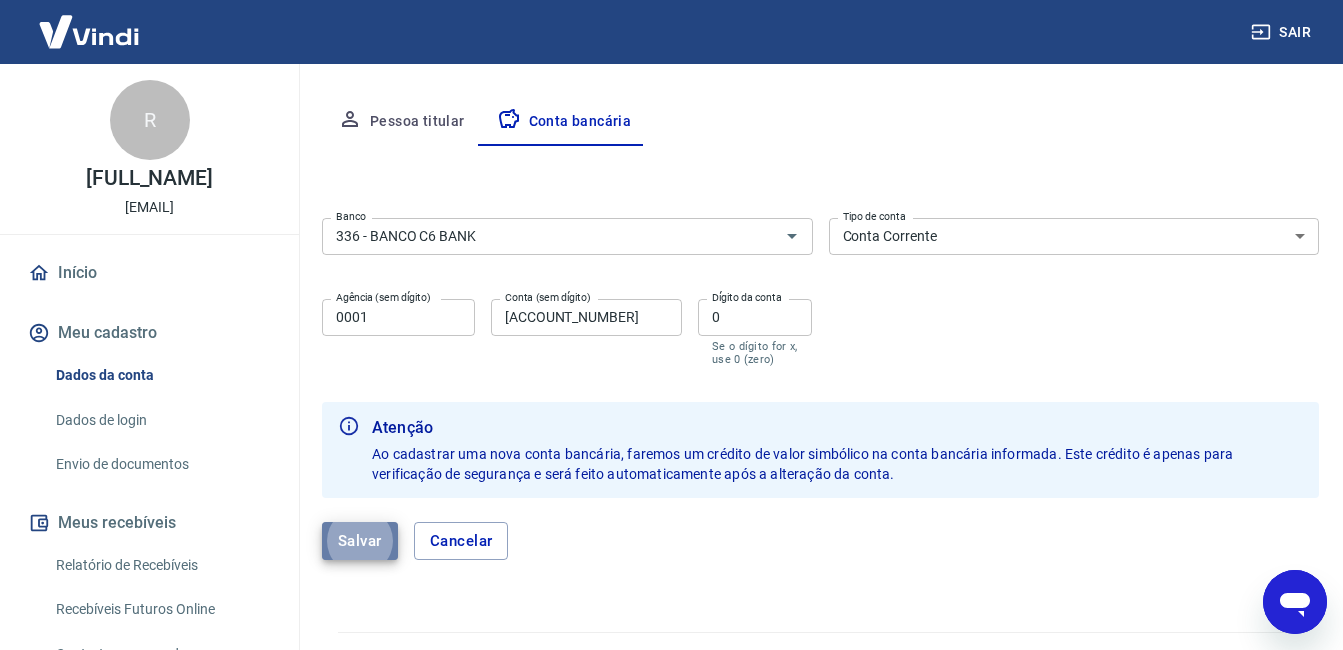 click on "Salvar" at bounding box center [360, 541] 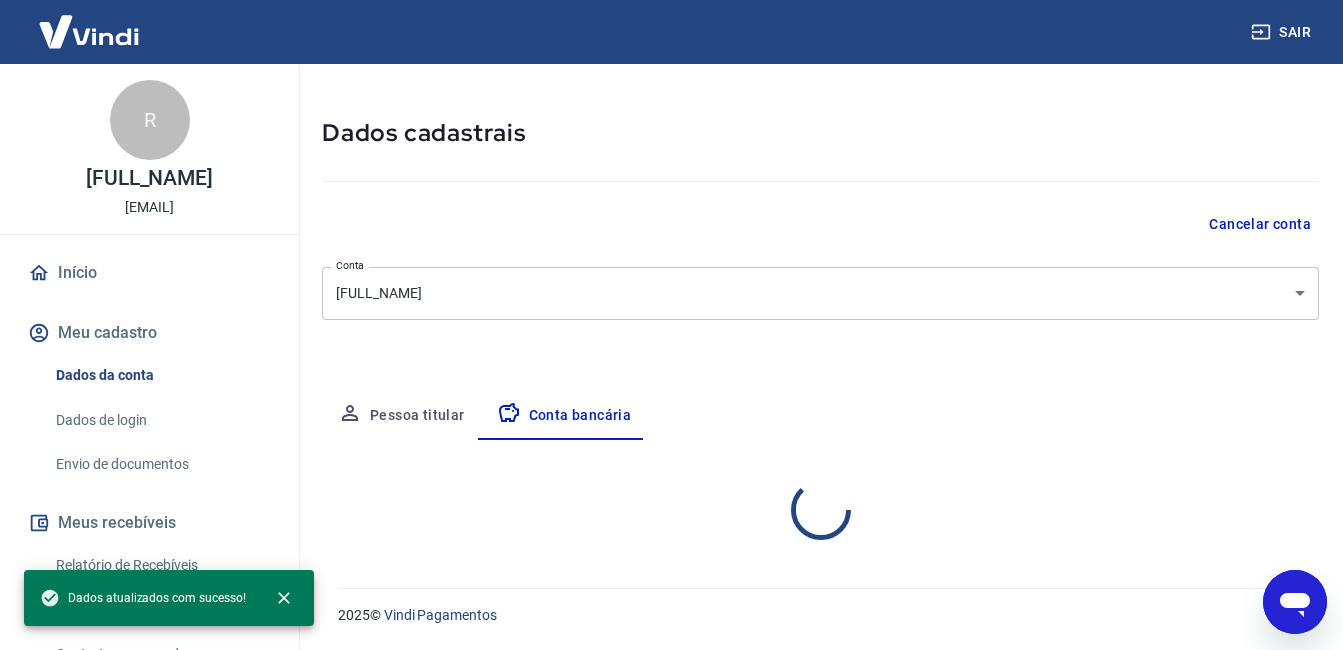 scroll, scrollTop: 261, scrollLeft: 0, axis: vertical 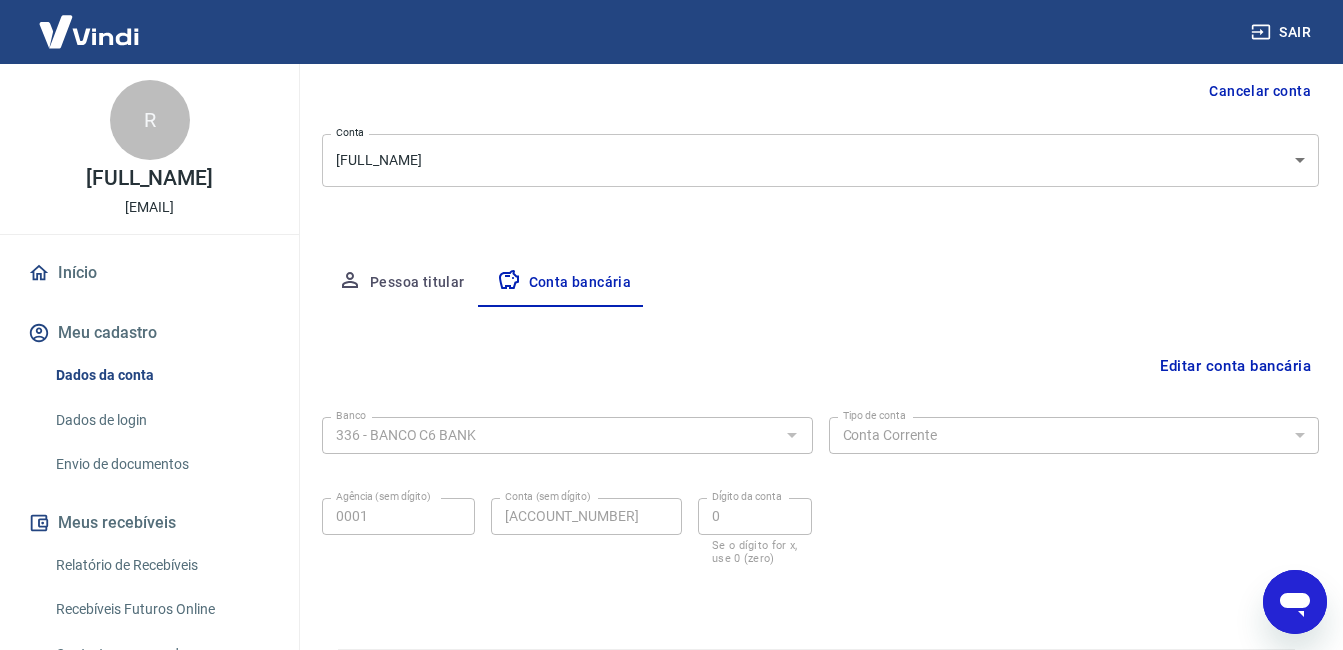 click on "Dados da conta" at bounding box center [161, 375] 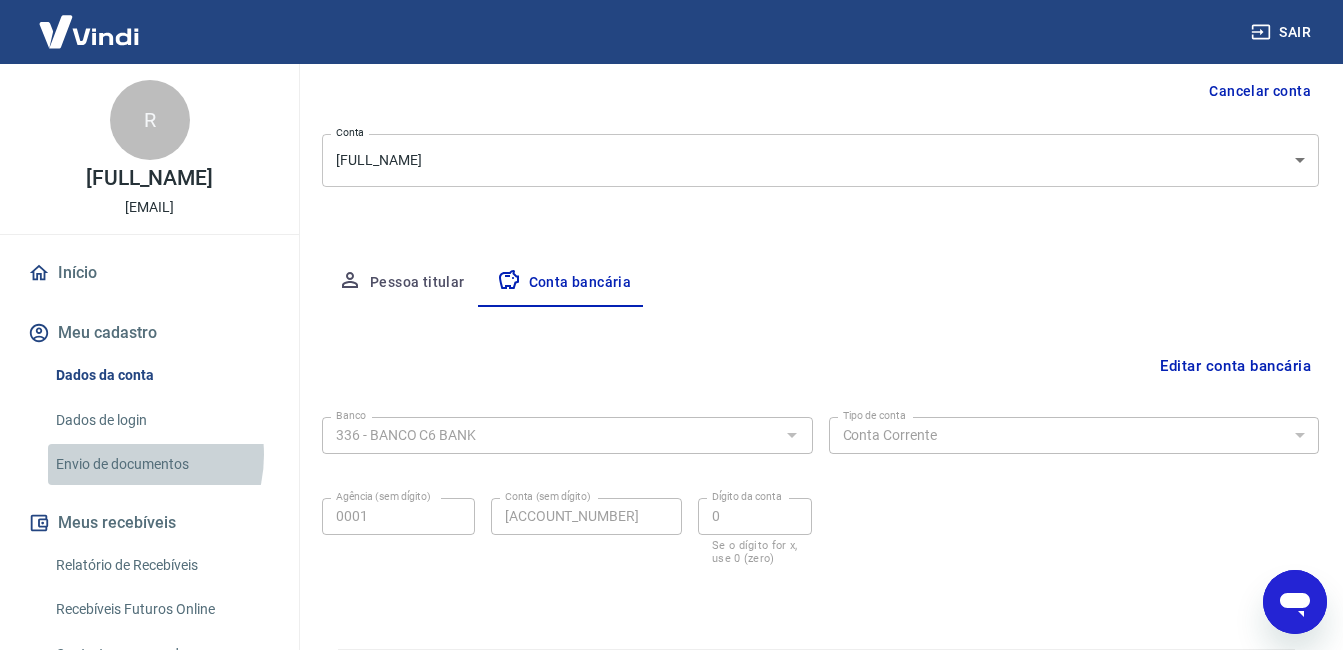 click on "Envio de documentos" at bounding box center (161, 464) 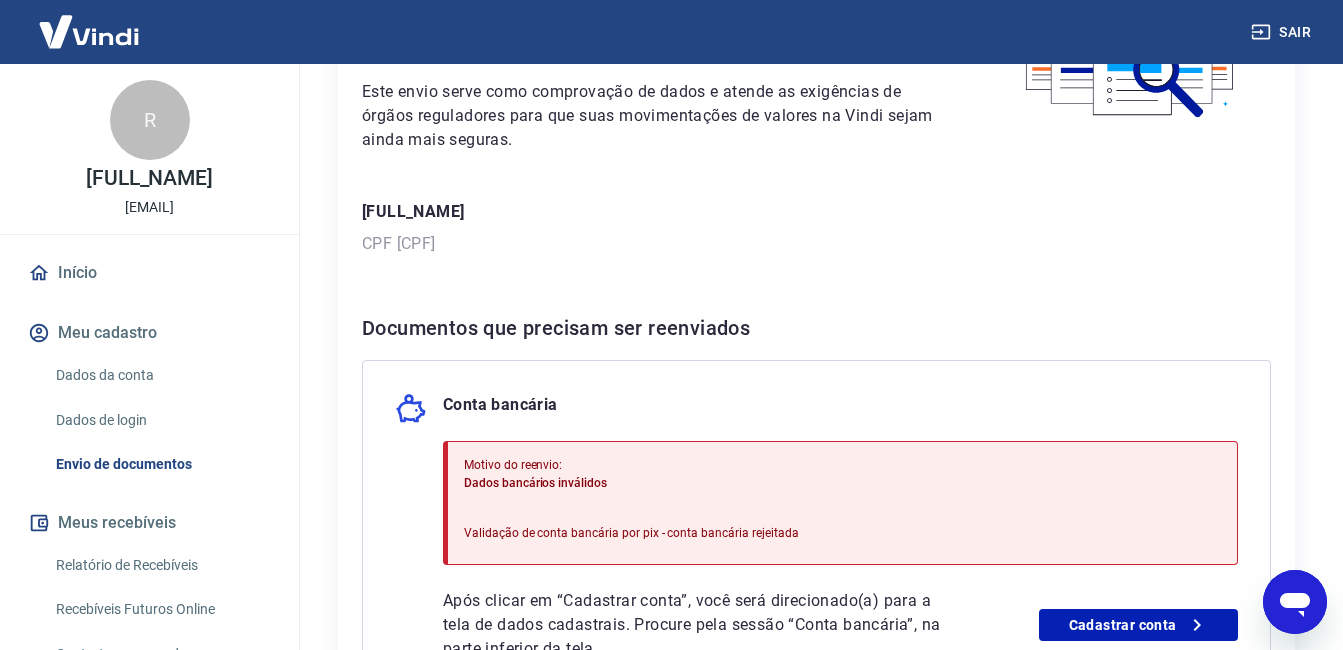 scroll, scrollTop: 300, scrollLeft: 0, axis: vertical 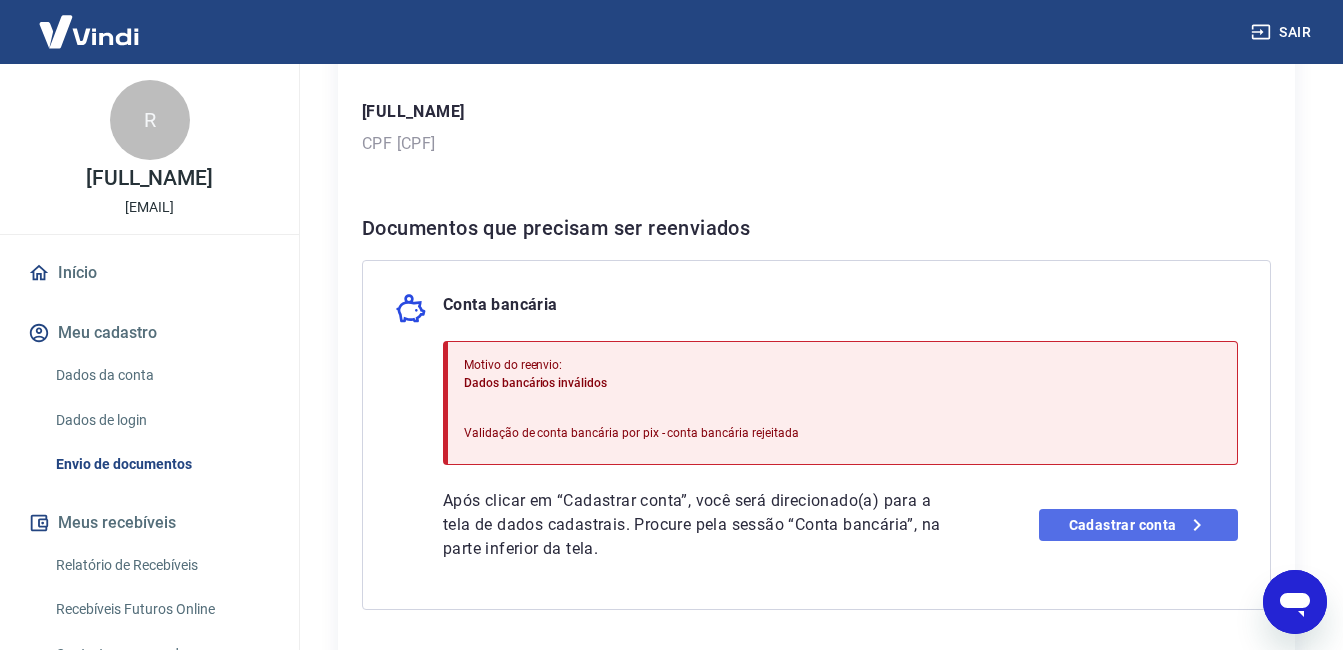 click on "Cadastrar conta" at bounding box center [1138, 525] 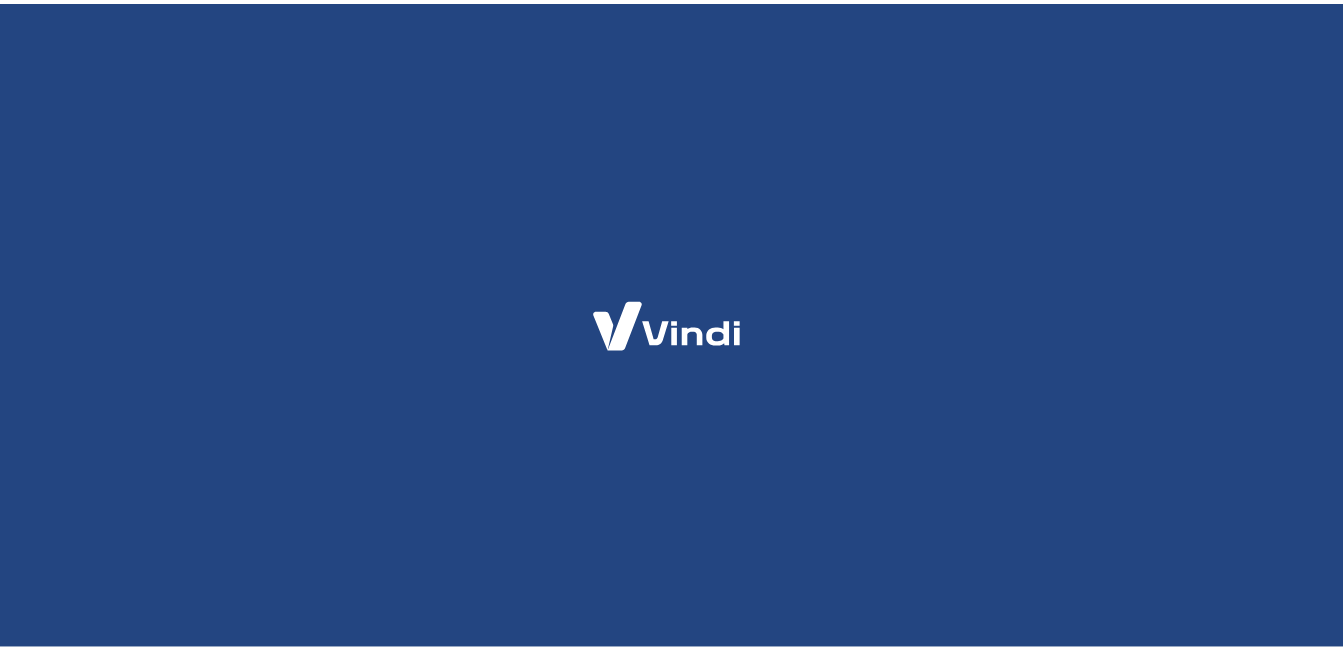 scroll, scrollTop: 0, scrollLeft: 0, axis: both 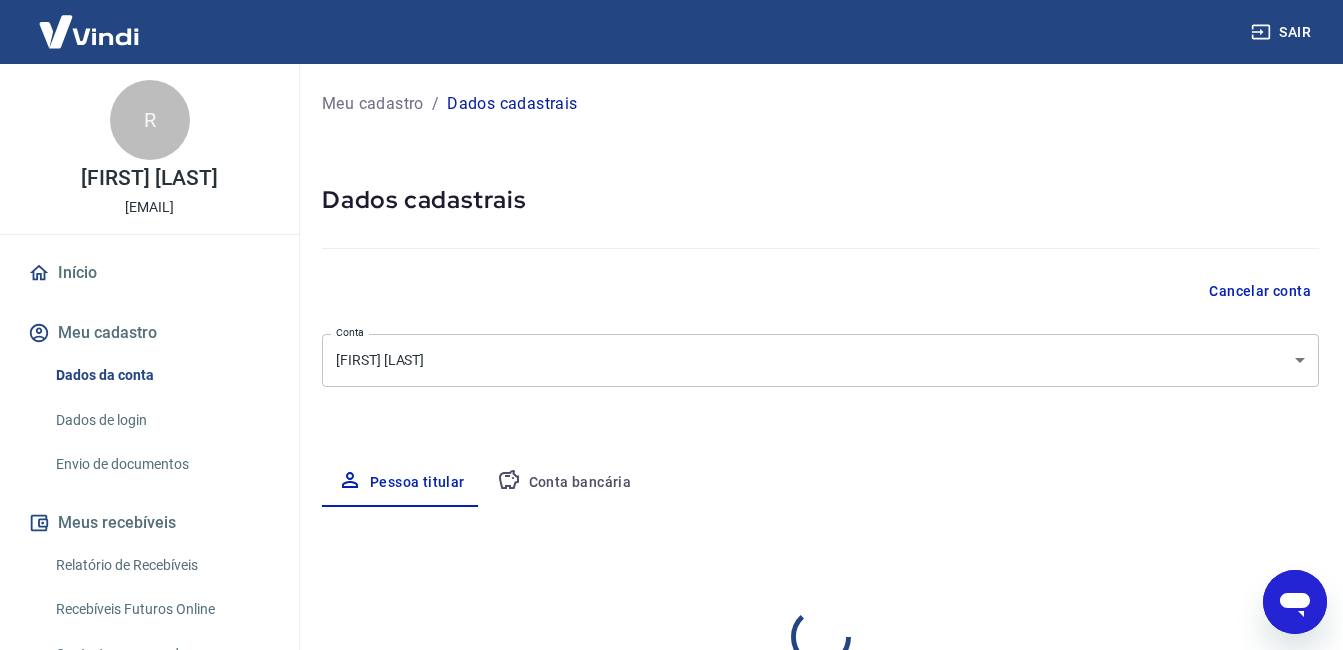 select on "SP" 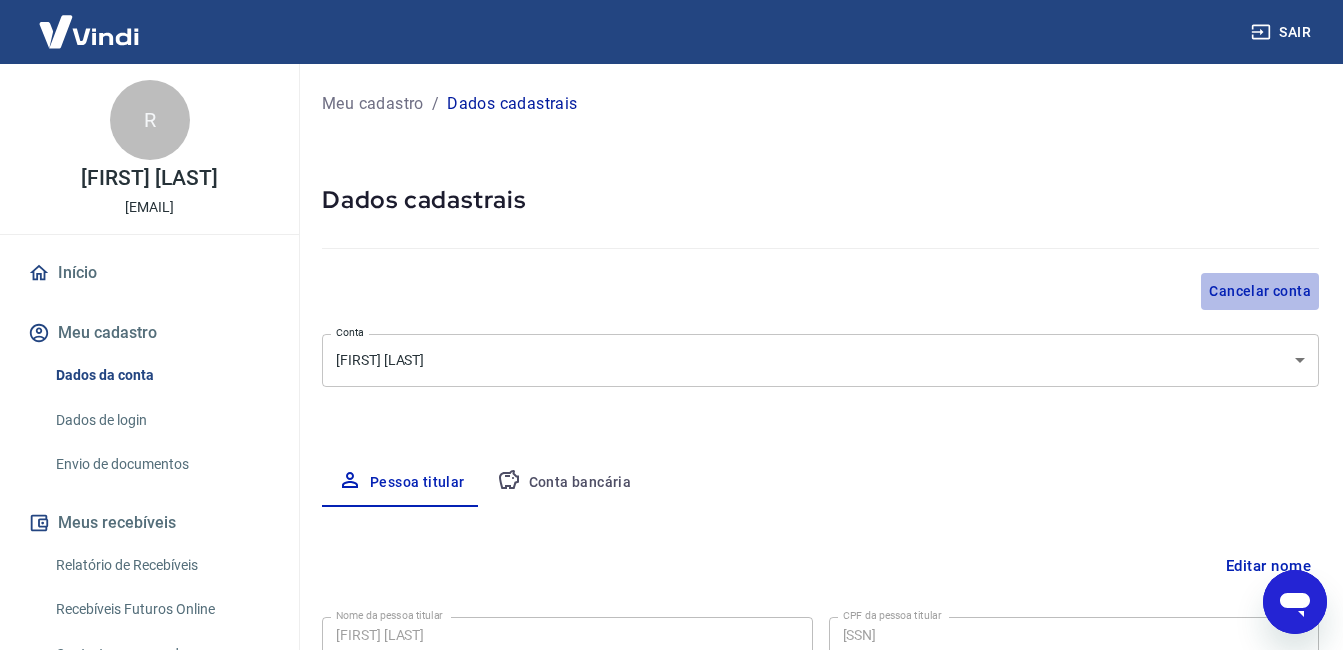 click on "Cancelar conta" at bounding box center (1260, 291) 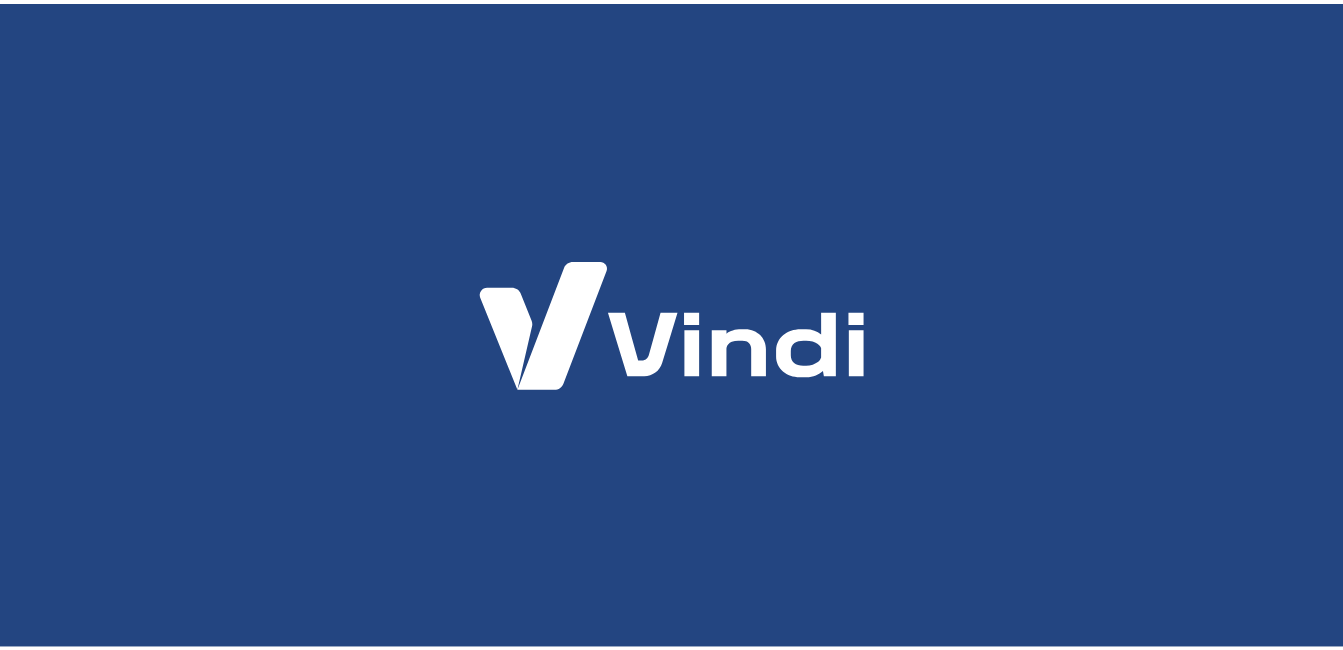 scroll, scrollTop: 0, scrollLeft: 0, axis: both 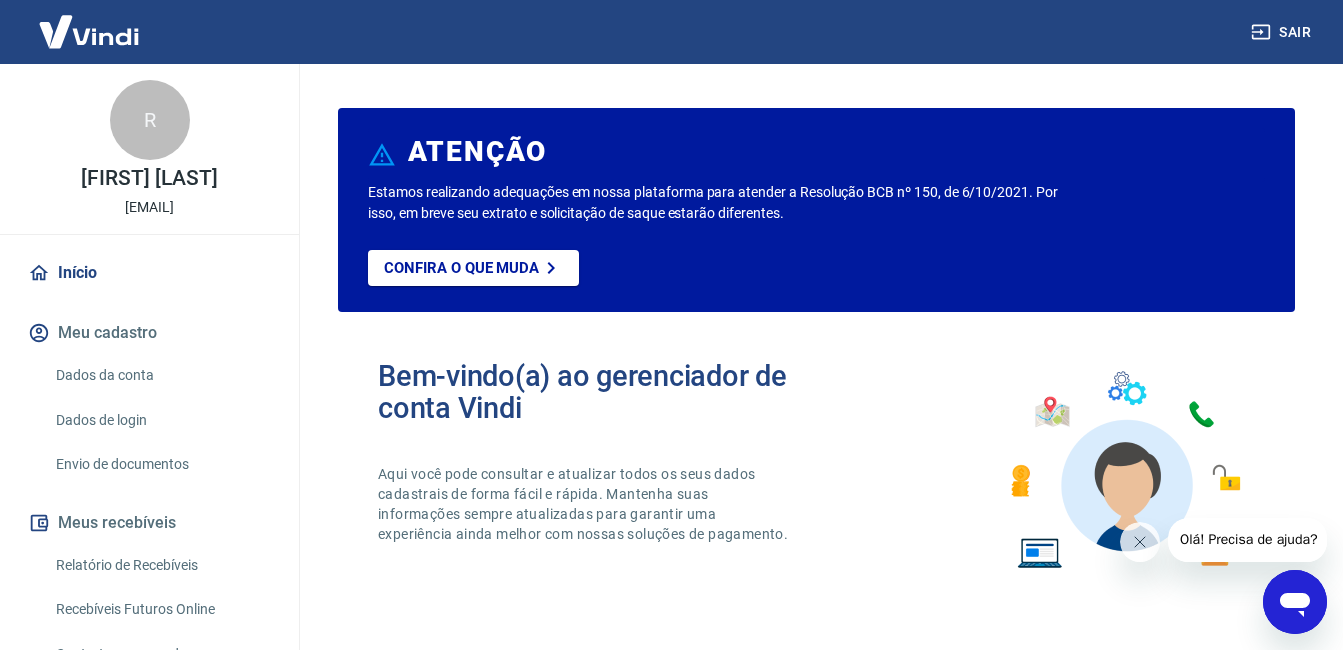 click on "Dados da conta" at bounding box center [161, 375] 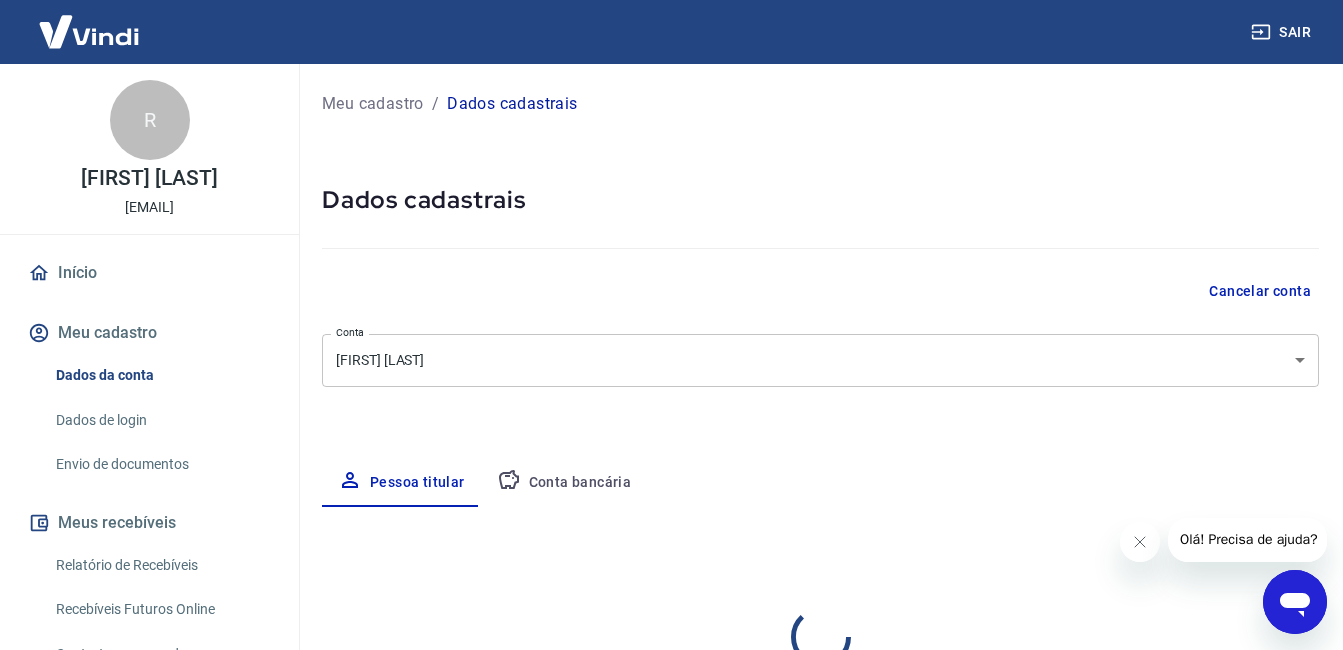 select on "SP" 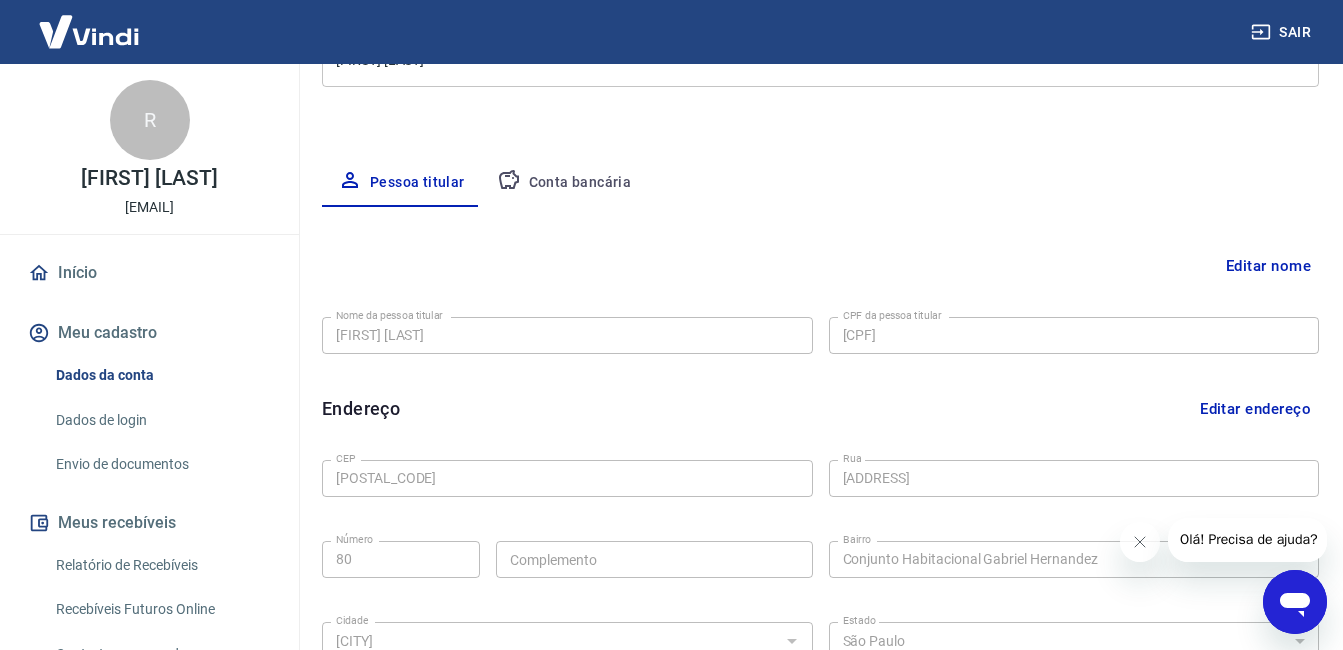 scroll, scrollTop: 630, scrollLeft: 0, axis: vertical 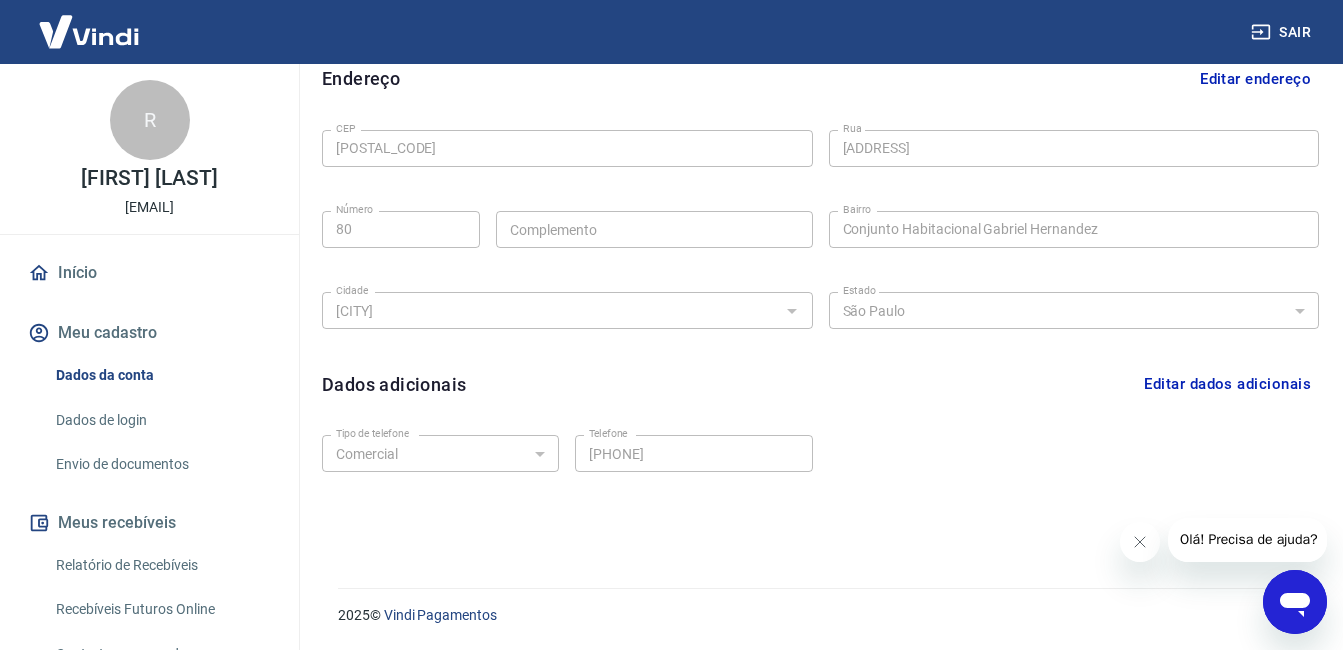 click on "Envio de documentos" at bounding box center (161, 464) 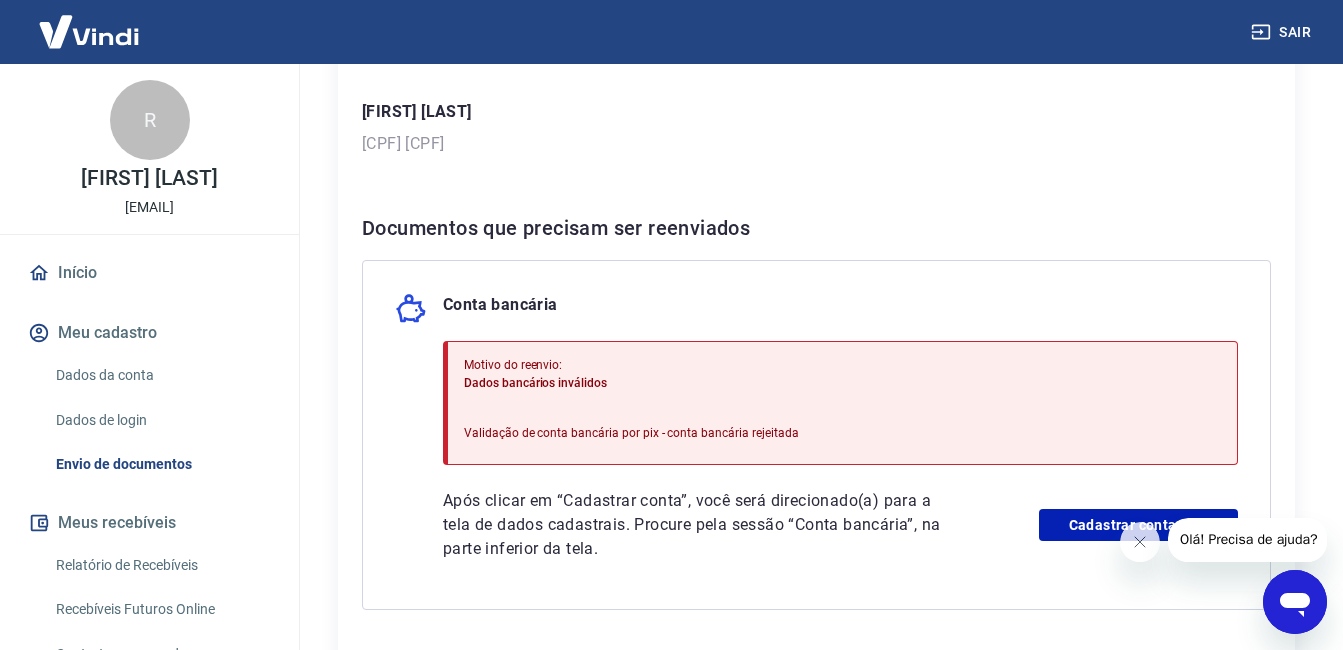 scroll, scrollTop: 400, scrollLeft: 0, axis: vertical 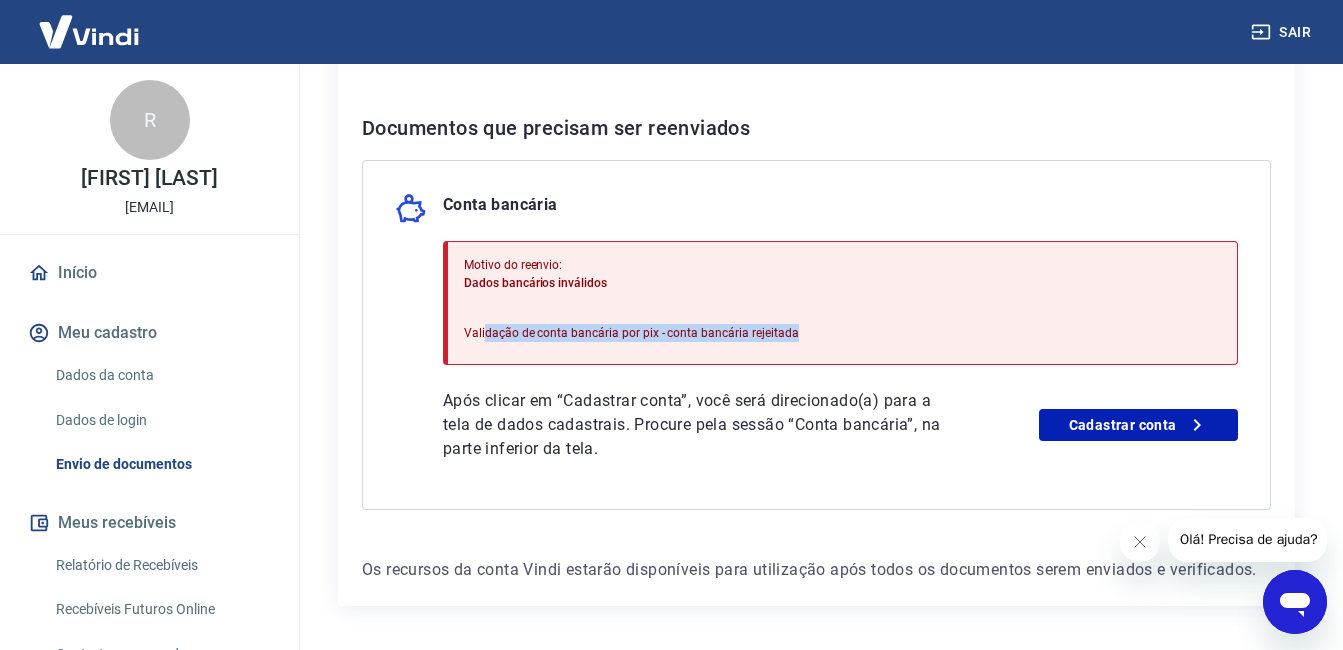drag, startPoint x: 485, startPoint y: 335, endPoint x: 821, endPoint y: 334, distance: 336.0015 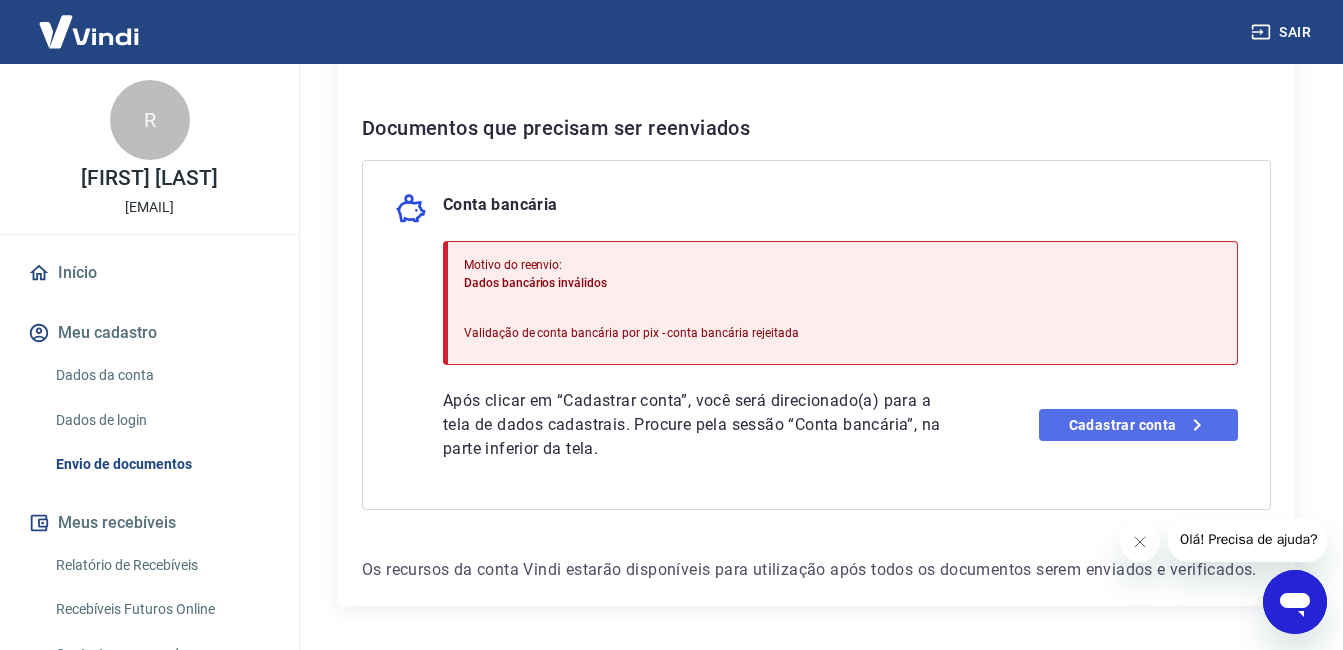 click on "Cadastrar conta" at bounding box center (1138, 425) 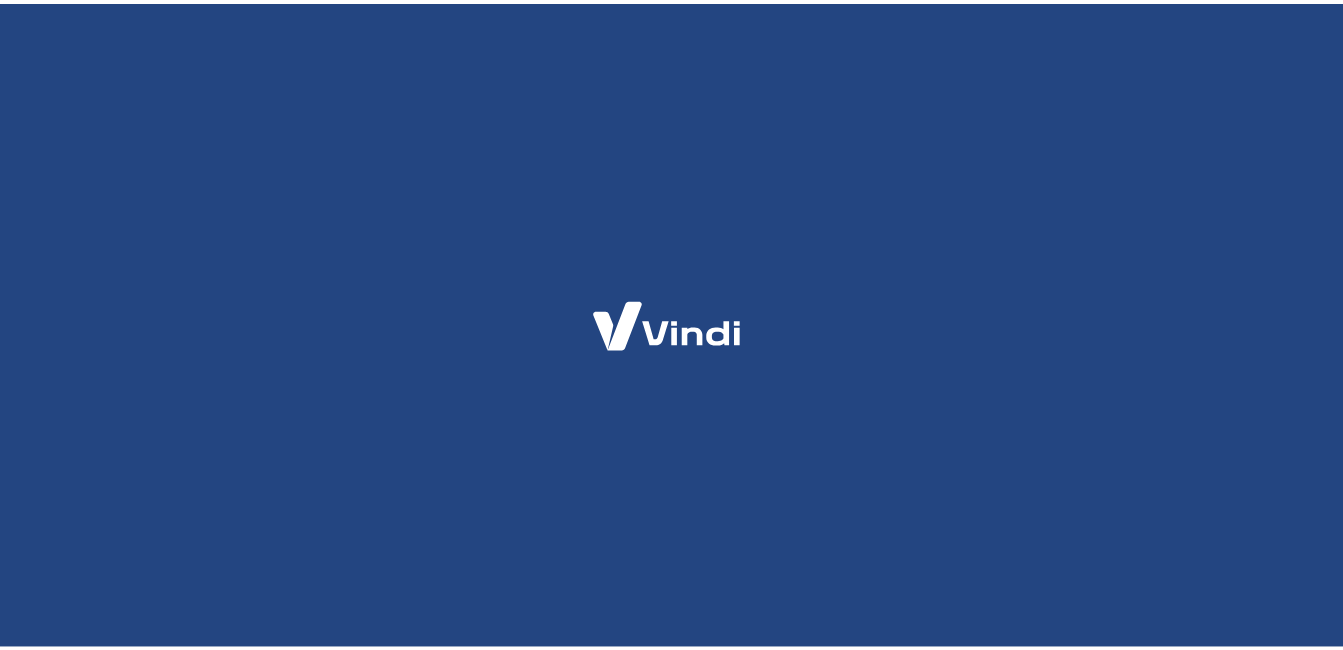 scroll, scrollTop: 0, scrollLeft: 0, axis: both 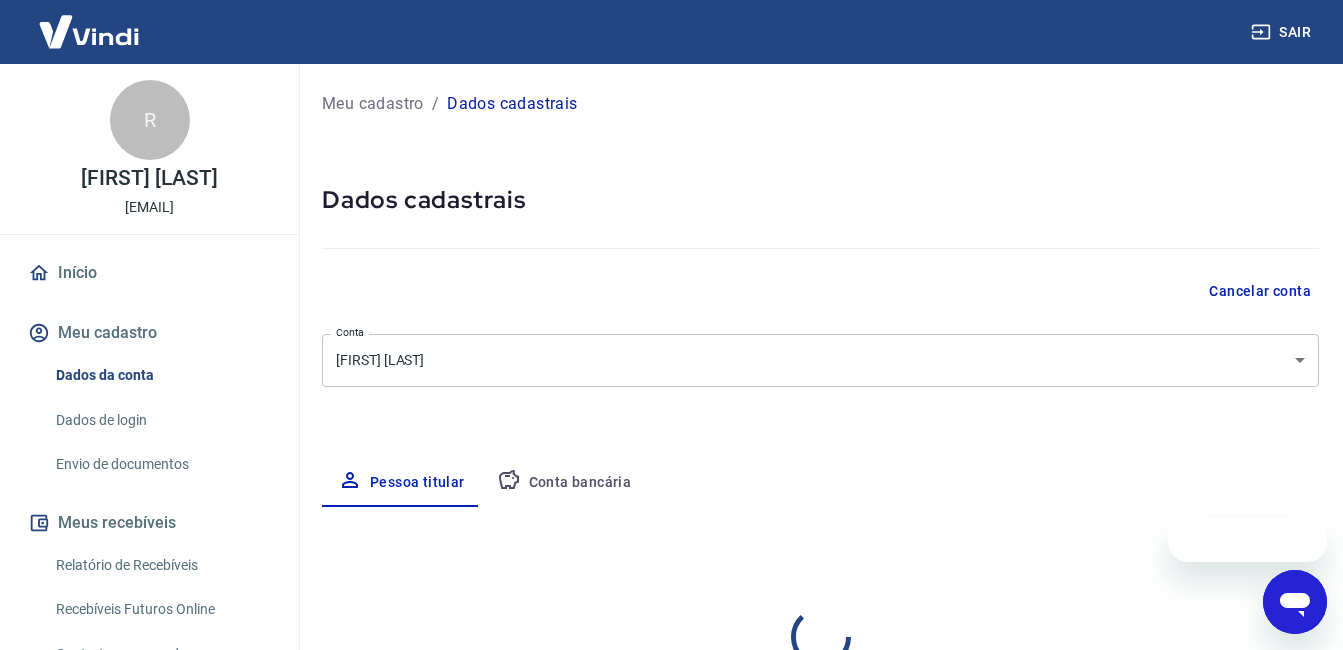 select on "SP" 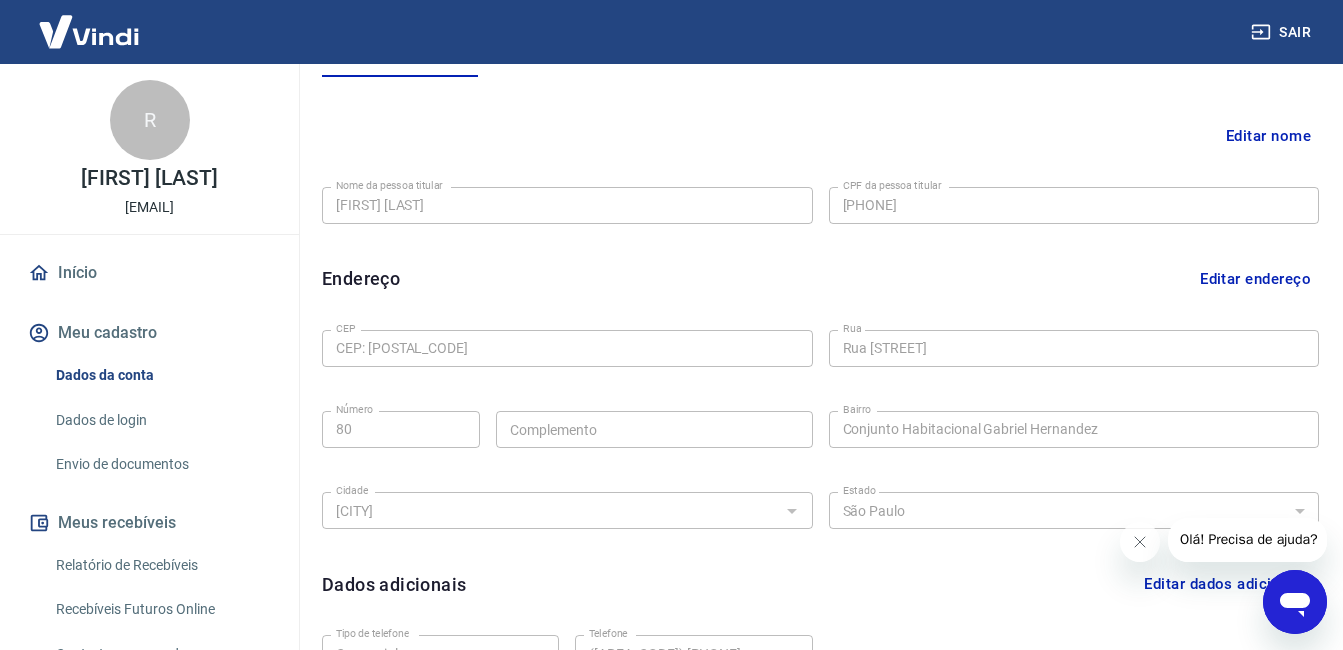 scroll, scrollTop: 330, scrollLeft: 0, axis: vertical 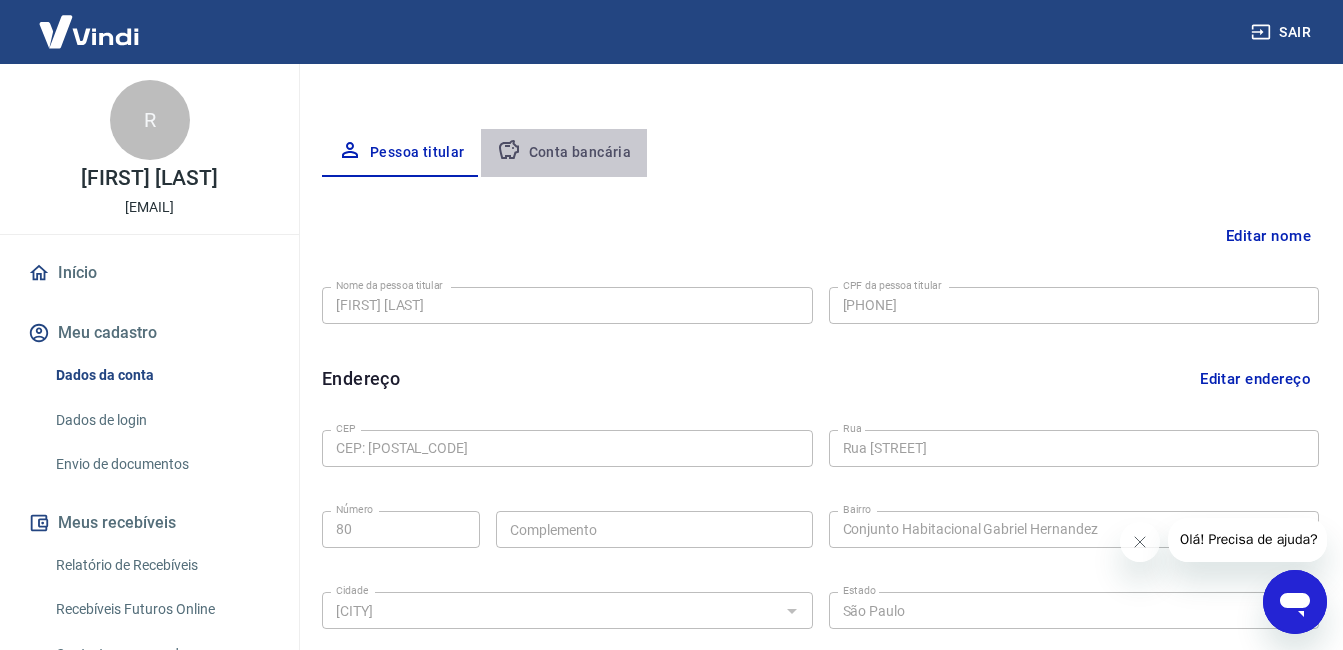 click on "Conta bancária" at bounding box center [564, 153] 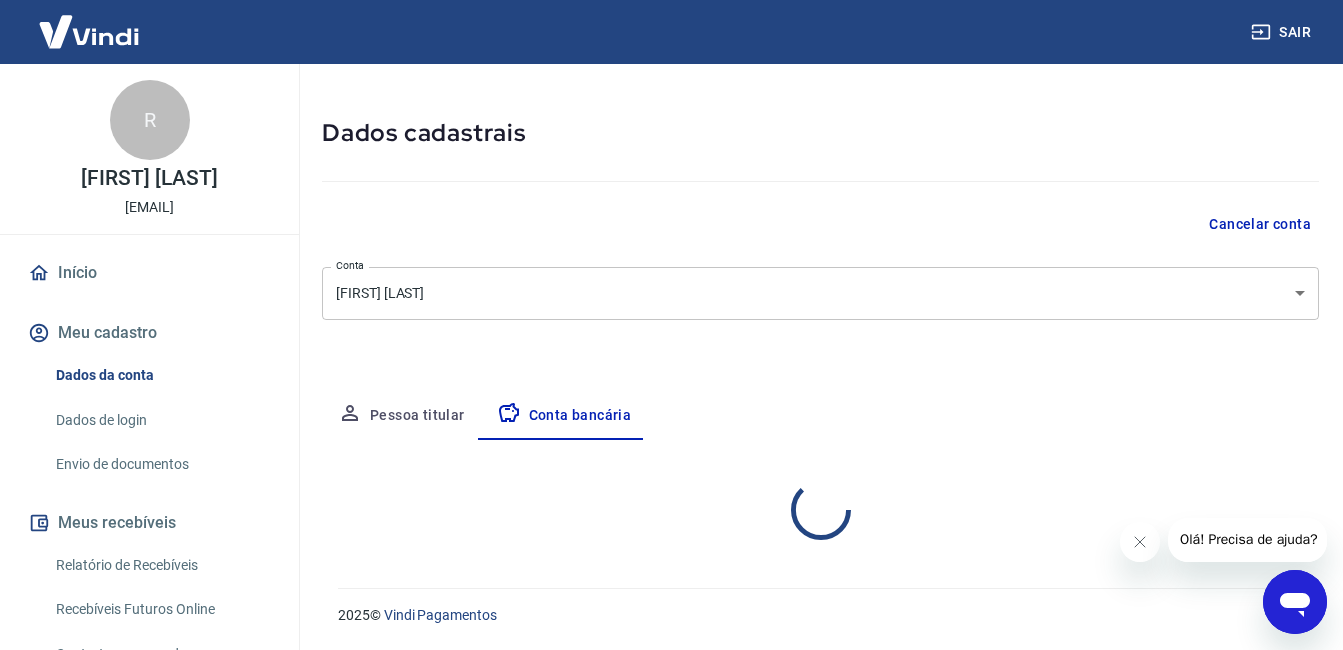 scroll, scrollTop: 261, scrollLeft: 0, axis: vertical 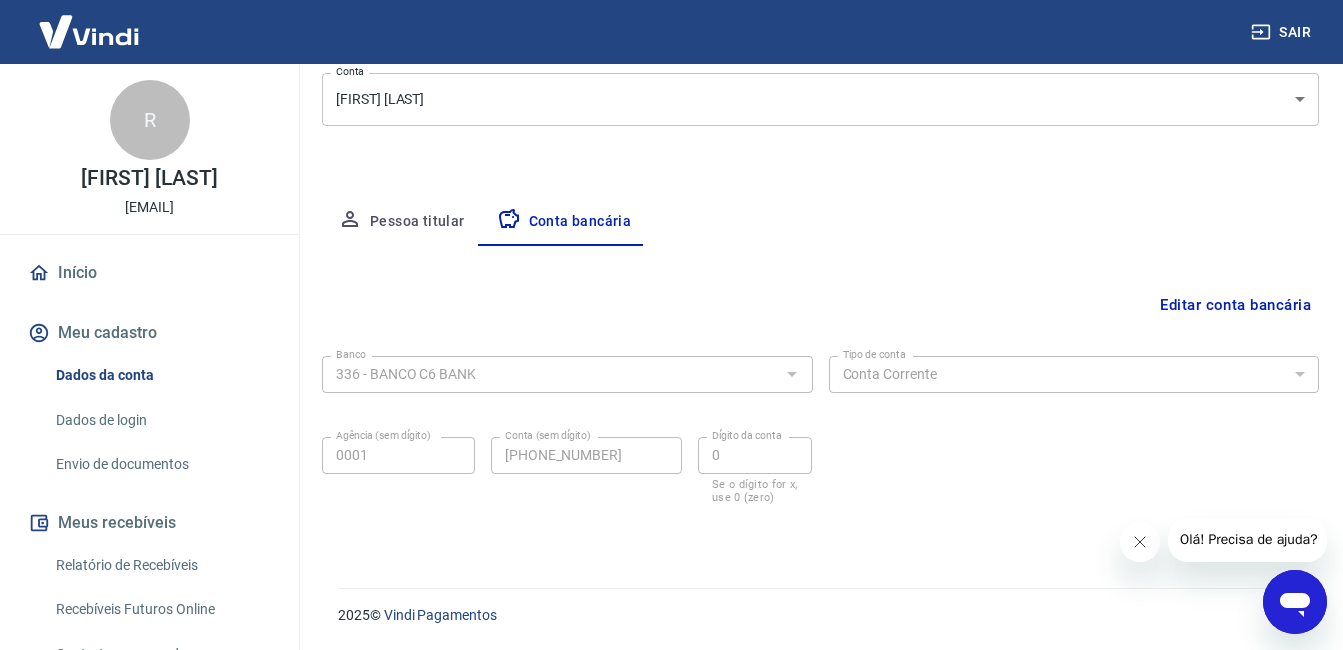 click 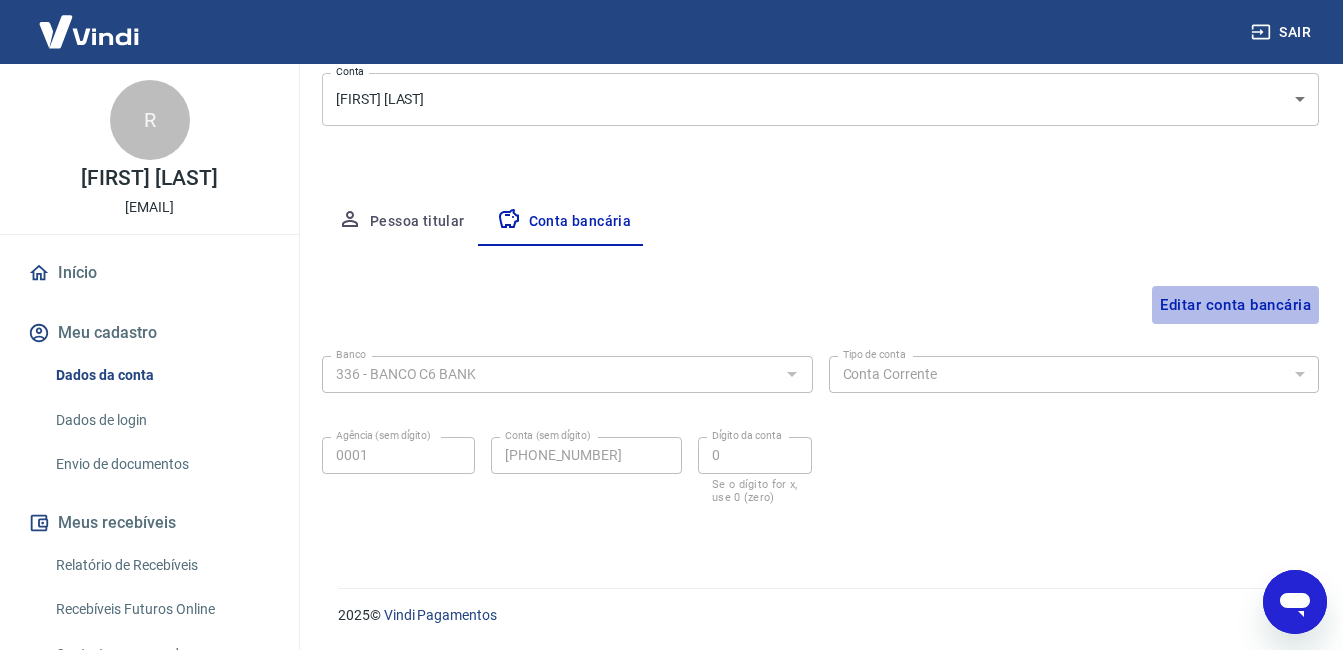 click on "Editar conta bancária" at bounding box center [1235, 305] 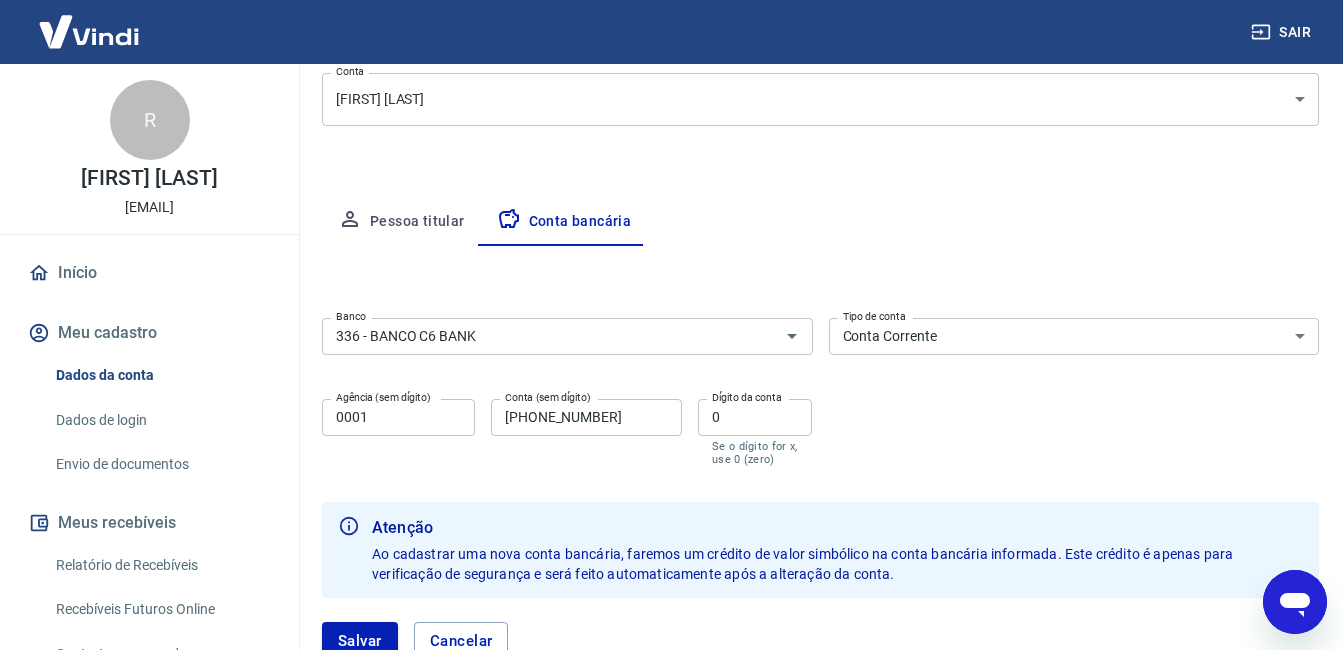 scroll, scrollTop: 361, scrollLeft: 0, axis: vertical 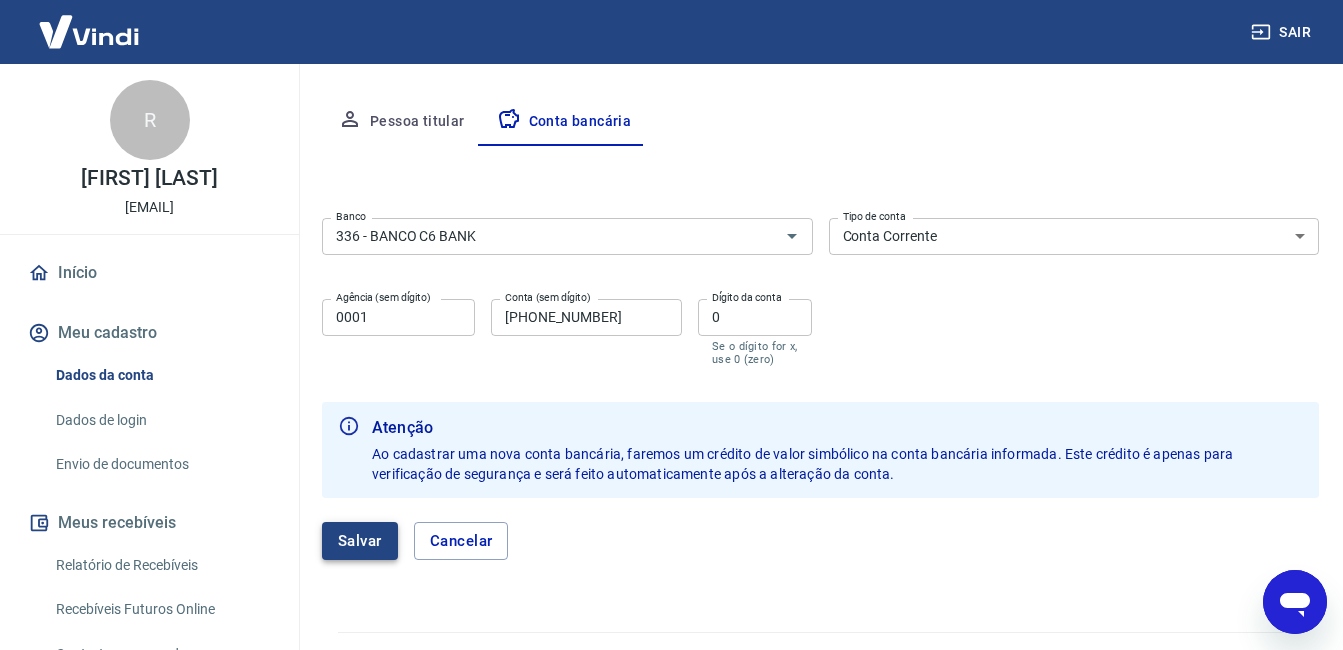 click on "Salvar" at bounding box center [360, 541] 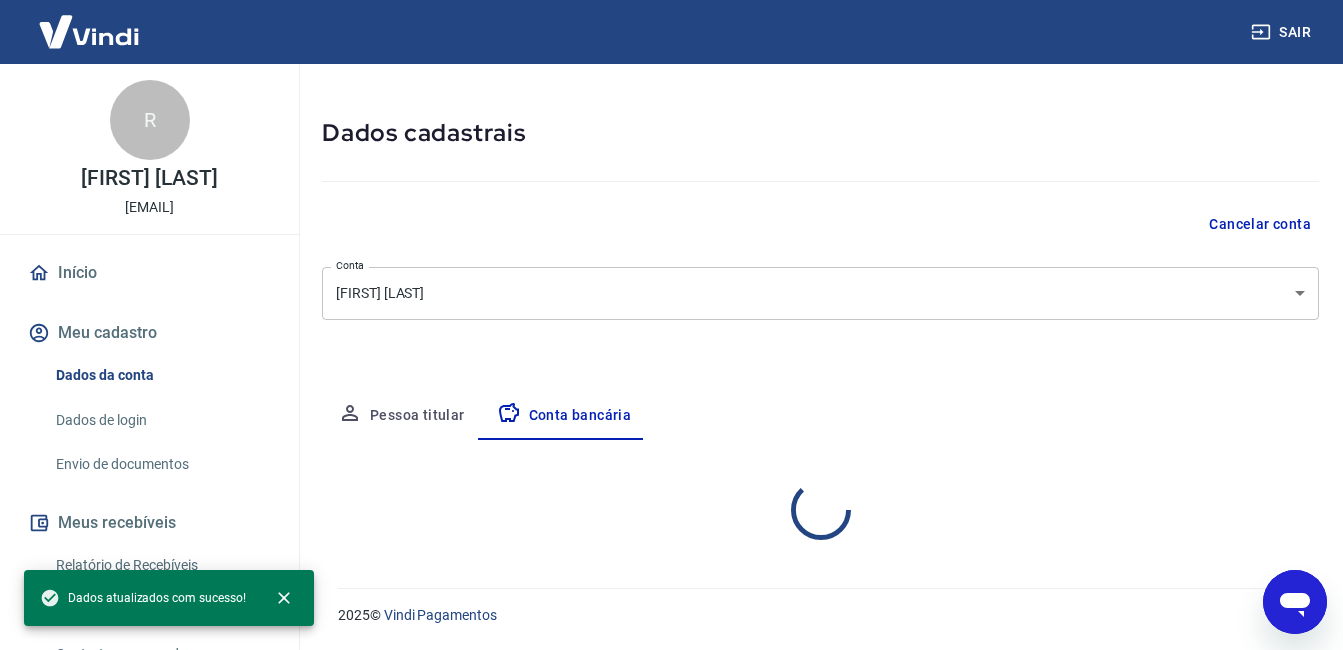 scroll, scrollTop: 261, scrollLeft: 0, axis: vertical 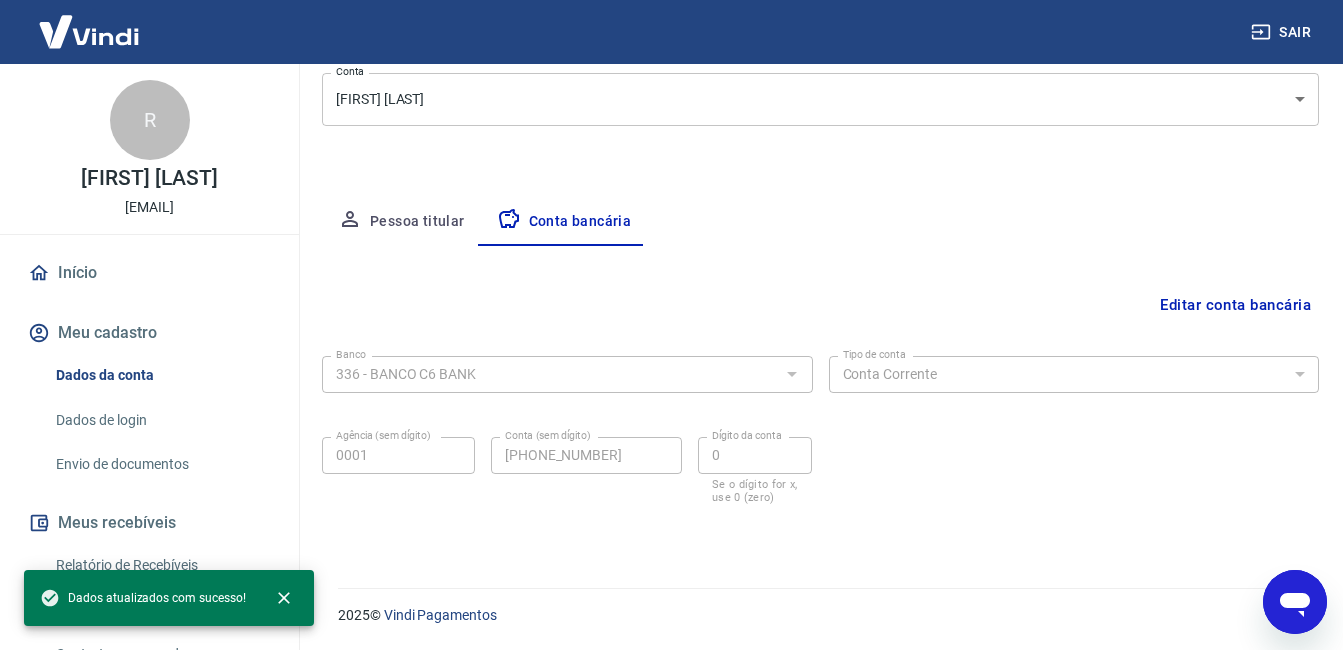 click on "Pessoa titular" at bounding box center (401, 222) 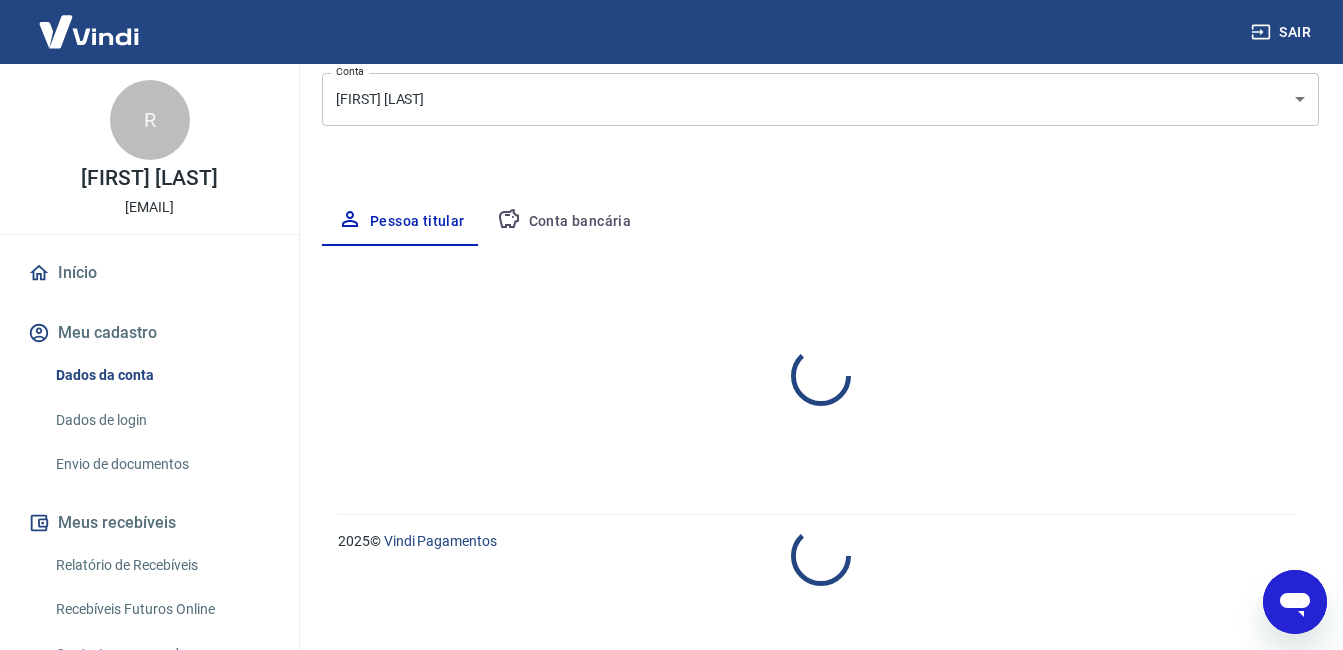 select on "SP" 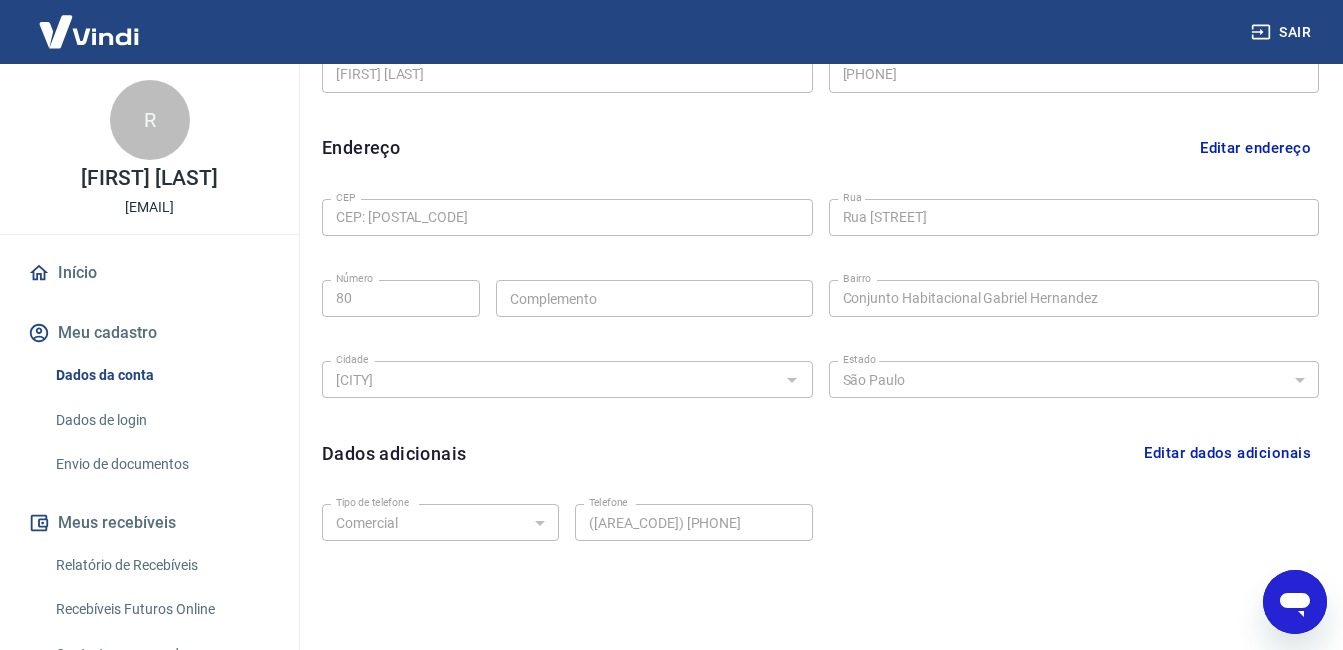 scroll, scrollTop: 630, scrollLeft: 0, axis: vertical 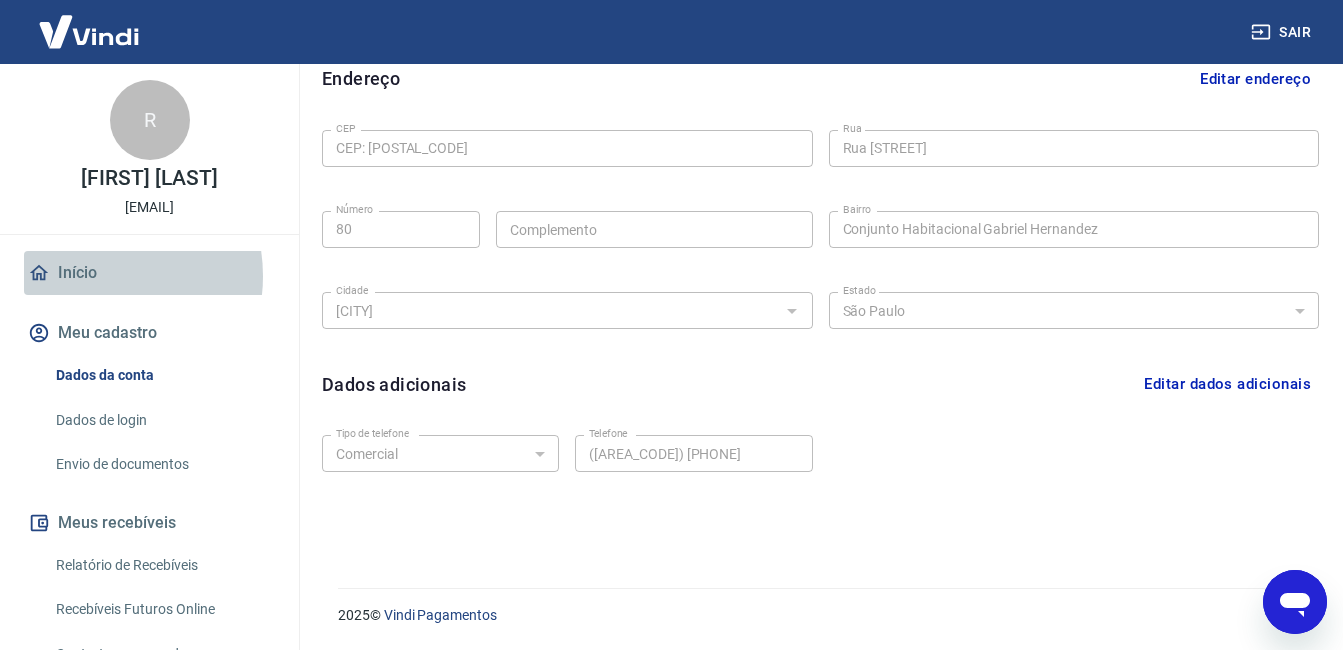 click on "Início" at bounding box center [149, 273] 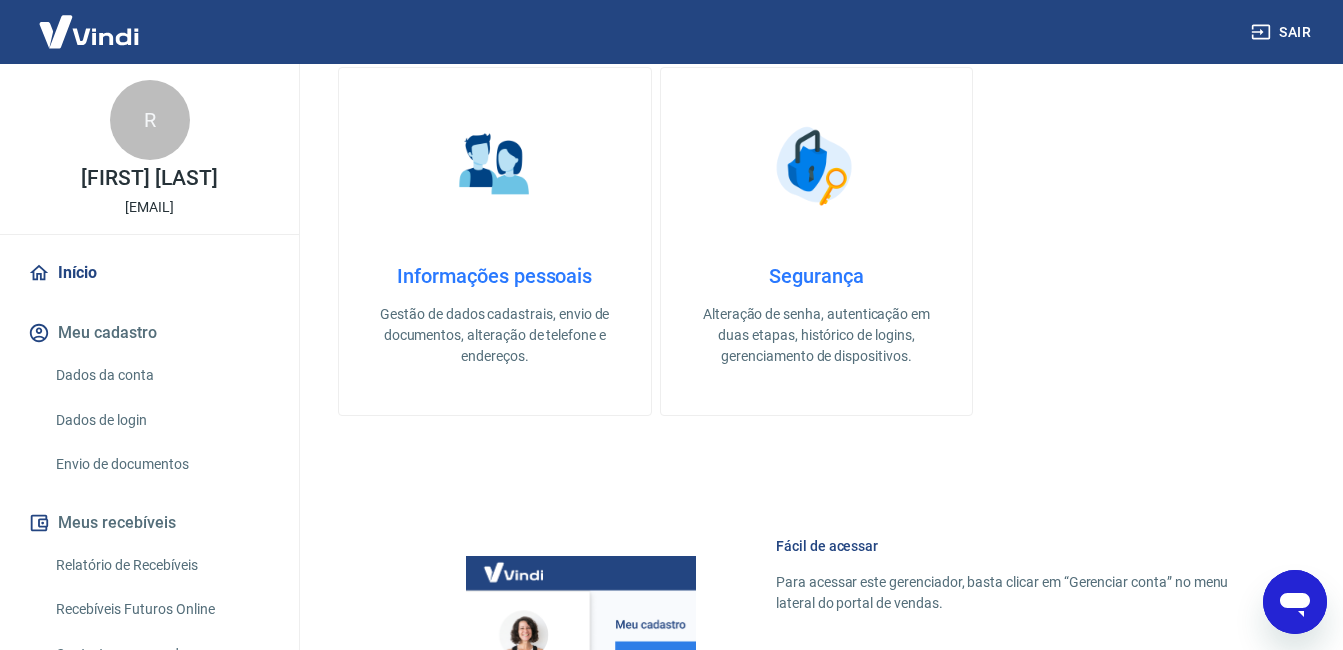 scroll, scrollTop: 1198, scrollLeft: 0, axis: vertical 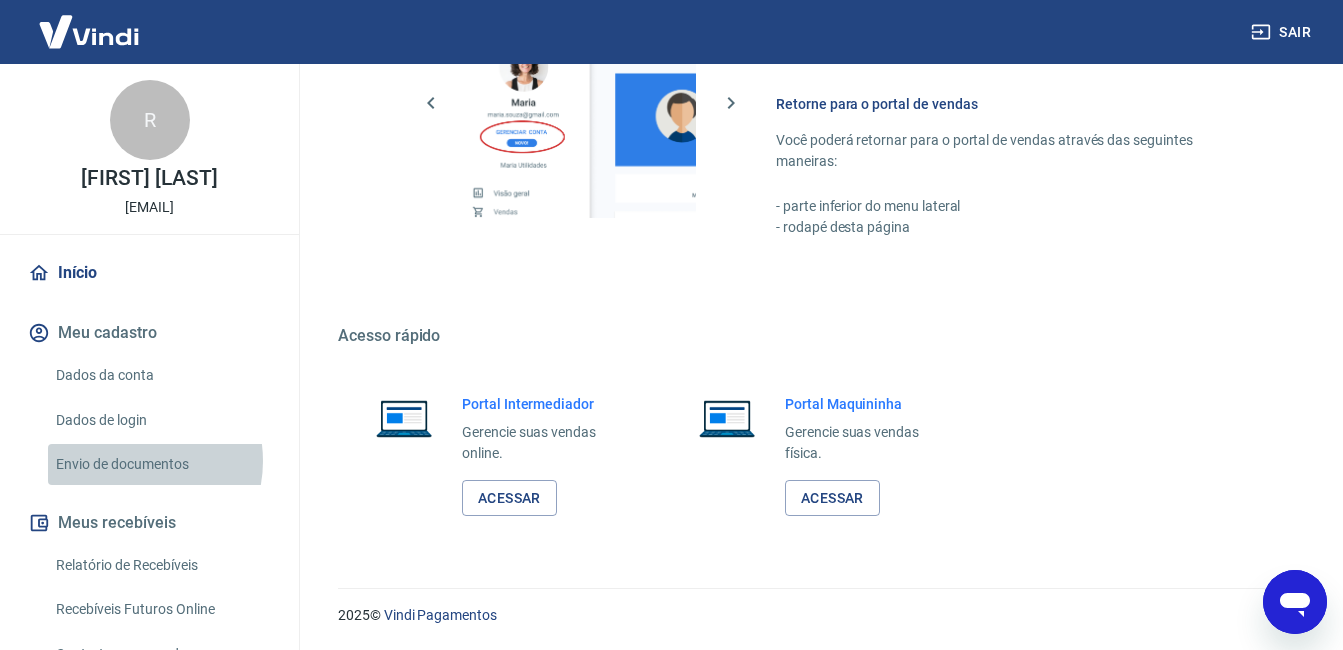click on "Envio de documentos" at bounding box center (161, 464) 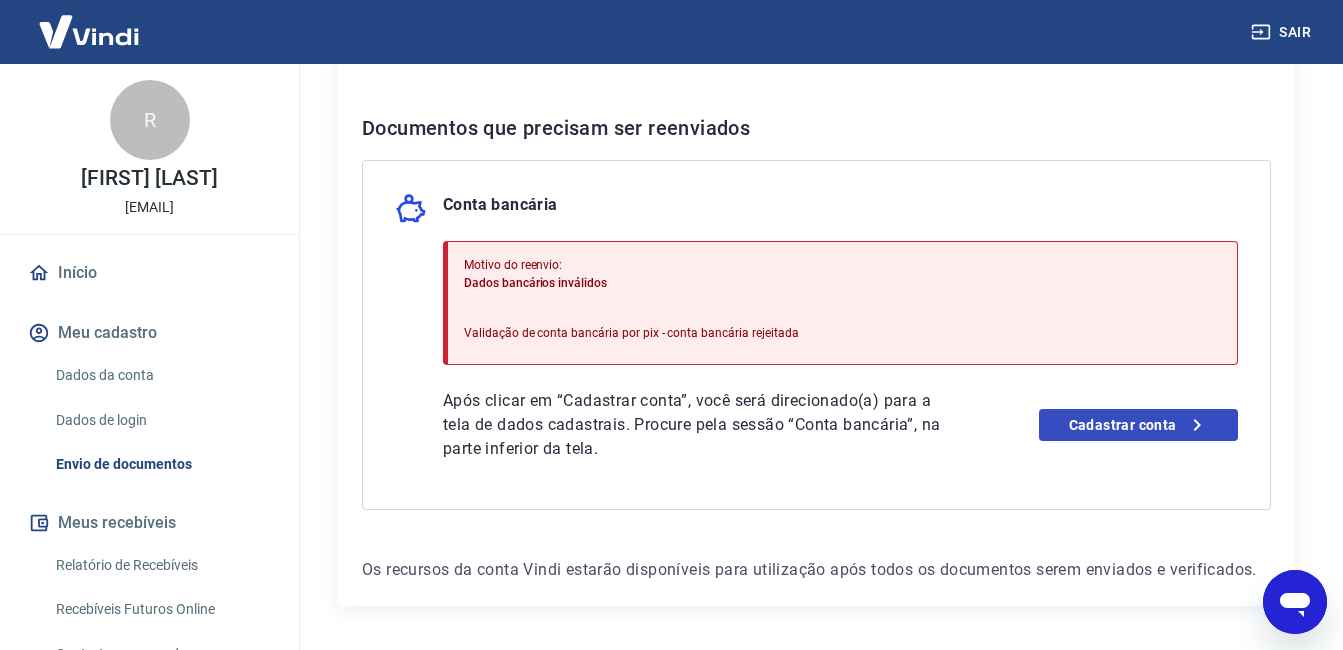 scroll, scrollTop: 466, scrollLeft: 0, axis: vertical 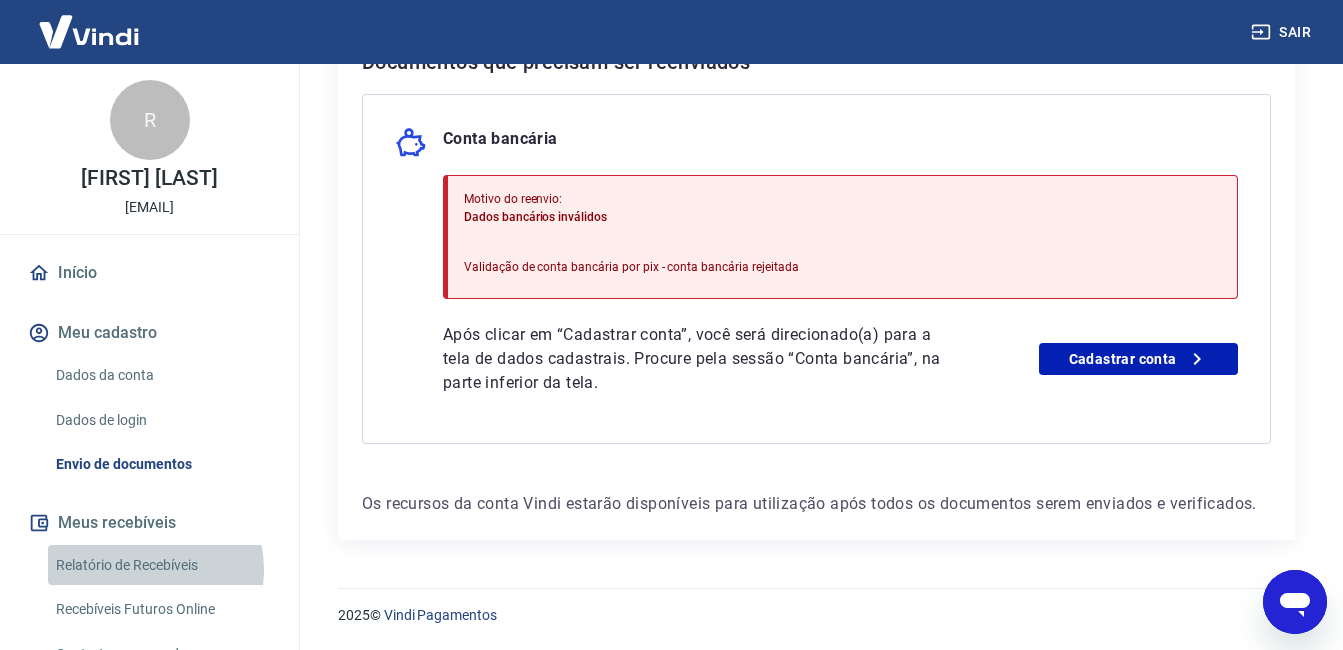 click on "Relatório de Recebíveis" at bounding box center (161, 565) 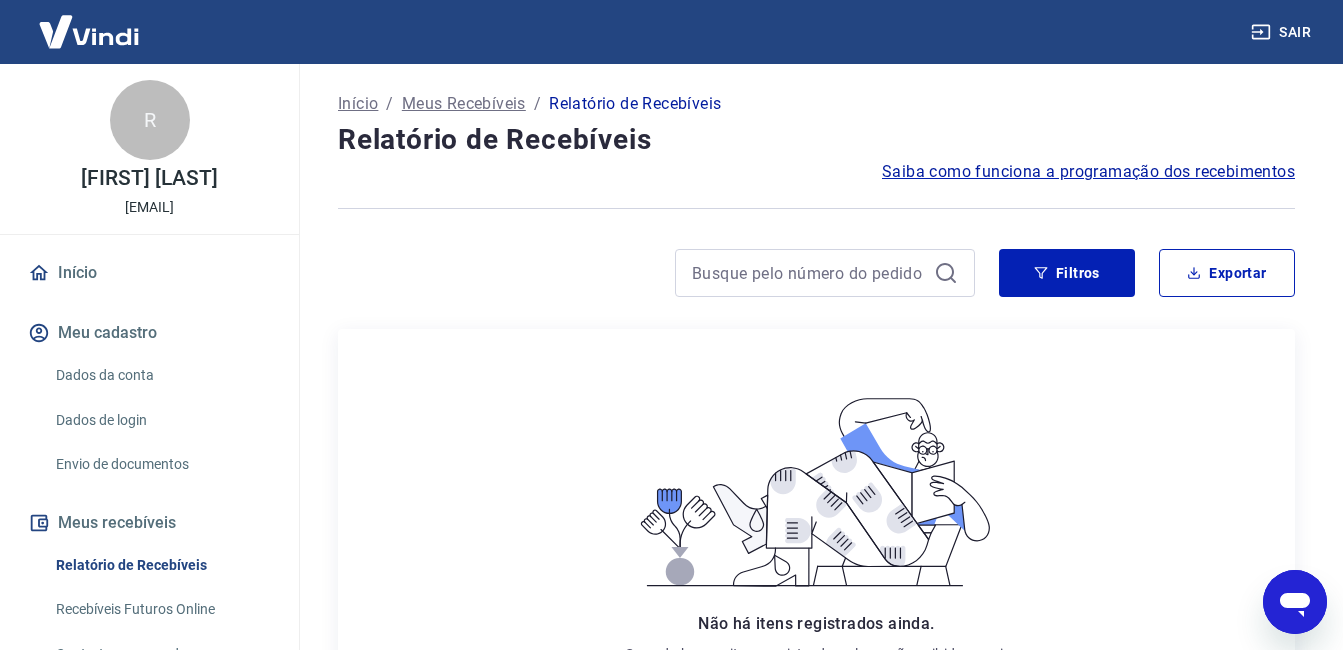 scroll, scrollTop: 100, scrollLeft: 0, axis: vertical 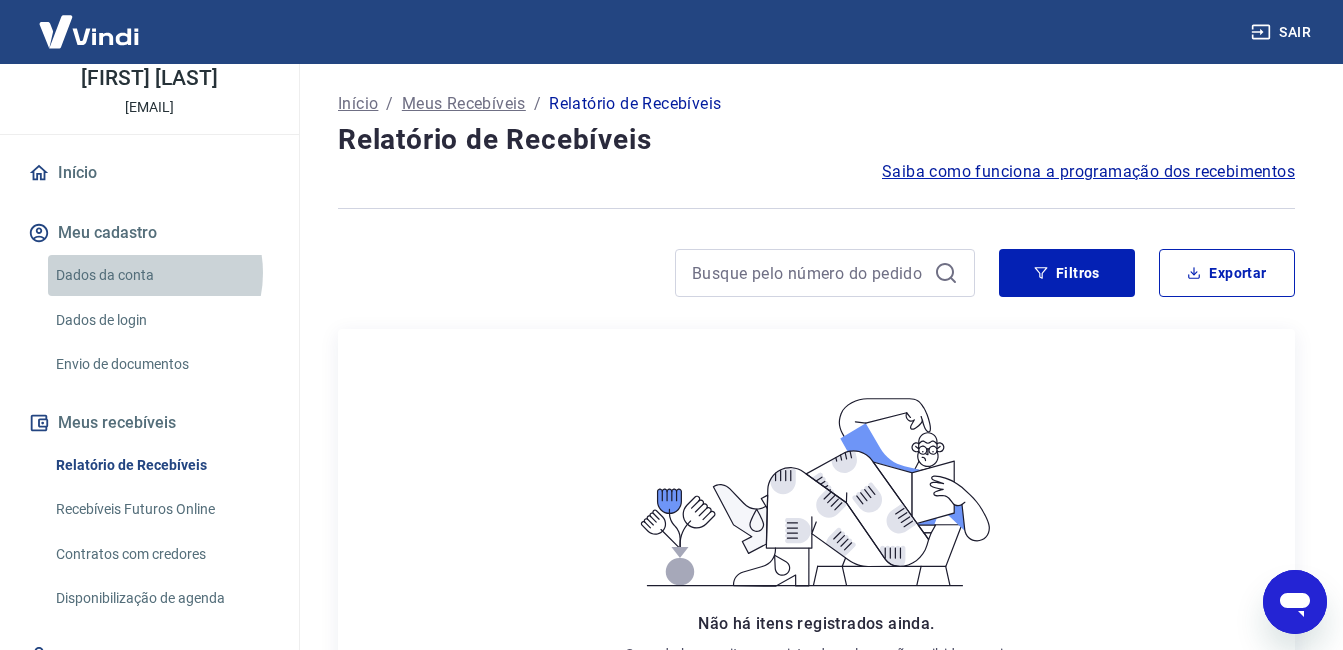 click on "Dados da conta" at bounding box center [161, 275] 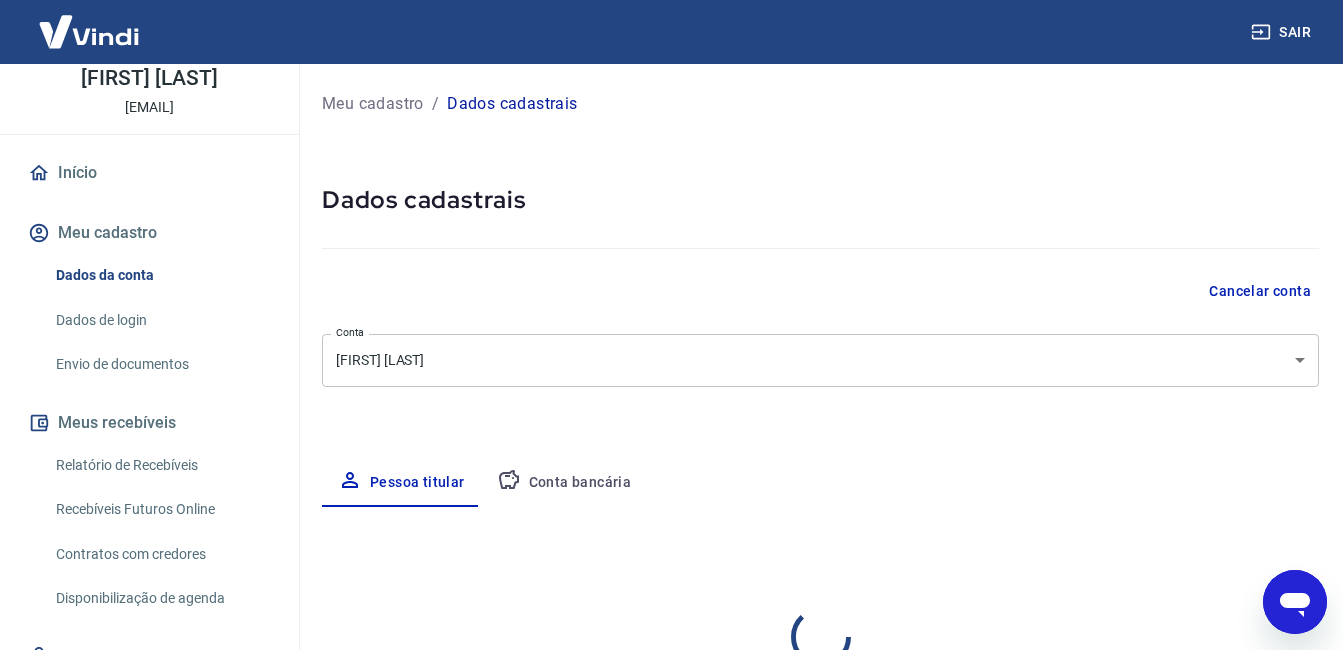 select on "SP" 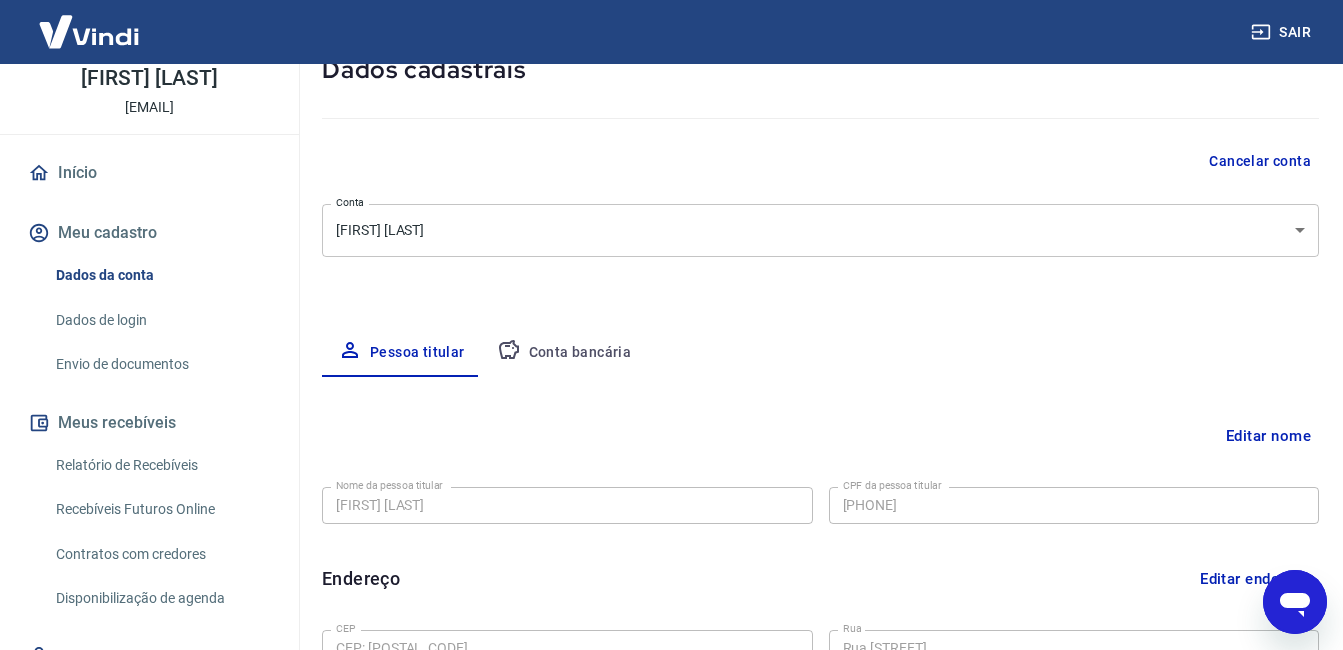 scroll, scrollTop: 30, scrollLeft: 0, axis: vertical 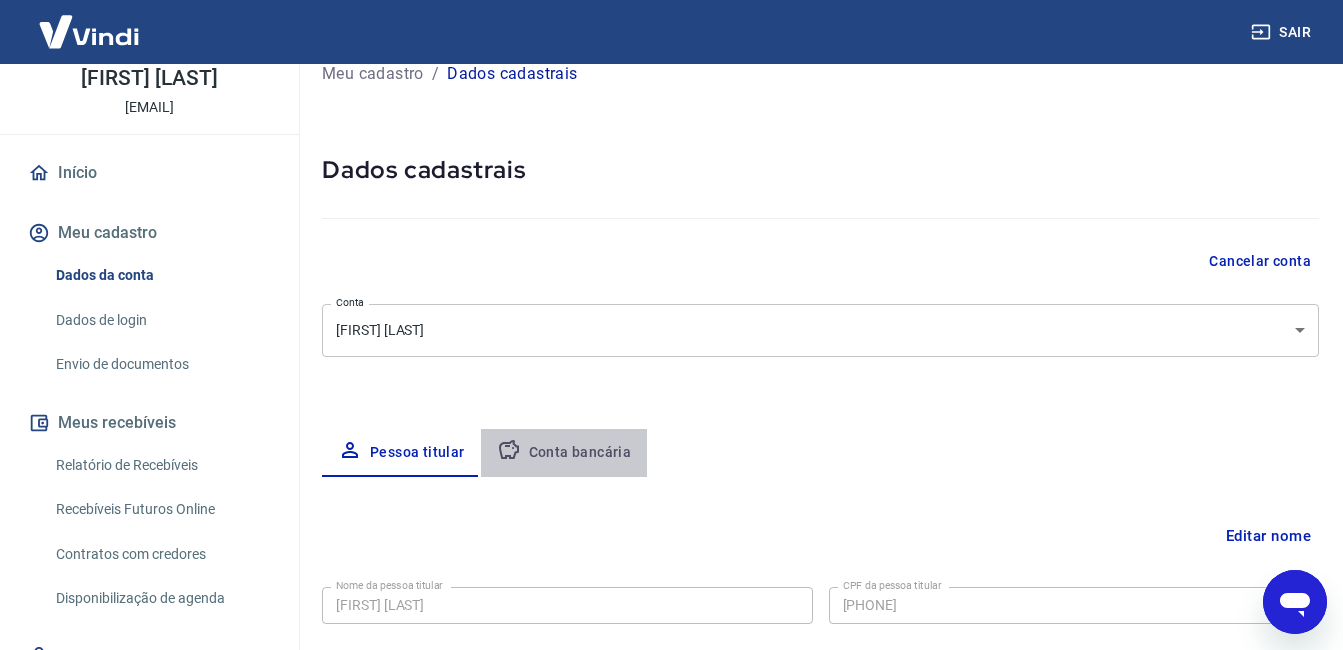 click on "Conta bancária" at bounding box center [564, 453] 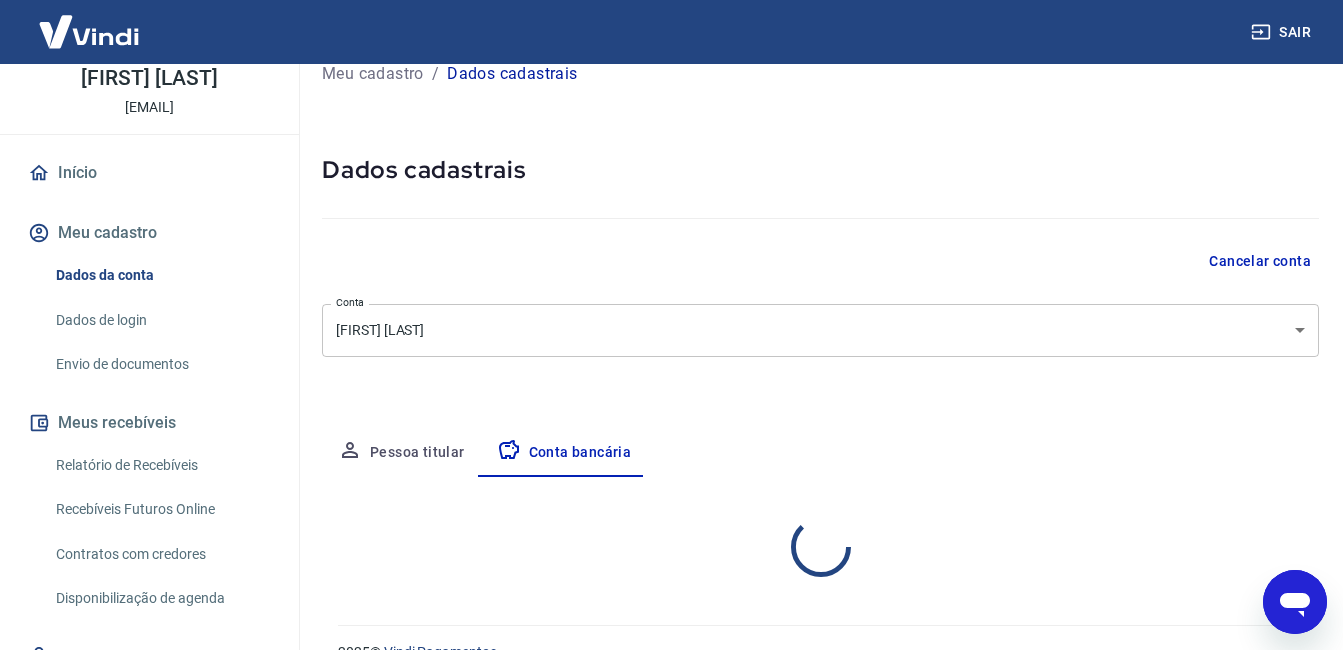 select on "1" 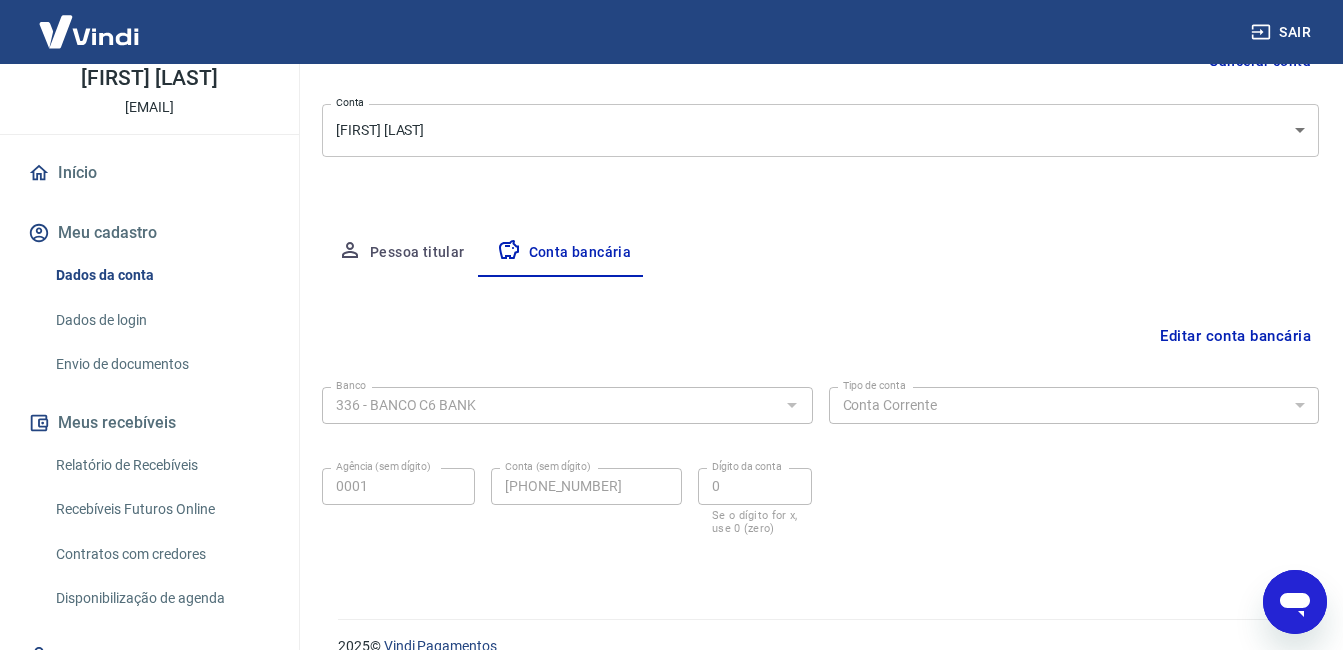 scroll, scrollTop: 261, scrollLeft: 0, axis: vertical 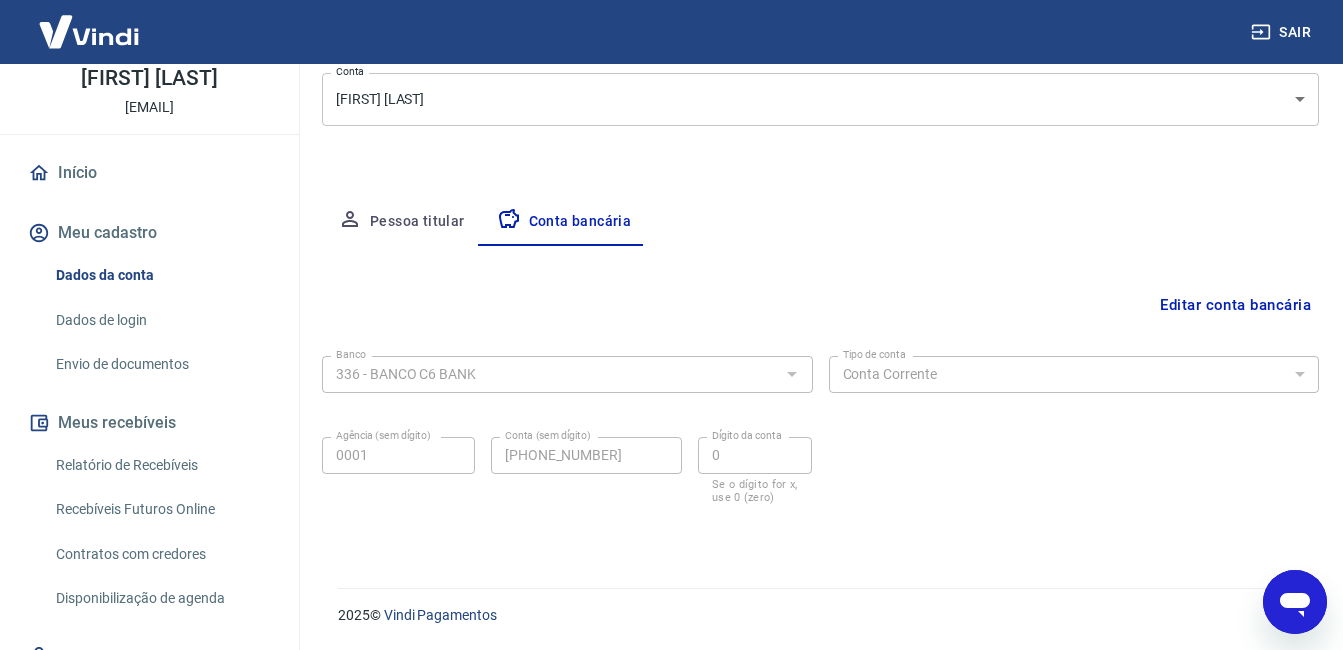 click 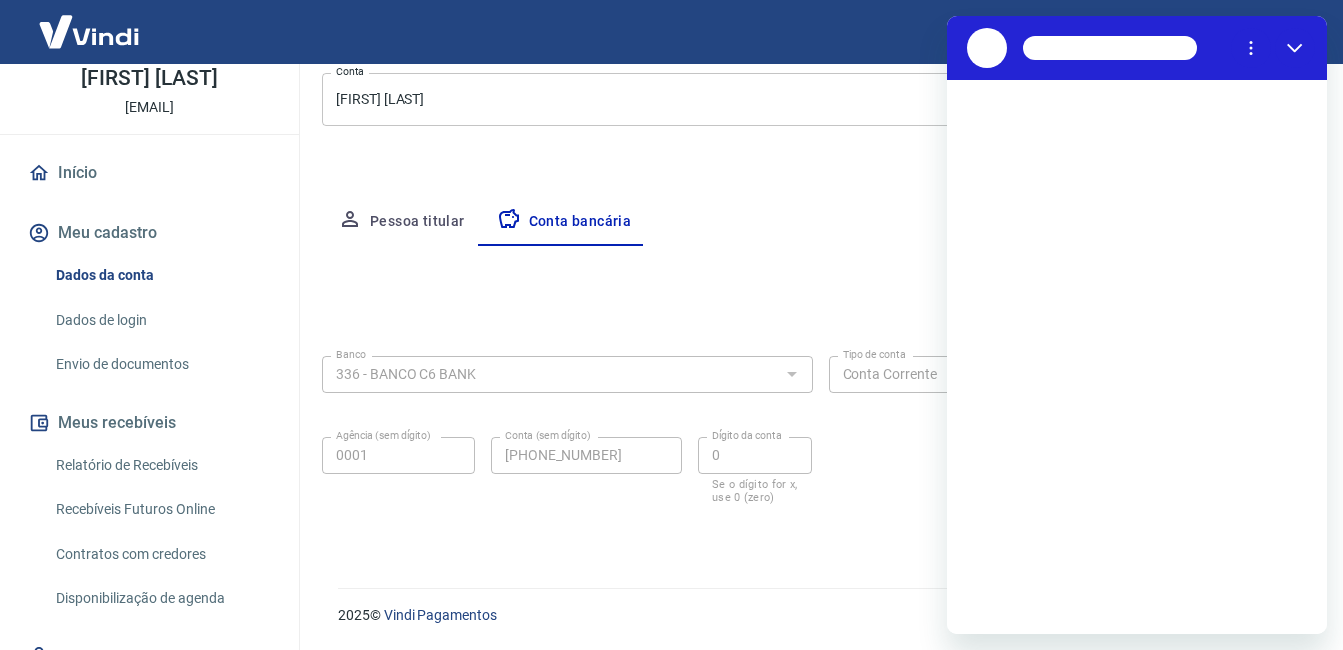 scroll, scrollTop: 0, scrollLeft: 0, axis: both 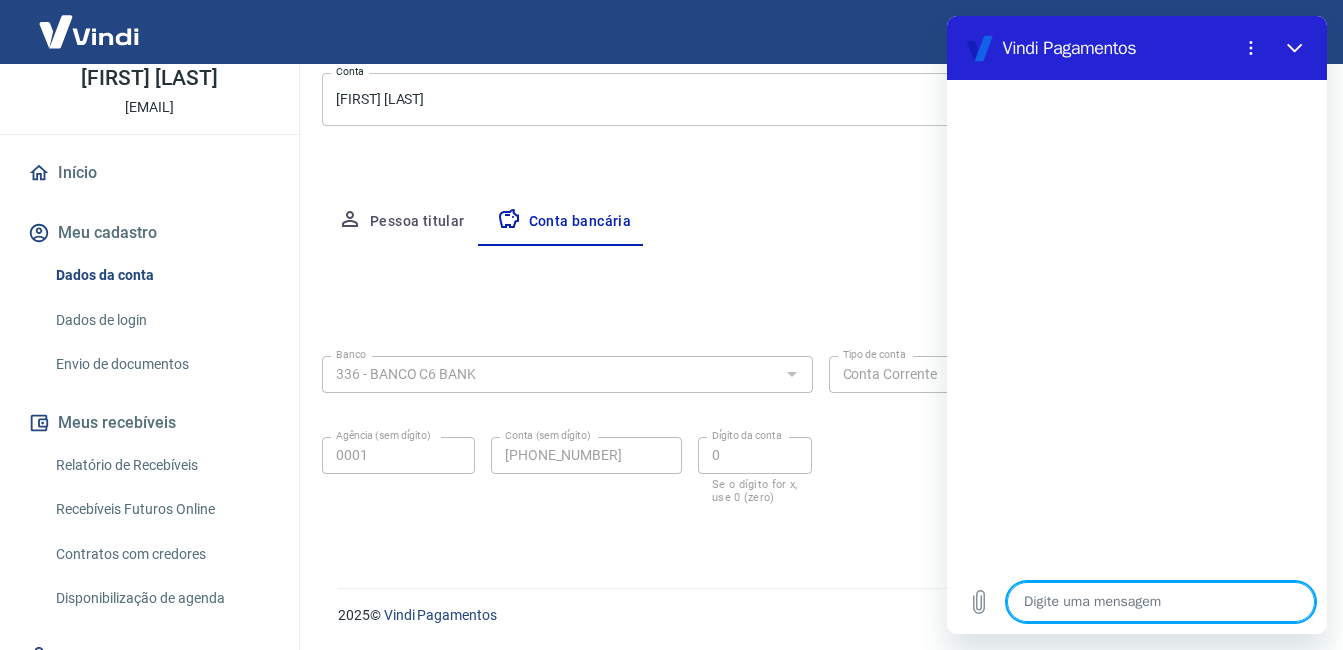 type on "f" 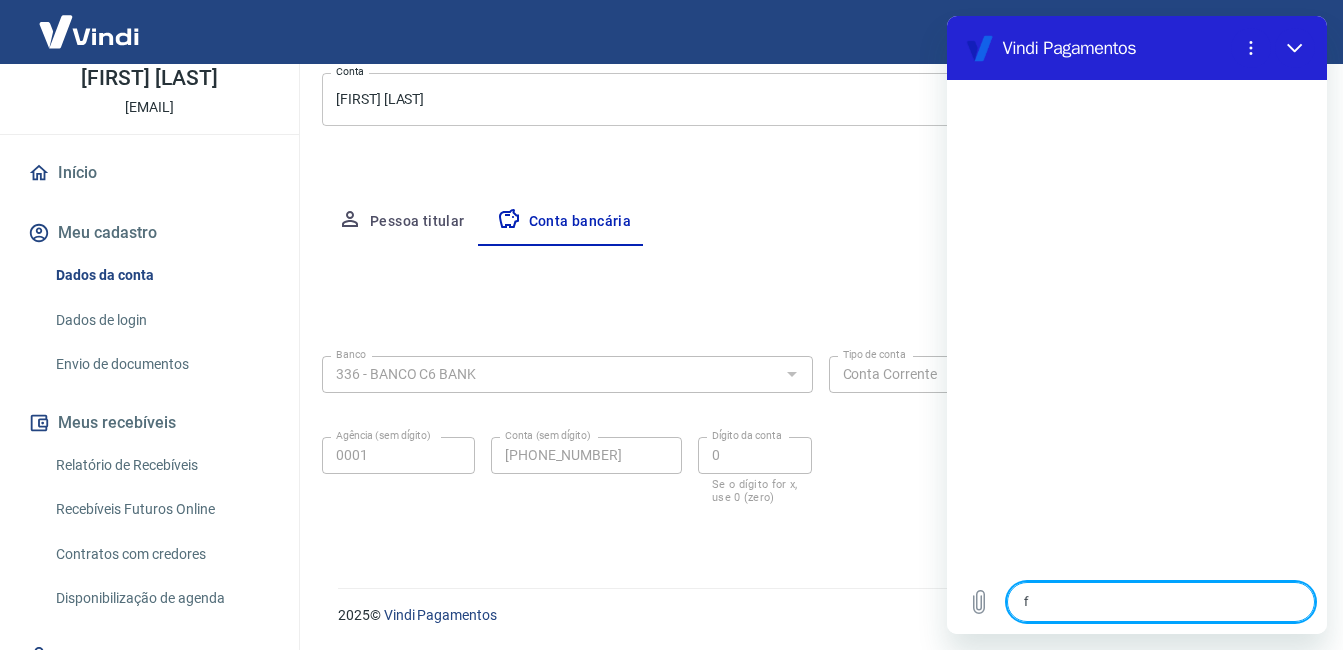 type on "fa" 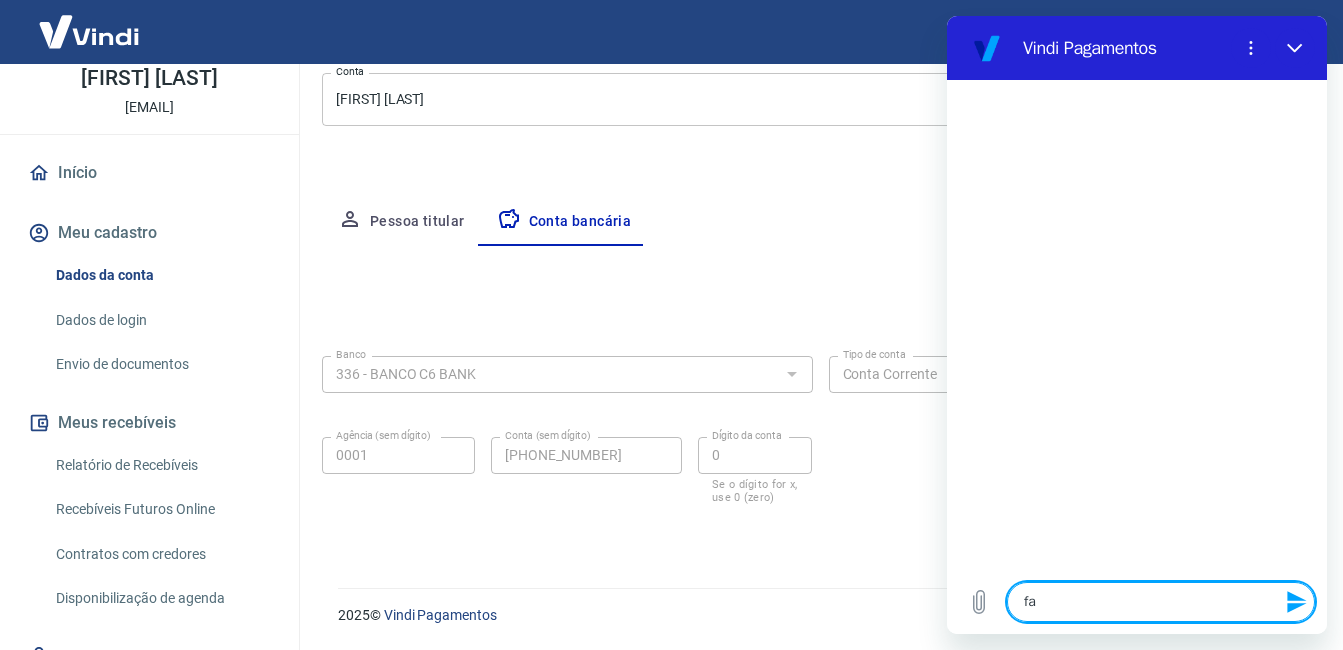 type on "fal" 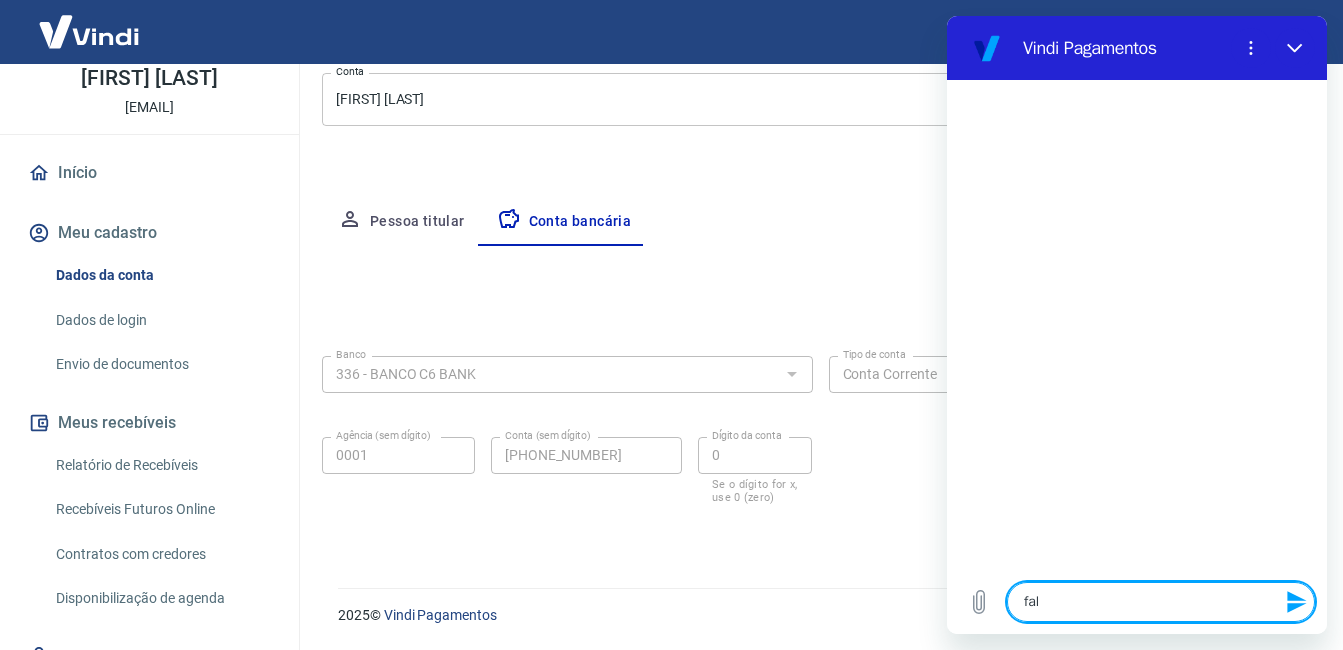 type on "fala" 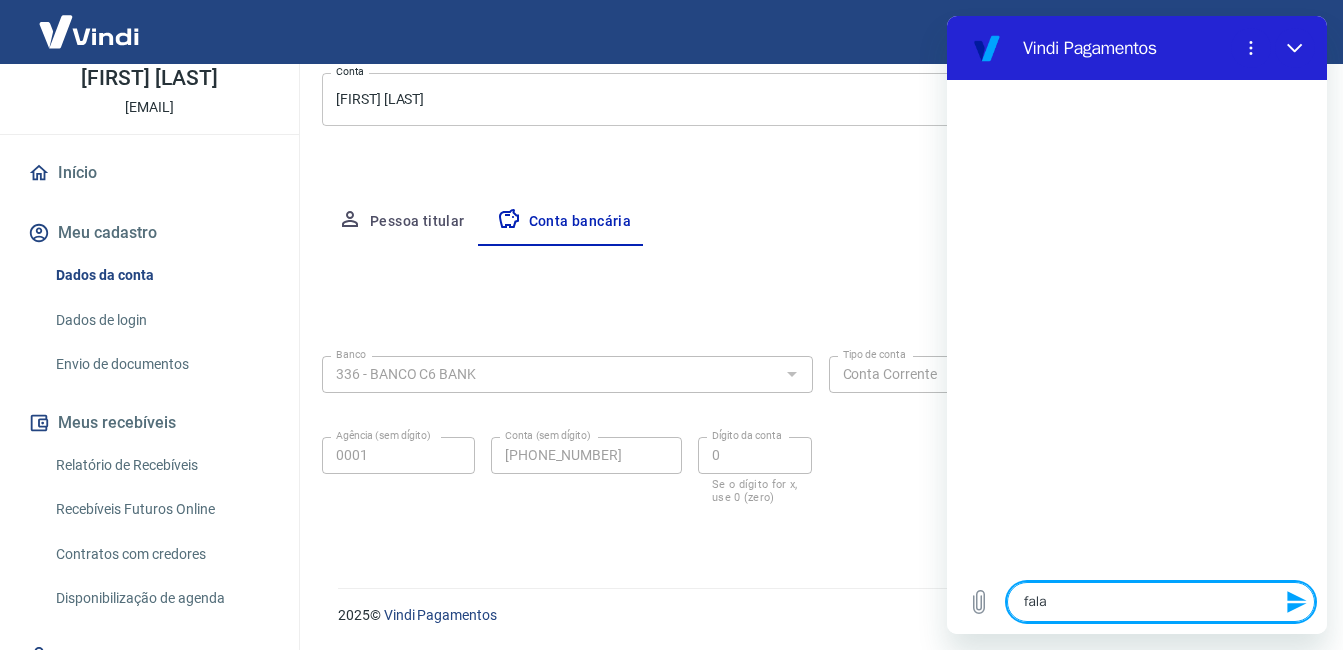type on "falar" 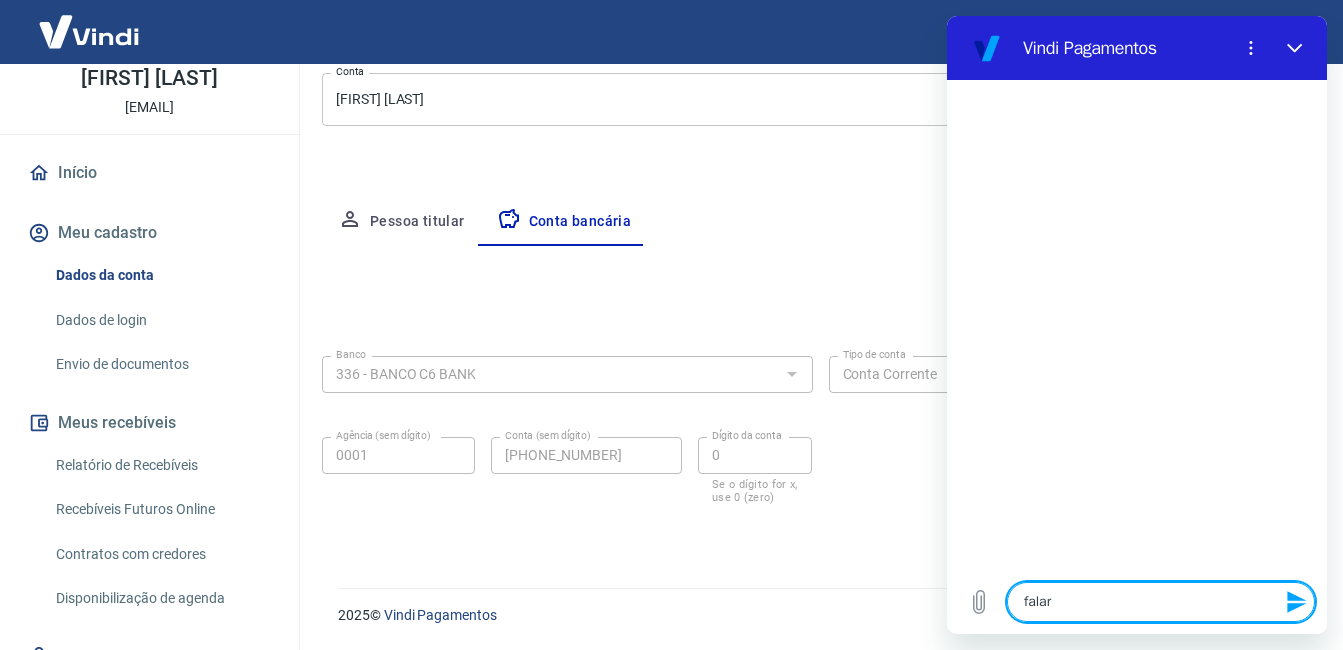 type on "falar" 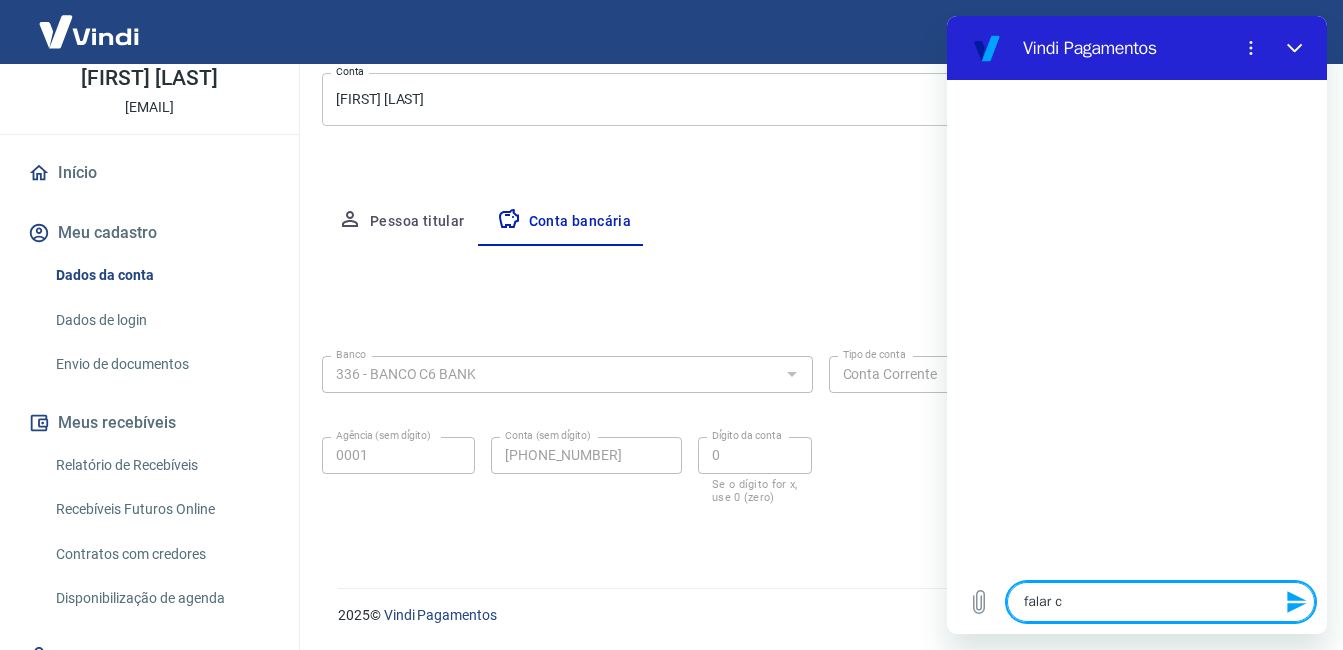type on "falar co" 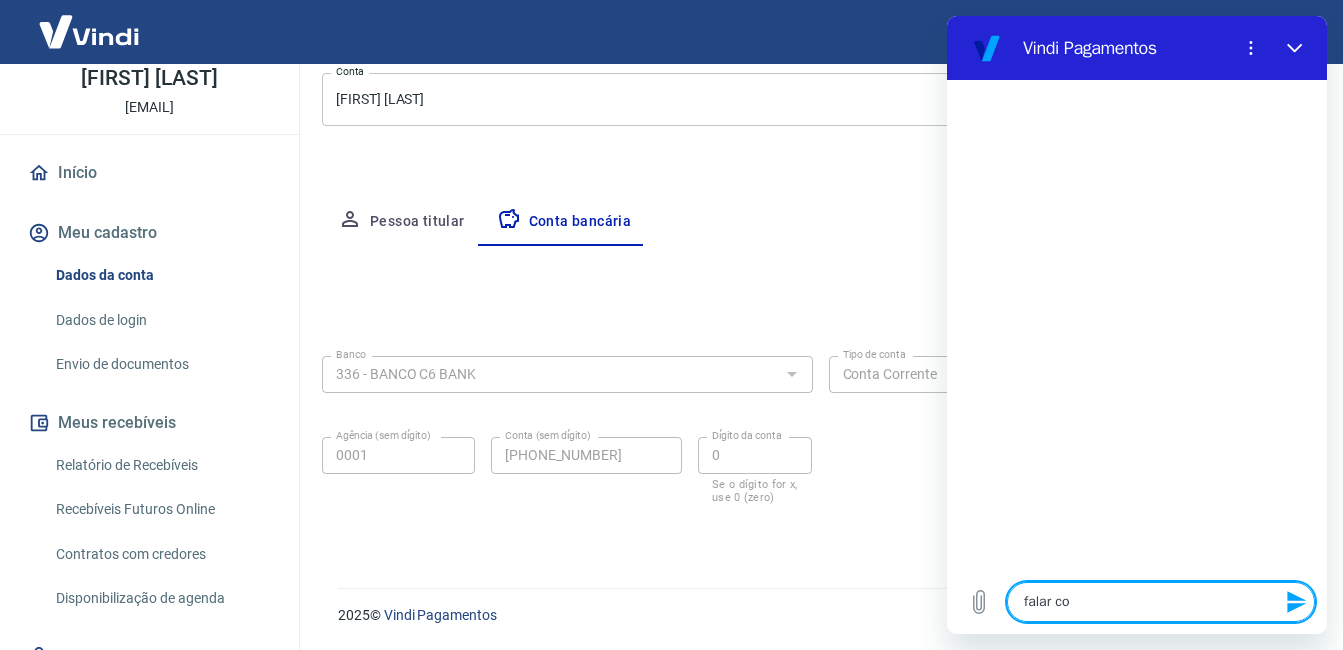 type on "falar com" 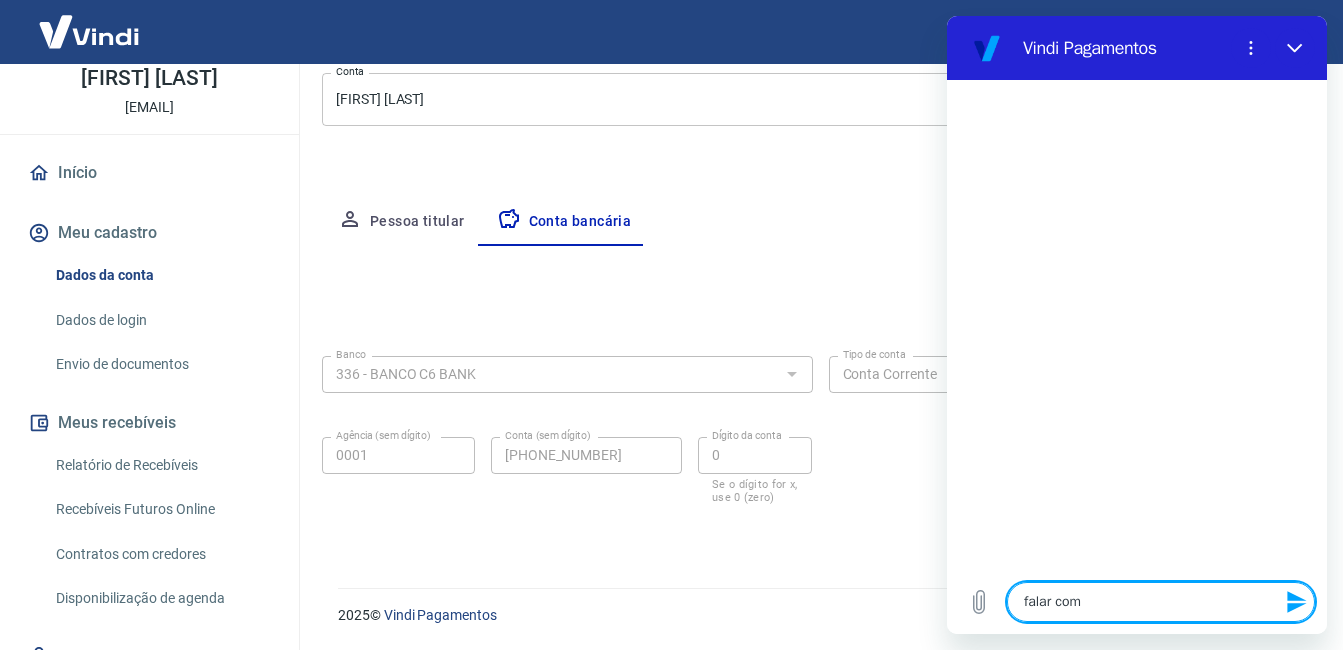 type on "falar com" 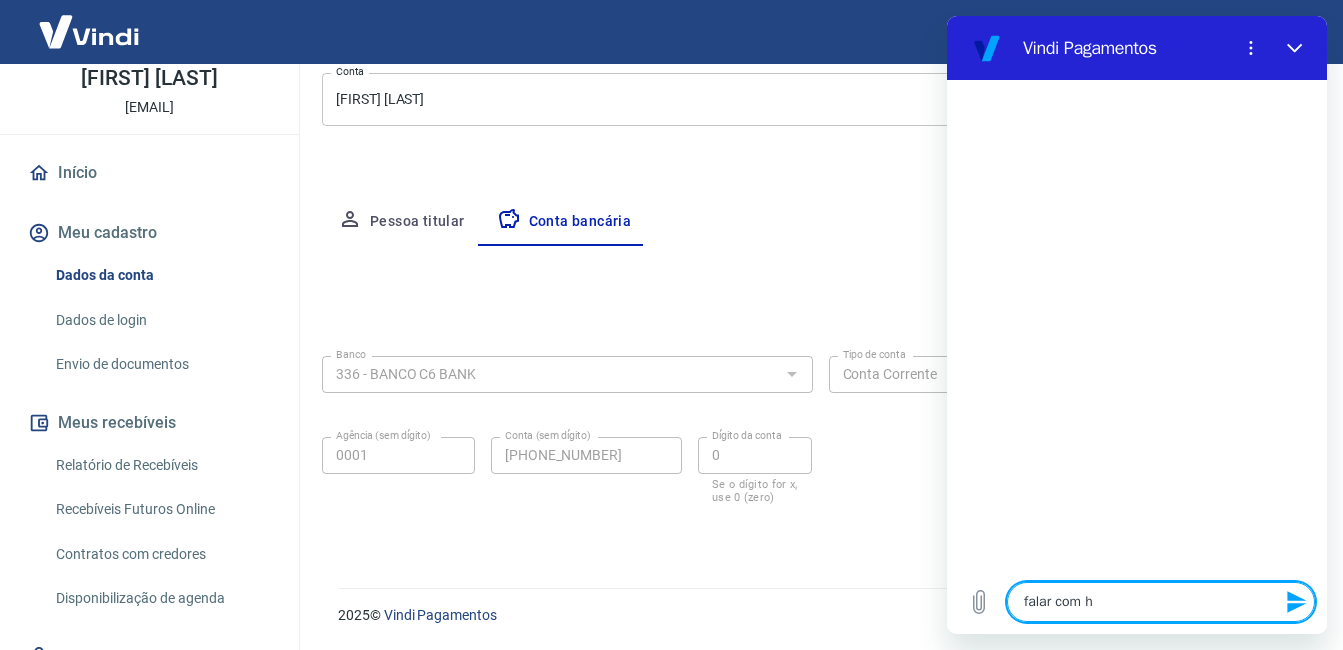 type on "falar com hu" 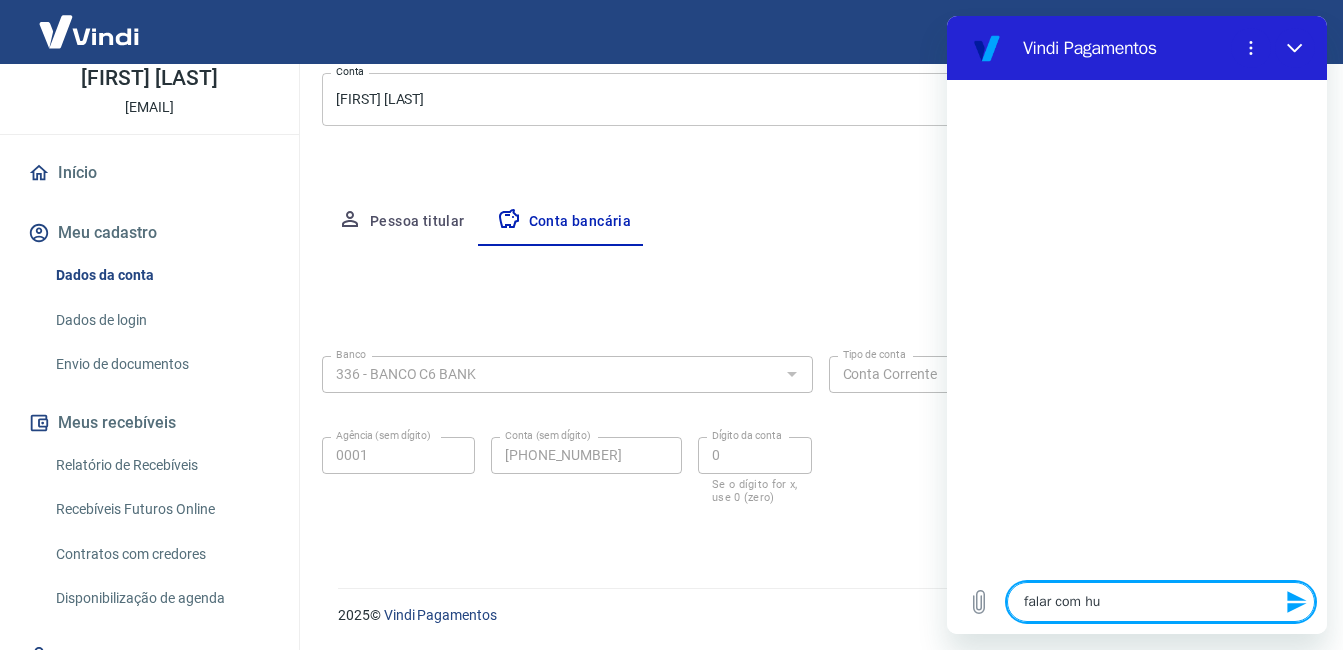type on "falar com hum" 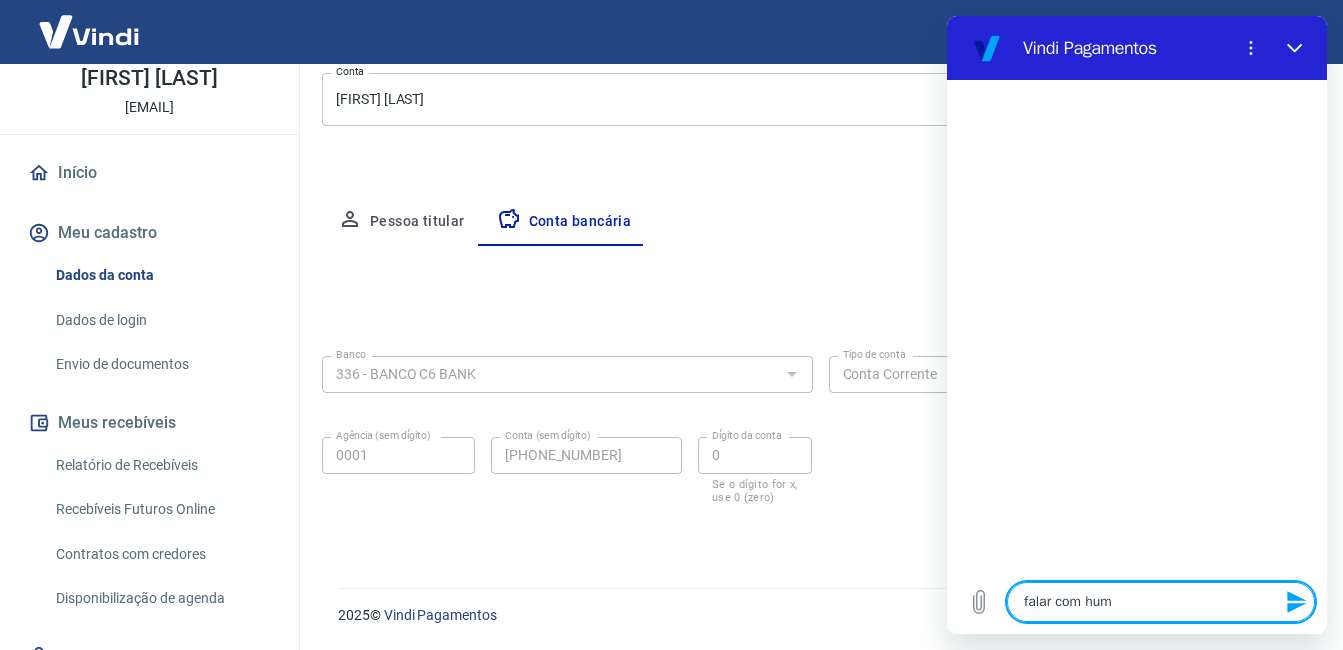 type on "falar com huma" 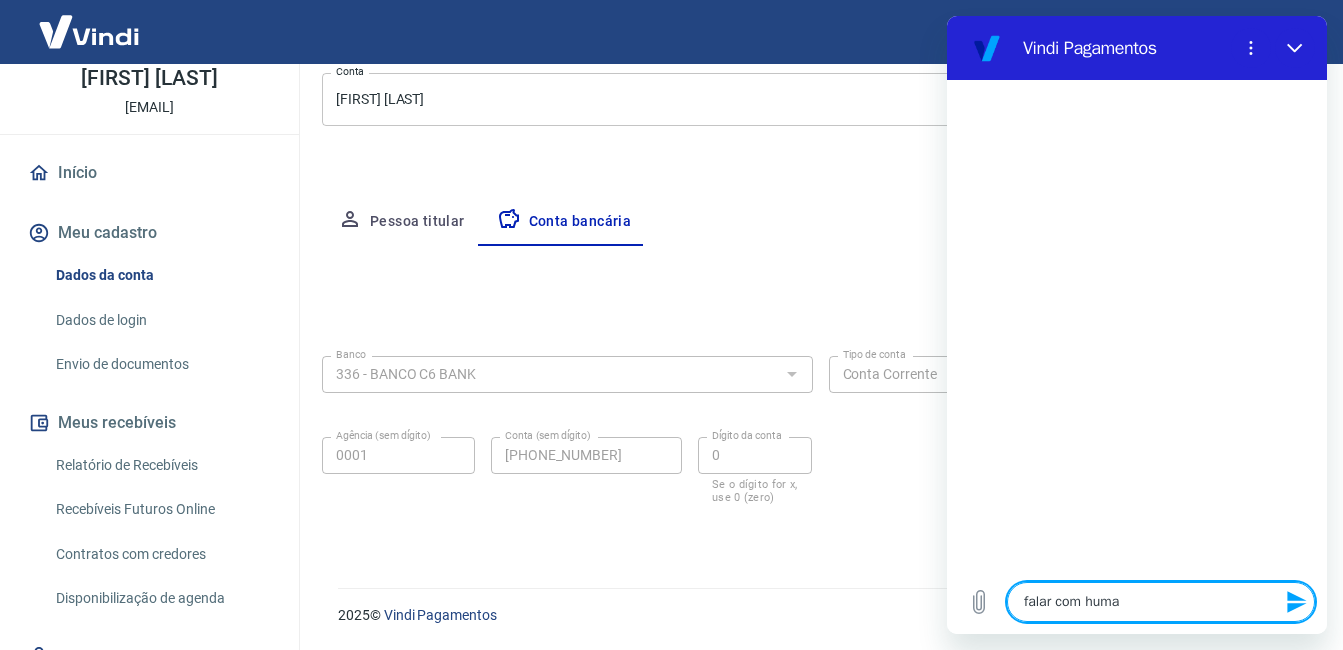 type on "falar com human" 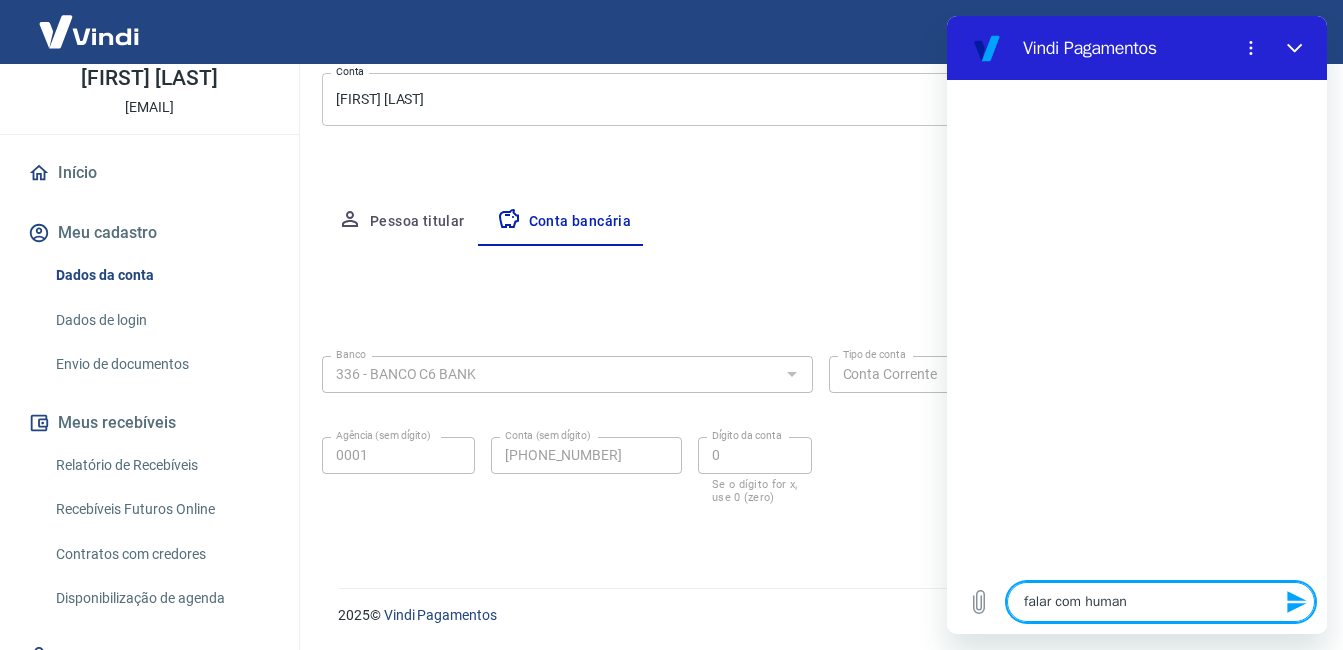 type on "falar com humano" 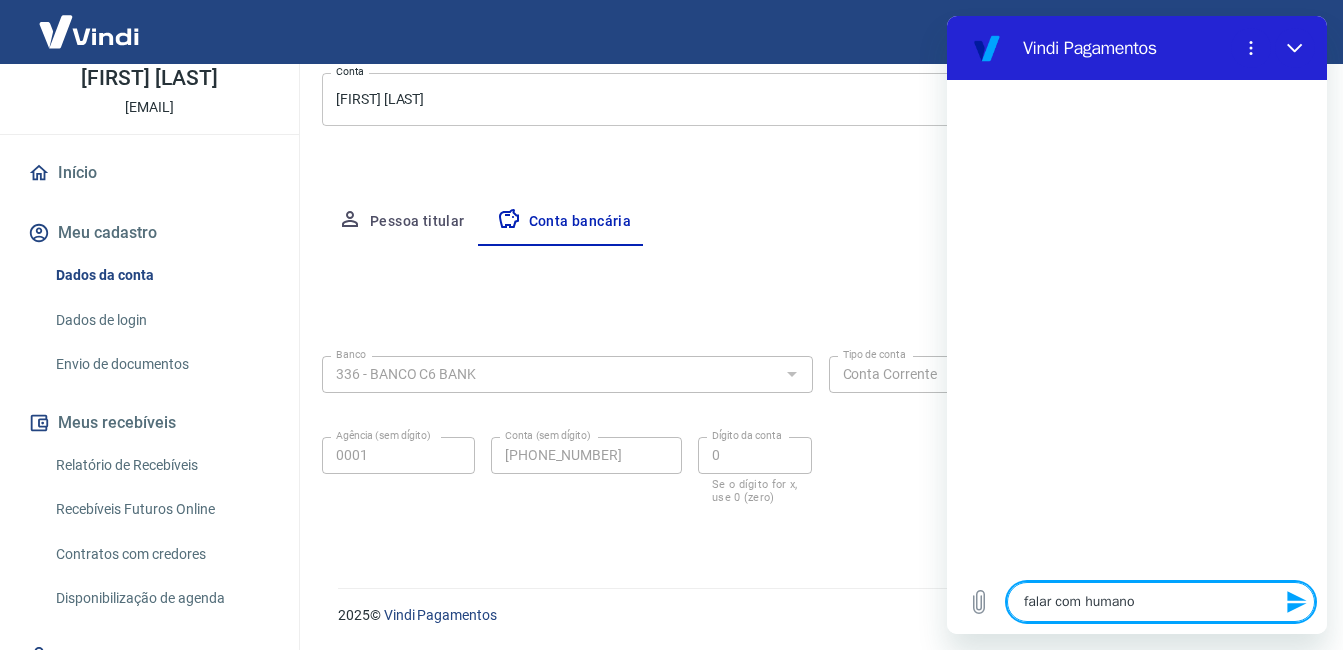 type 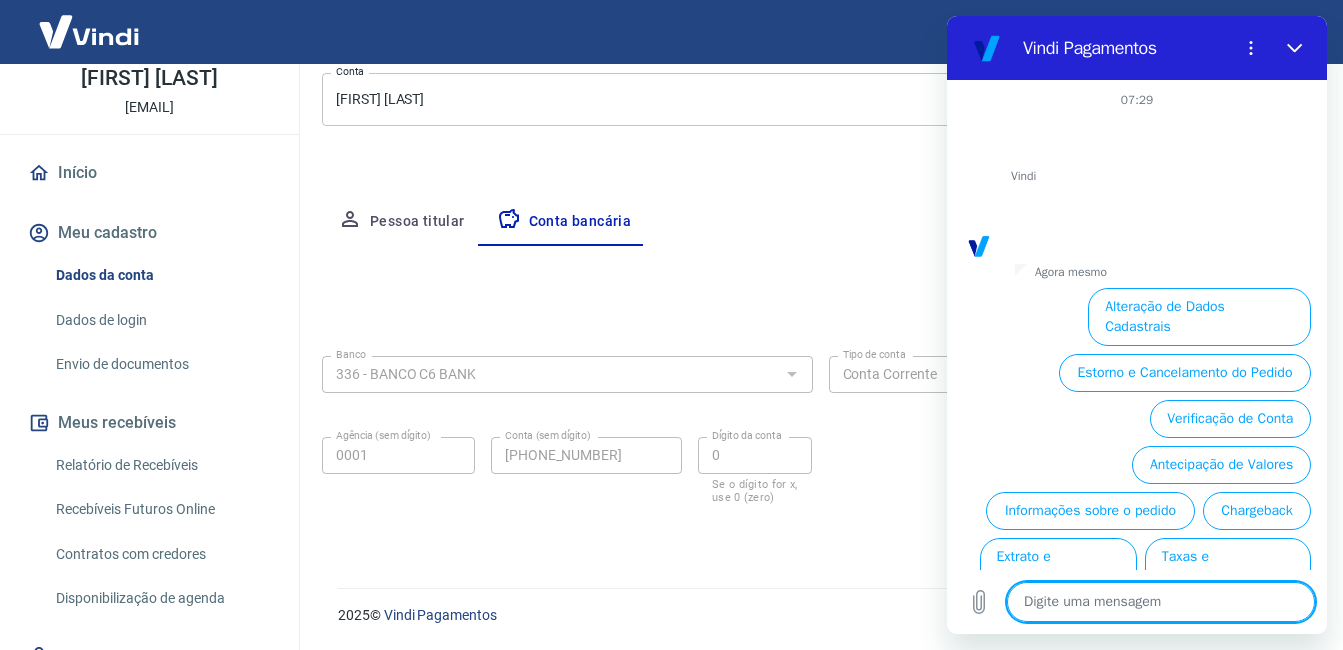 scroll, scrollTop: 83, scrollLeft: 0, axis: vertical 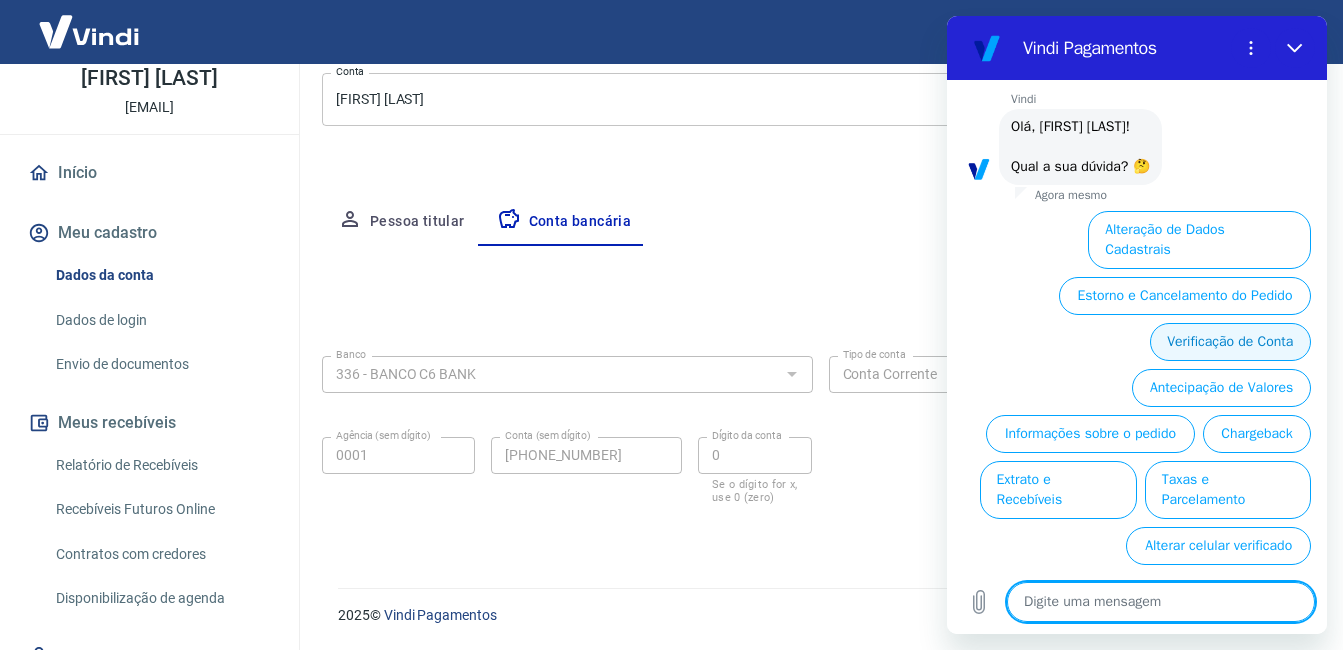 click on "Verificação de Conta" at bounding box center (1230, 342) 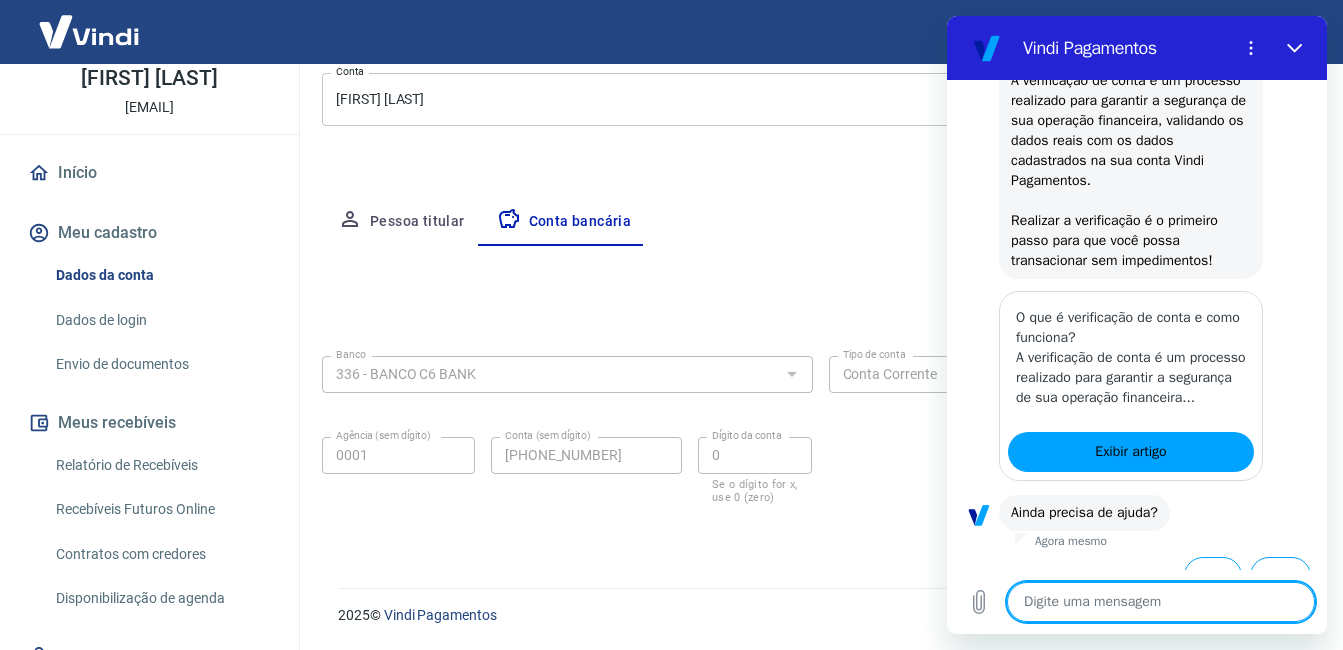 scroll, scrollTop: 327, scrollLeft: 0, axis: vertical 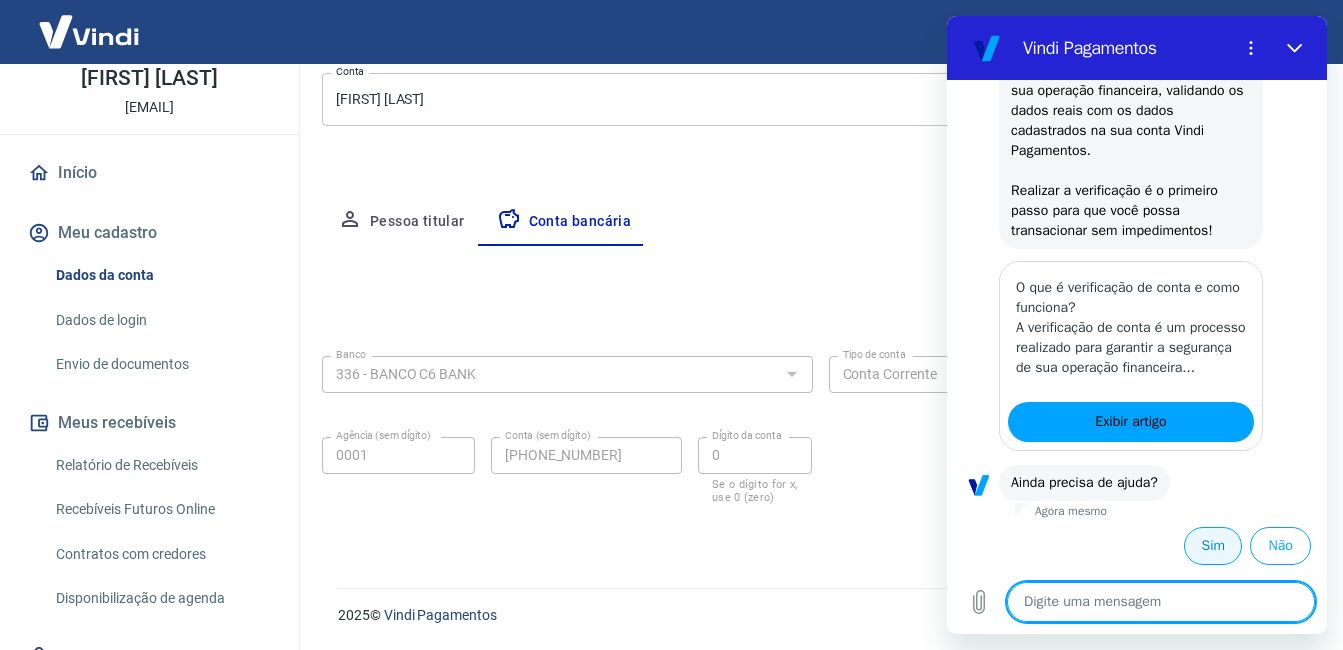 click on "Sim" at bounding box center (1213, 546) 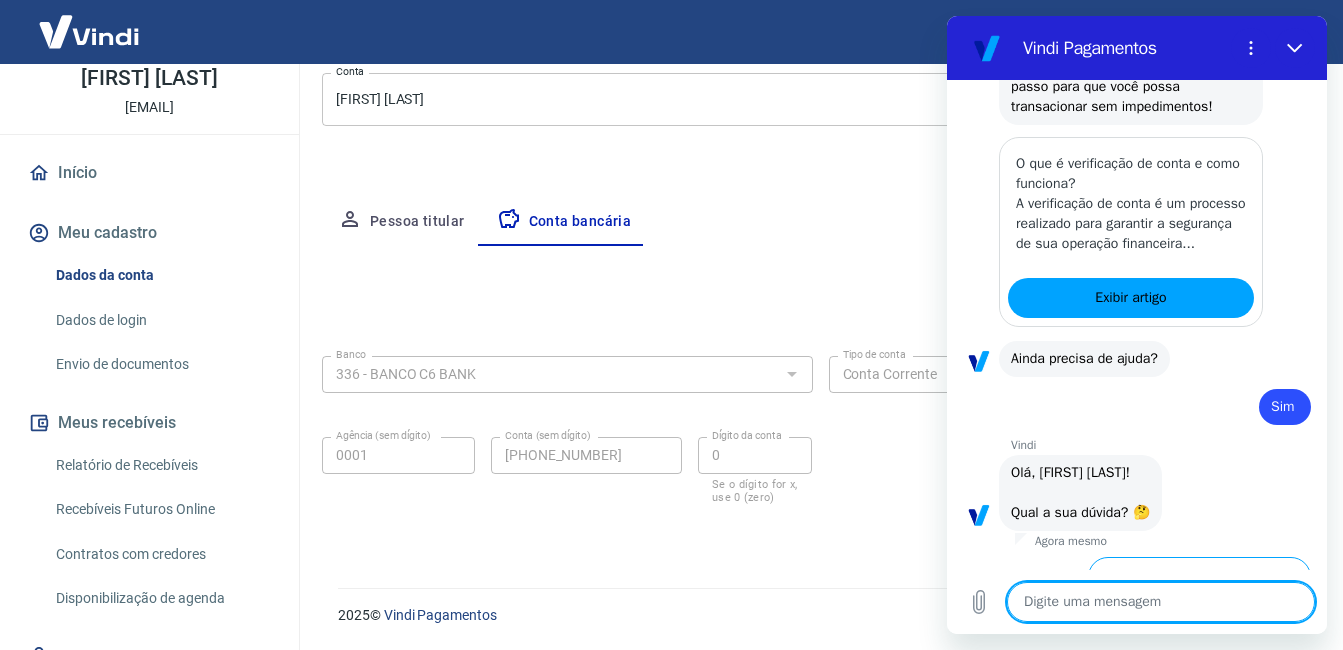 scroll, scrollTop: 803, scrollLeft: 0, axis: vertical 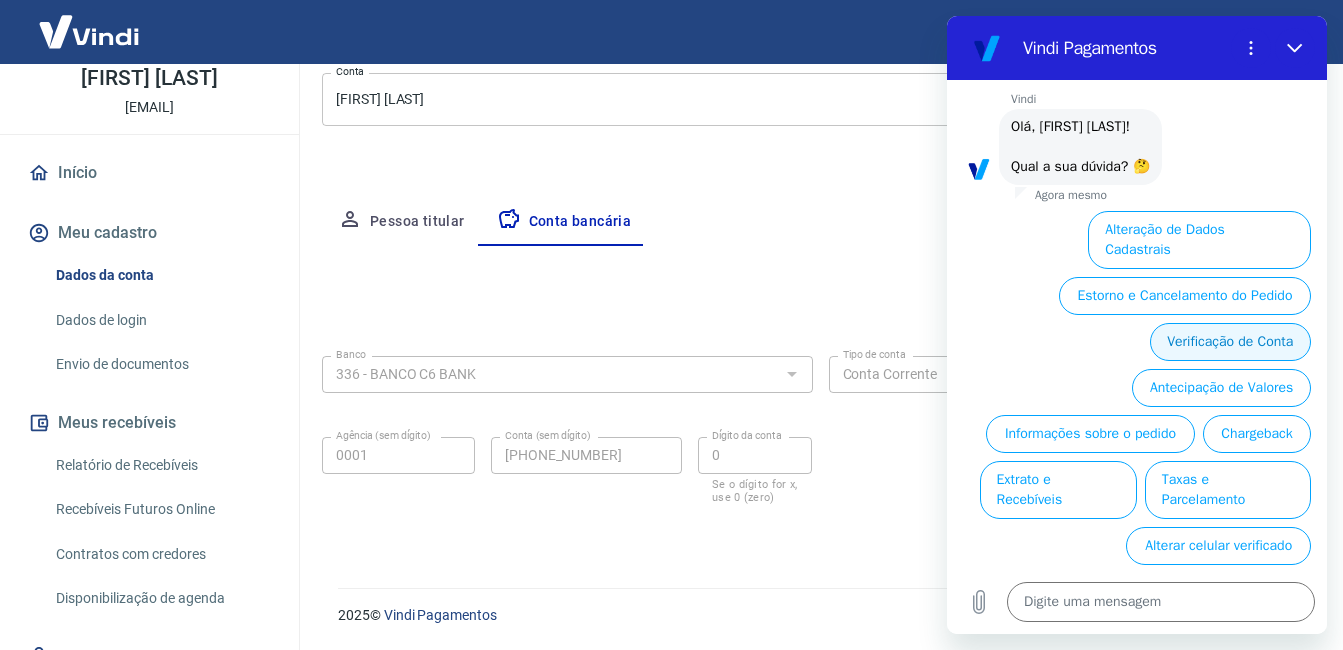 click on "Verificação de Conta" at bounding box center (1230, 342) 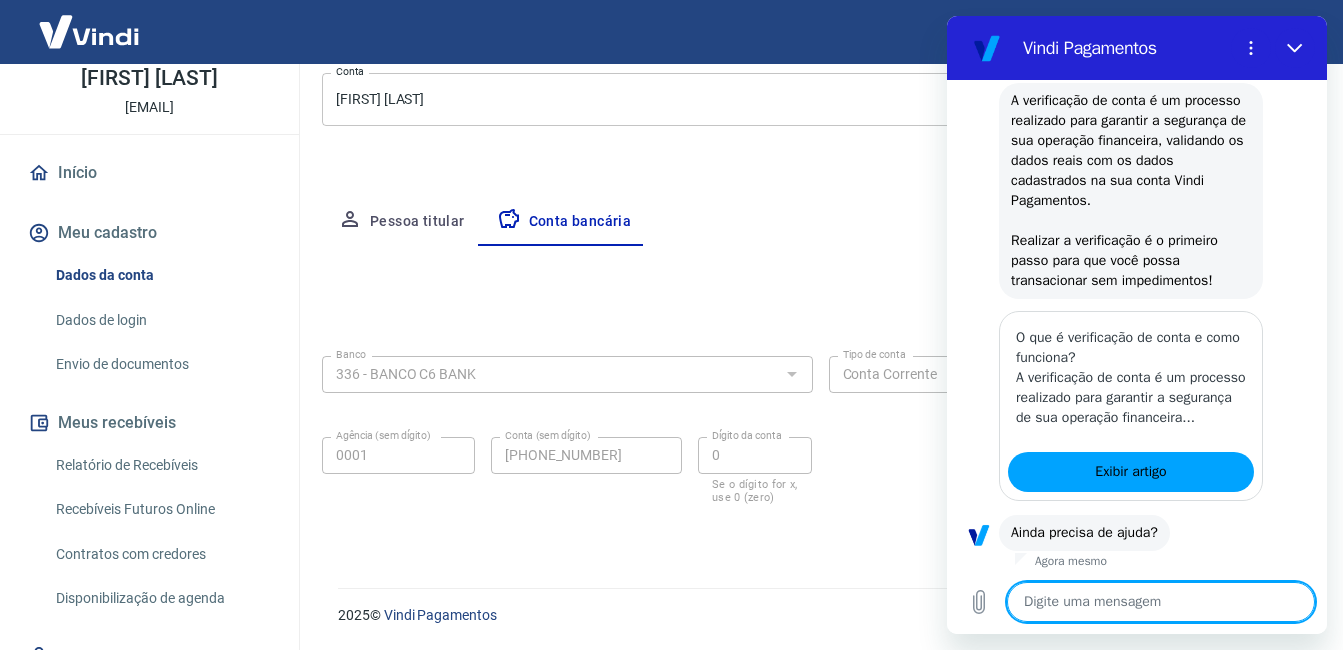 scroll, scrollTop: 1047, scrollLeft: 0, axis: vertical 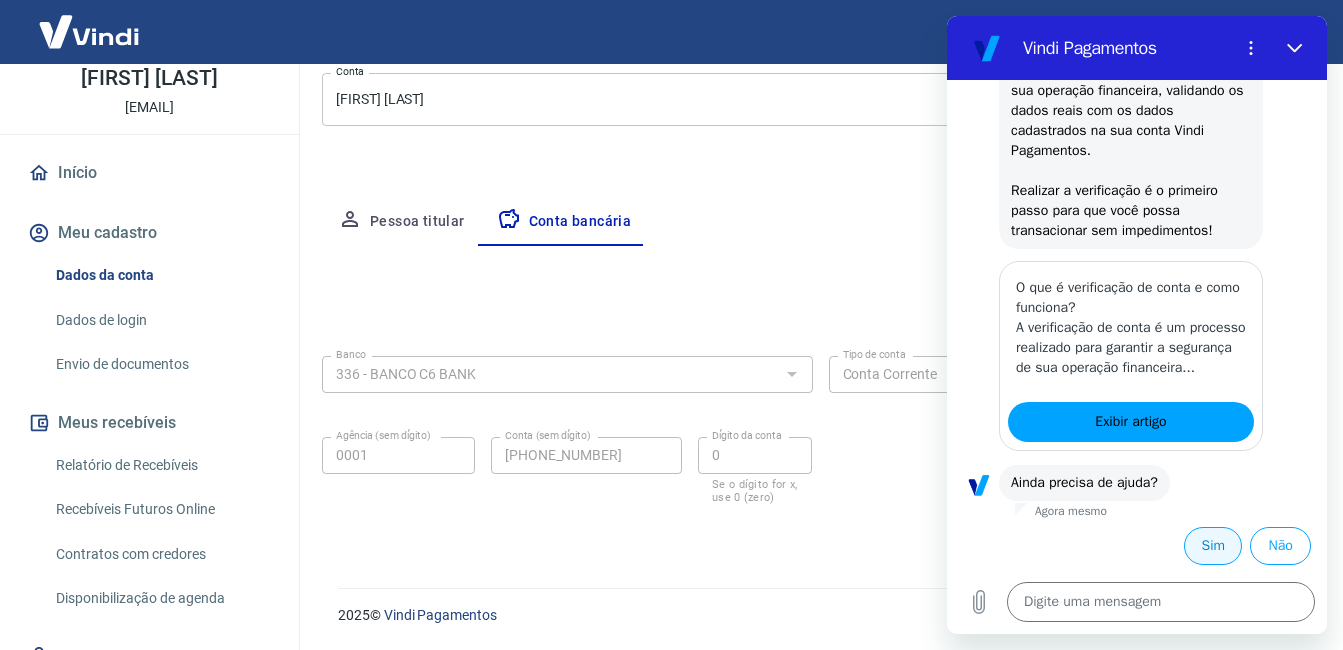 click on "Sim" at bounding box center [1213, 546] 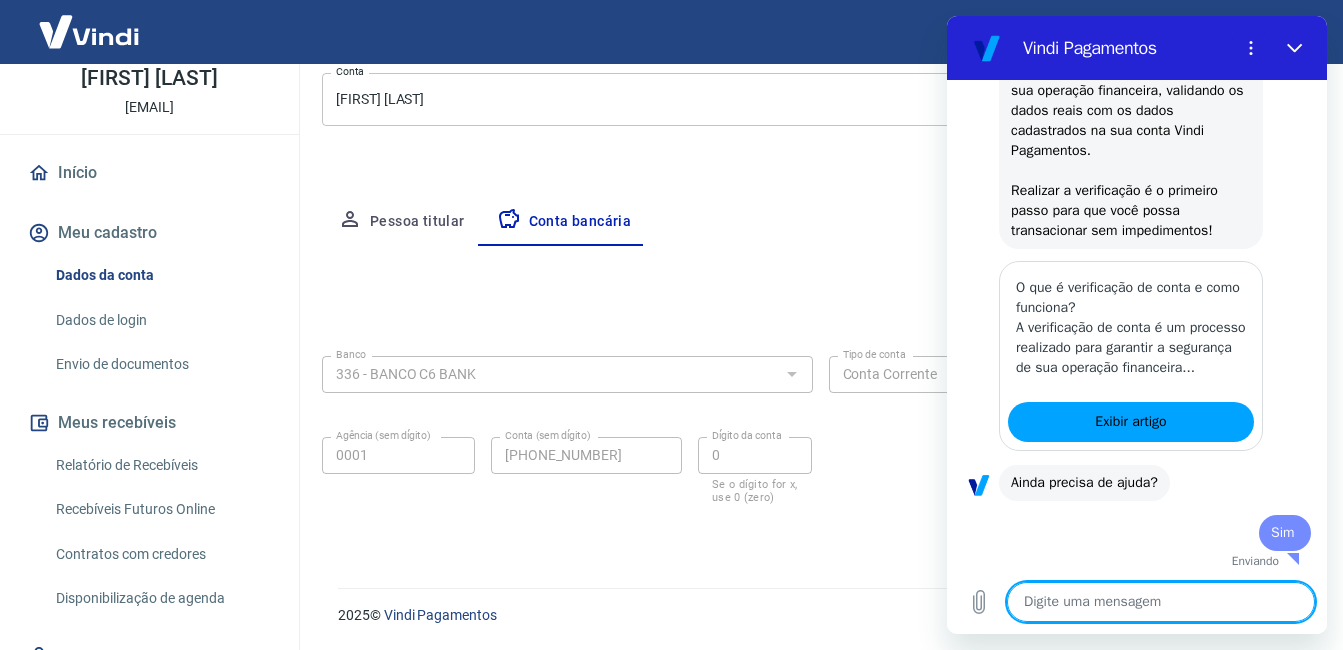 type on "x" 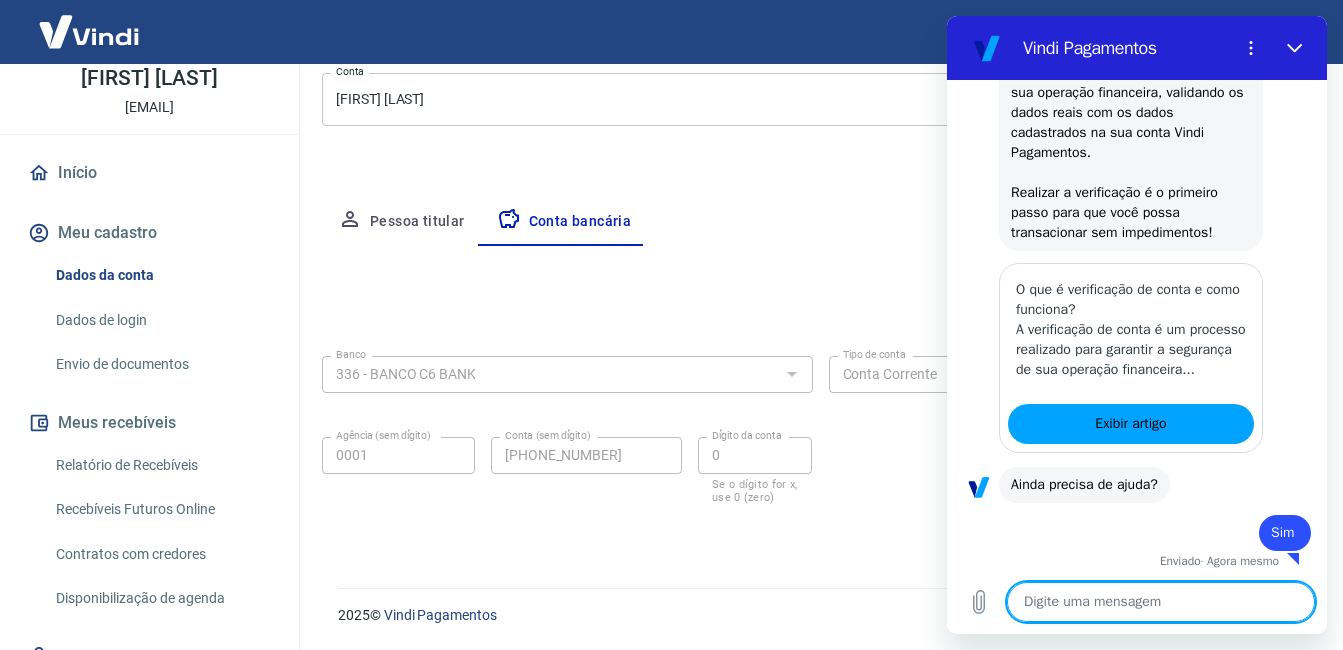 click at bounding box center [1161, 602] 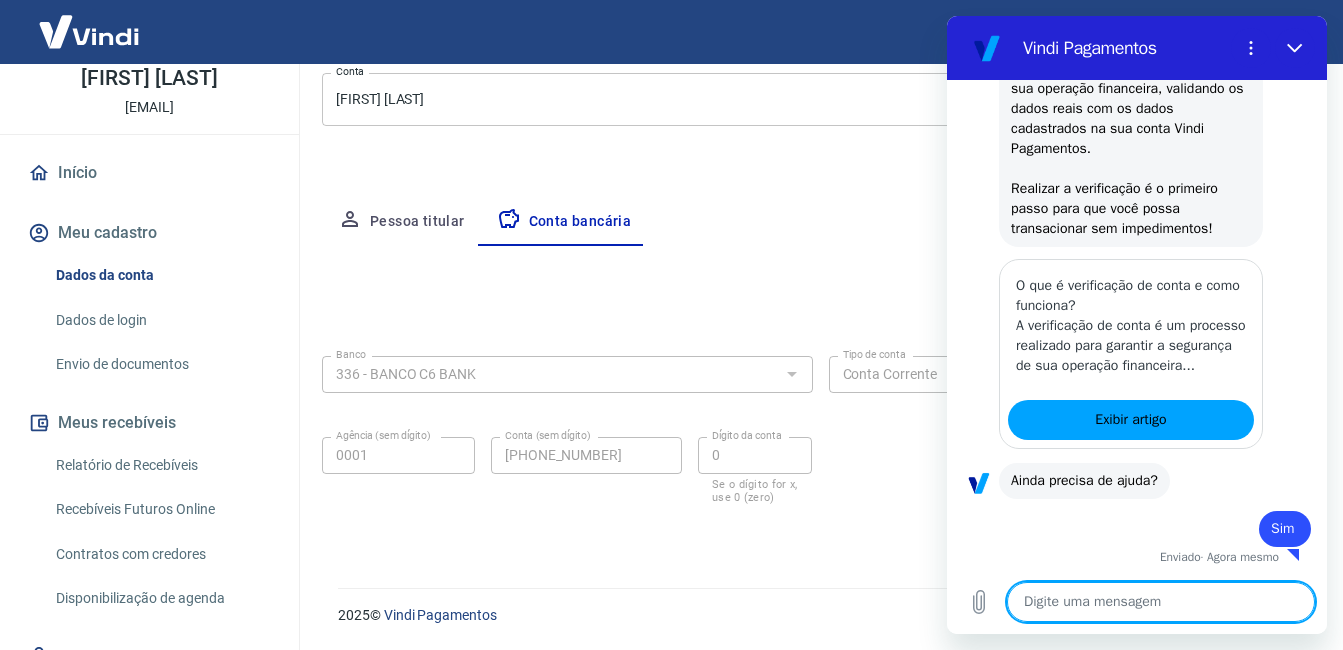 type on "f" 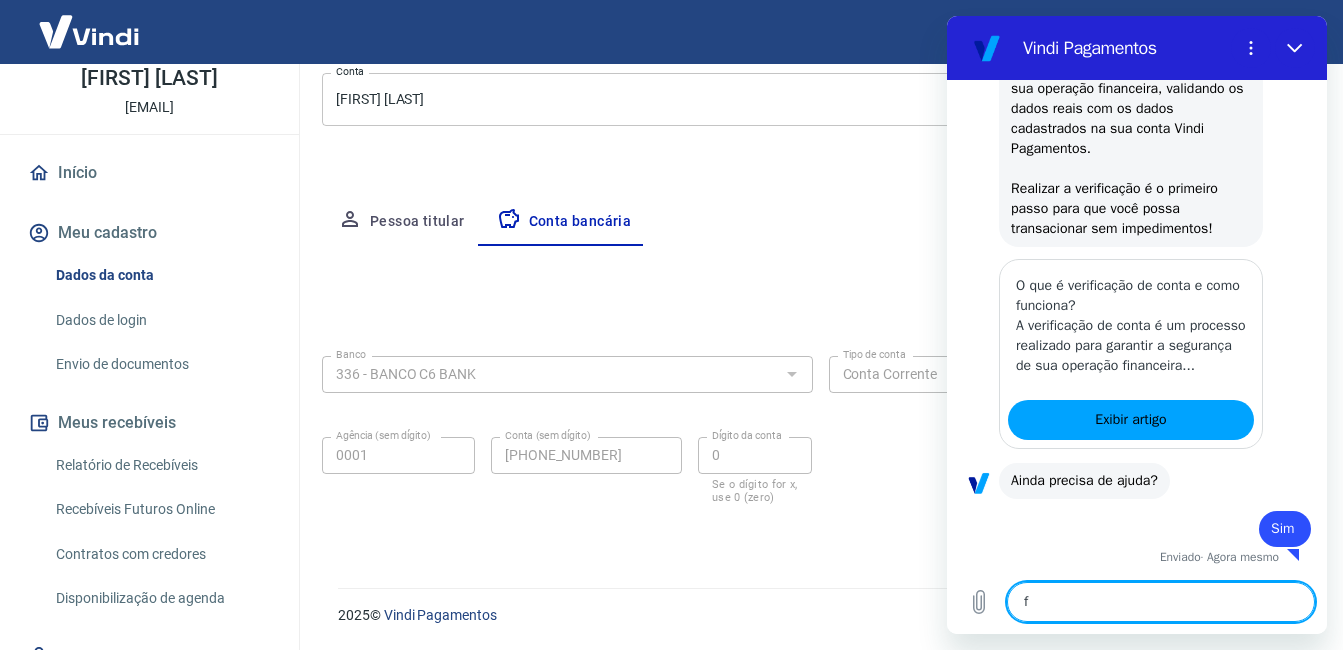 type on "fa" 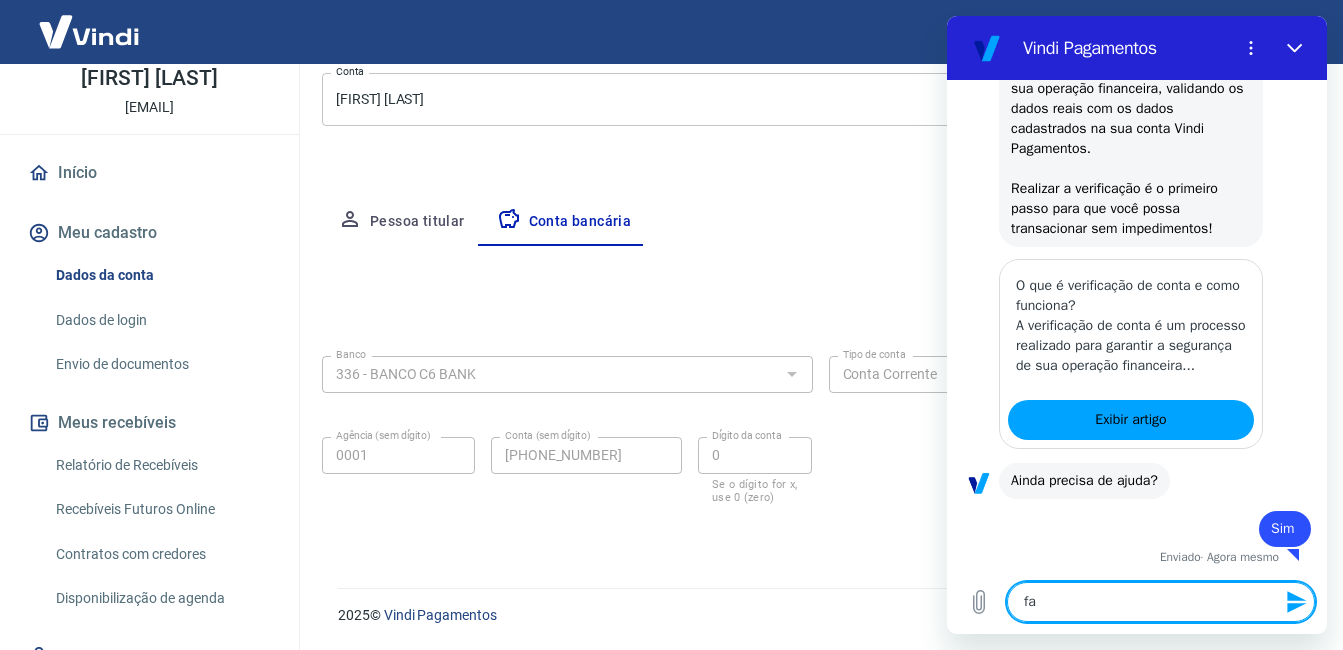 type on "x" 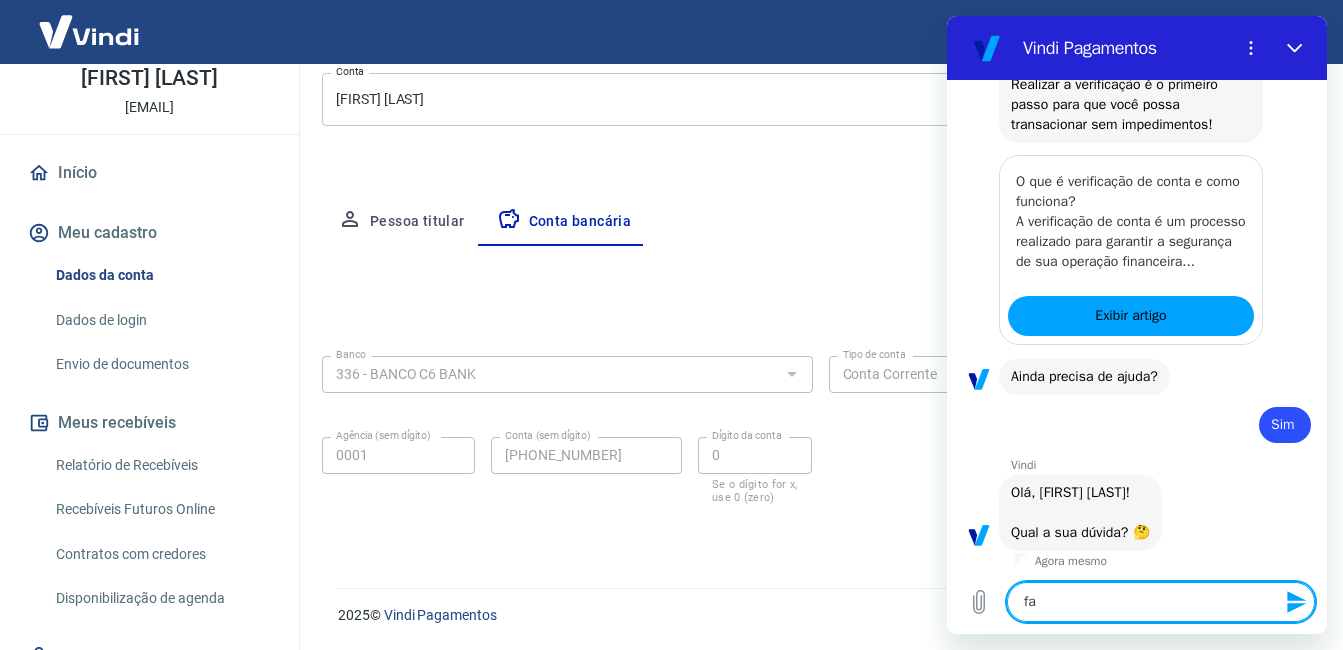 type on "fal" 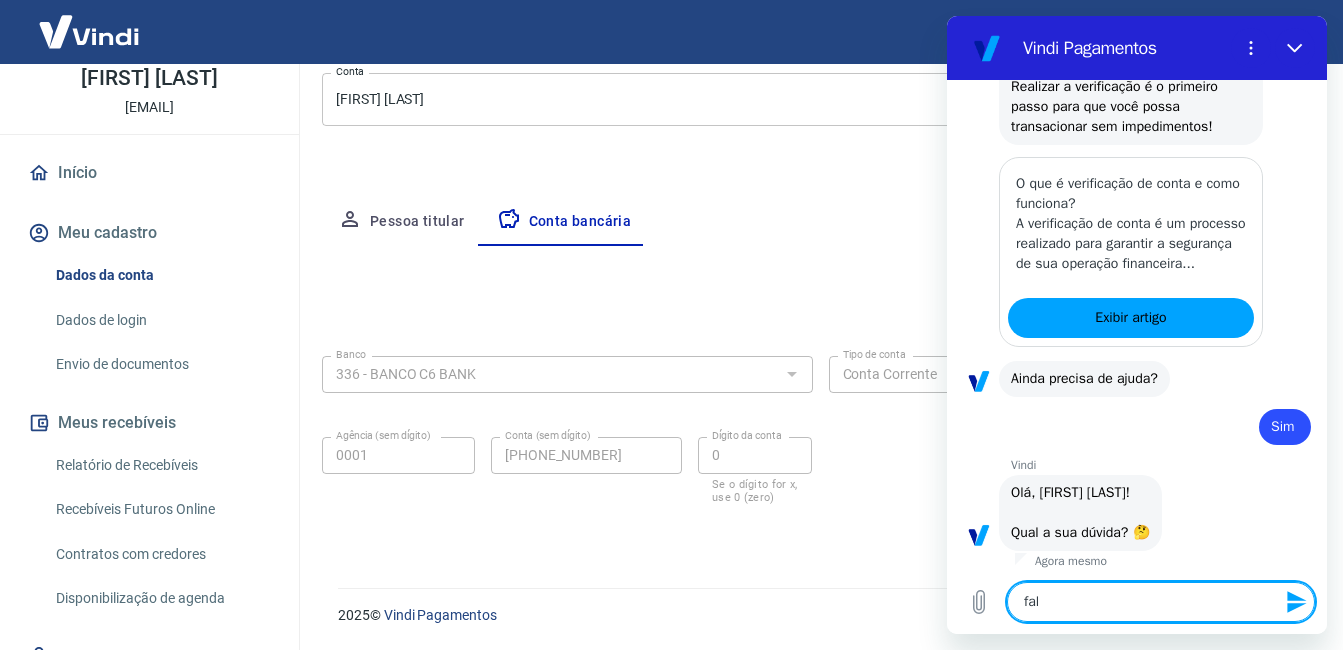 type on "fala" 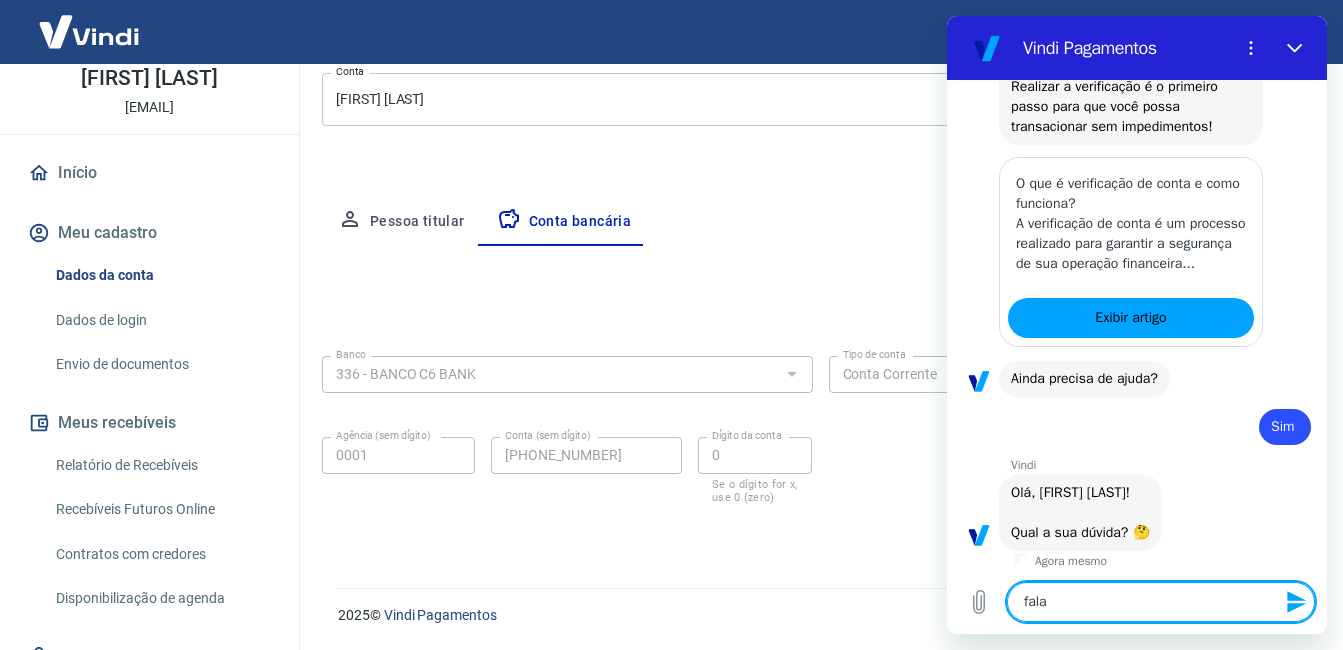type on "falar" 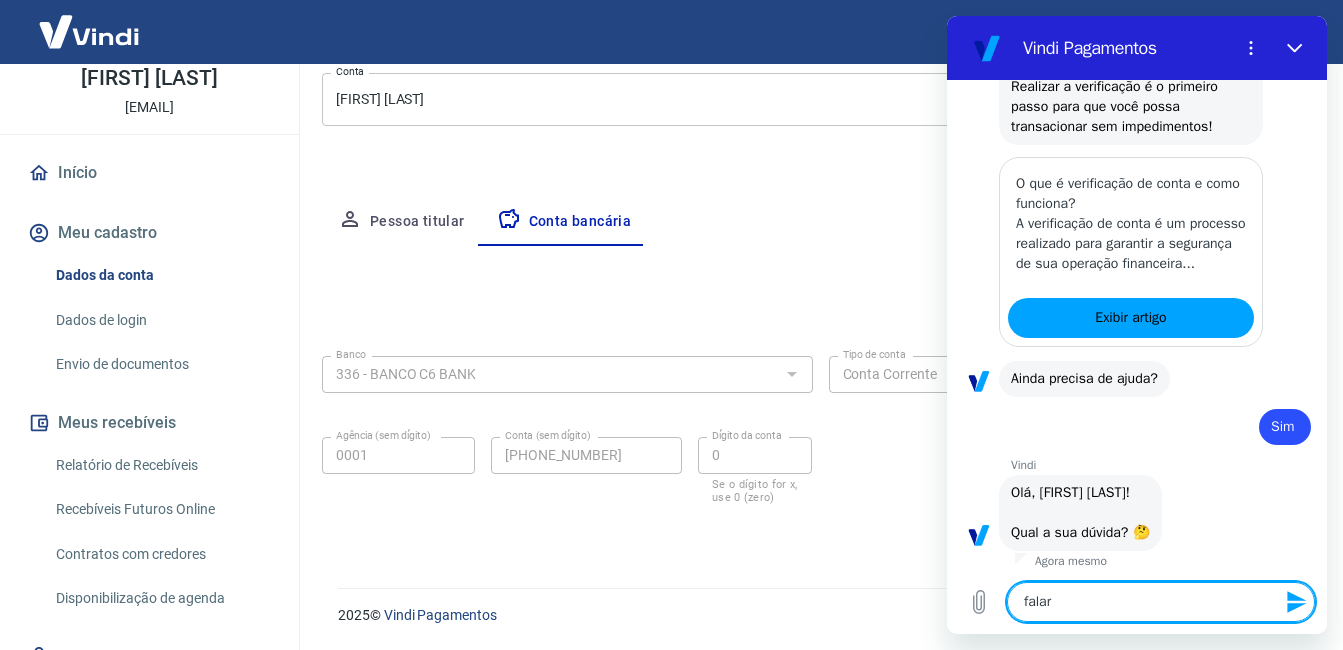 scroll, scrollTop: 1523, scrollLeft: 0, axis: vertical 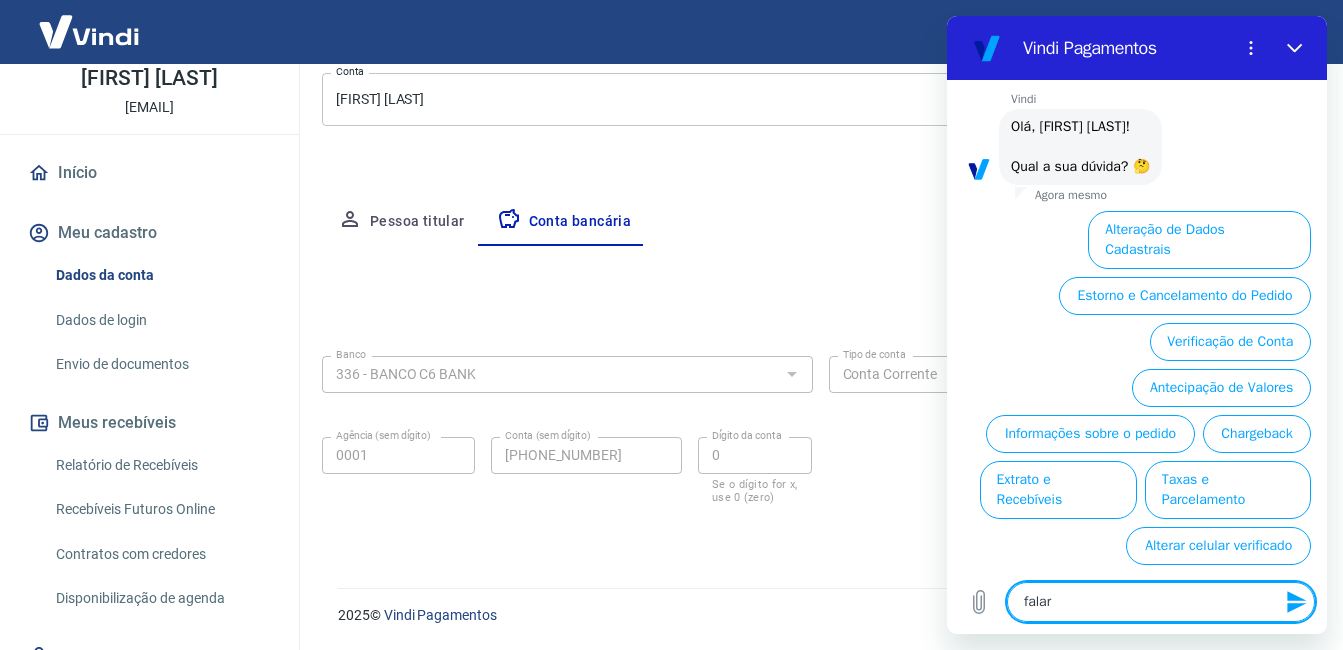 type on "falar c" 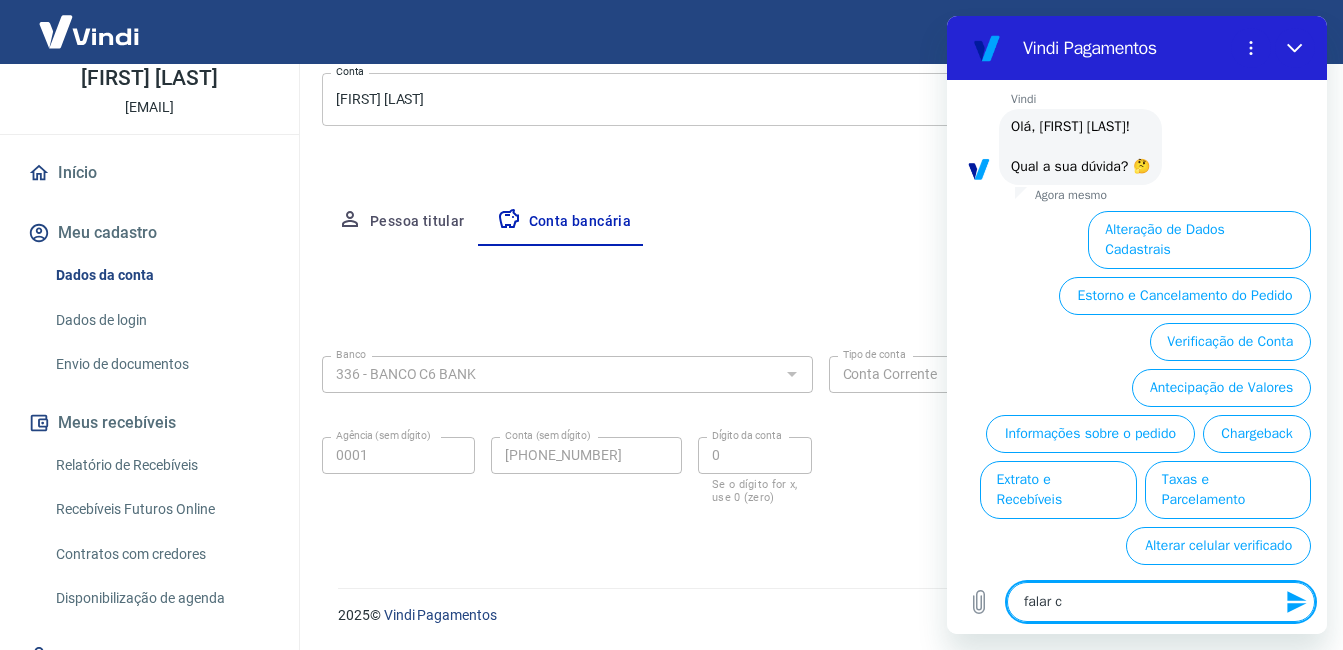 type on "falar co" 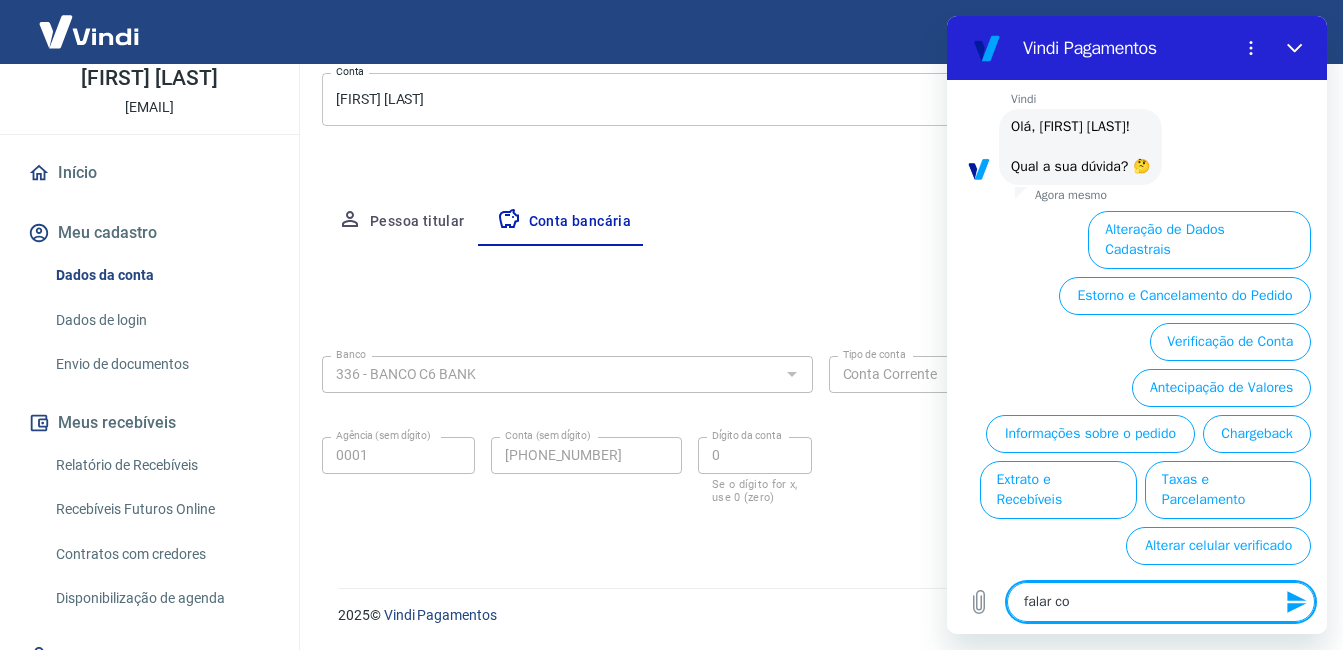 type on "falar com" 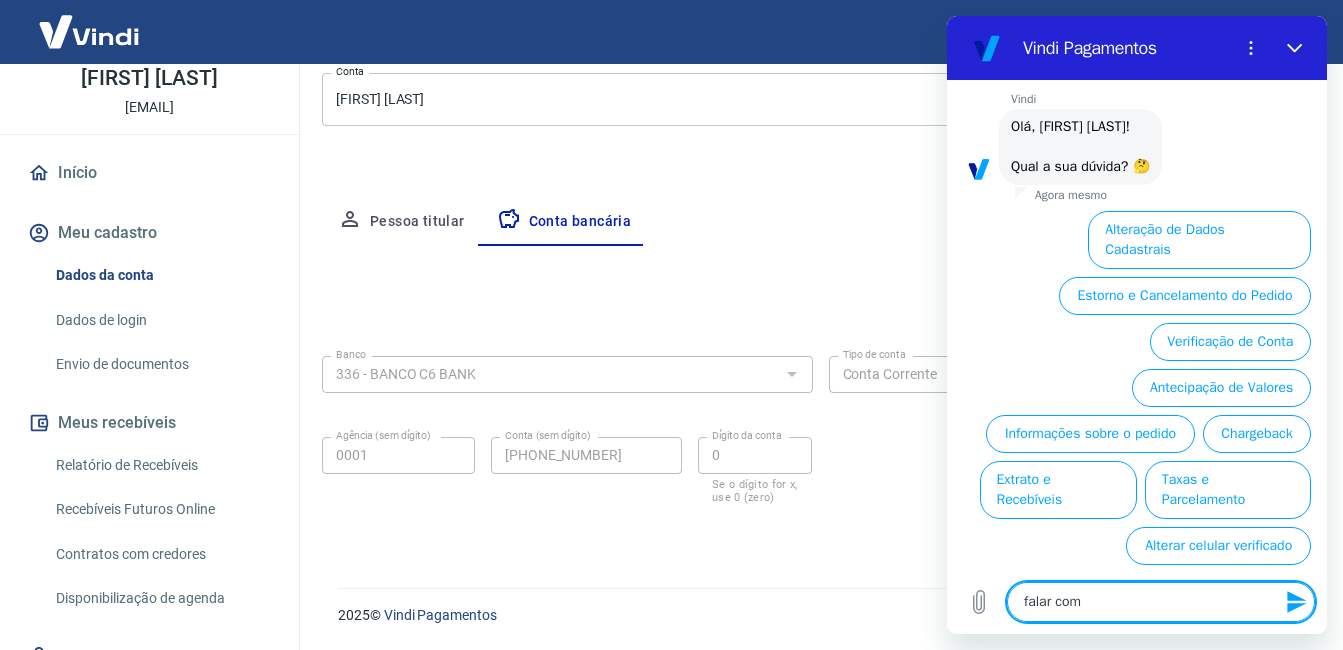 type on "falar com" 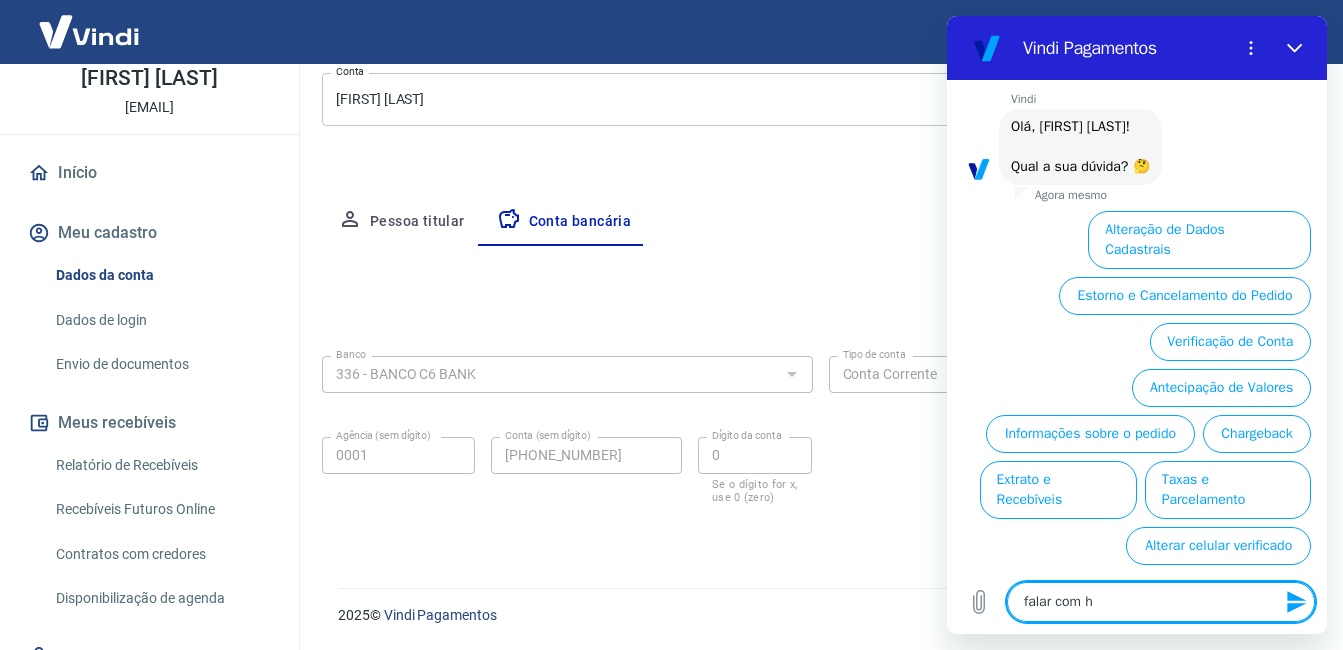 type on "falar com hu" 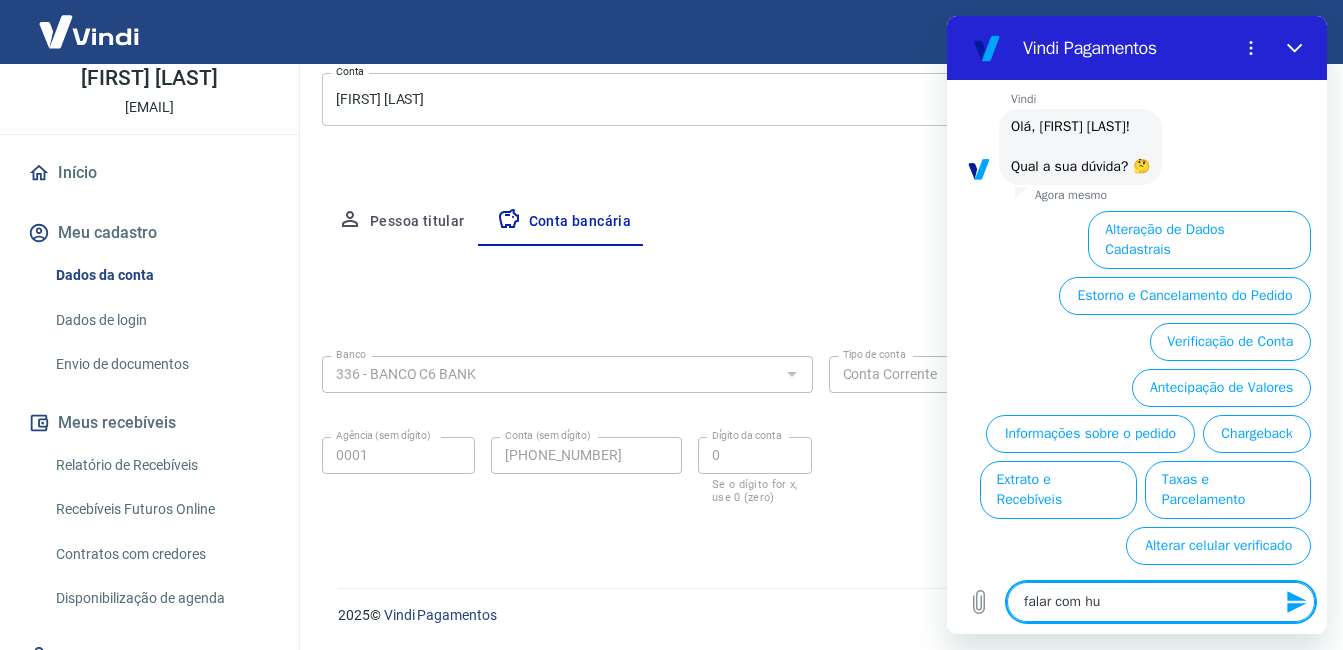 type on "falar com hum" 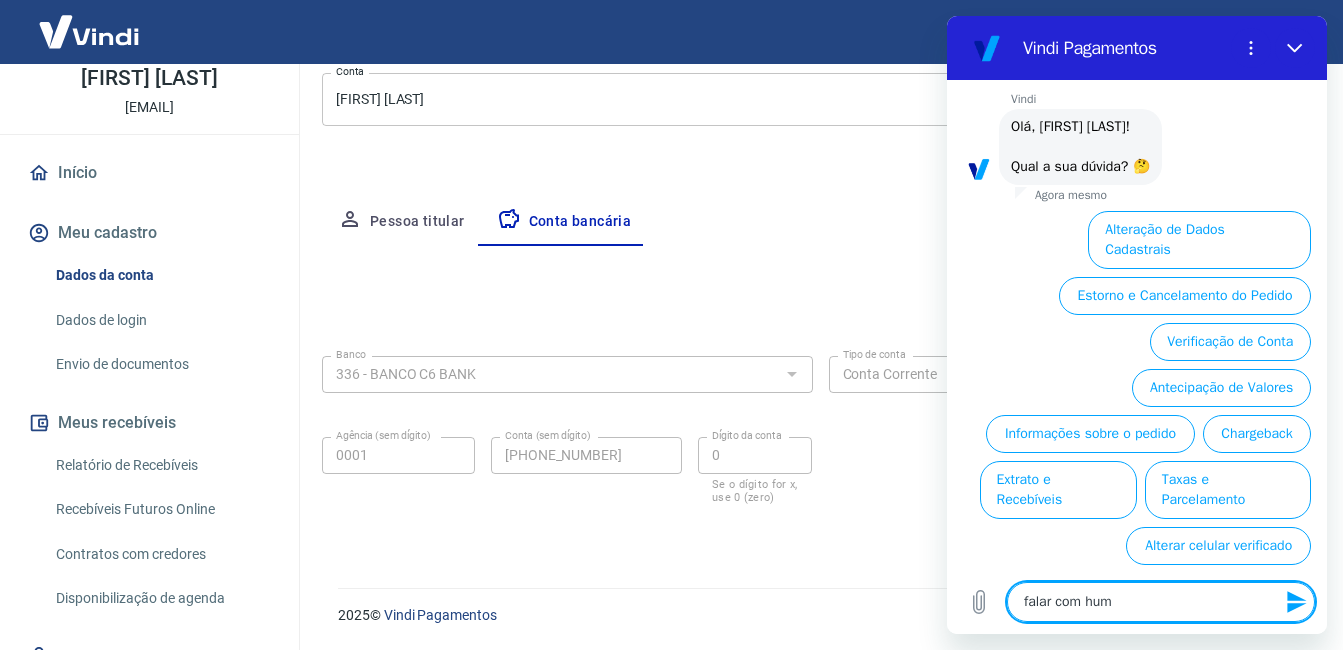 type on "falar com huma" 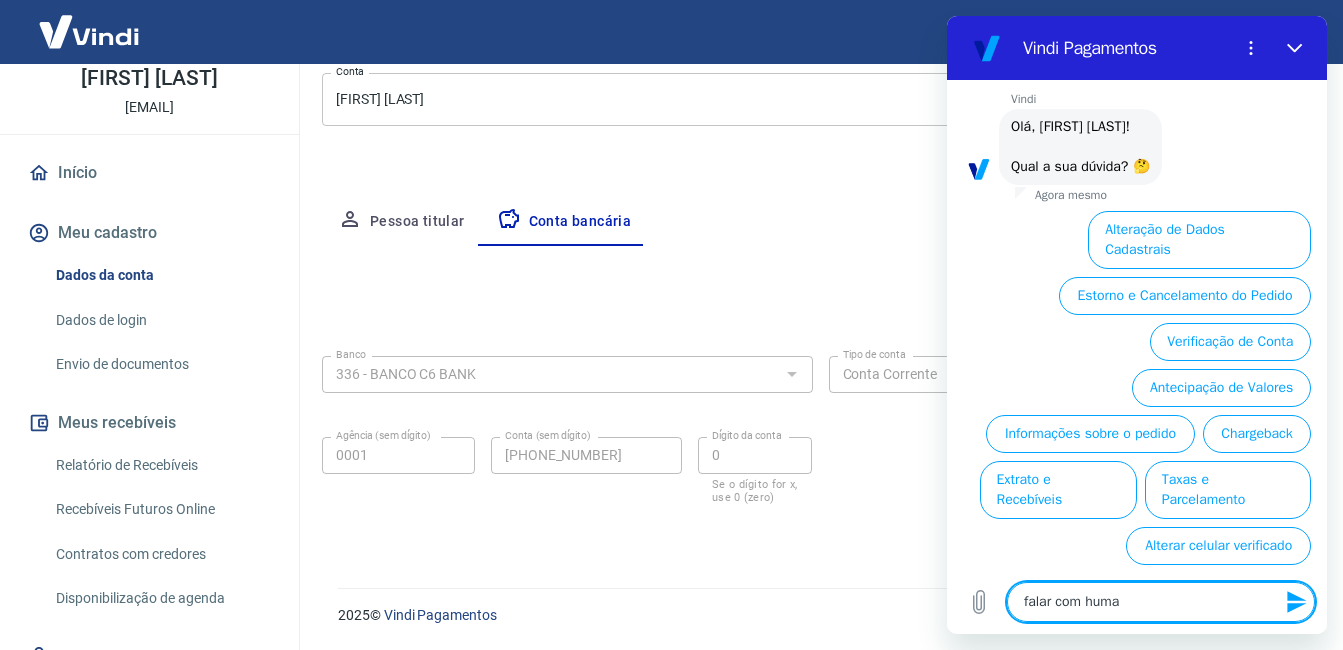 type on "falar com human" 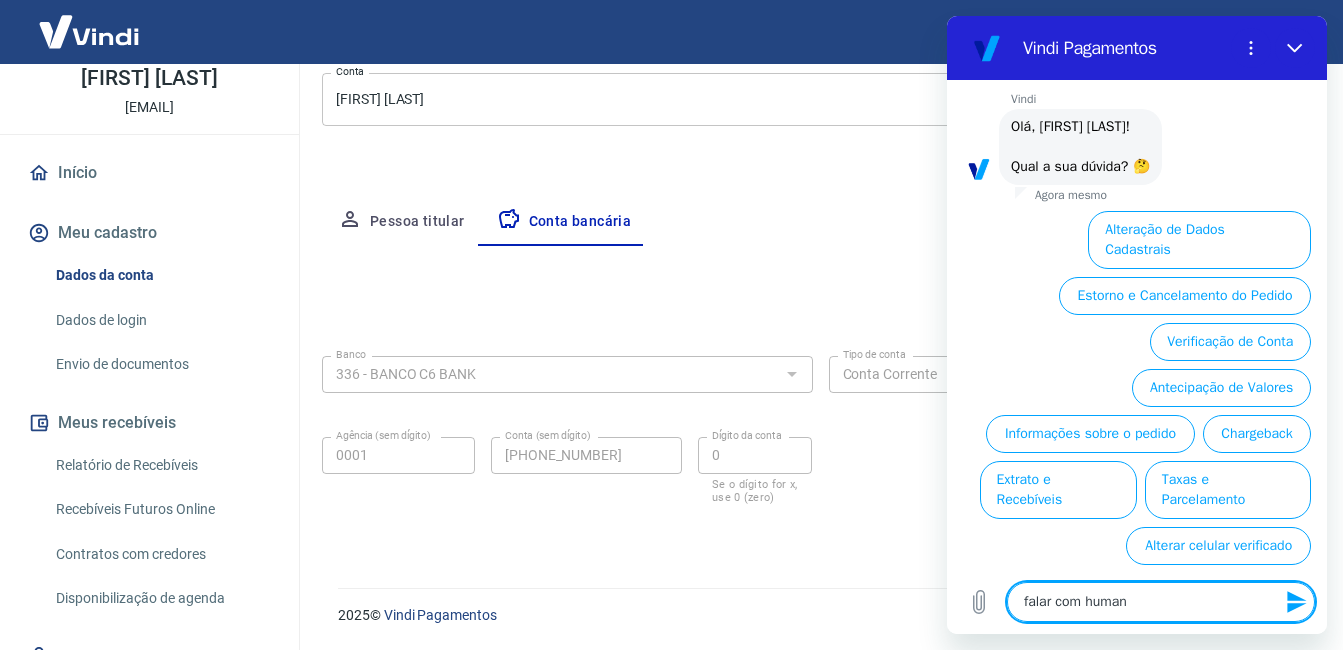 type on "falar com humano" 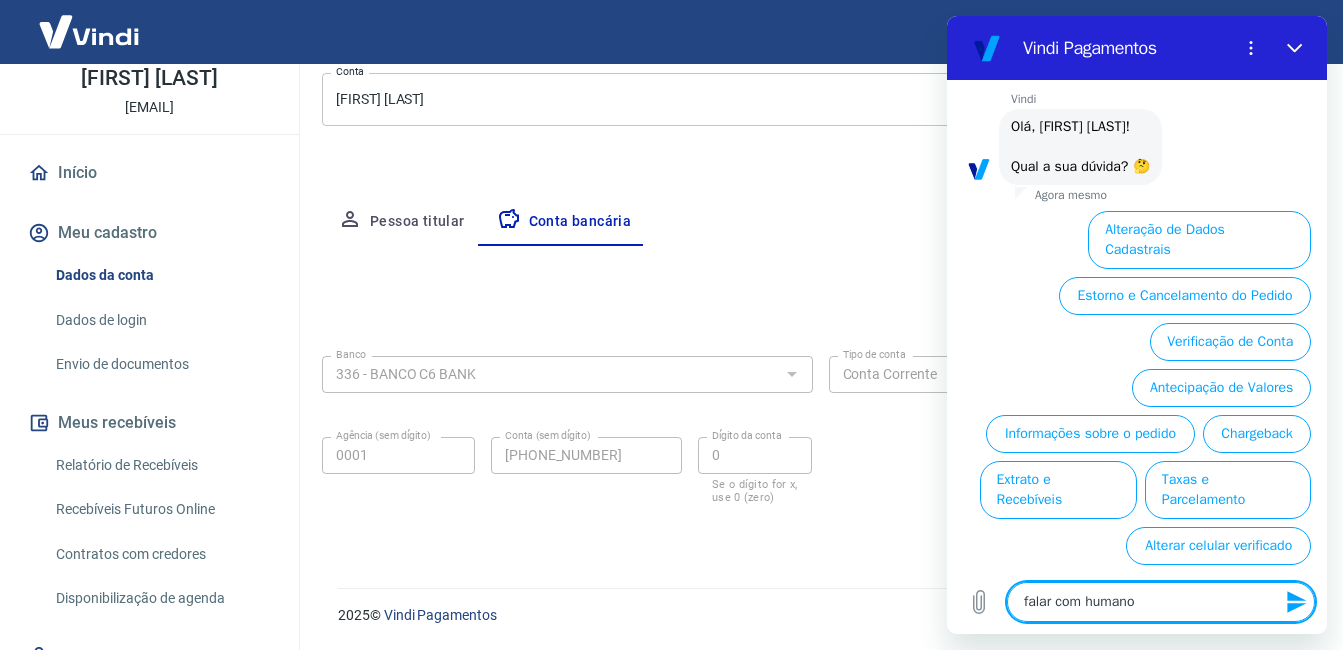 type 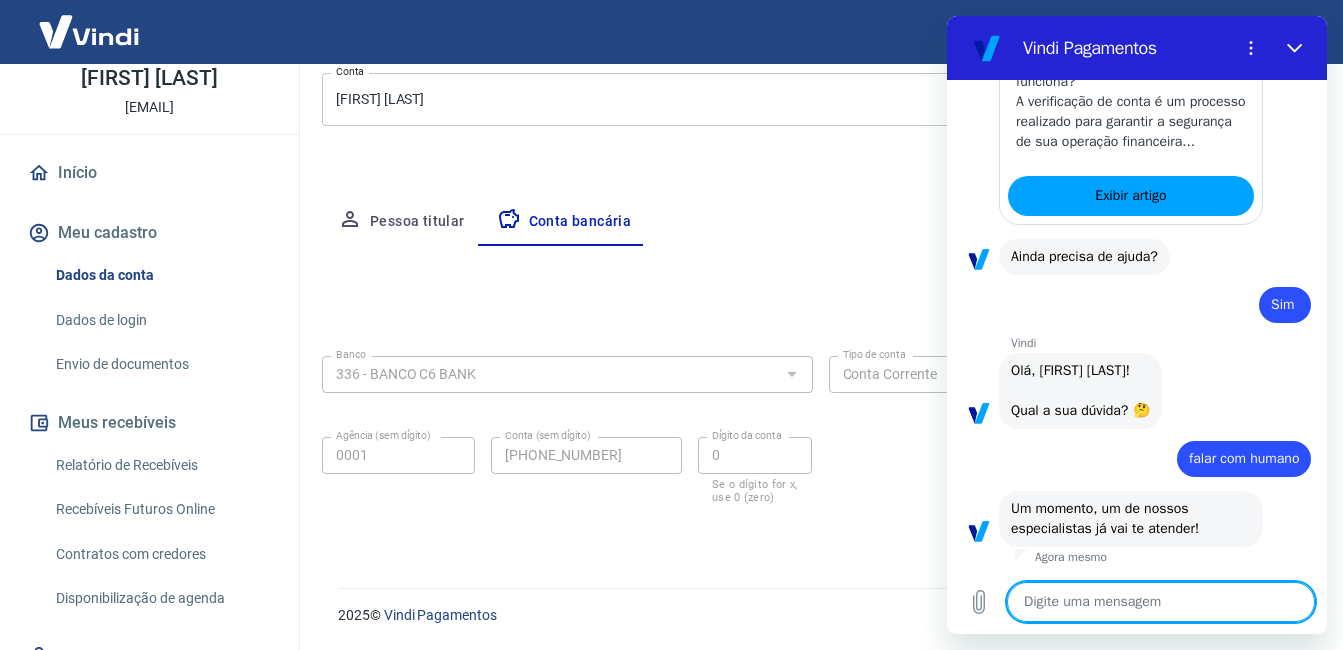 scroll, scrollTop: 1343, scrollLeft: 0, axis: vertical 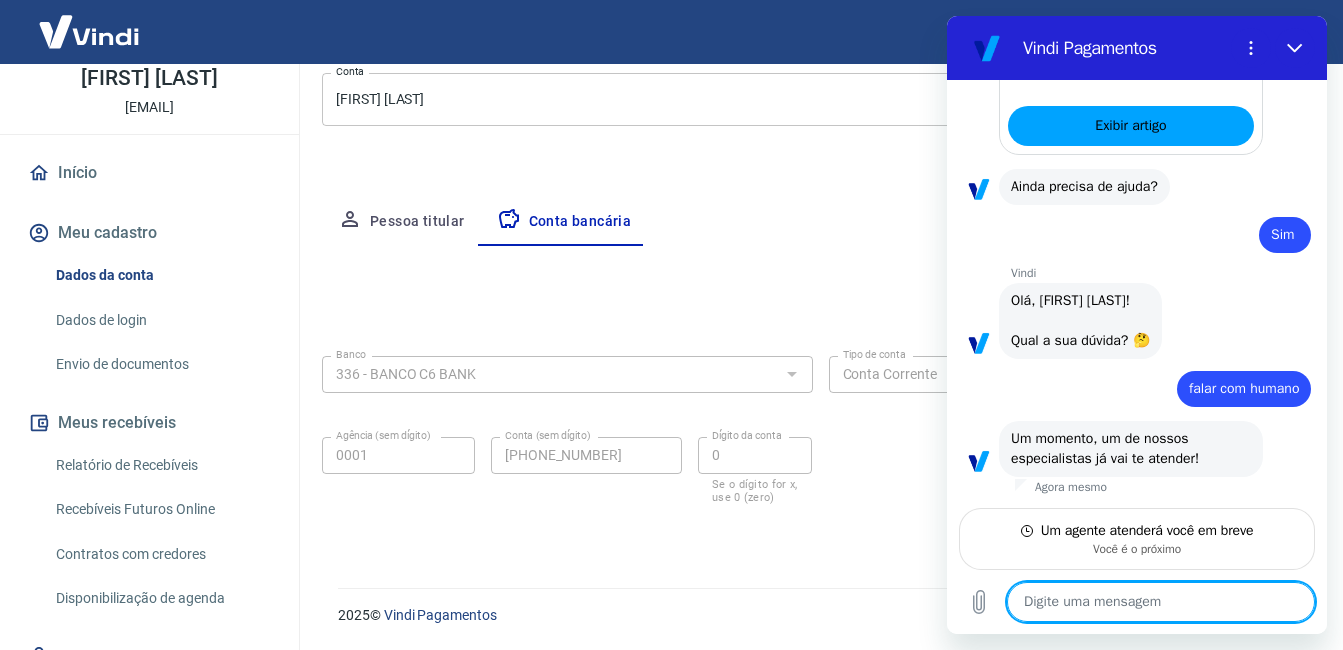 click at bounding box center (1161, 602) 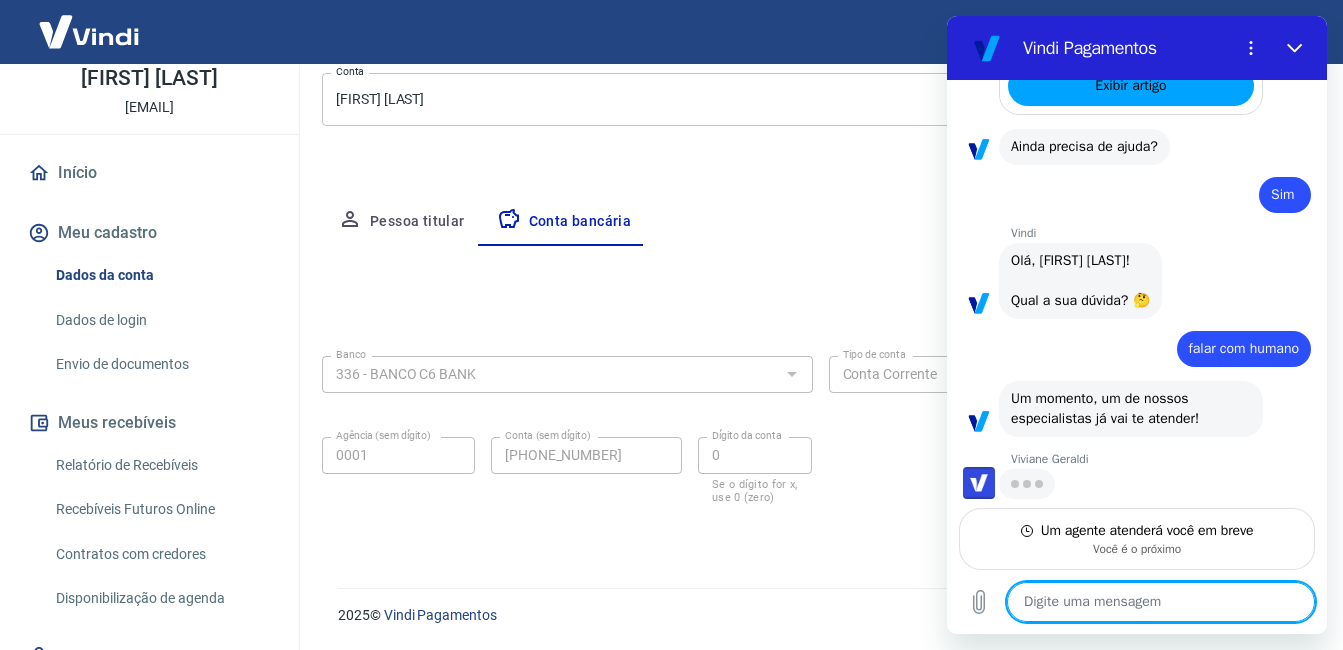 scroll, scrollTop: 1381, scrollLeft: 0, axis: vertical 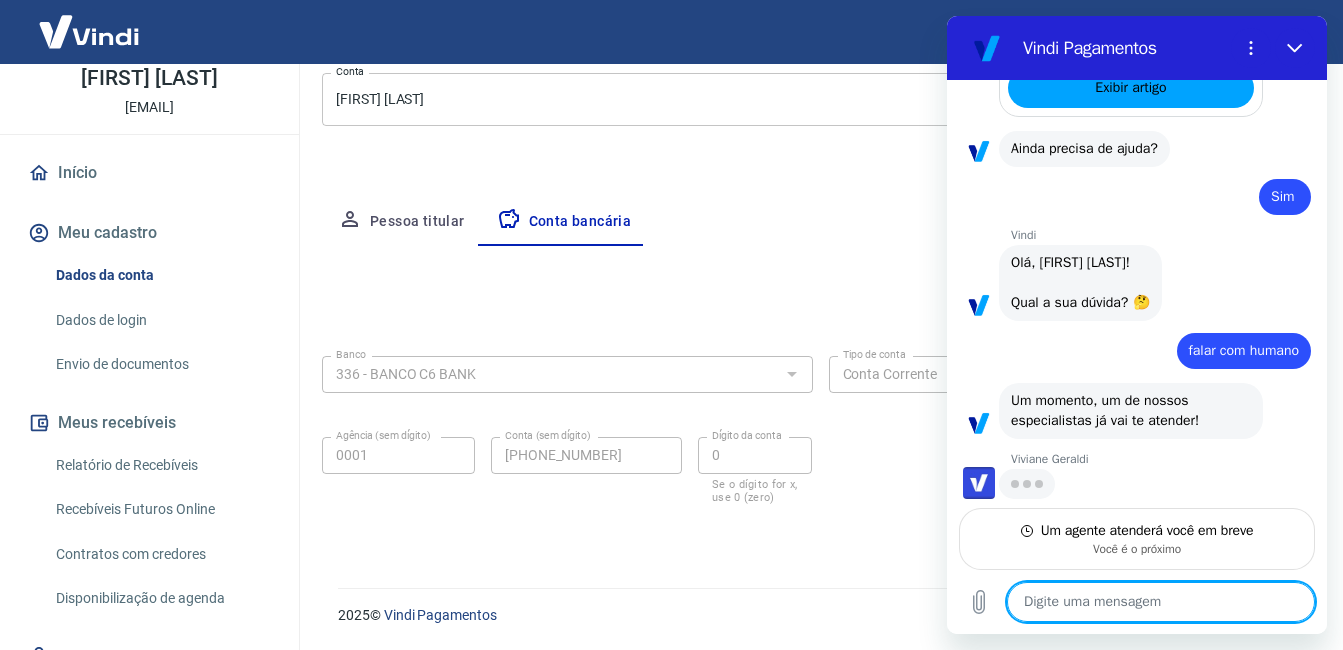click at bounding box center [1161, 602] 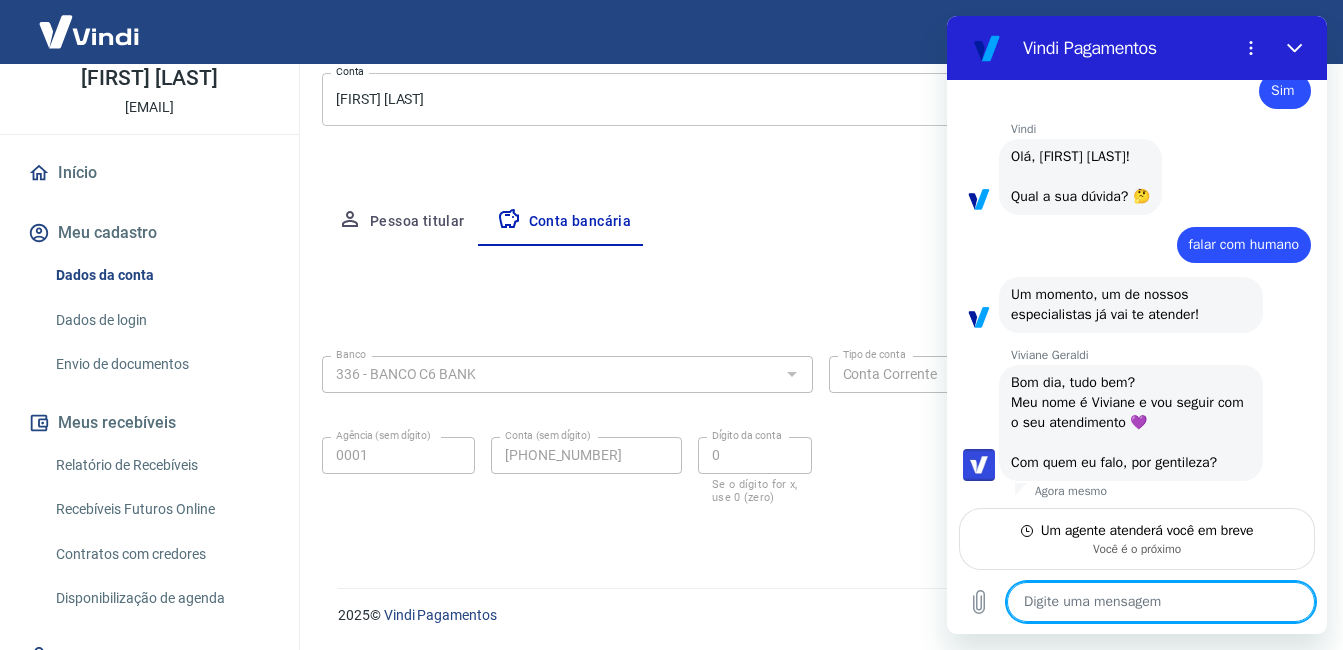 type on "x" 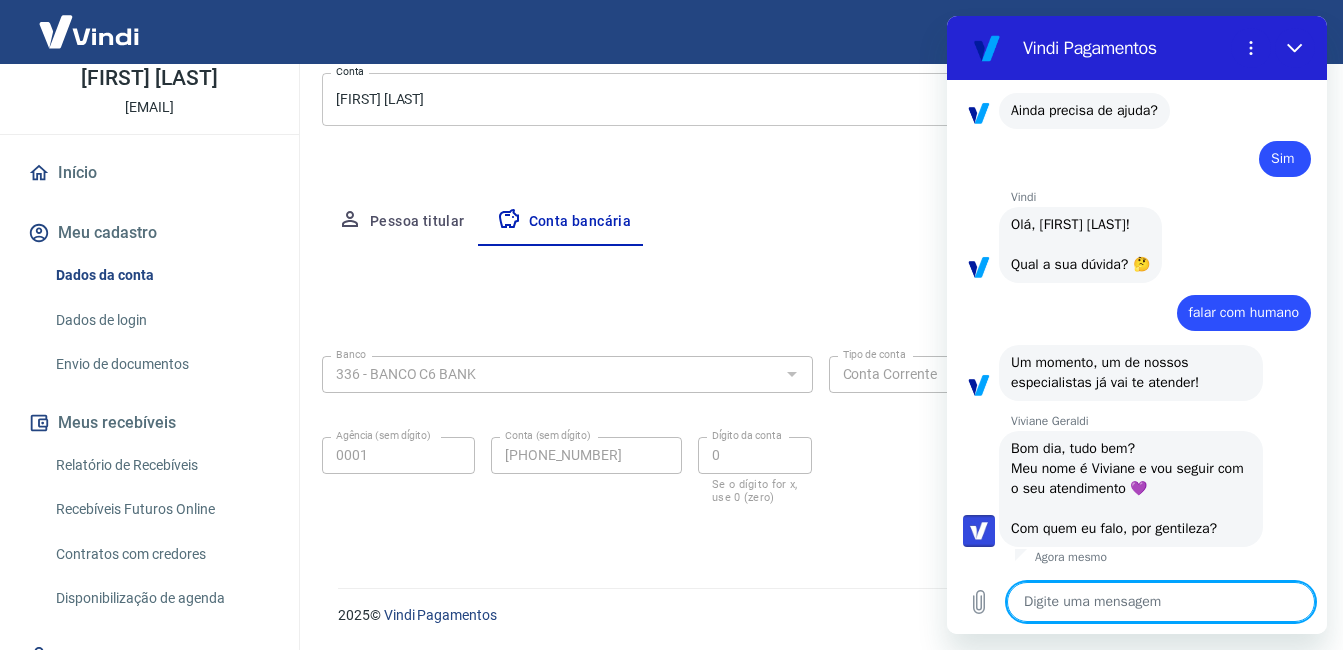 scroll, scrollTop: 1419, scrollLeft: 0, axis: vertical 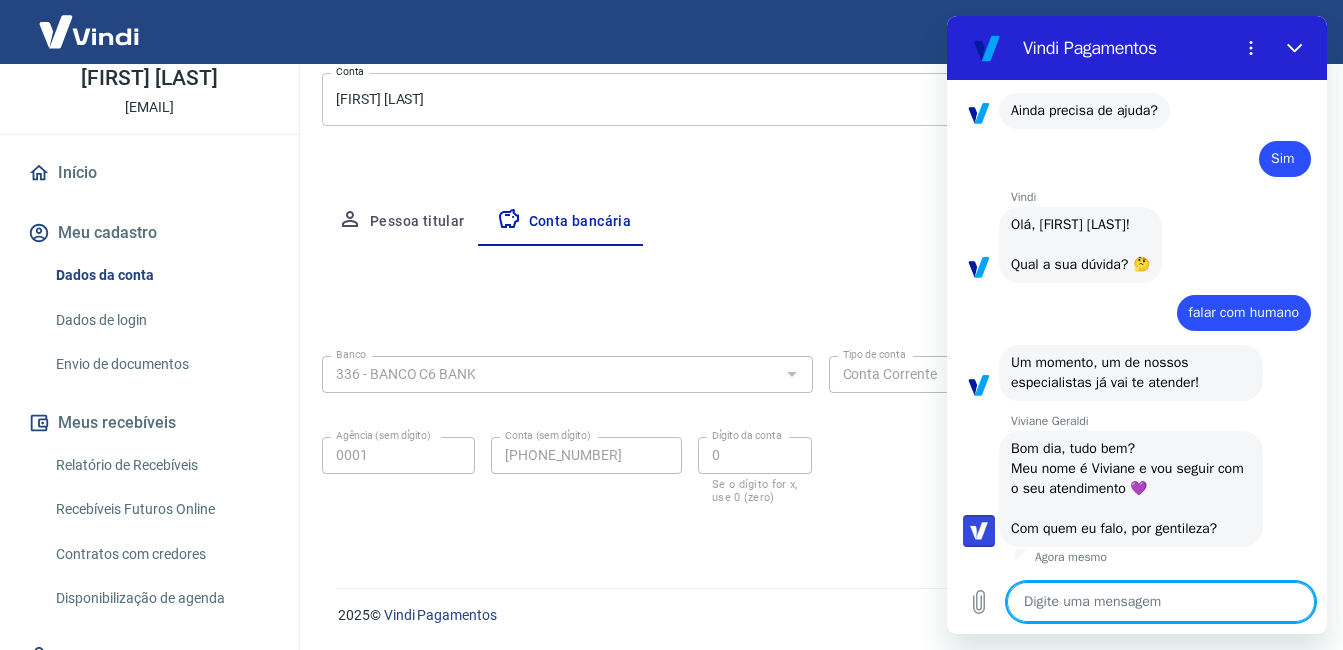 type on "R" 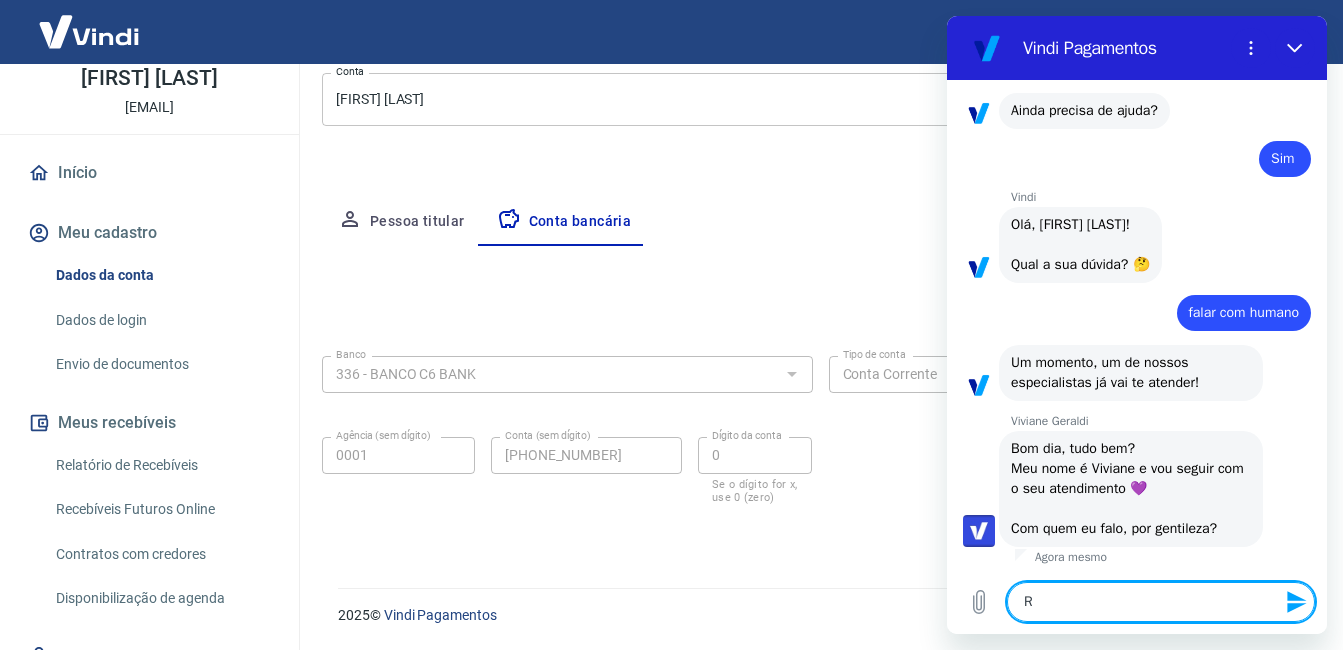 type on "Ri" 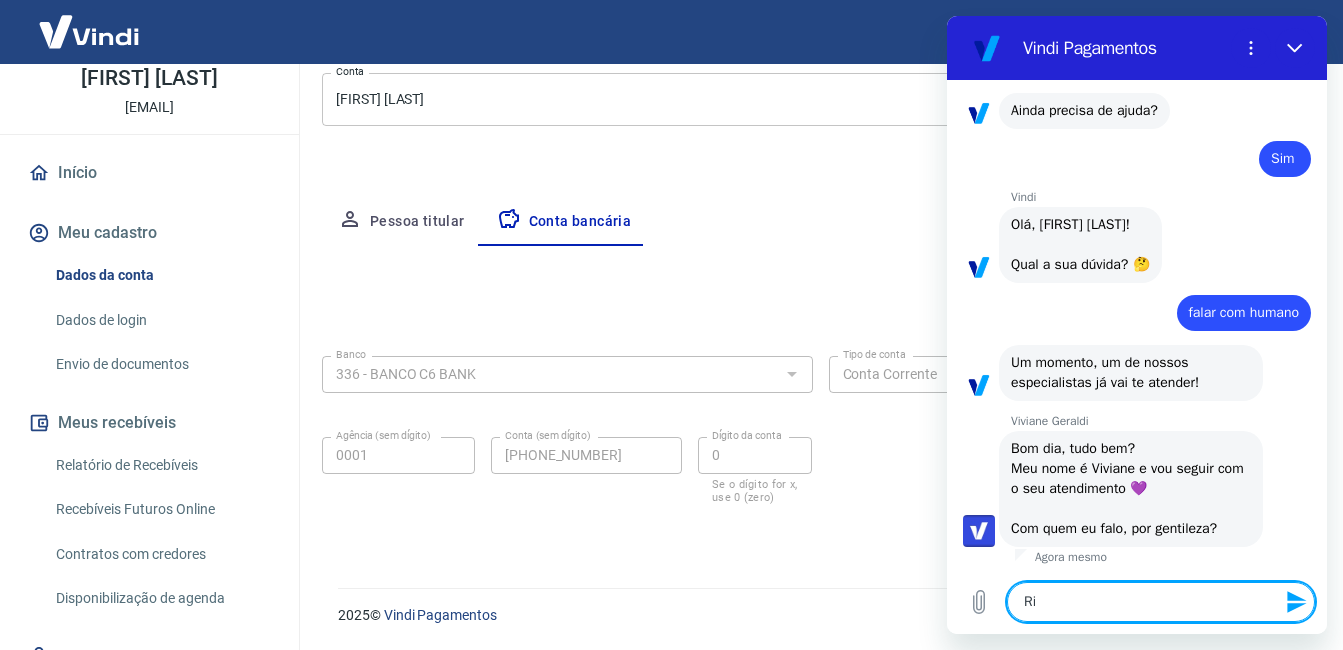 type on "Ric" 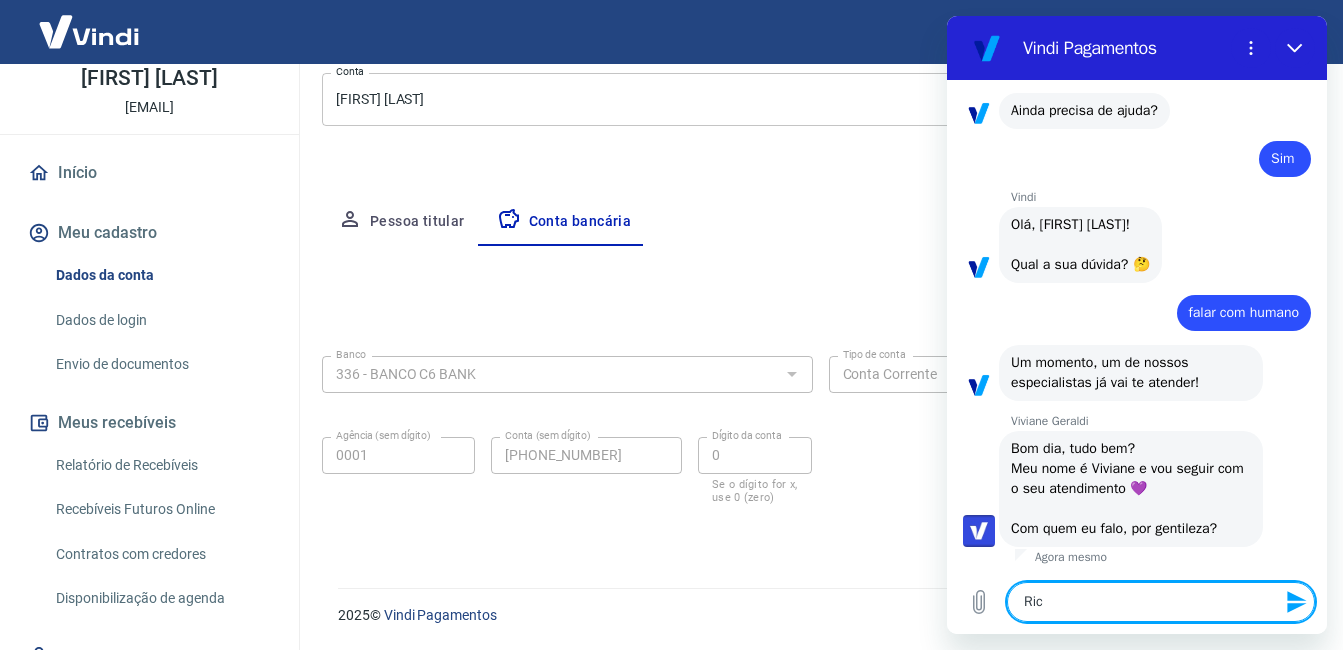 type on "[FIRST]" 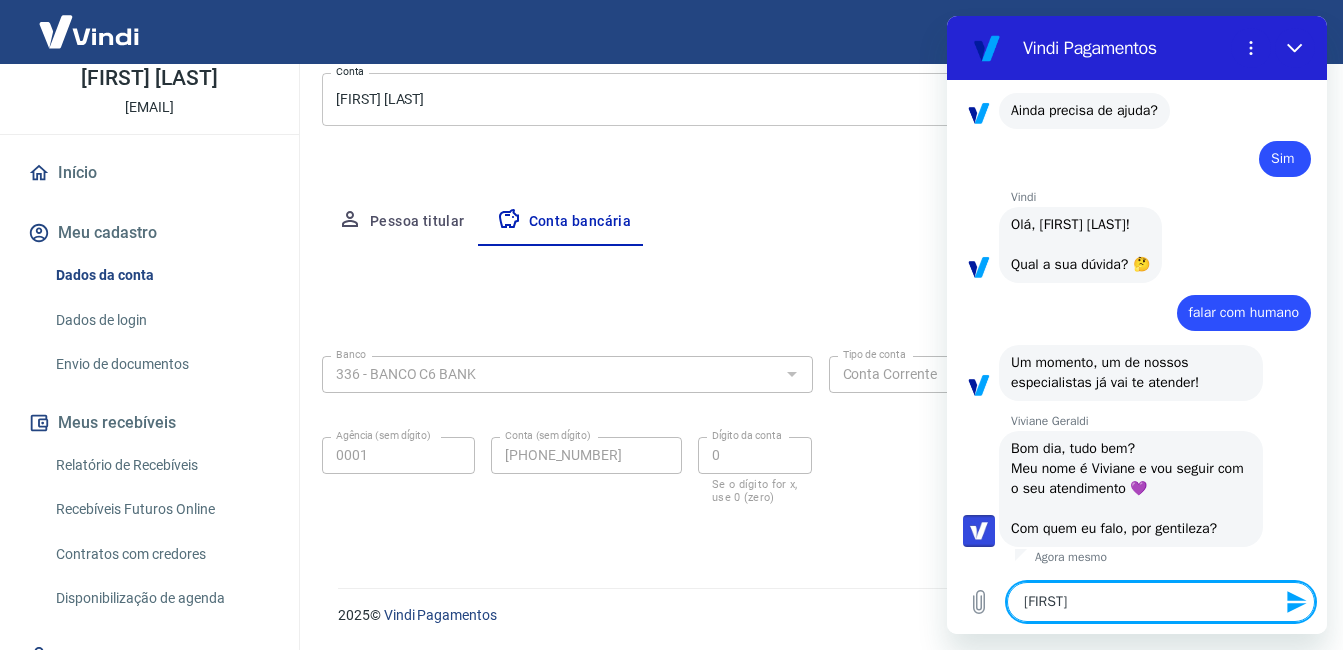 type on "[FIRST]" 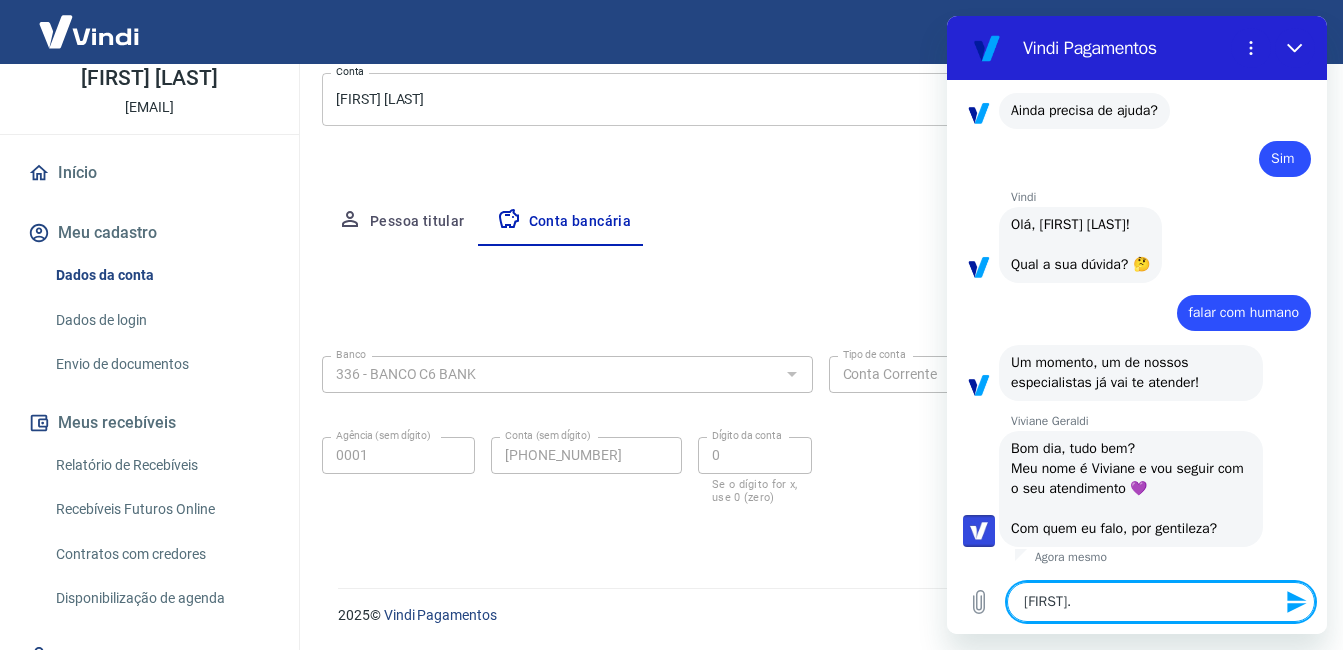 type on "x" 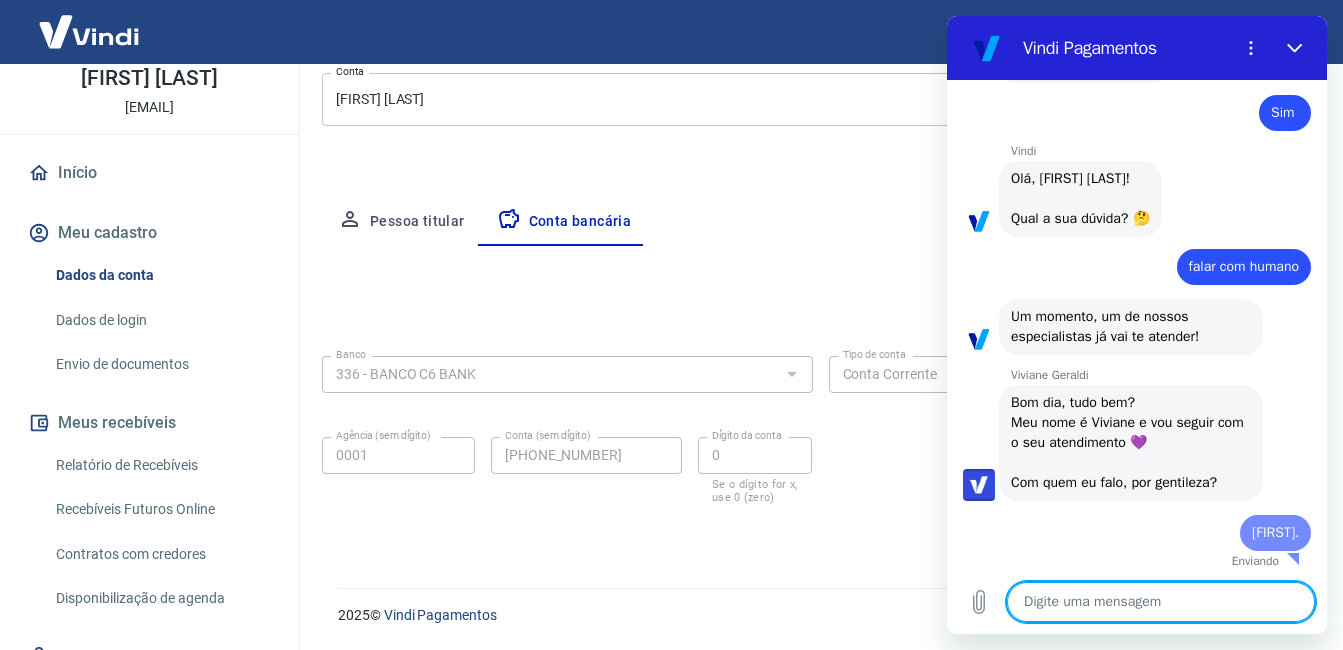 type on "B" 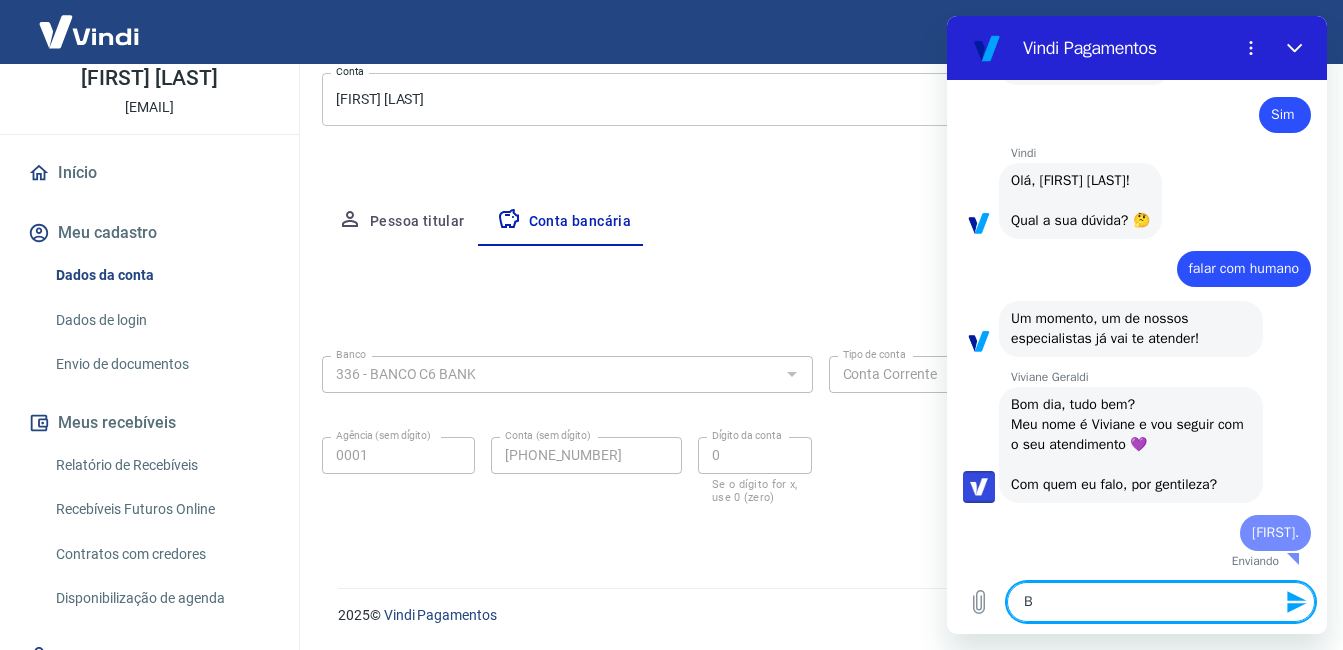 type on "Bo" 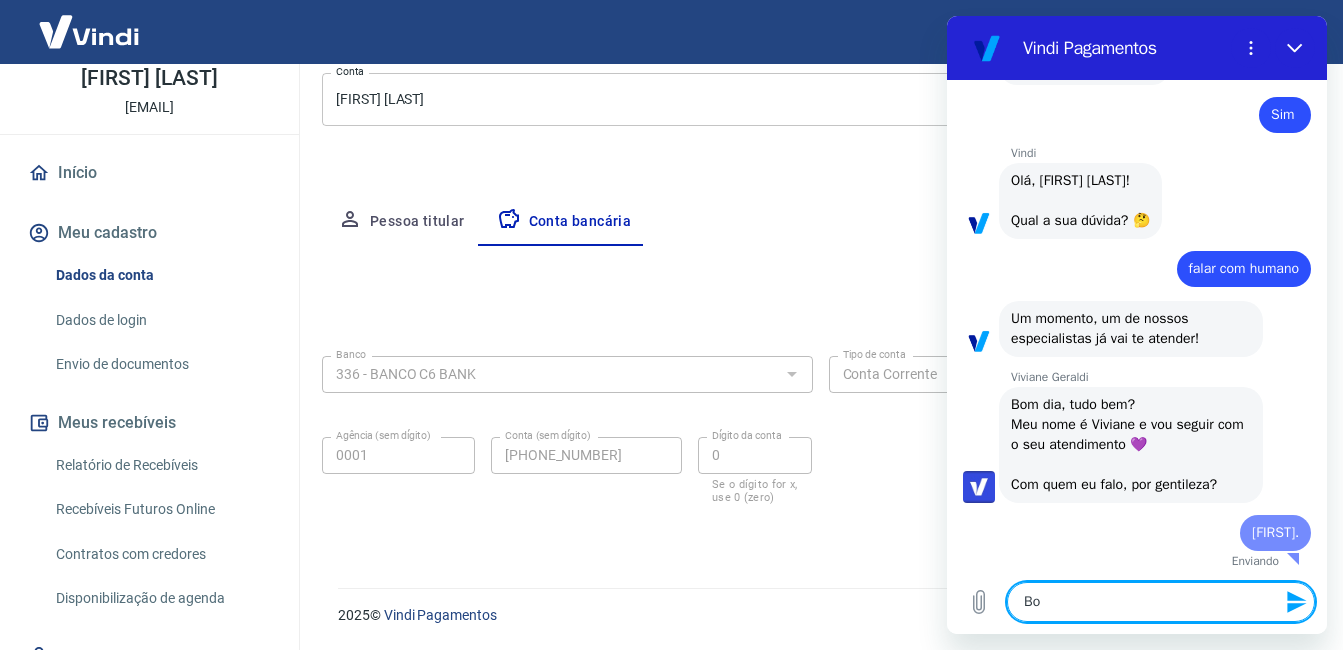 type on "Bom" 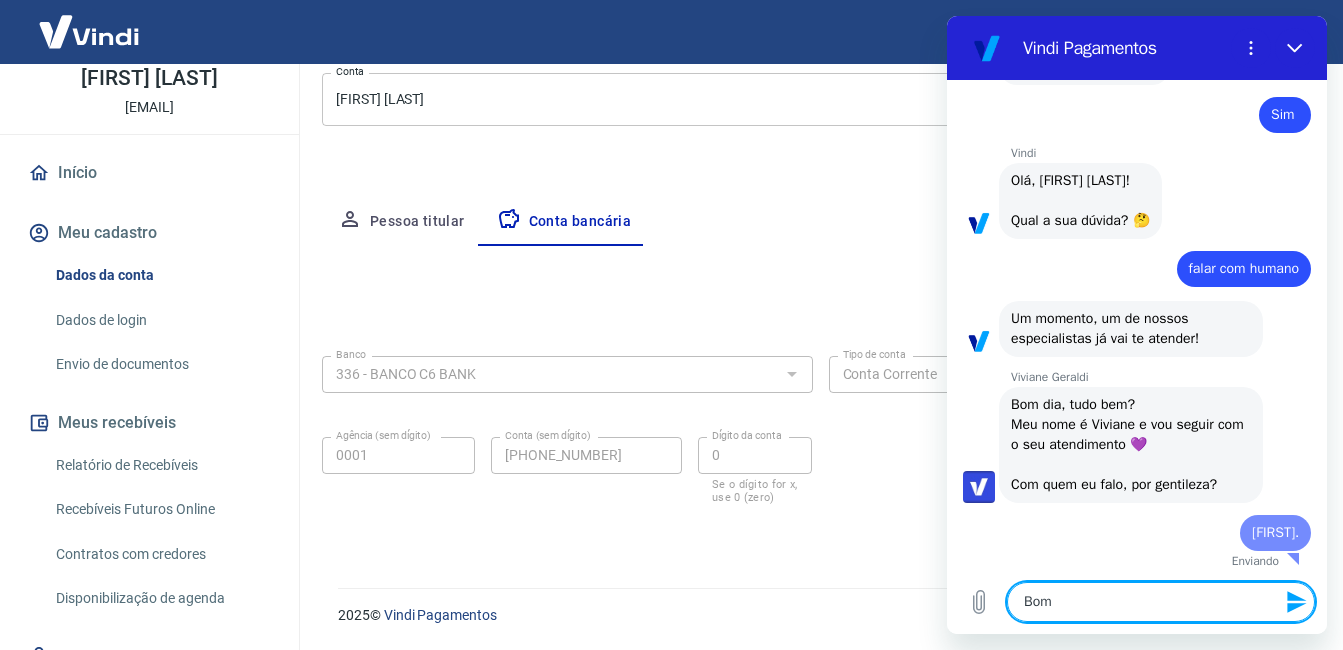 type on "Bom" 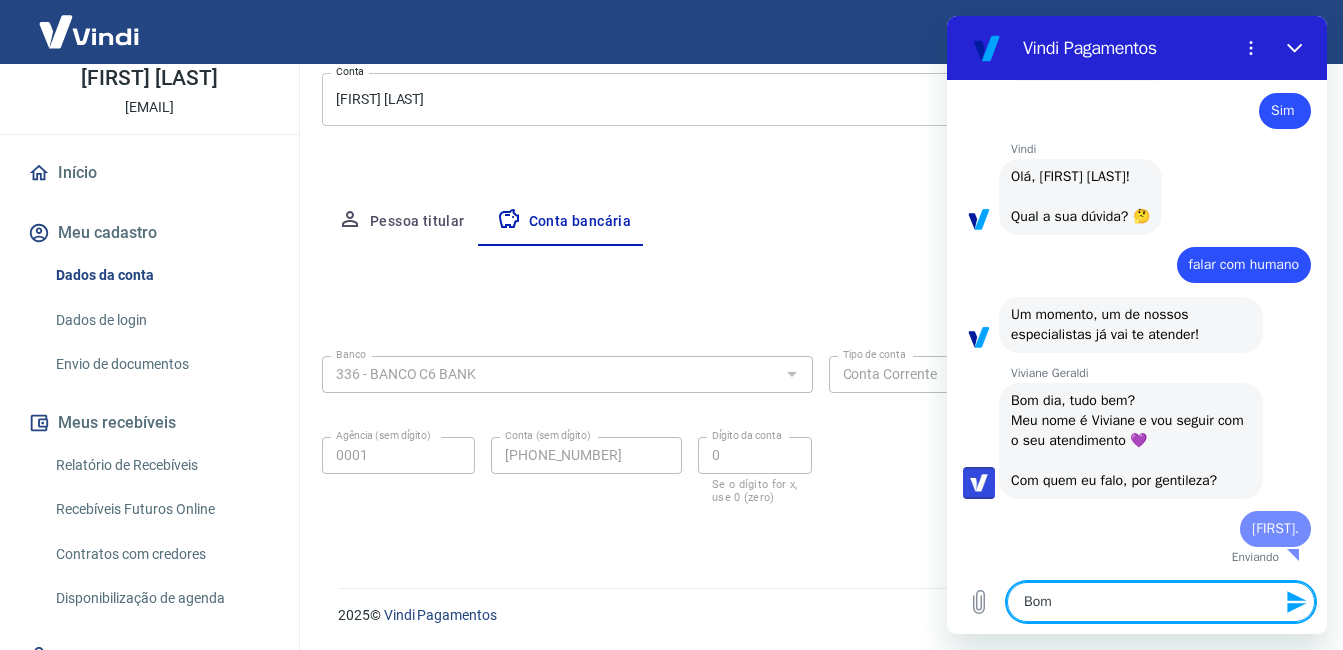 type on "Bom d" 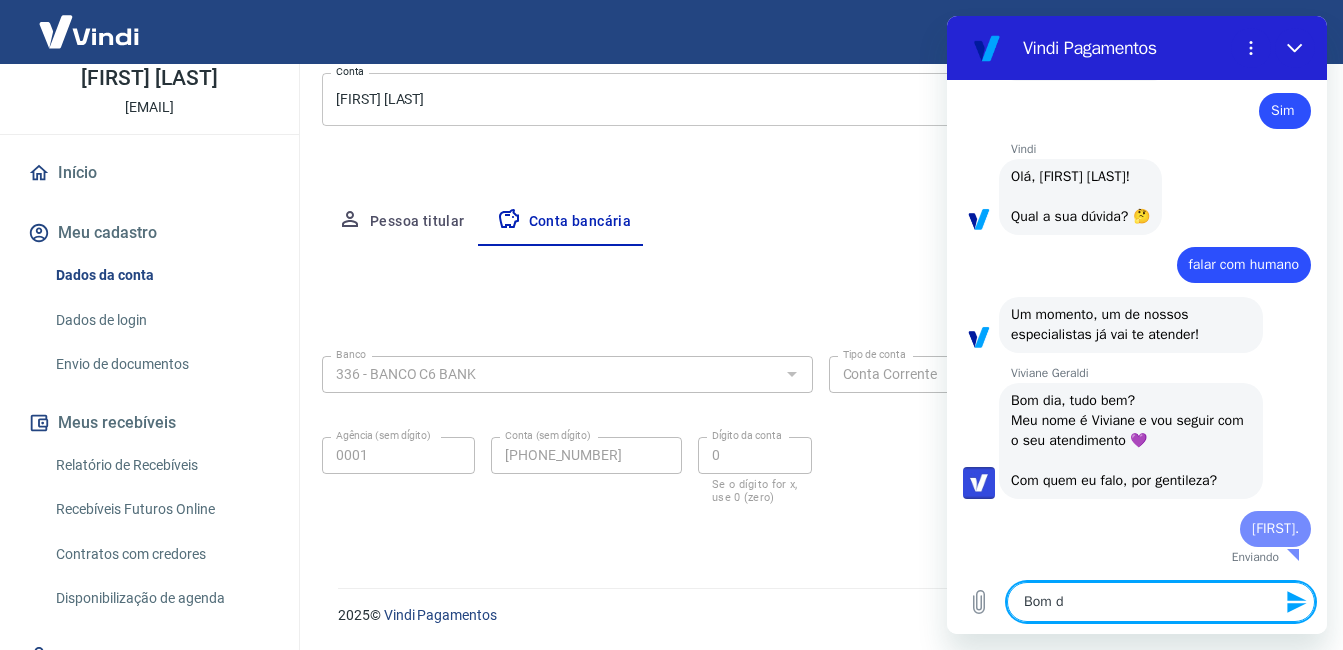 type on "Bom di" 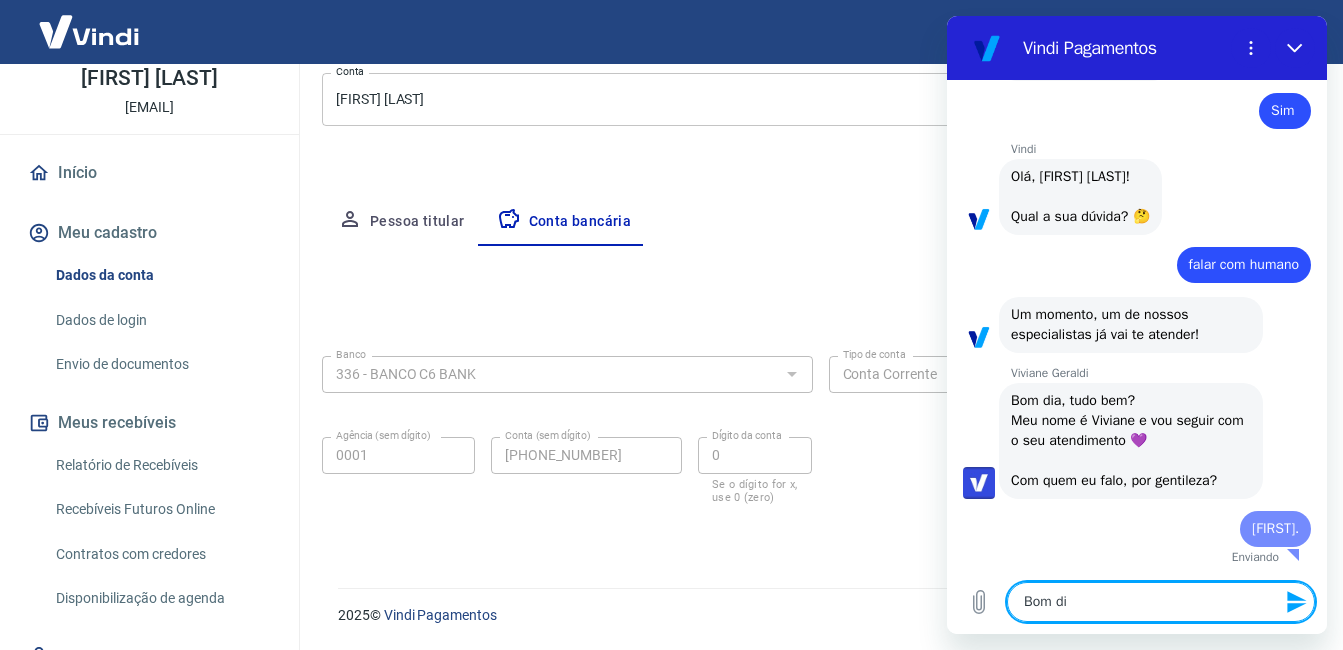 type on "x" 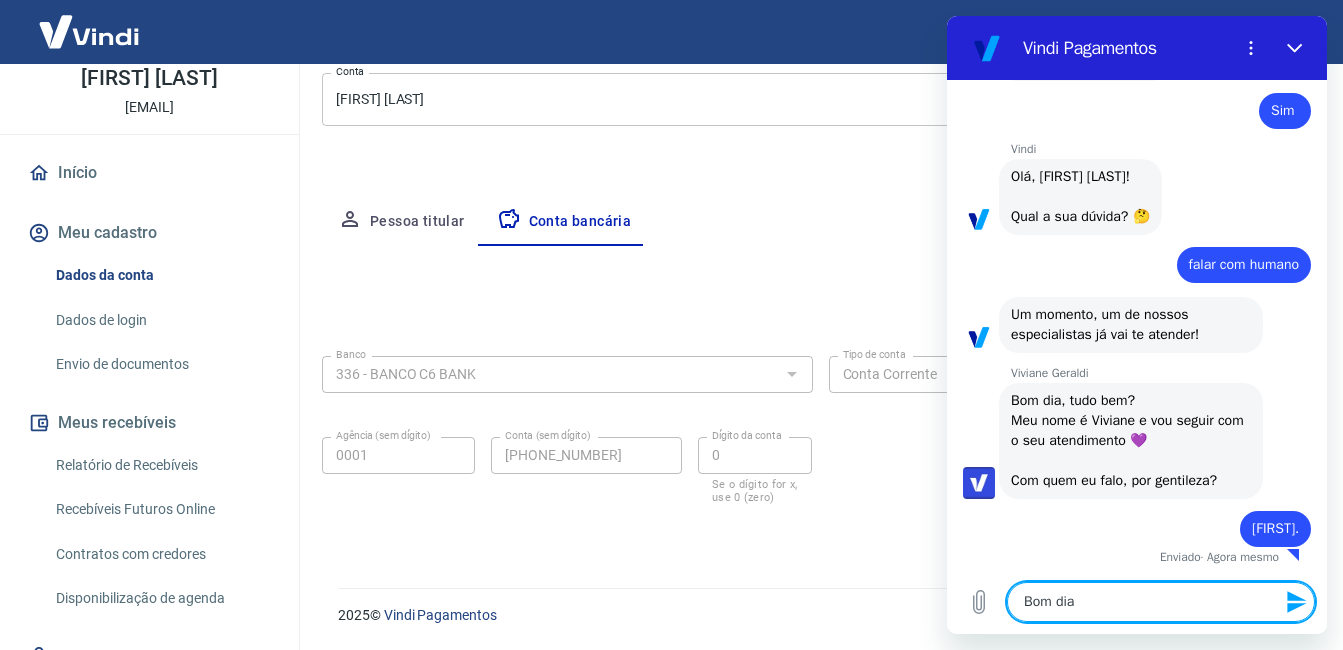 type on "Bom dia." 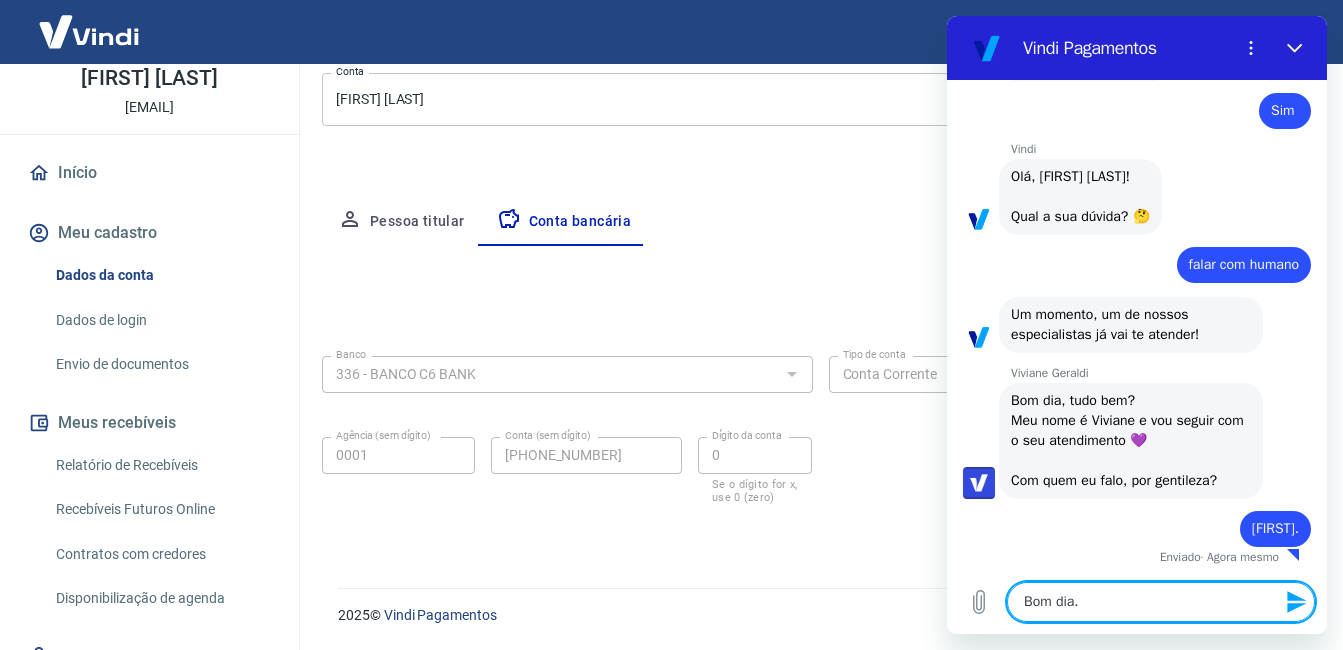 type 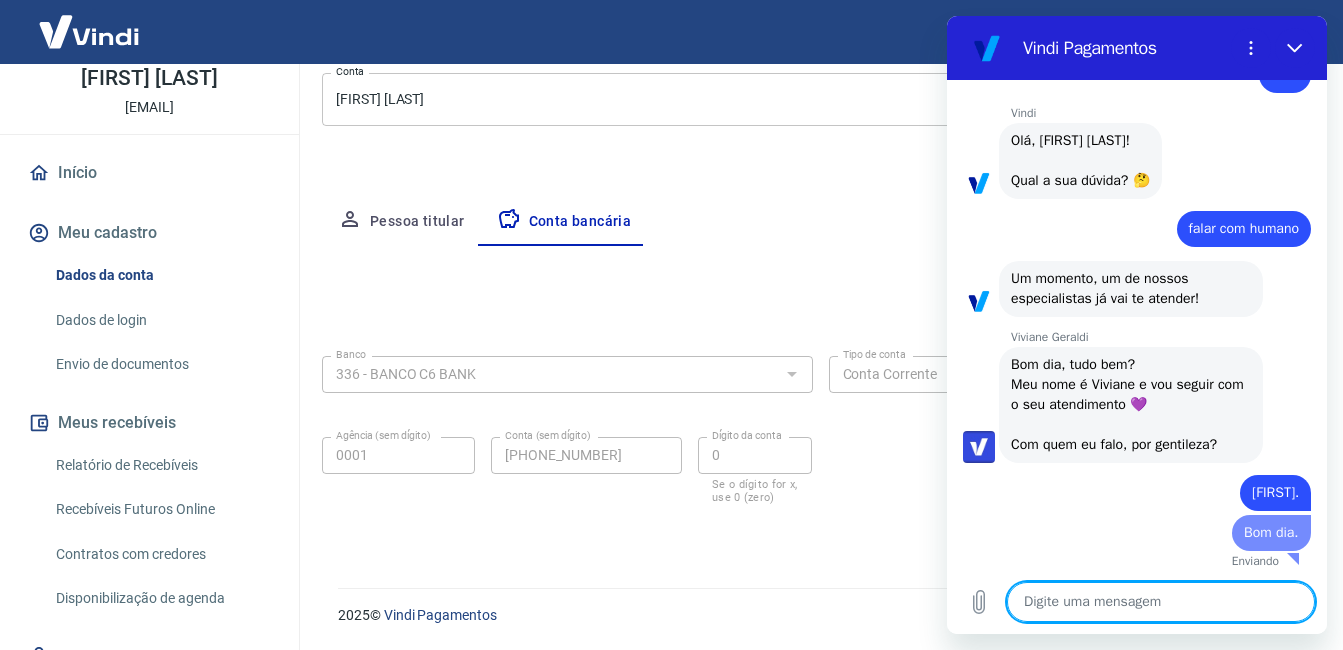 type on "x" 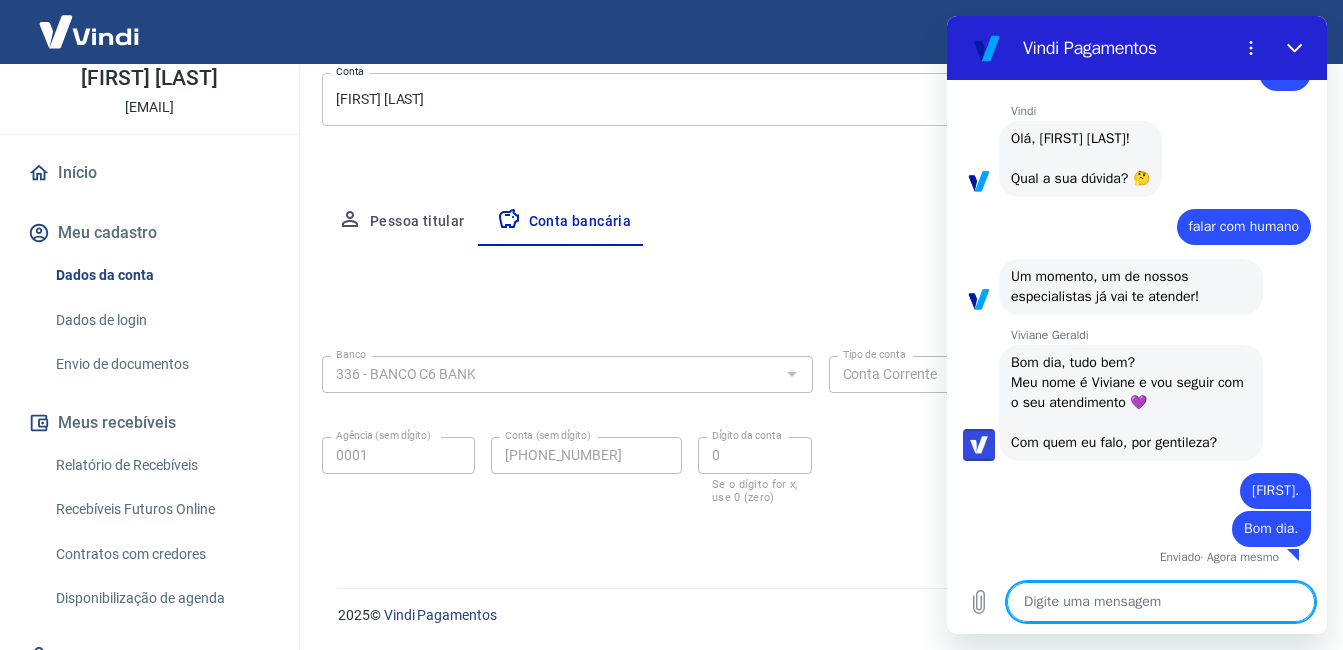 scroll, scrollTop: 1505, scrollLeft: 0, axis: vertical 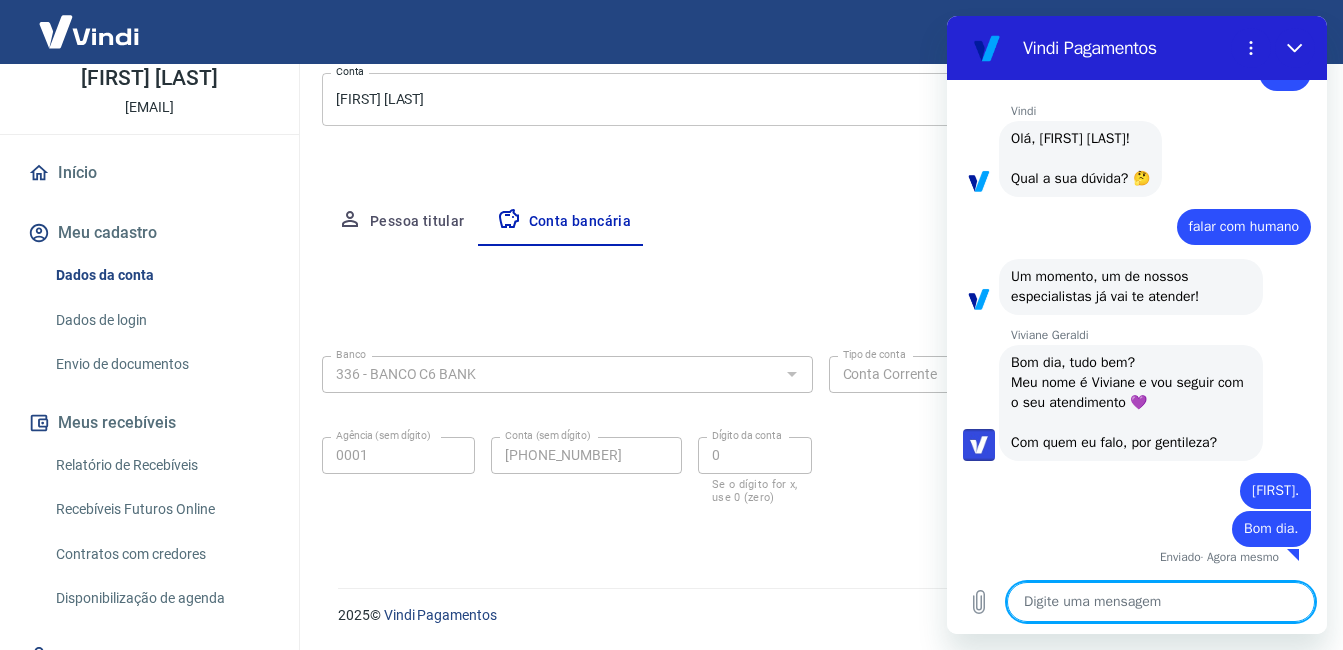type on "e" 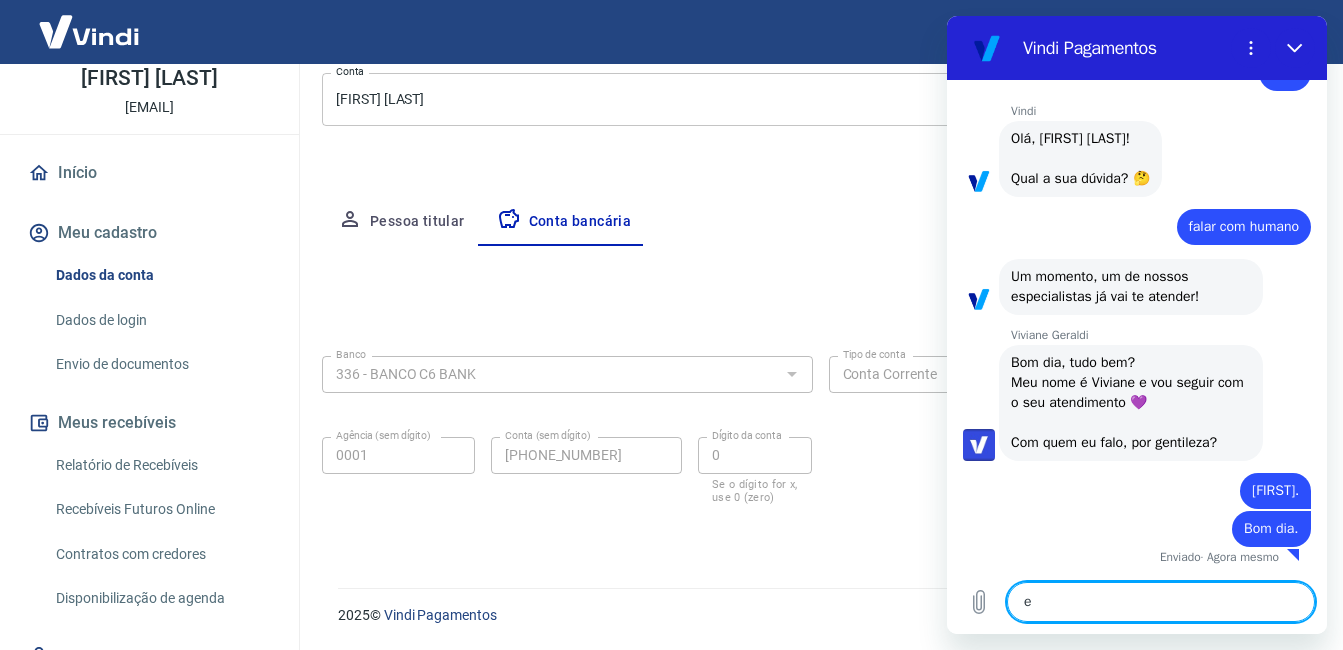 type on "es" 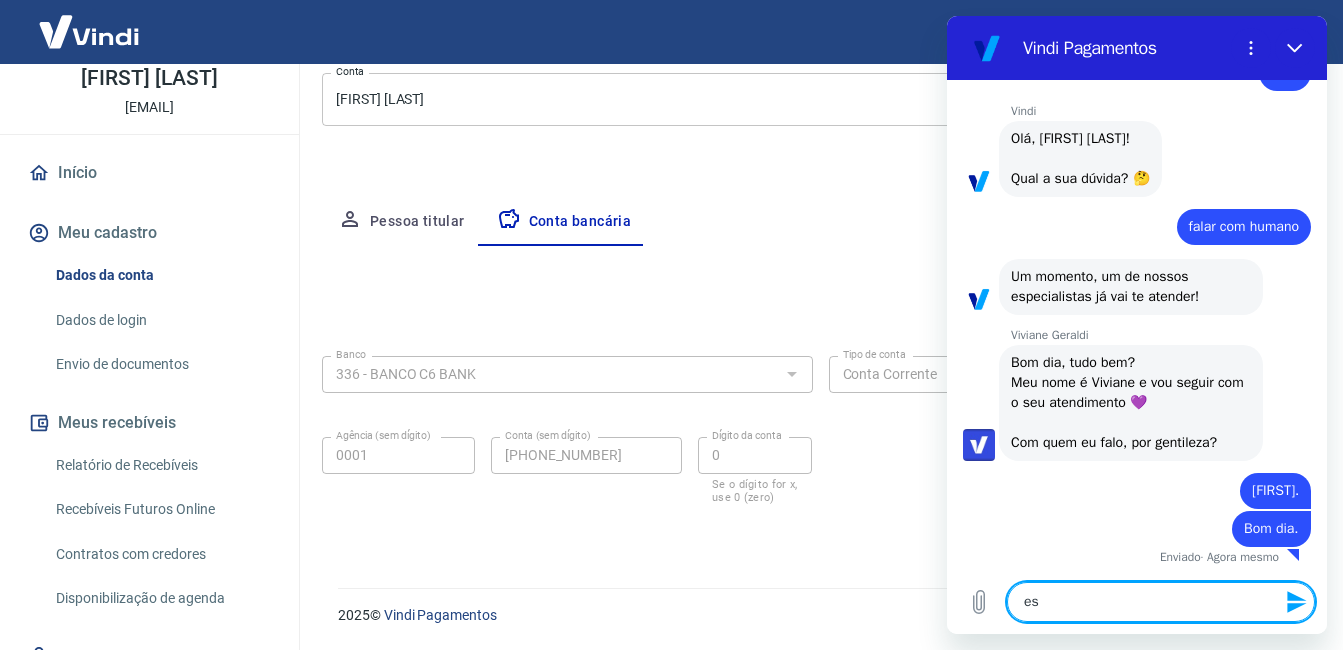type on "est" 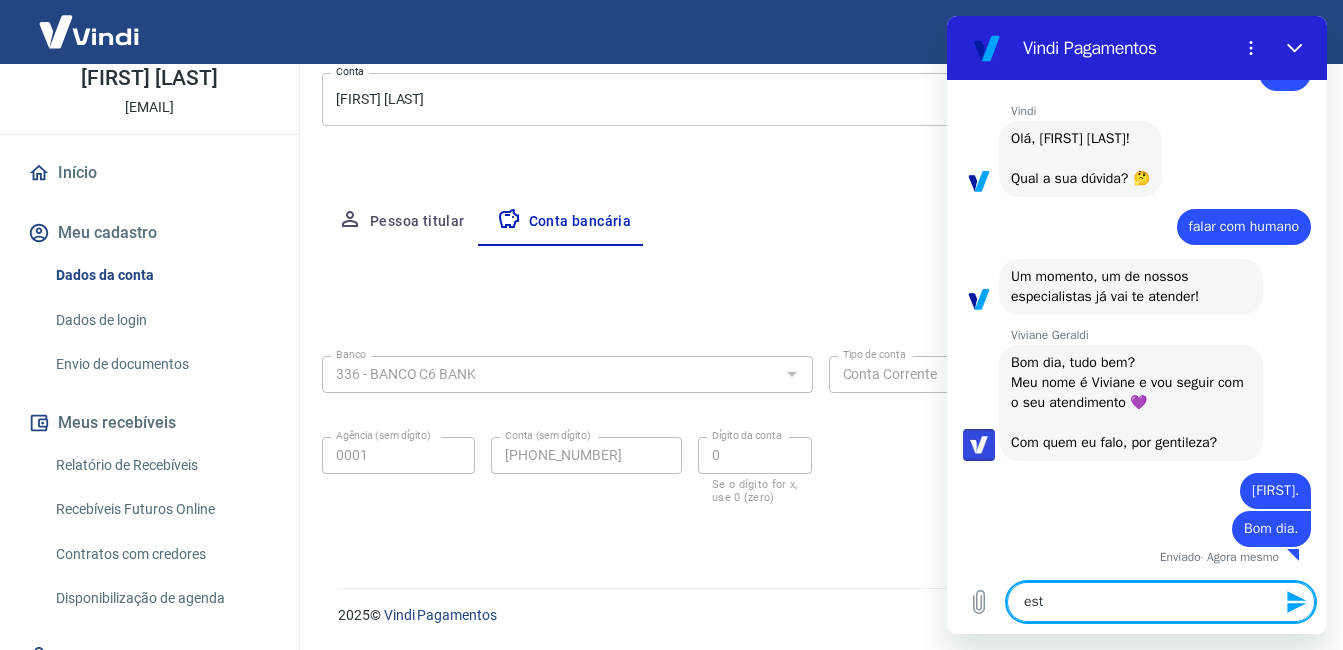 type on "esto" 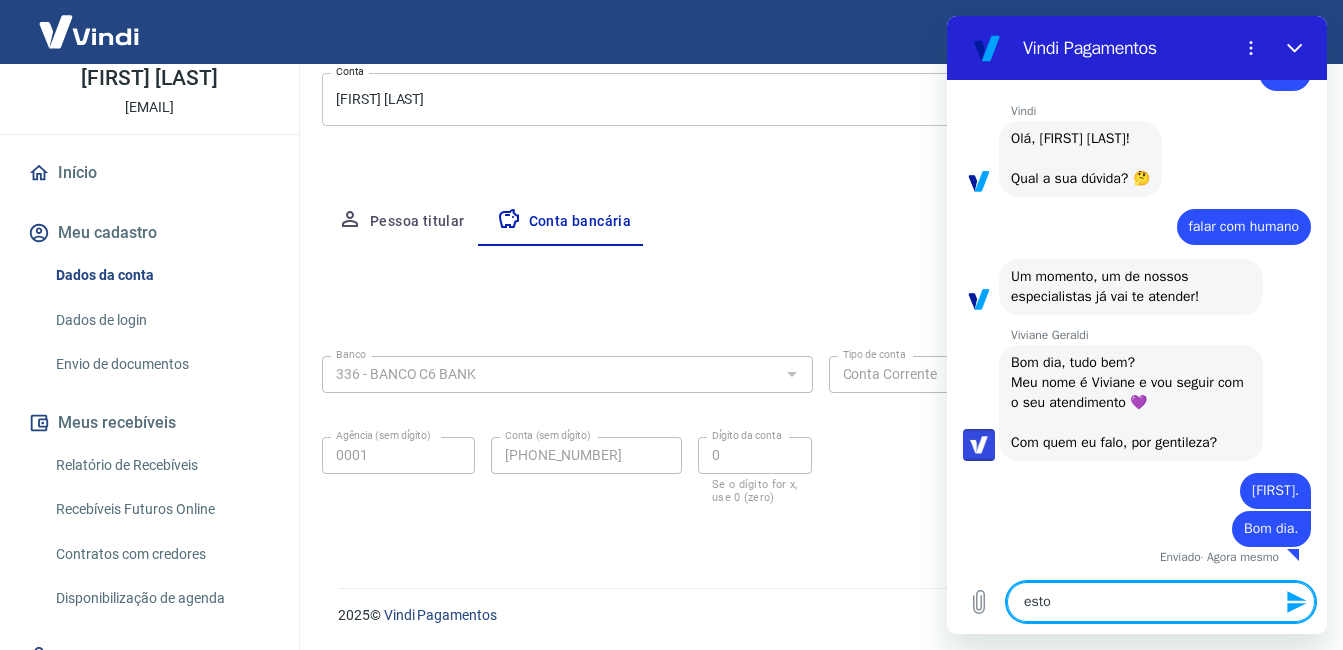 type on "estou" 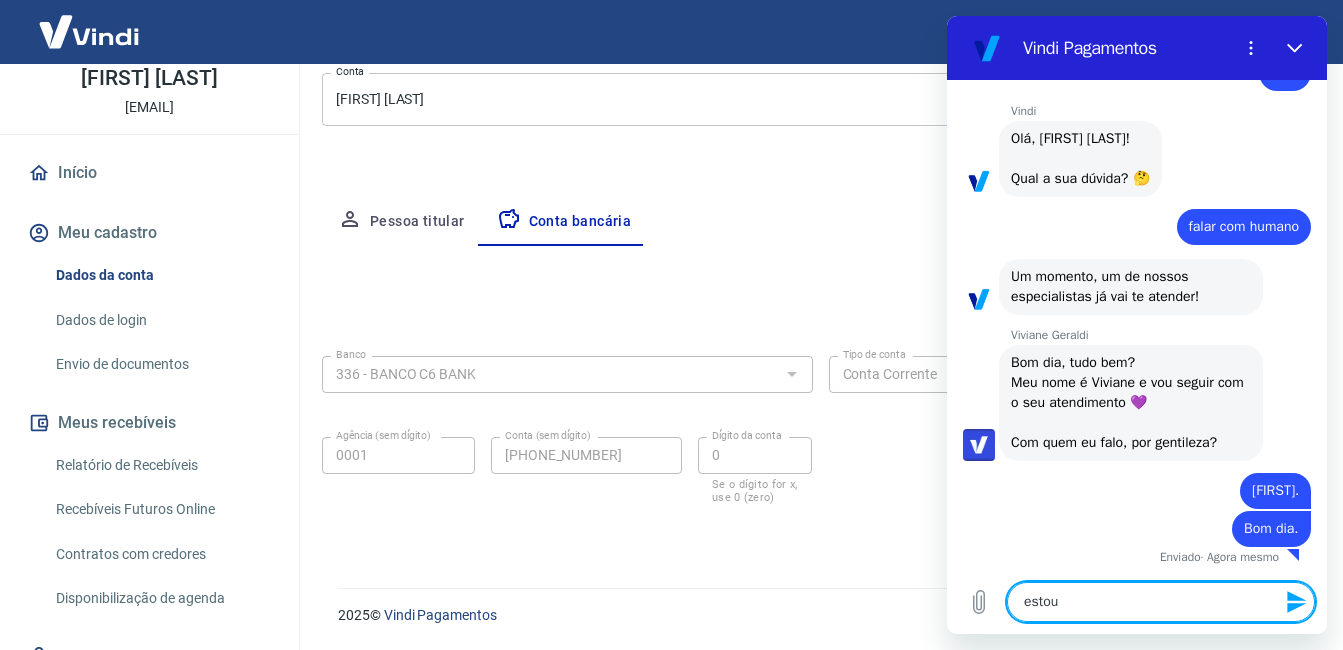 type on "estou" 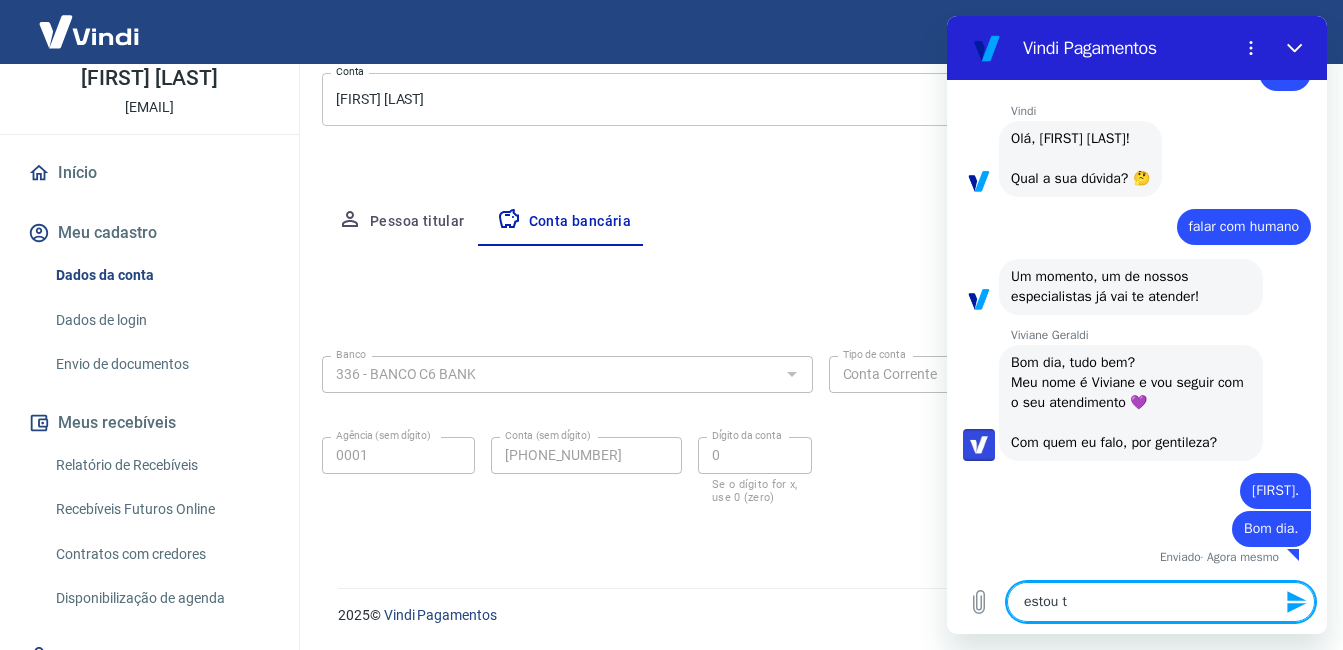 type on "estou te" 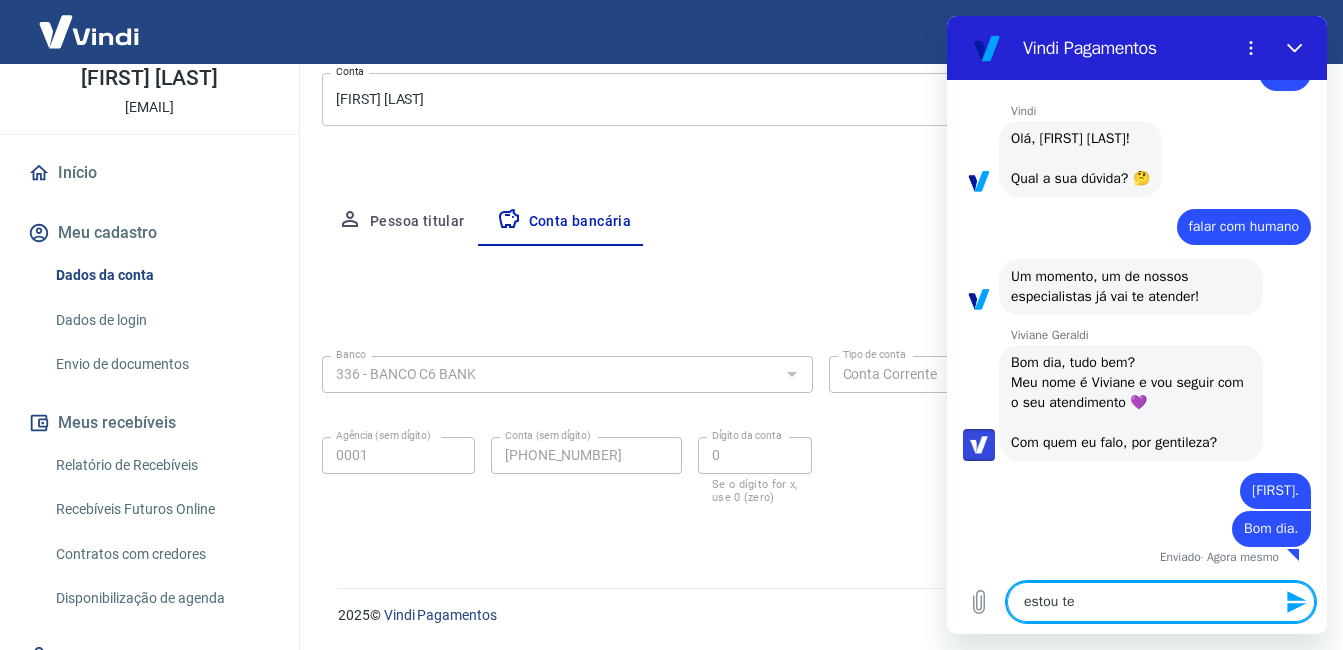 type on "estou ten" 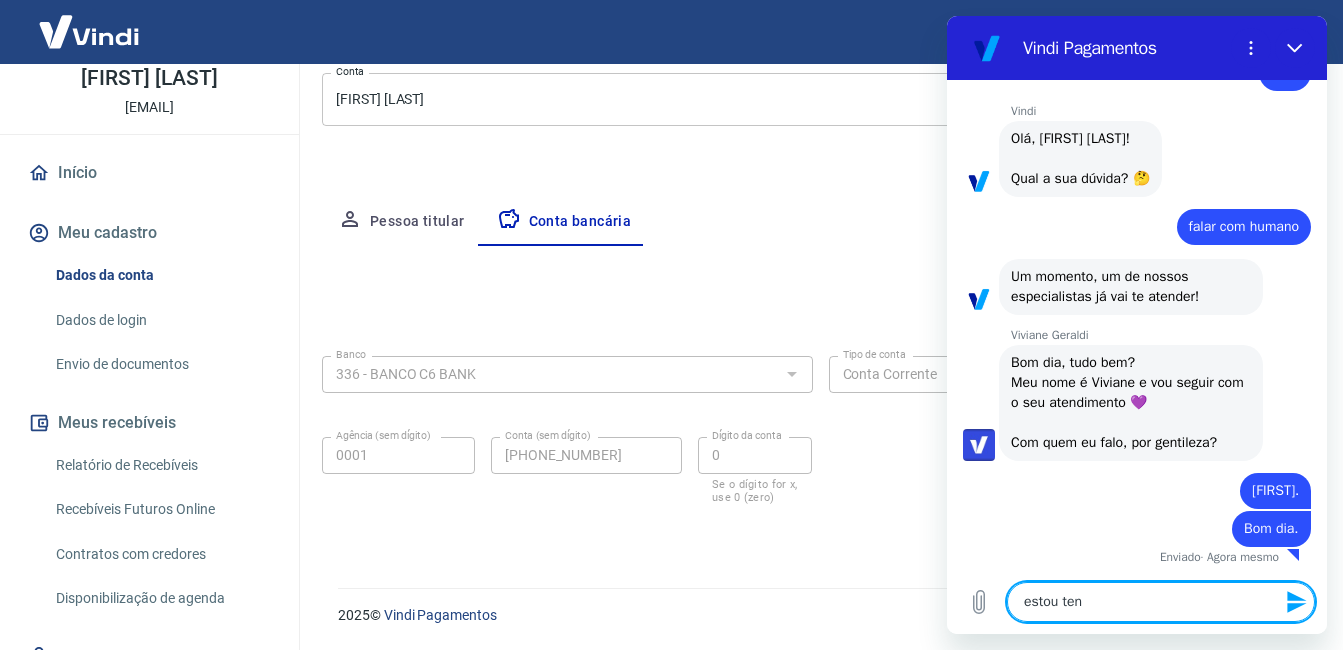 type on "estou tent" 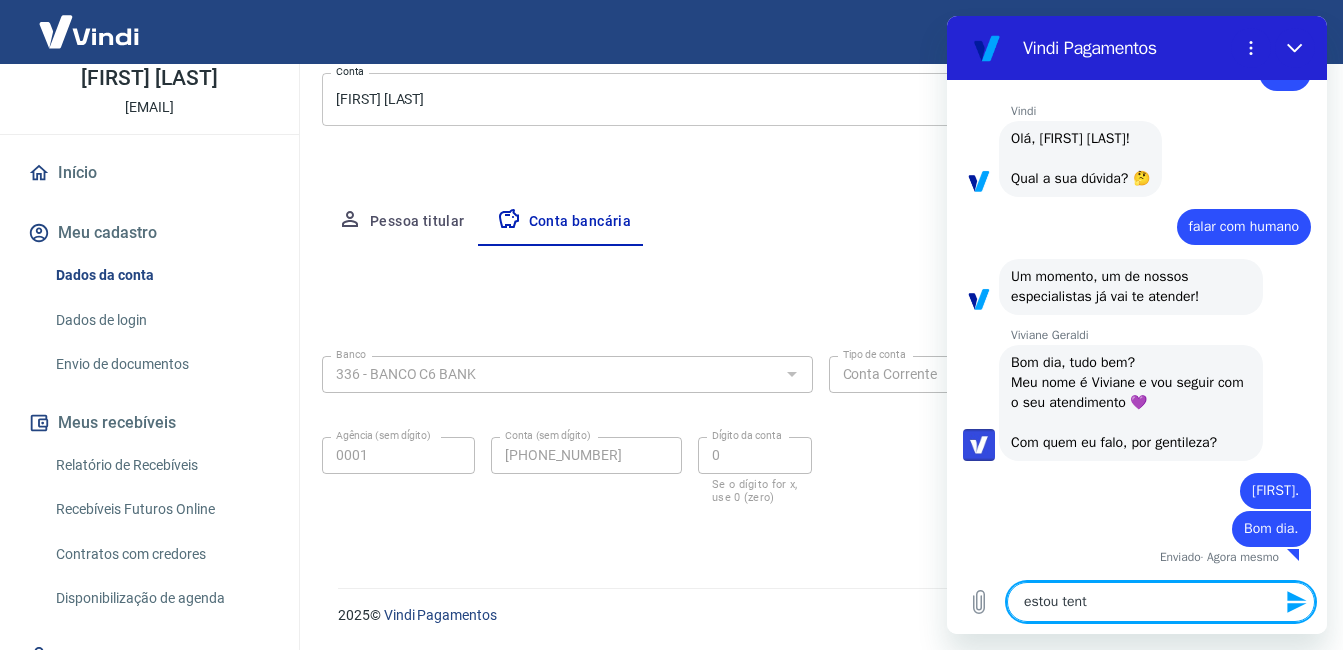 type on "estou tenta" 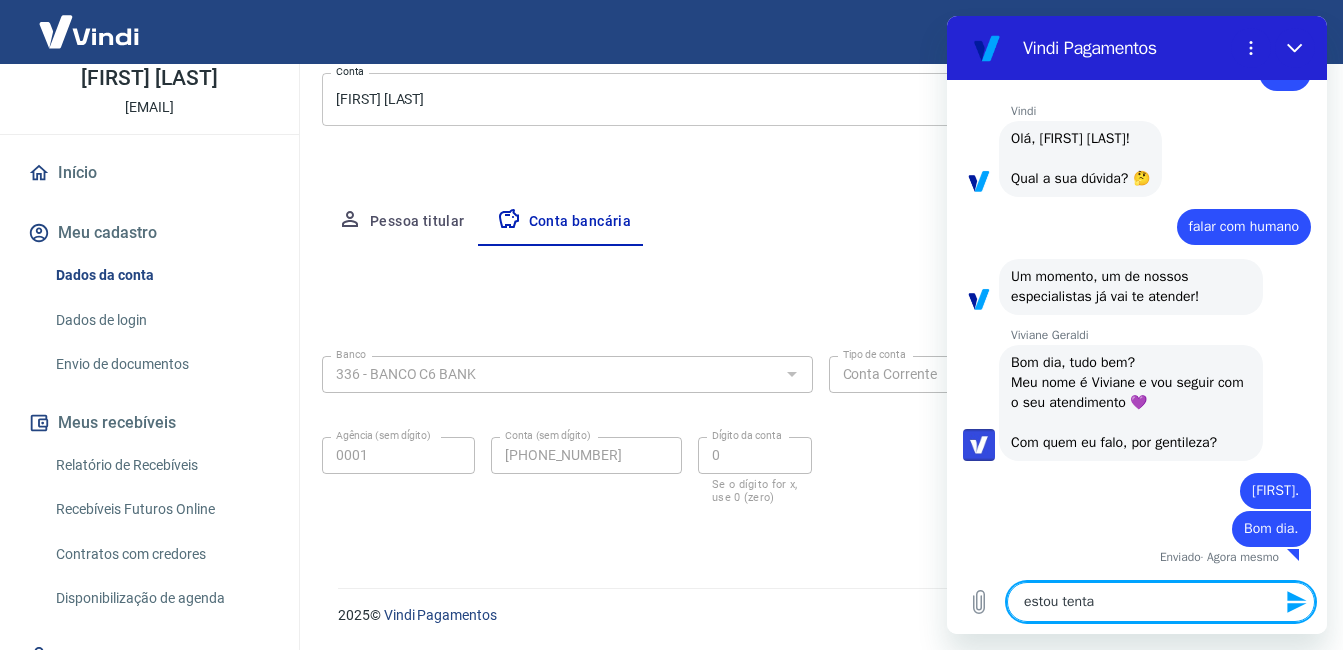 type on "estou tentan" 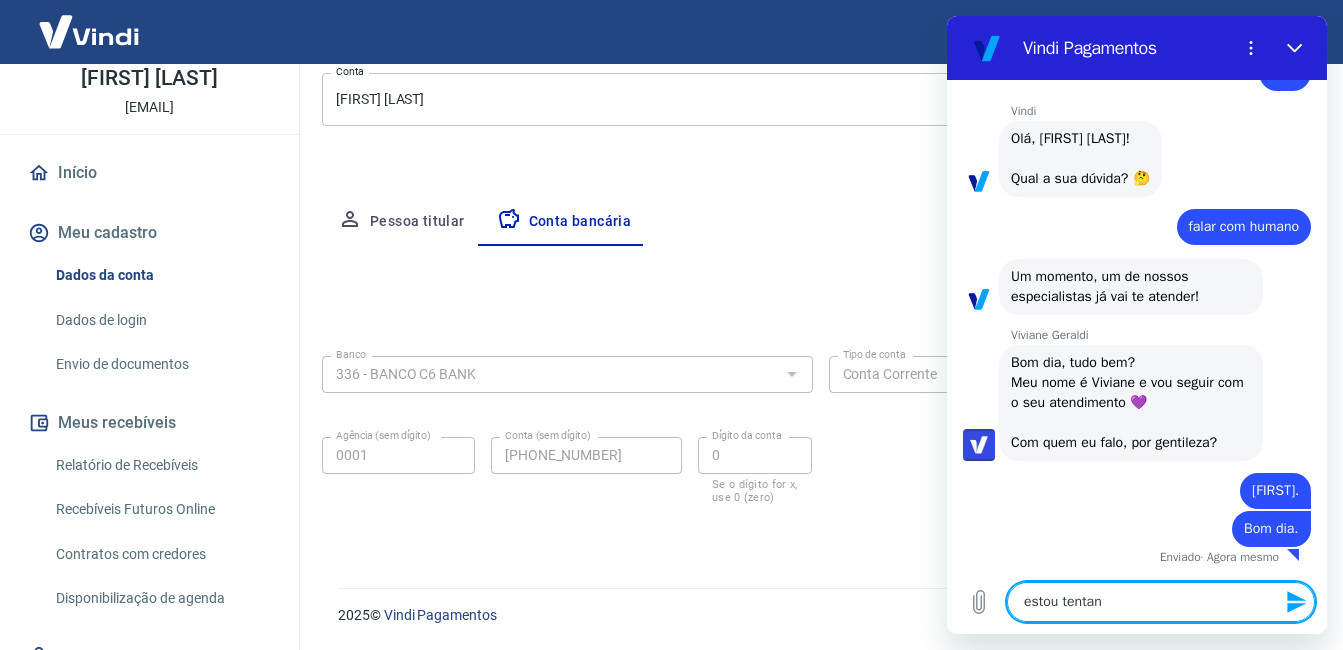 type on "estou tentano" 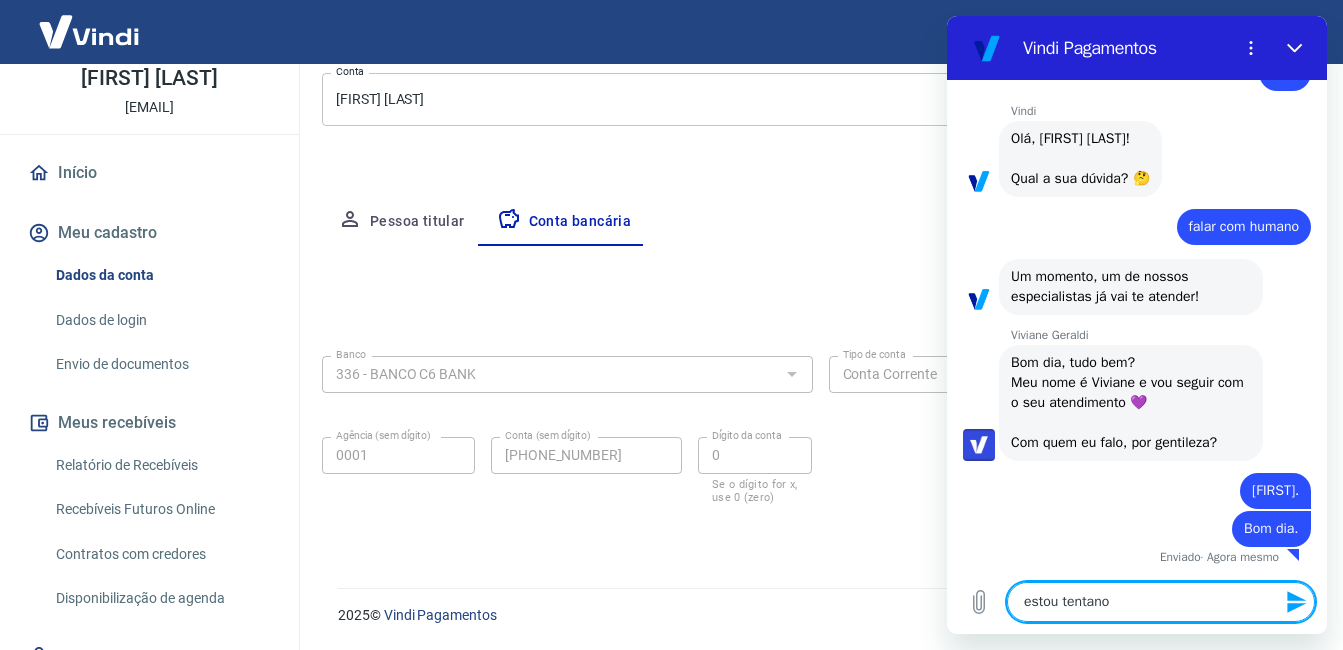 type on "estou tentan" 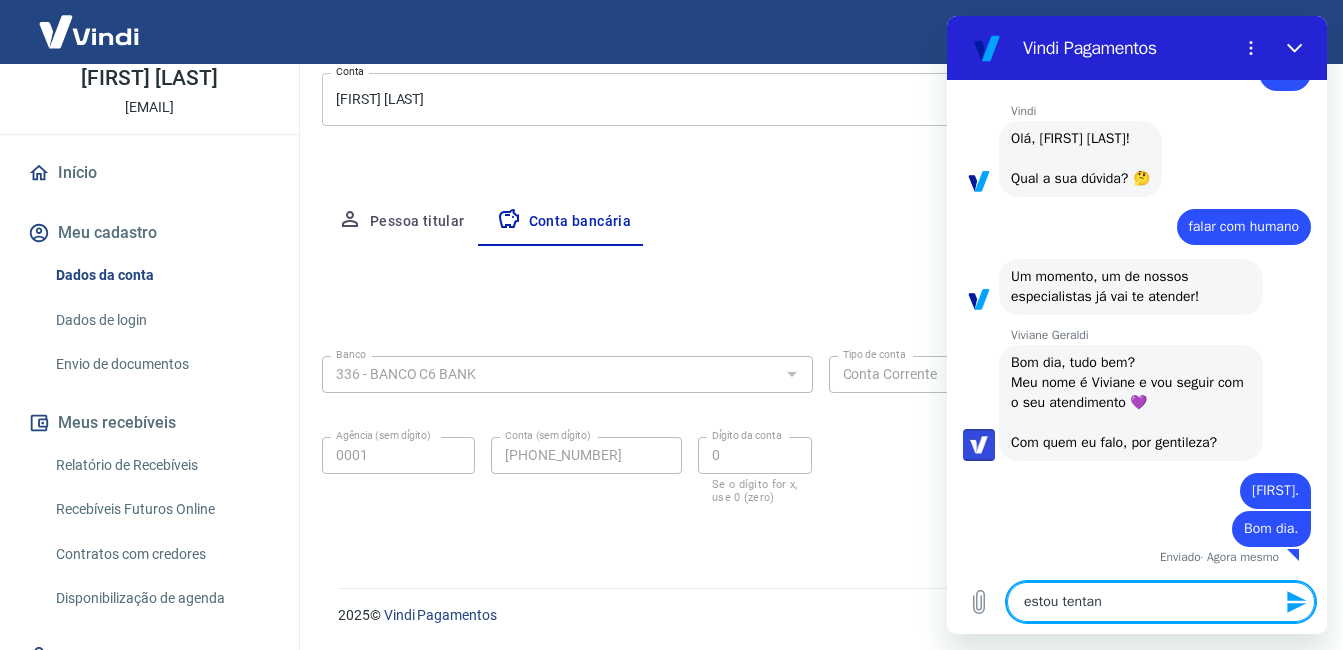 type on "estou tentand" 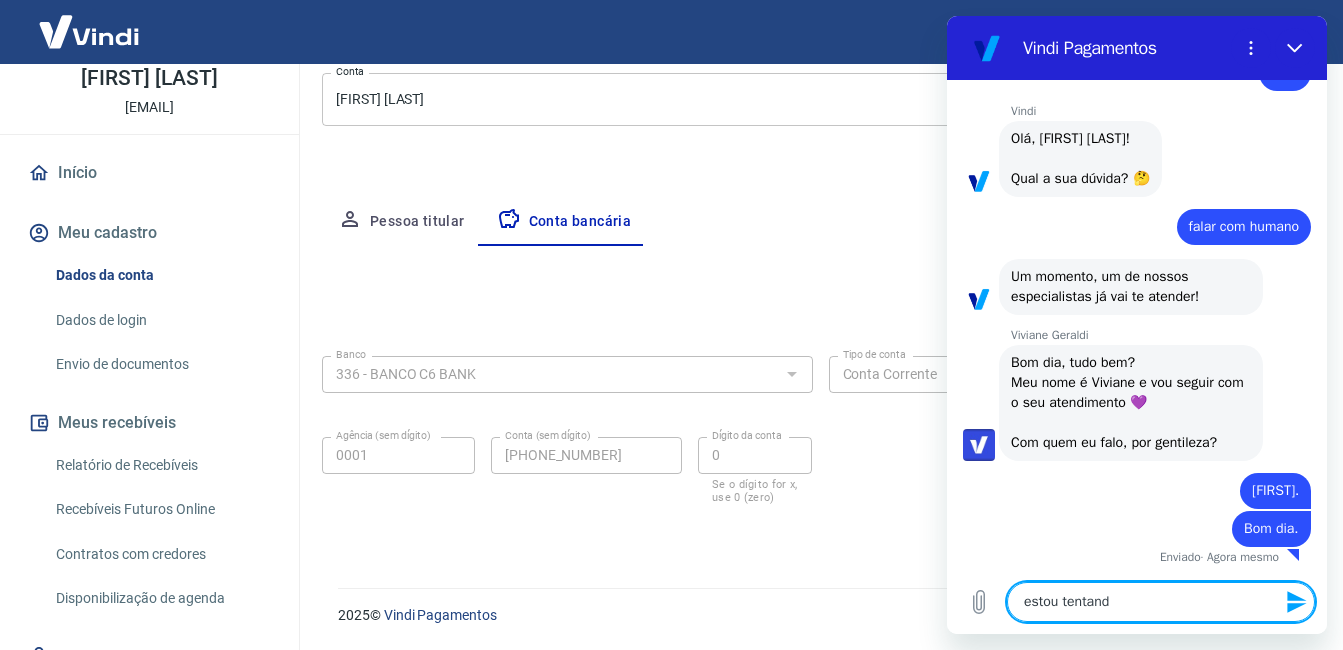 type on "estou tentando" 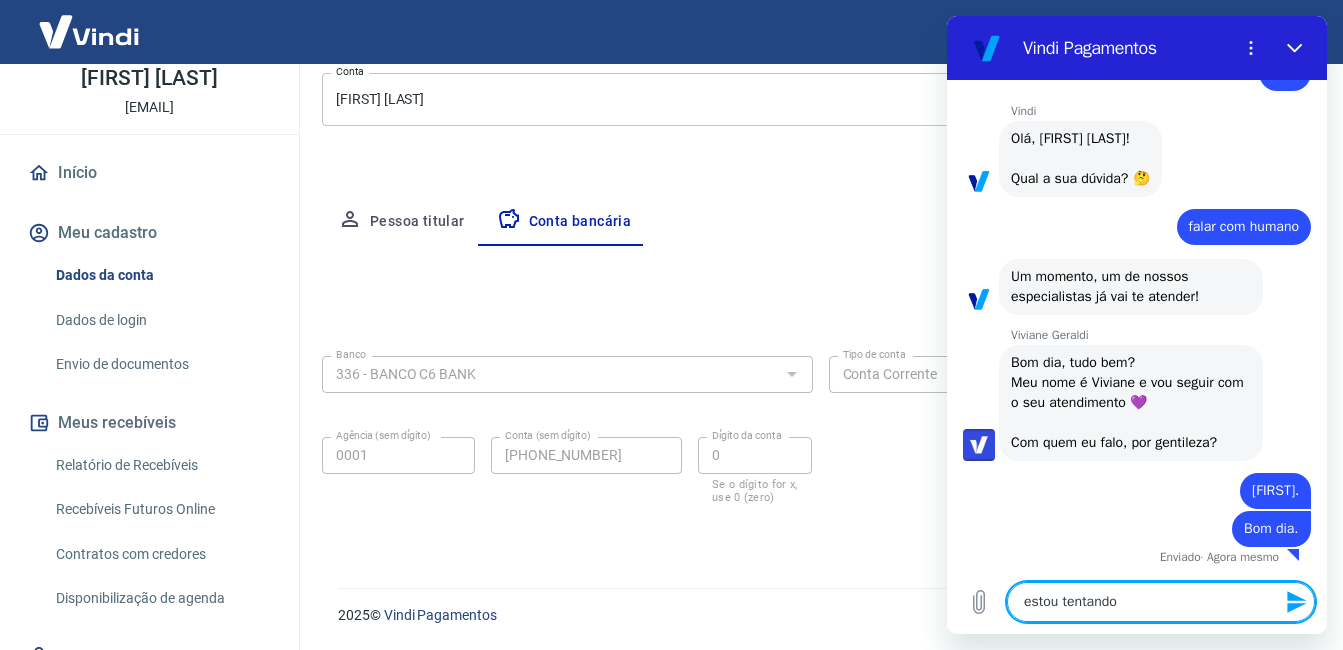 type on "estou tentando" 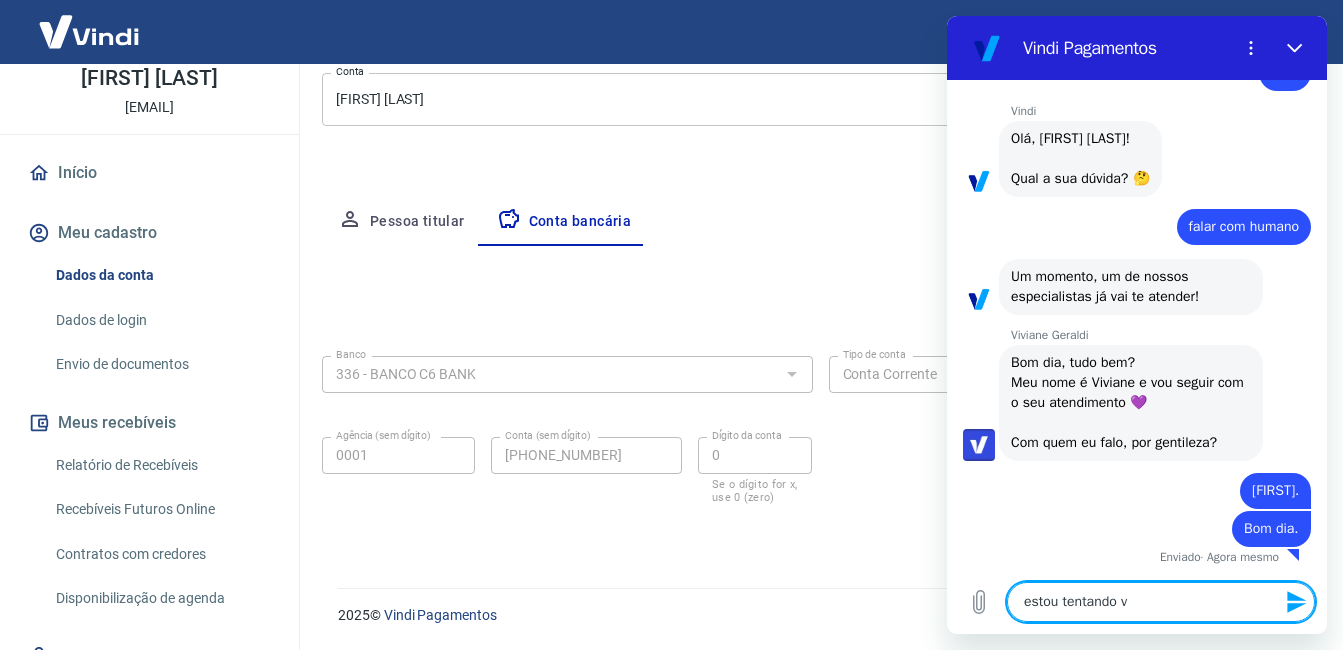 type on "estou tentando va" 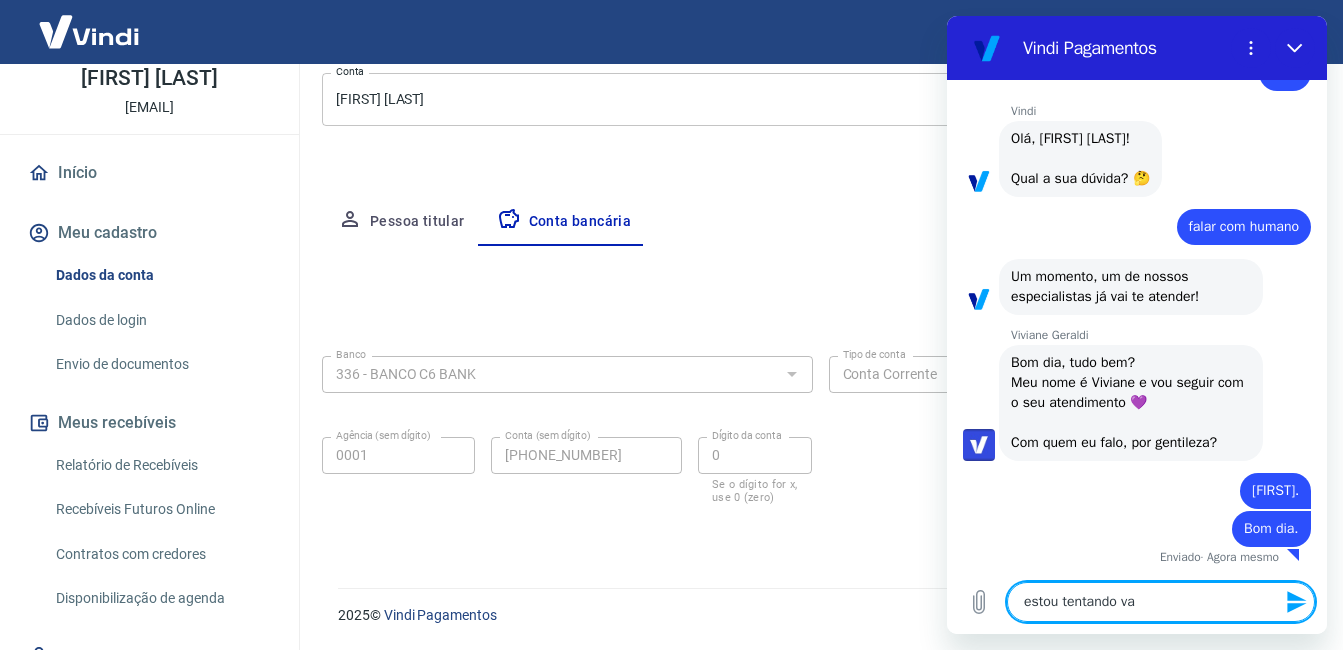 type on "estou tentando validar os dados bancários na plataforma vindi, poré" 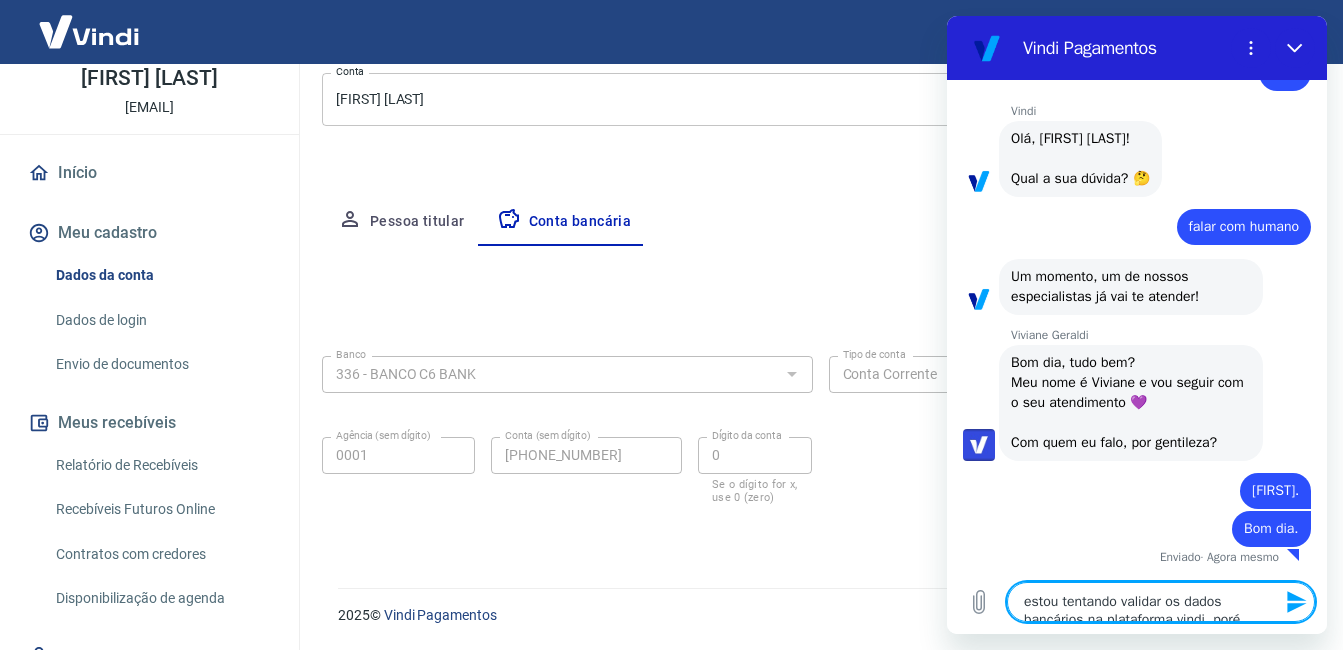 type on "estou tentando vali" 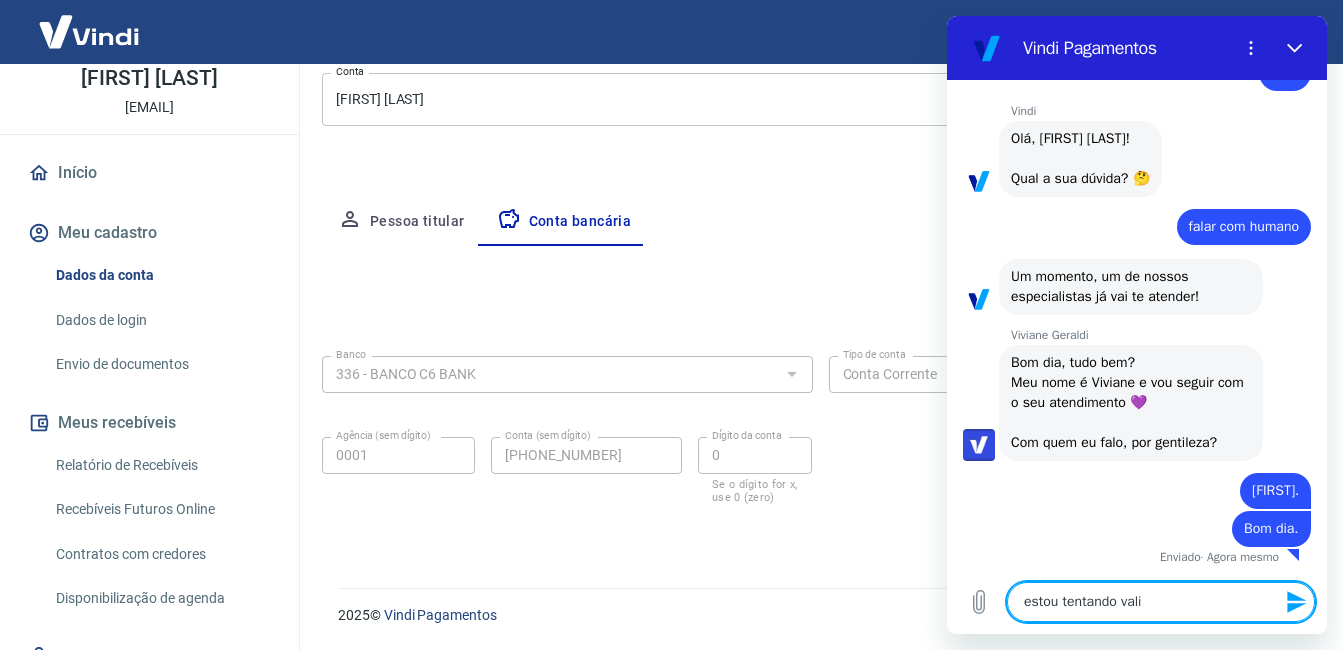 type on "x" 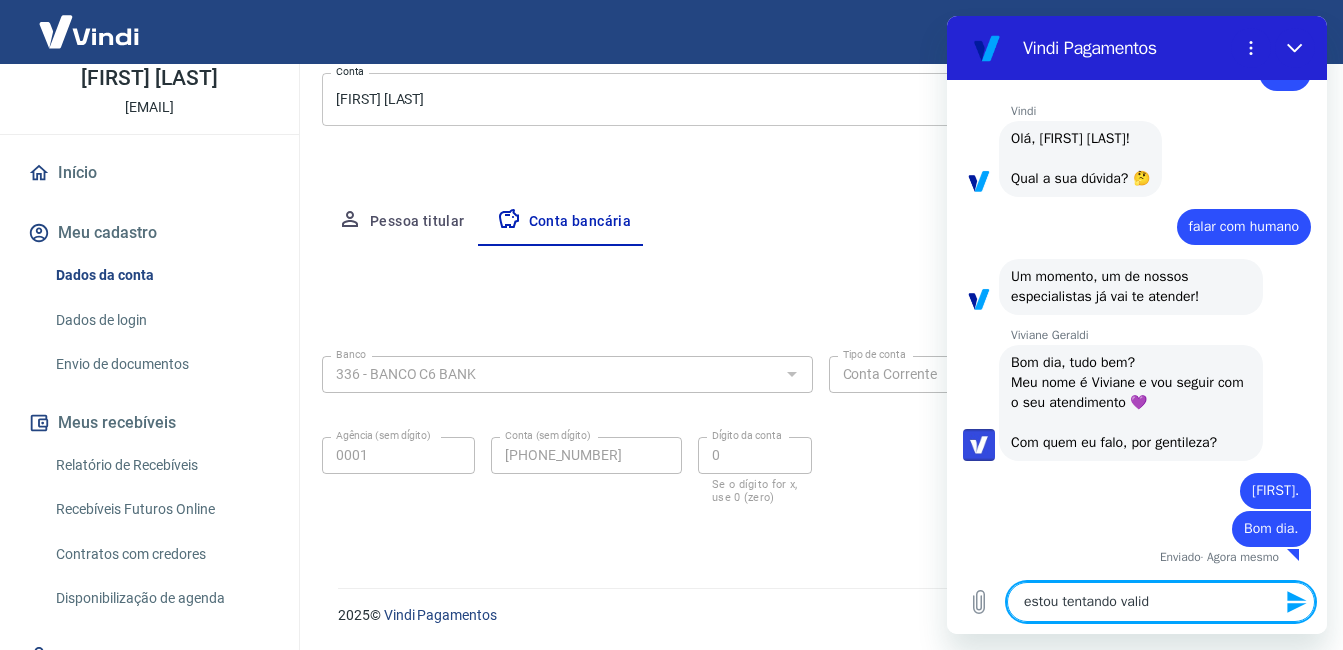 type on "estou tentando valida" 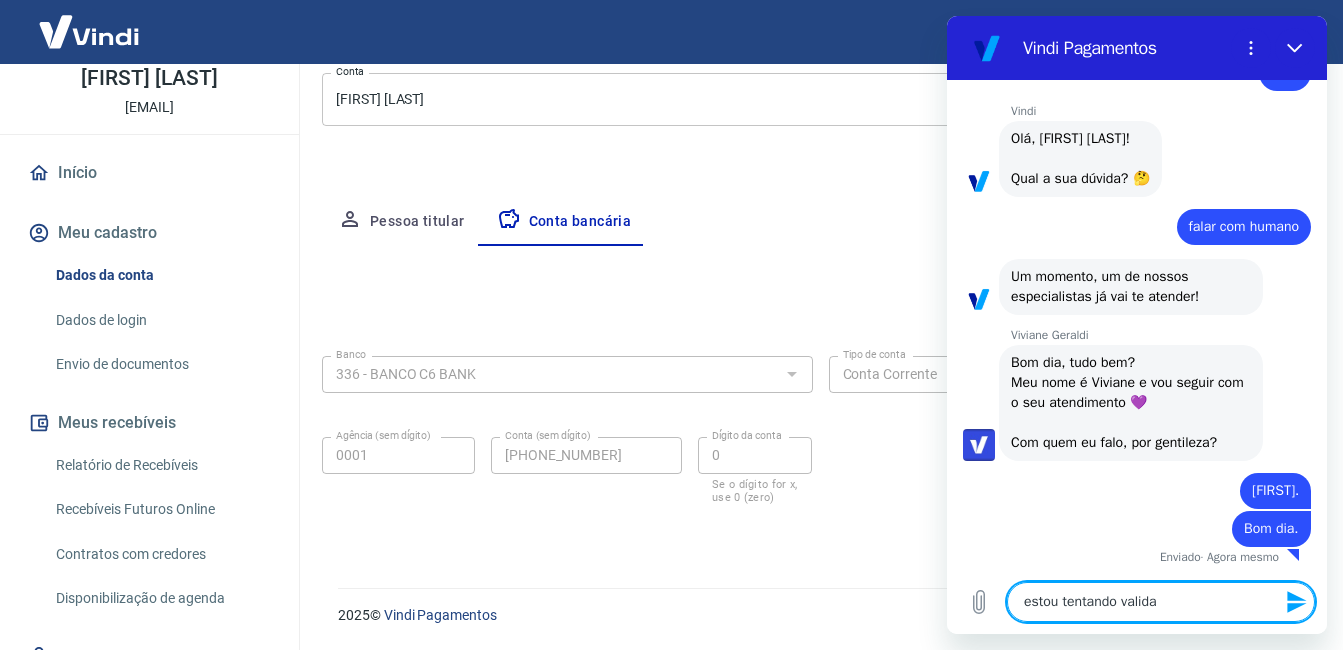 type on "estou tentando validar" 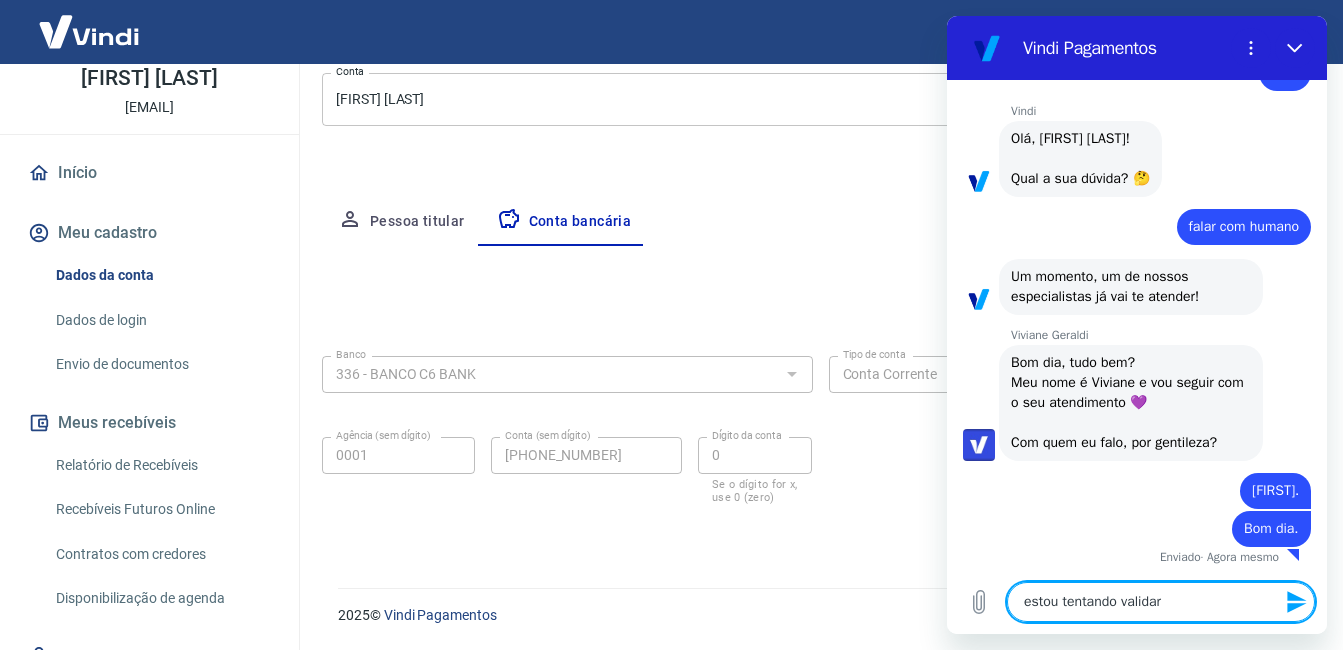 type on "estou tentando validar" 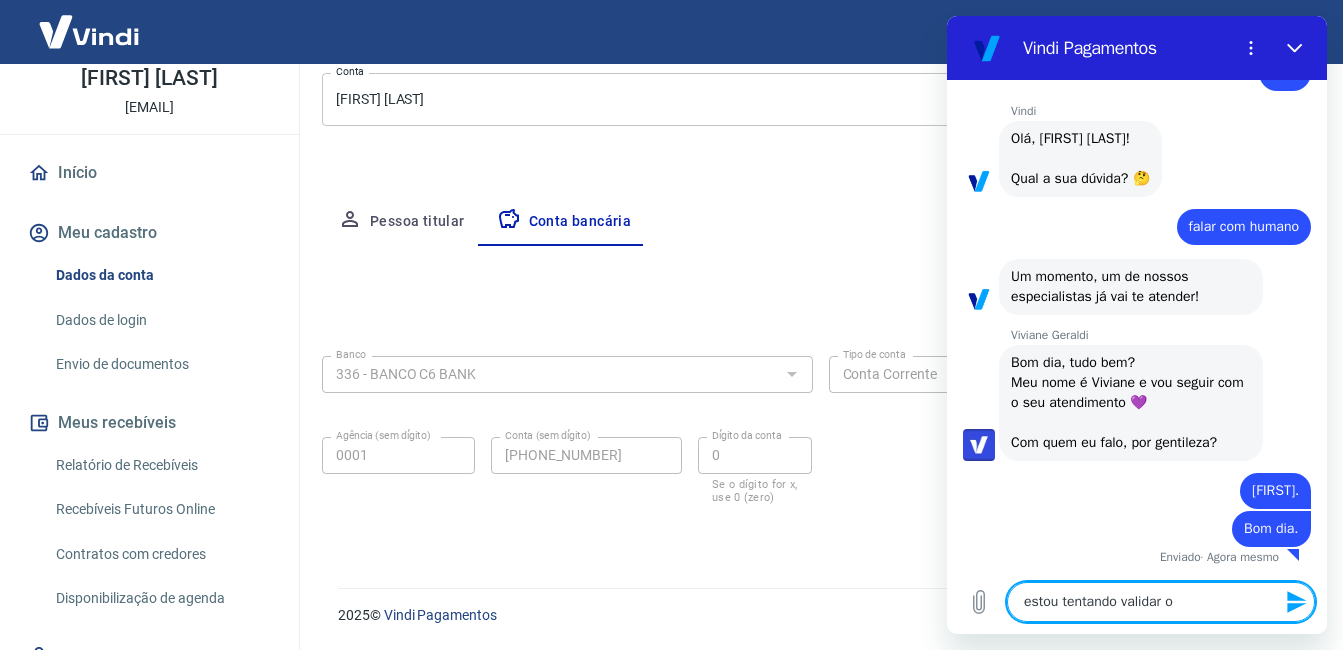 type on "estou tentando validar os" 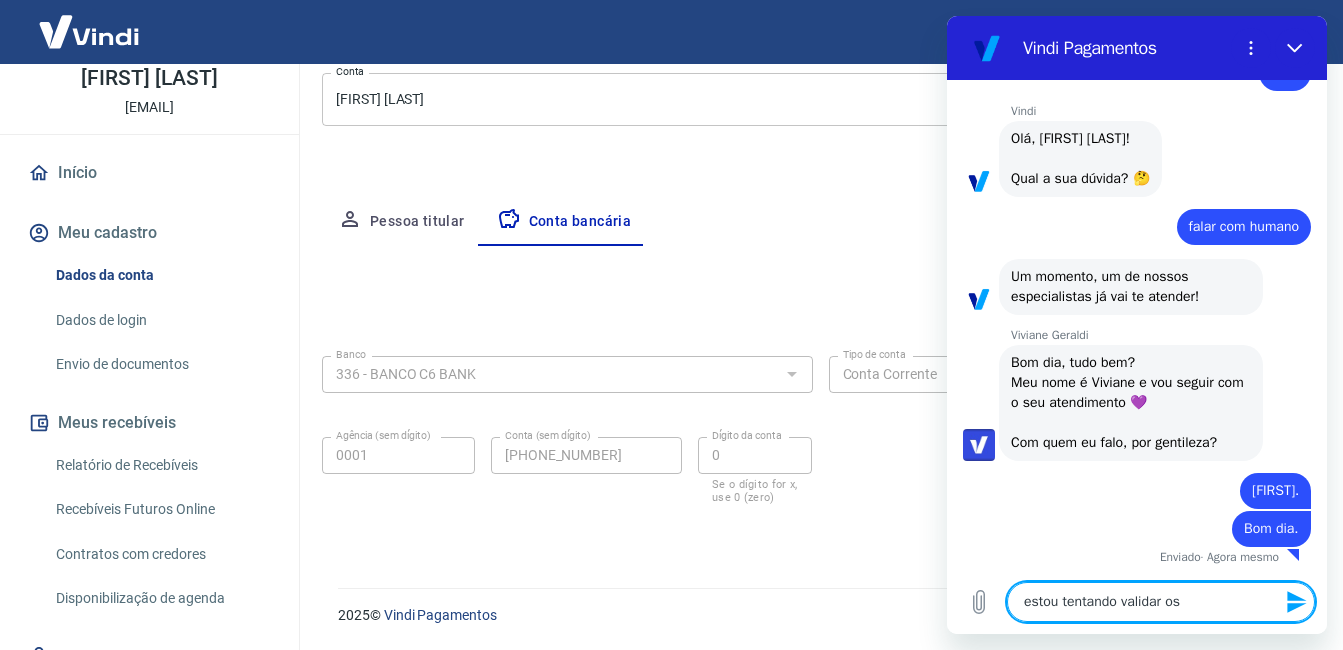 type on "estou tentando validar os" 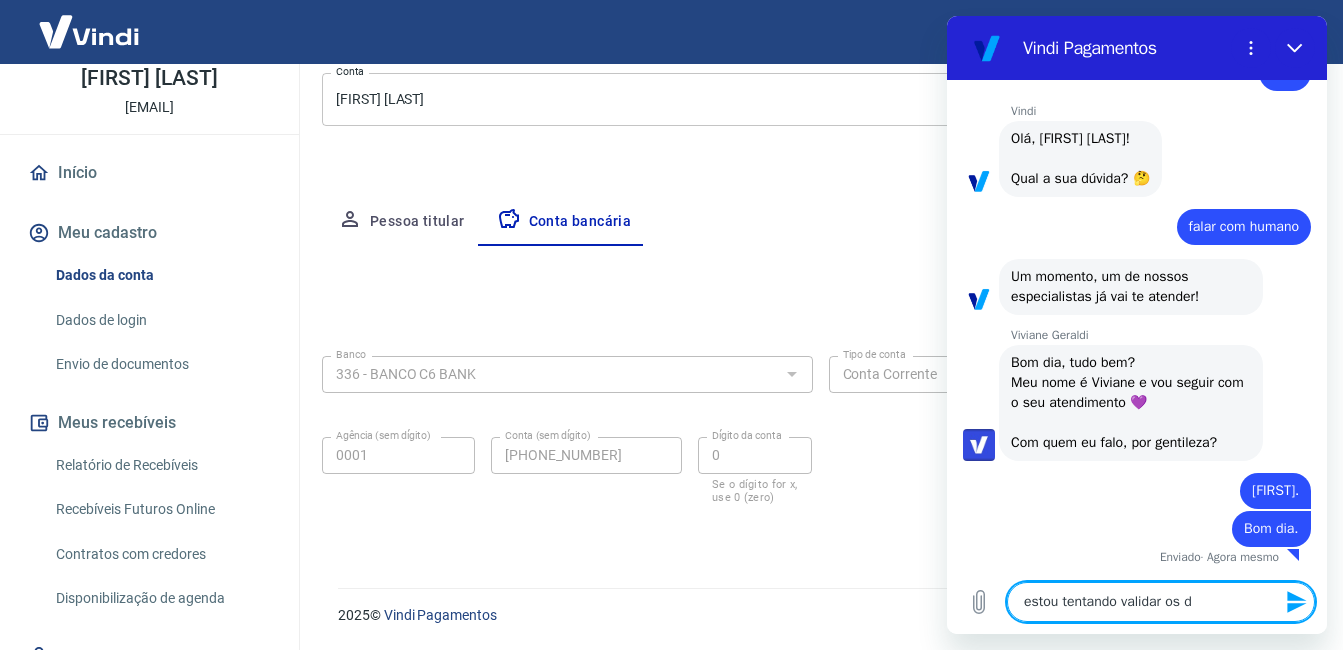 type on "estou tentando validar os da" 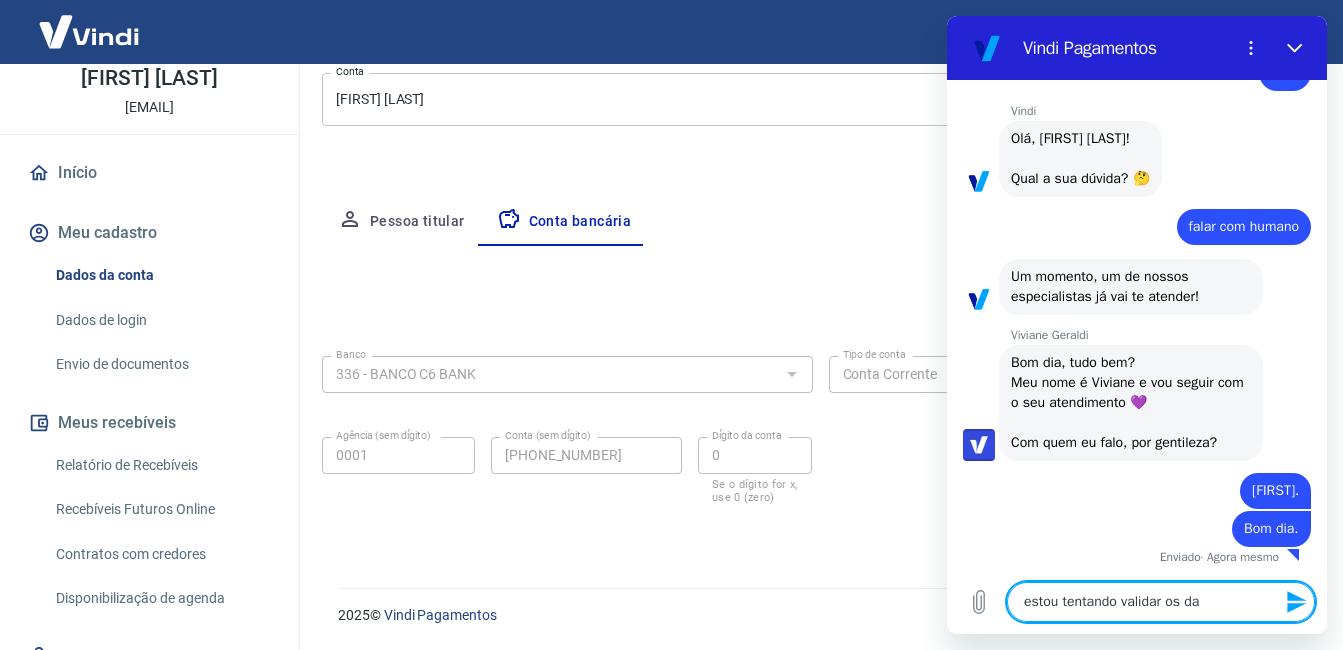 type on "estou tentando validar os dad" 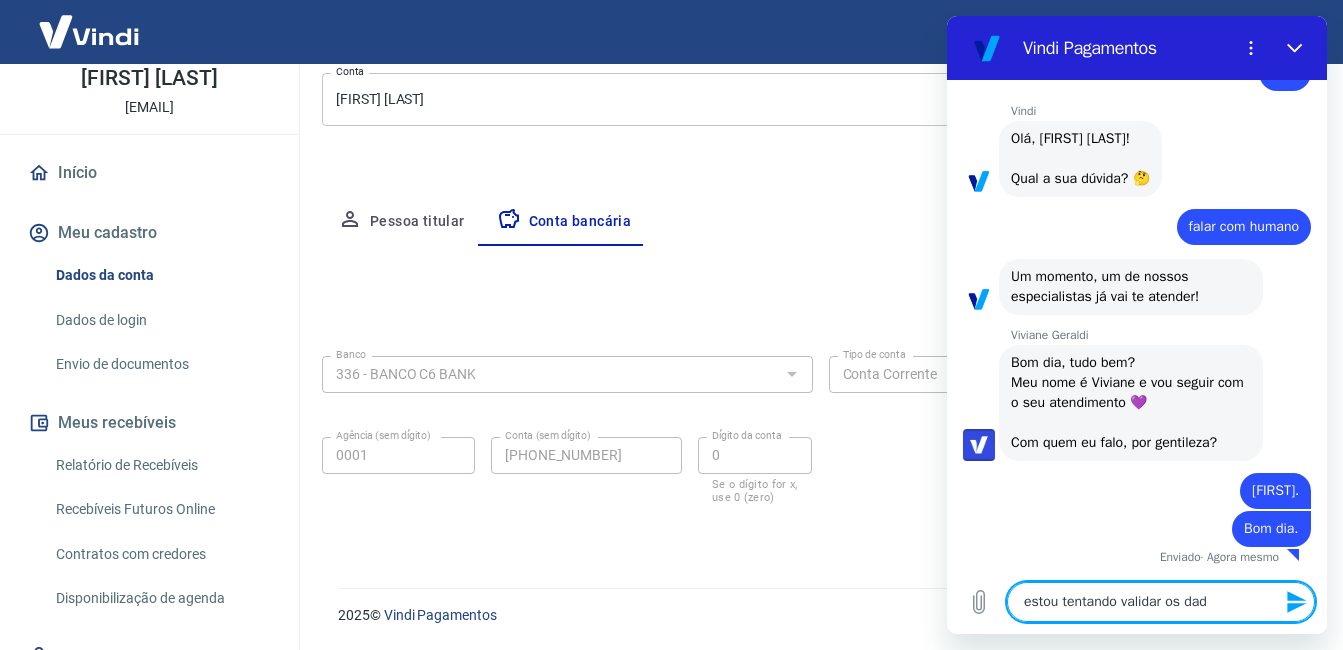 type on "estou tentando validar os dado" 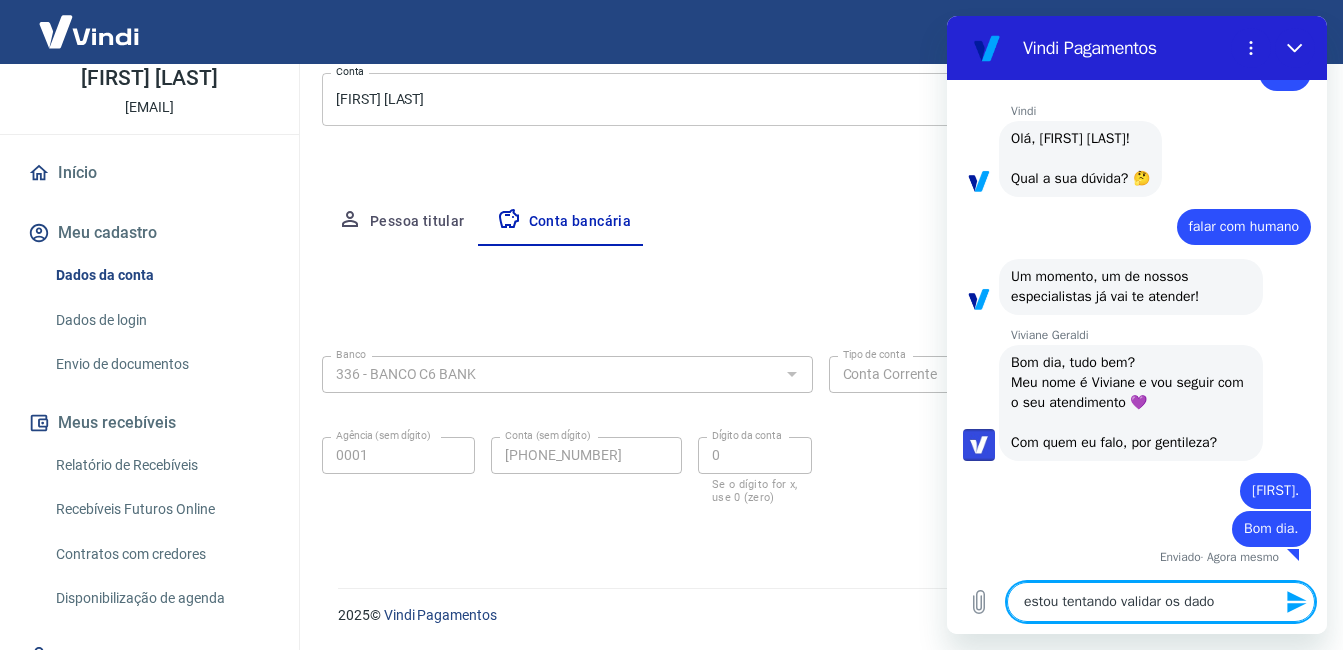 type on "estou tentando validar os dados" 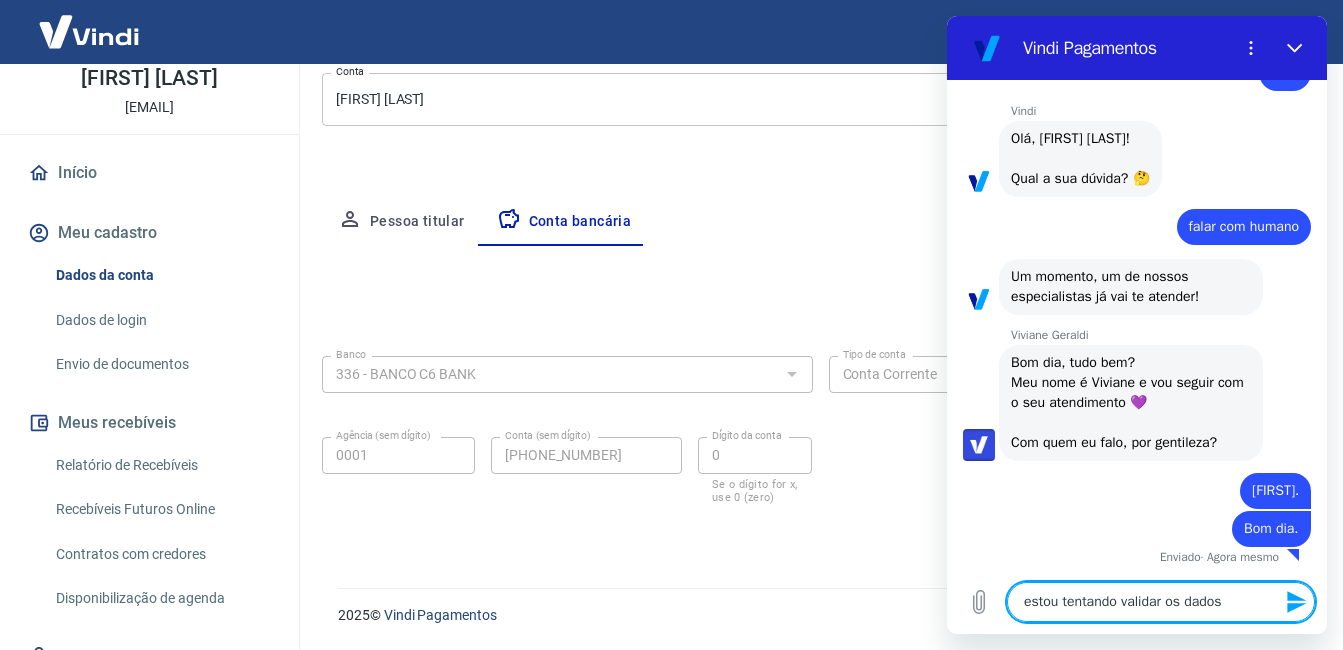 type on "estou tentando validar os dados" 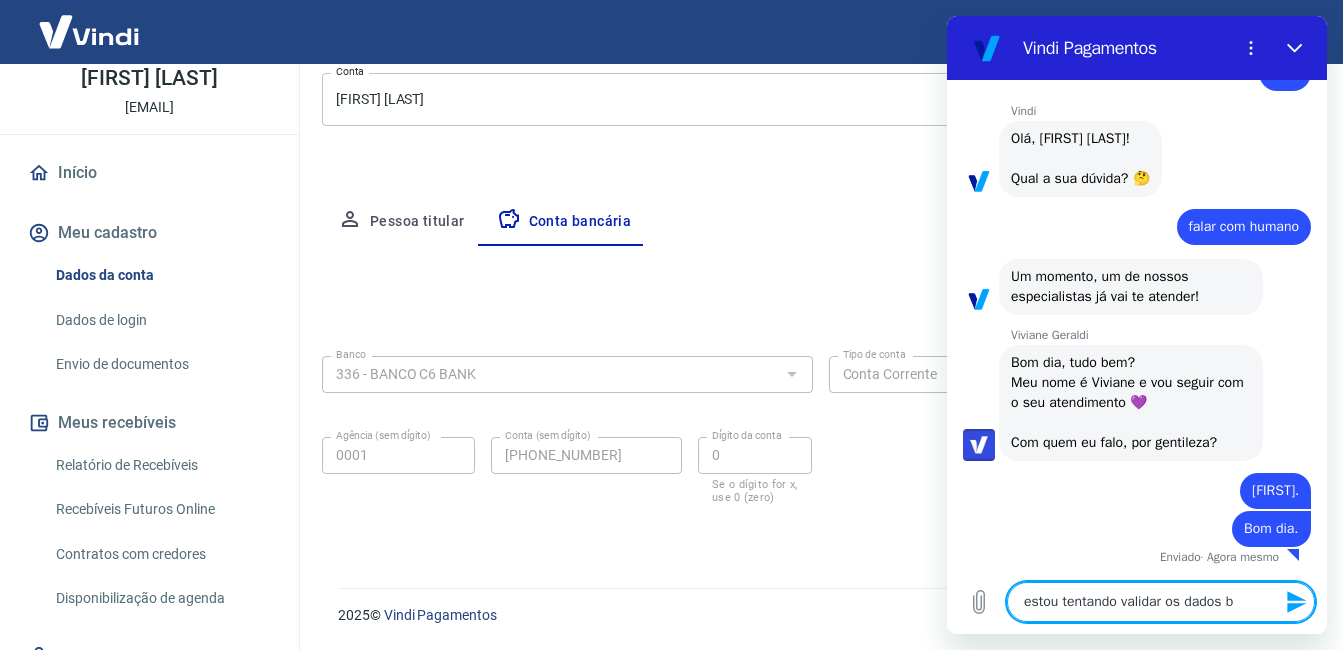type on "estou tentando validar os dados ba" 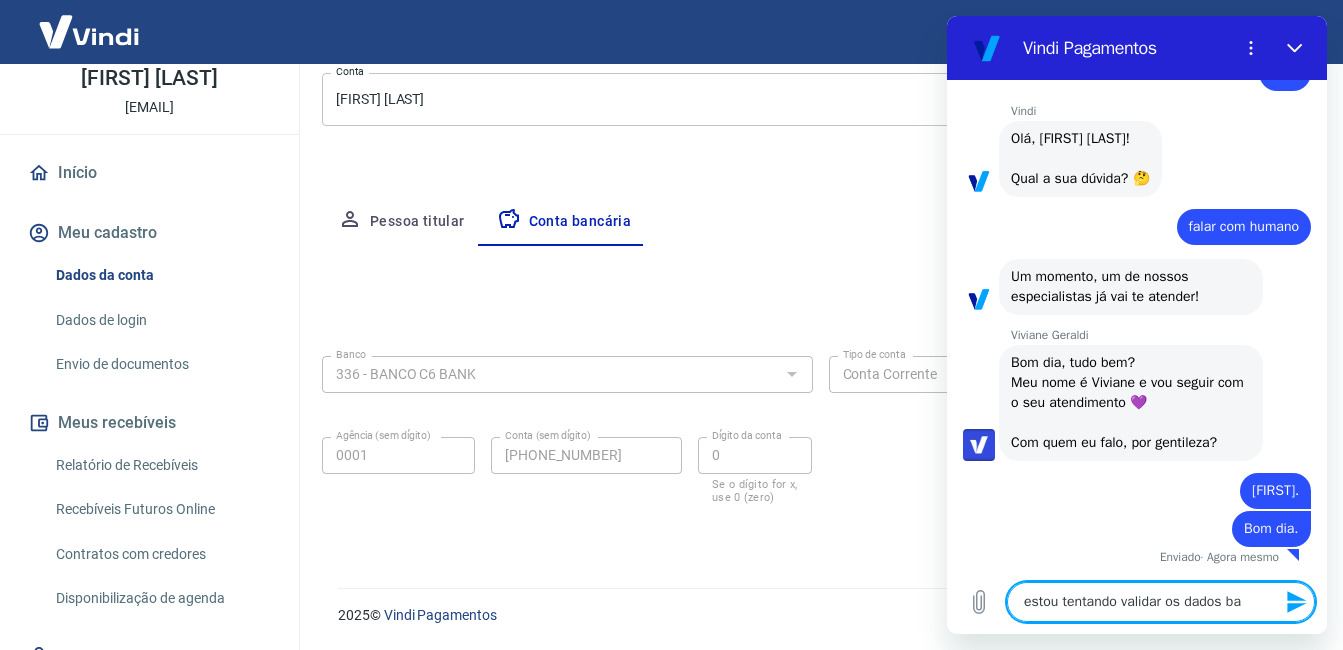 type on "estou tentando validar os dados ban" 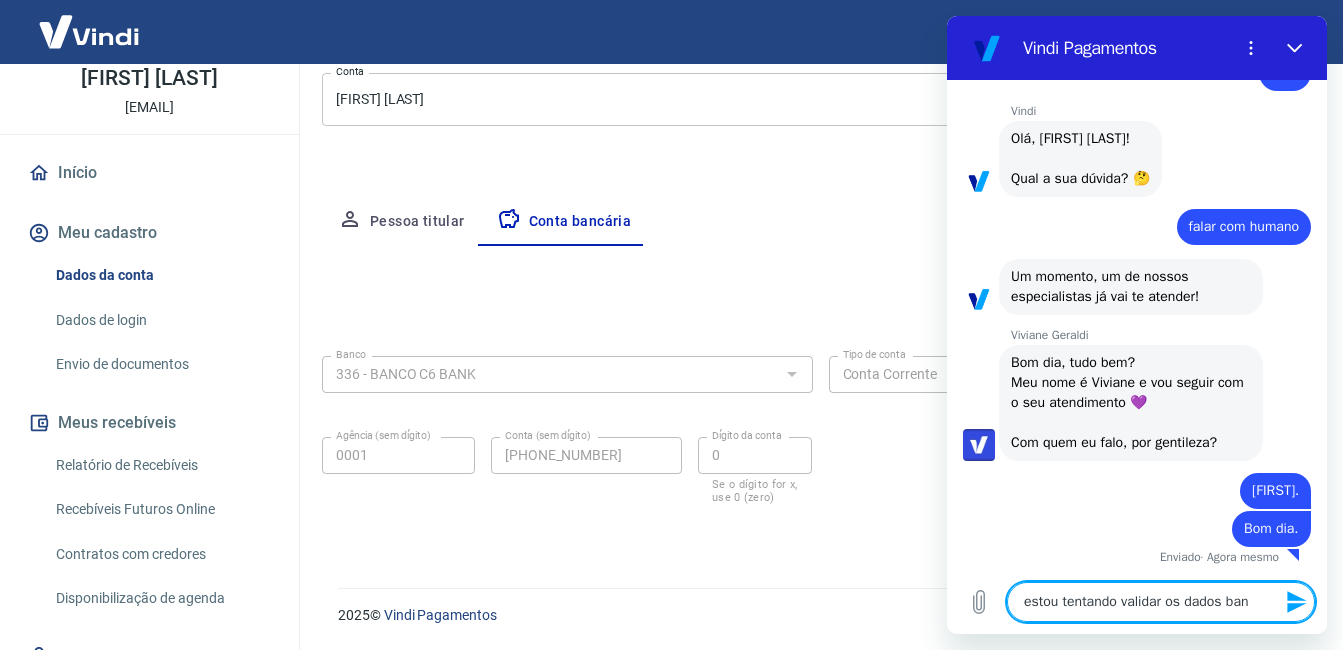 type on "estou tentando validar os dados banc" 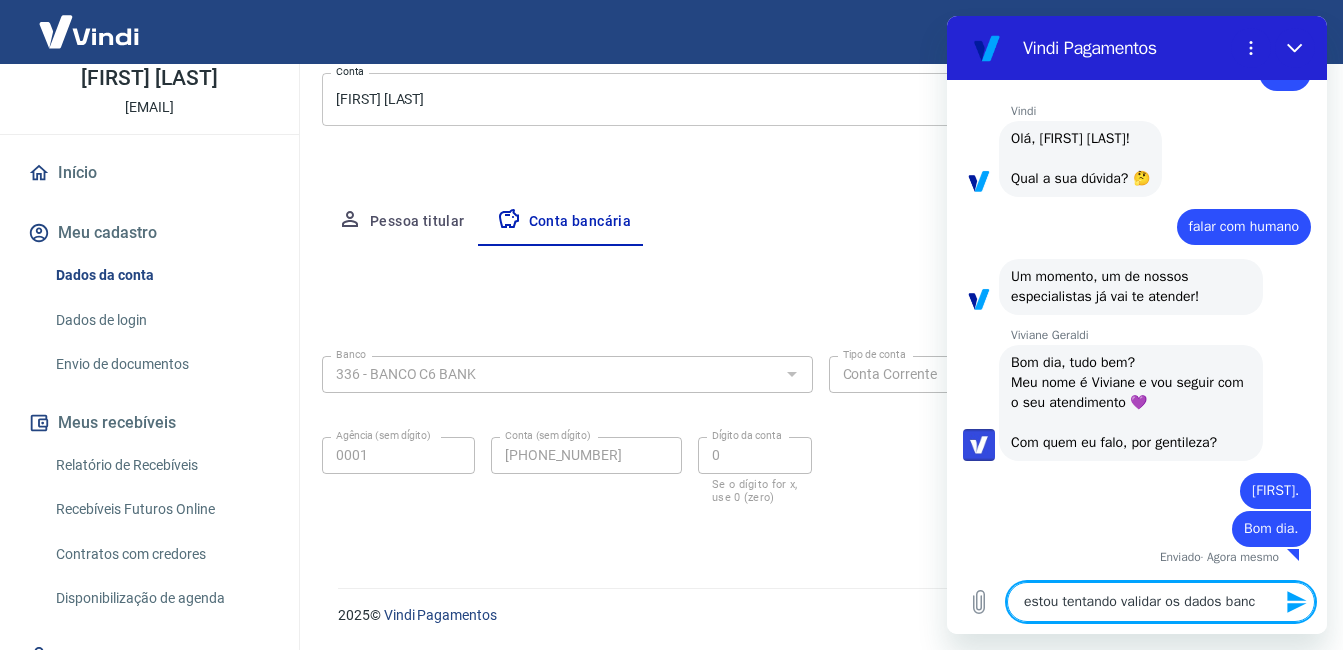 type on "estou tentando validar os dados bancá" 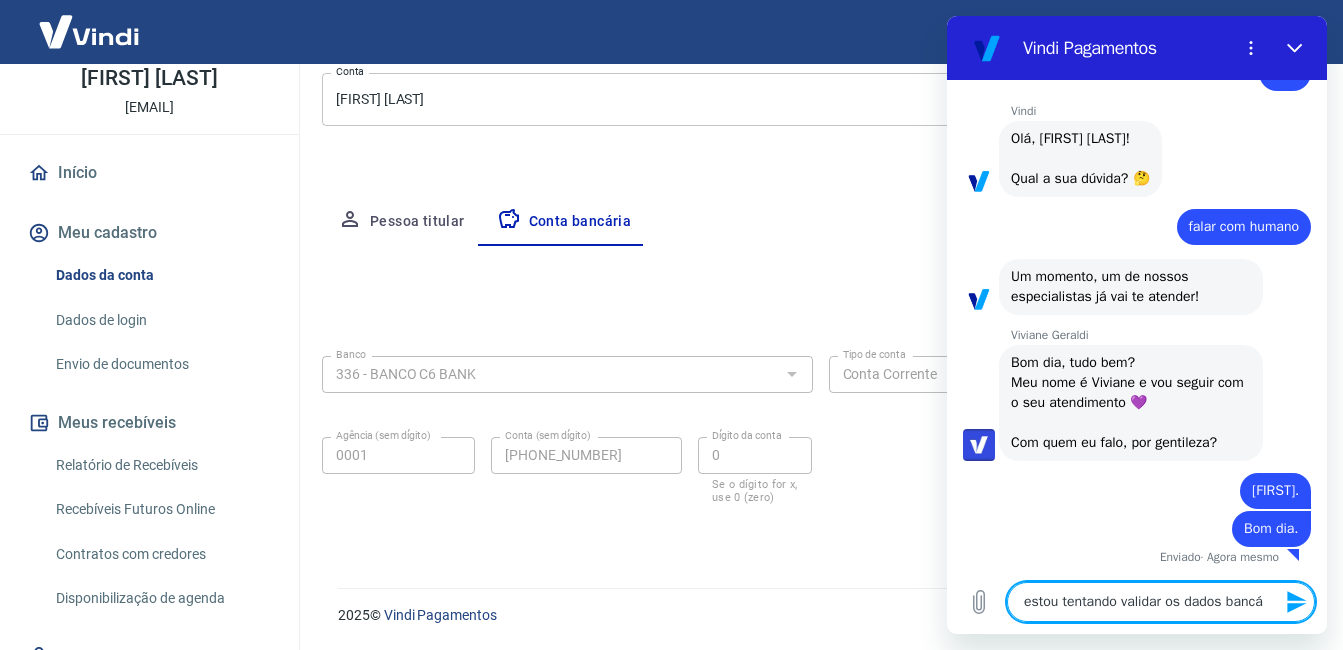 type on "estou tentando validar os dados bancár" 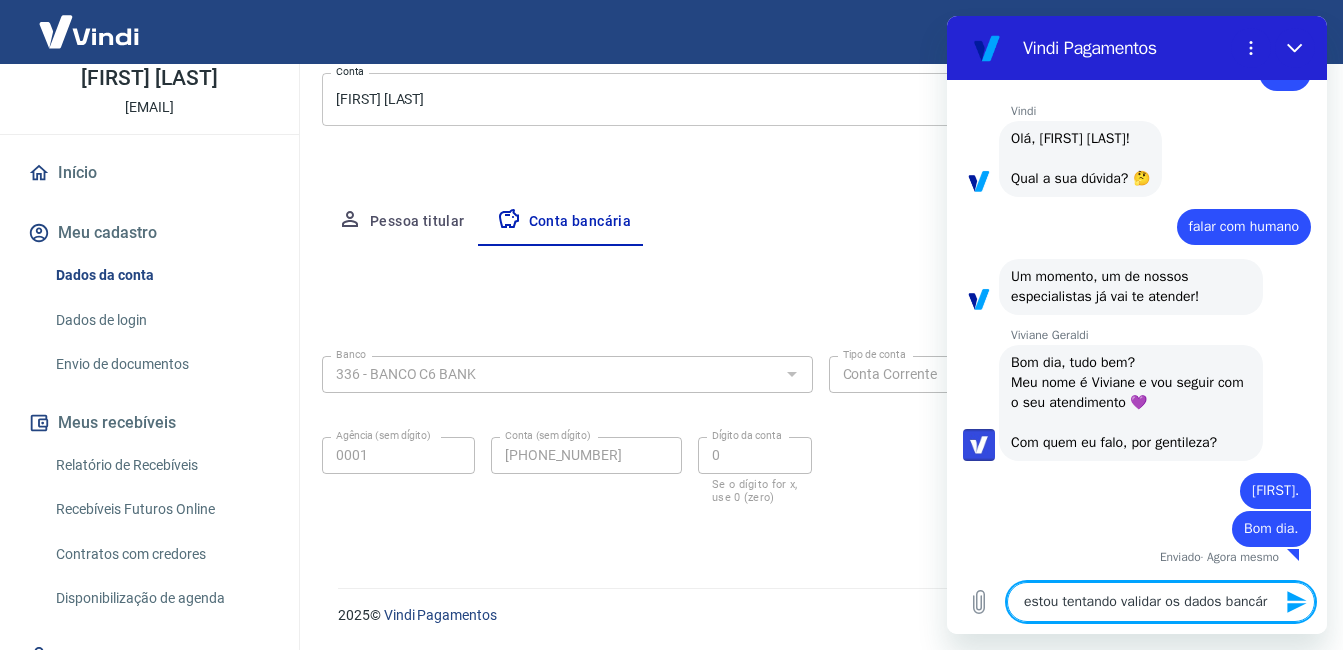 type on "estou tentando validar os dados bancár" 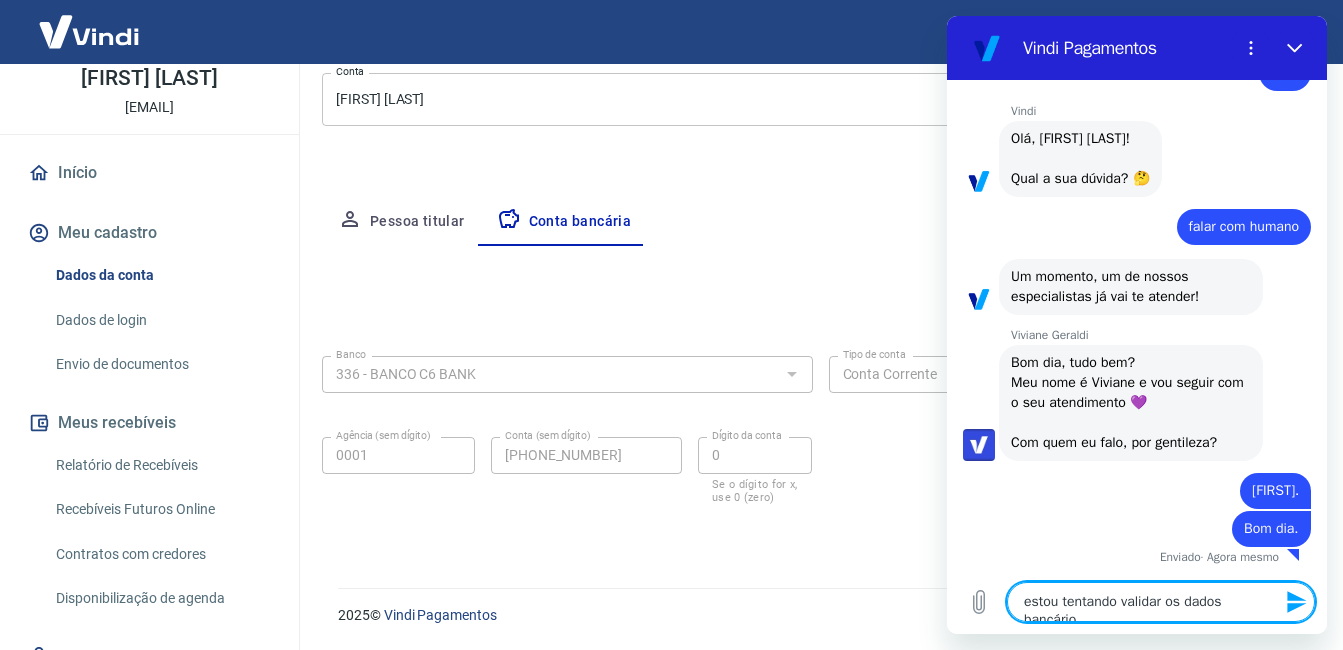 type on "estou tentando validar os dados bancários" 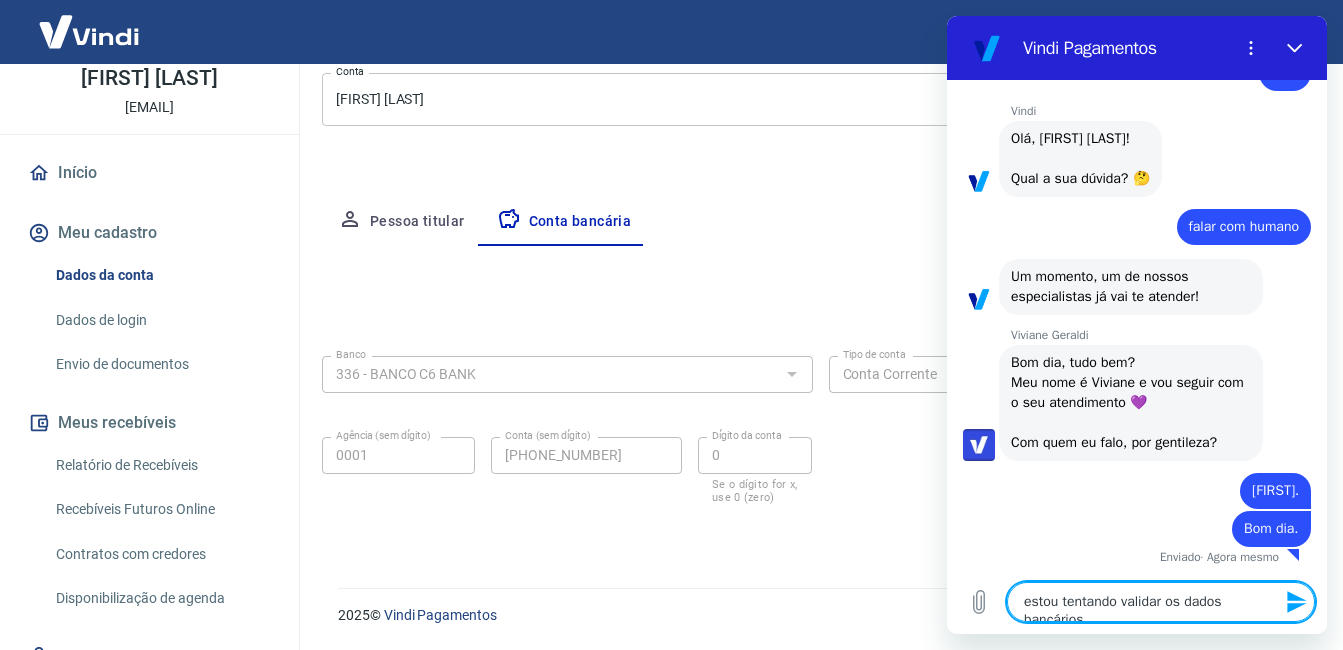 scroll, scrollTop: 1523, scrollLeft: 0, axis: vertical 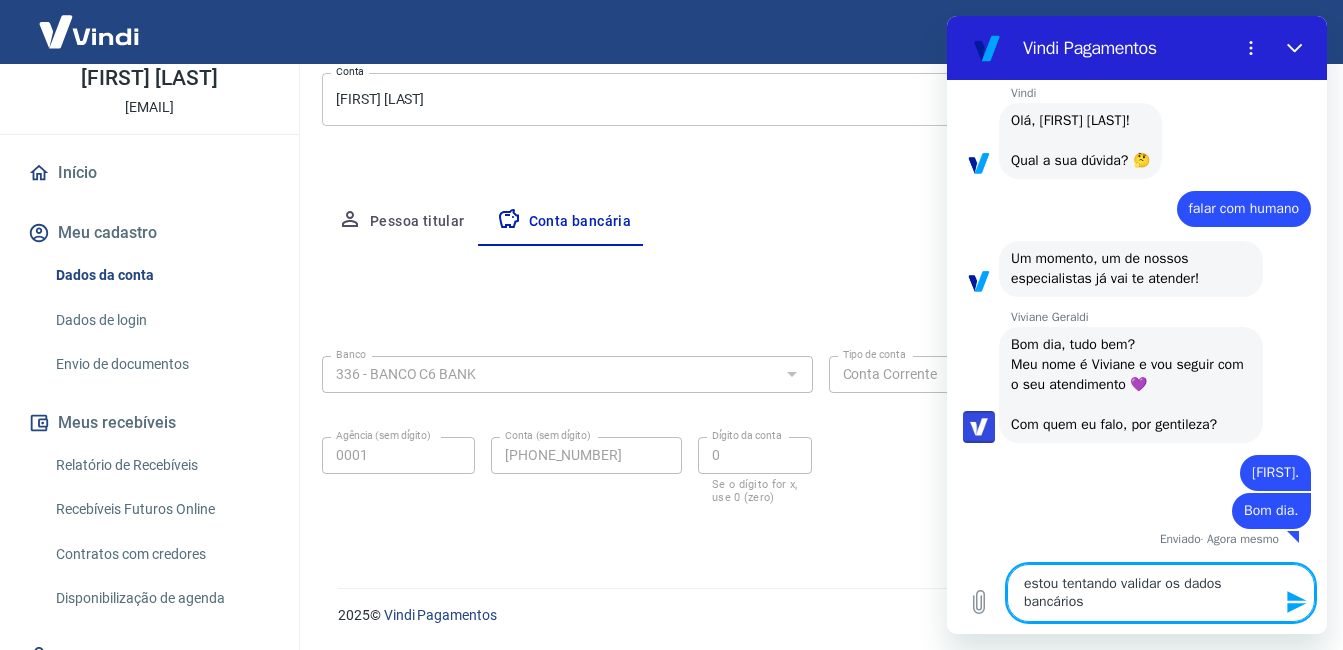 type on "estou tentando validar os dados bancários" 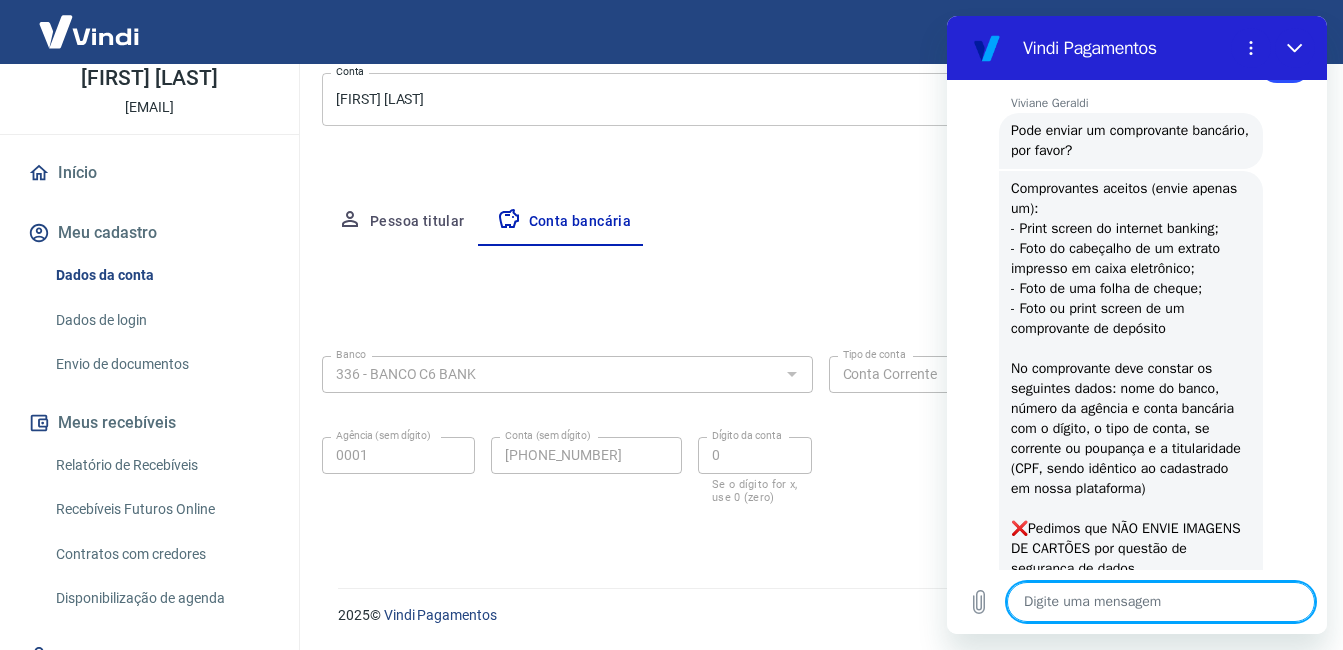 scroll, scrollTop: 2279, scrollLeft: 0, axis: vertical 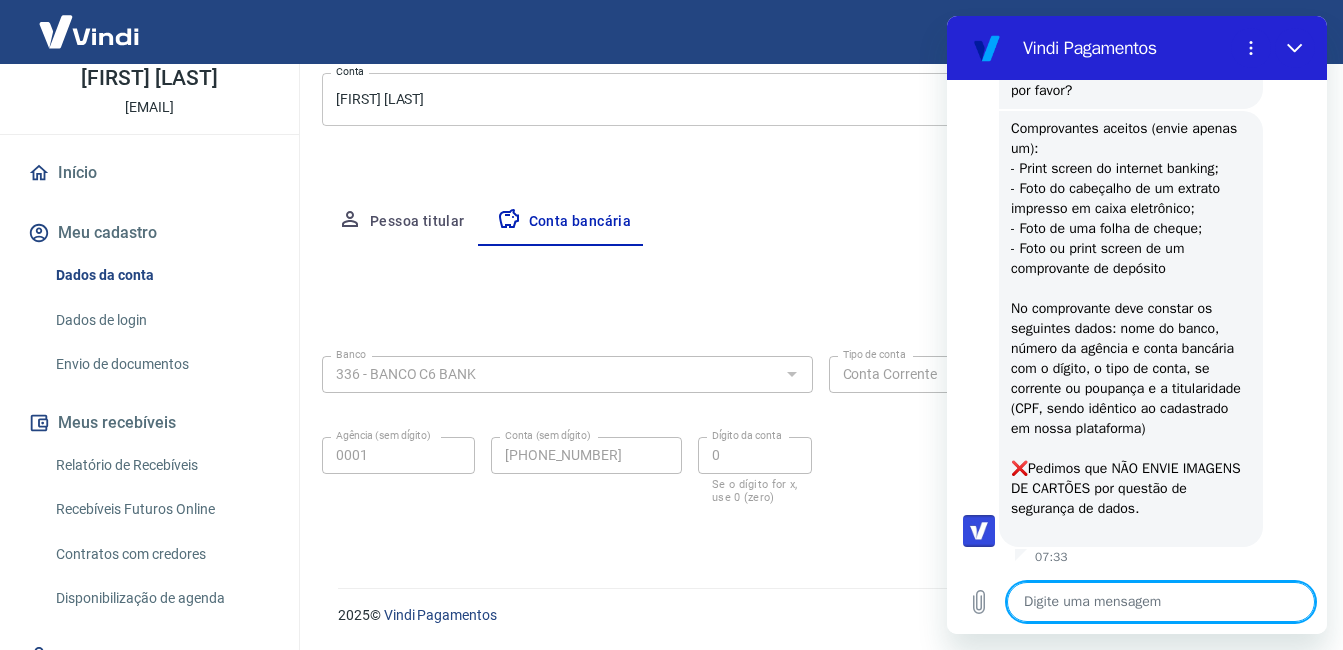 click at bounding box center (1161, 602) 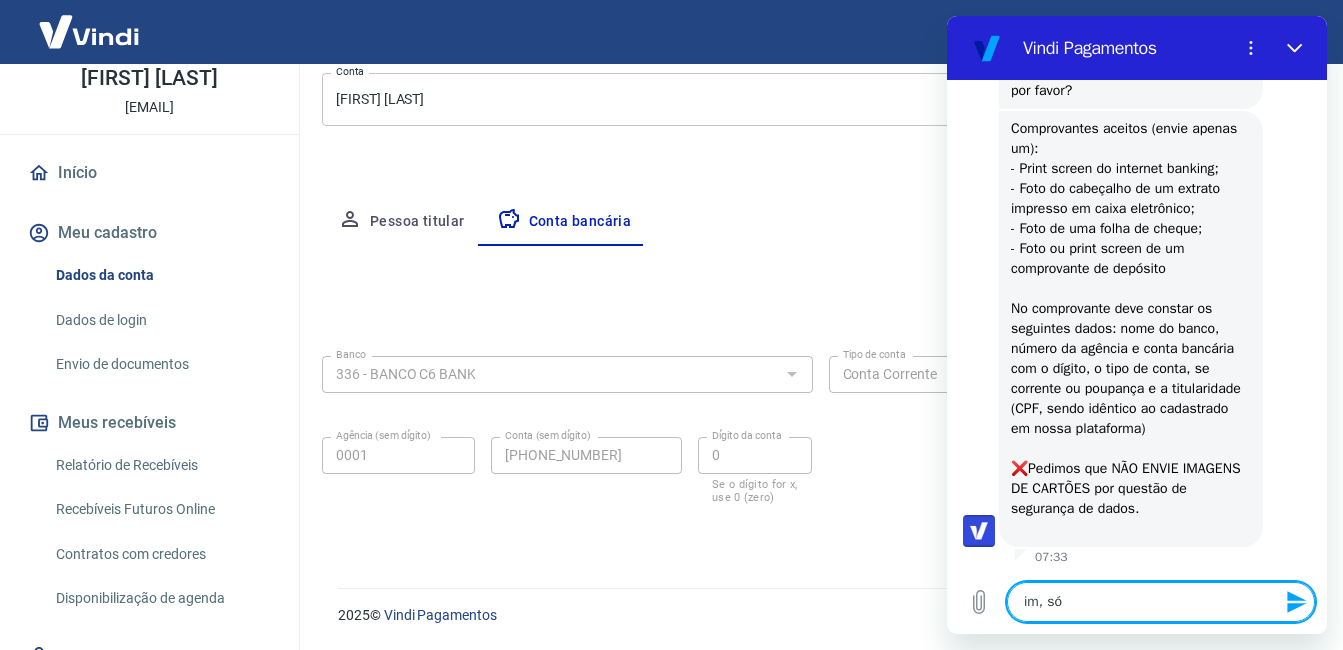 click on "im, só" at bounding box center [1161, 602] 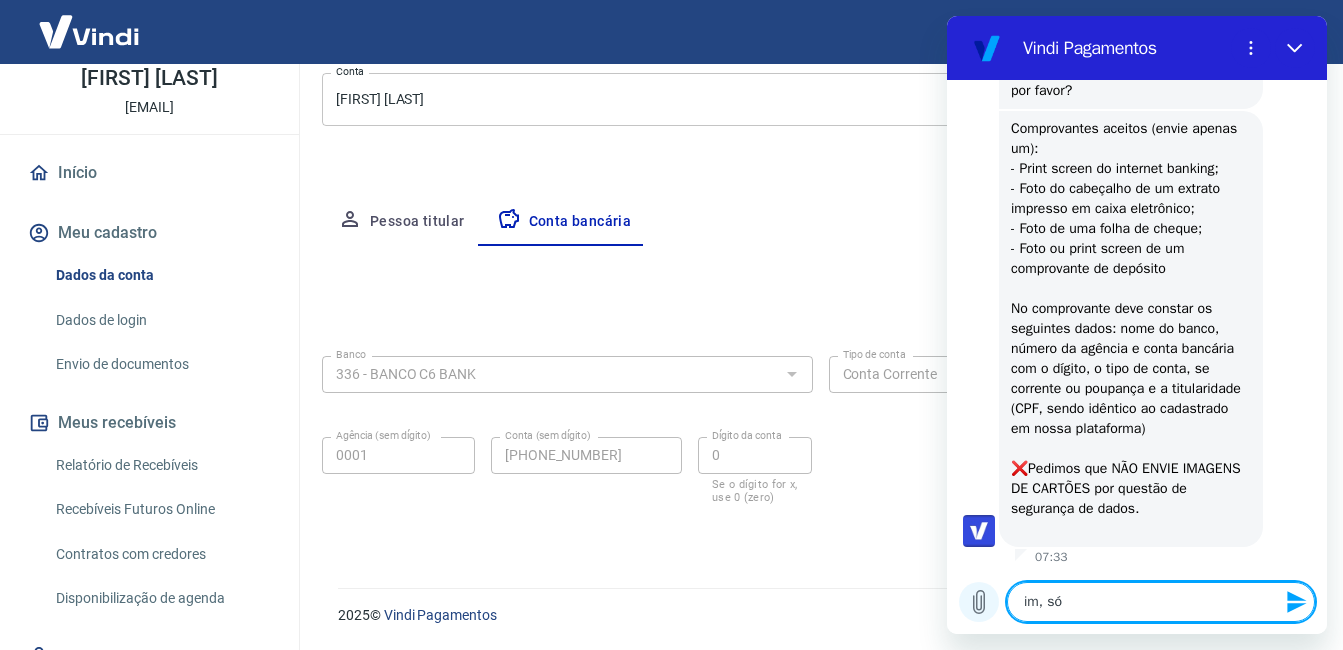 drag, startPoint x: 1099, startPoint y: 597, endPoint x: 966, endPoint y: 597, distance: 133 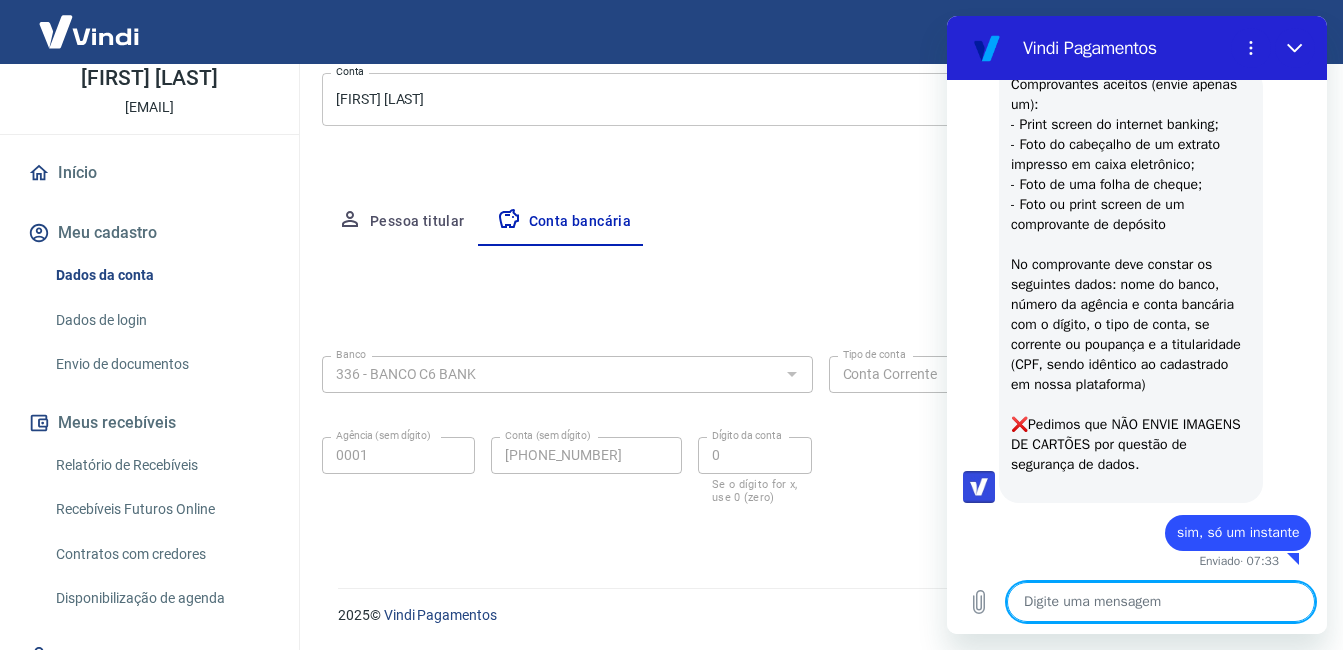 scroll, scrollTop: 2327, scrollLeft: 0, axis: vertical 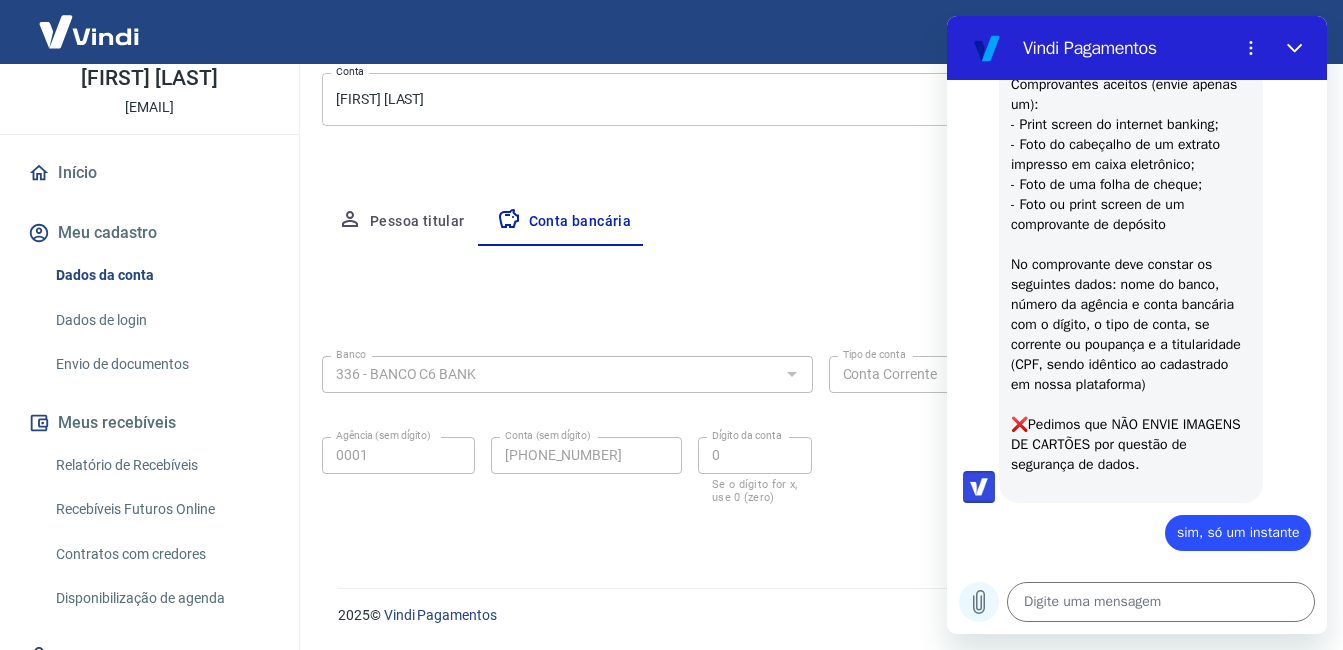 click 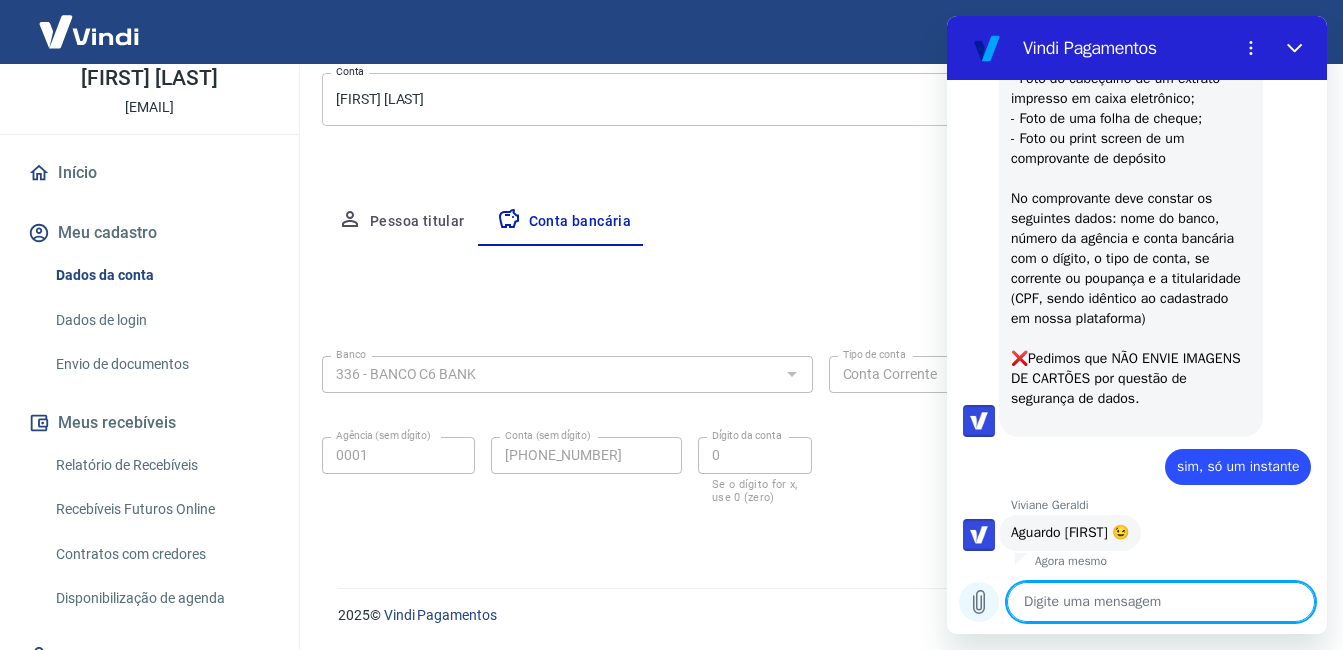 scroll, scrollTop: 2393, scrollLeft: 0, axis: vertical 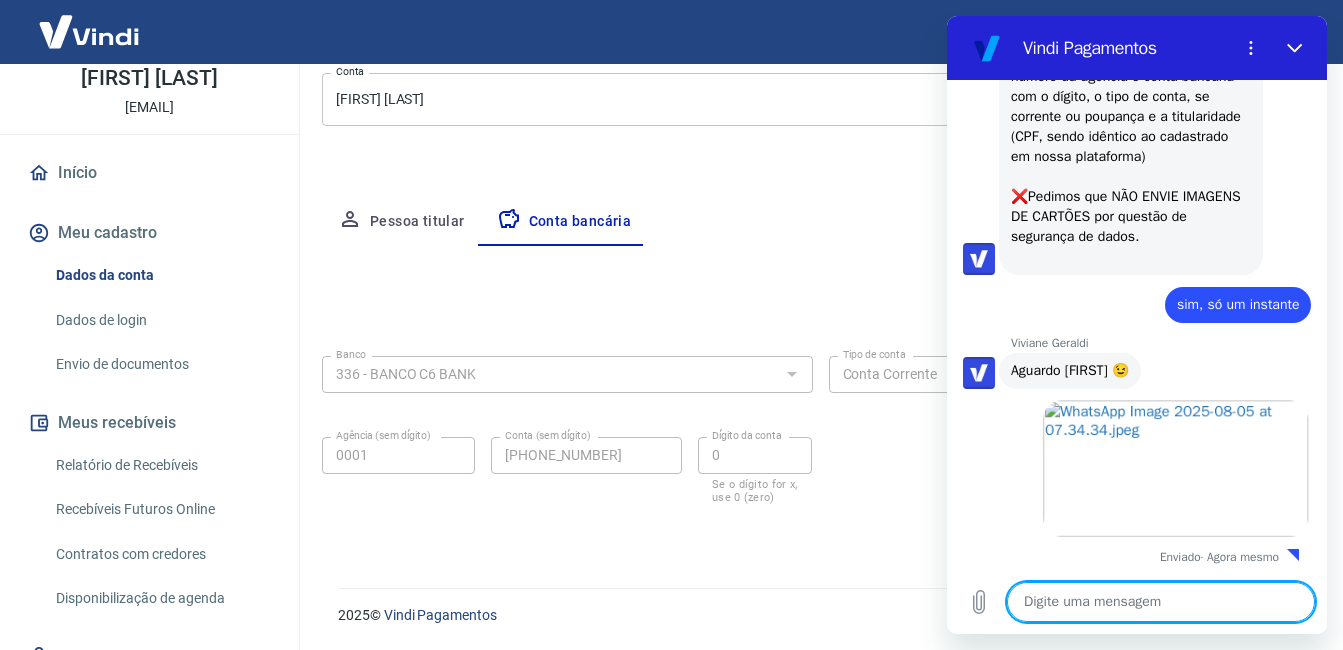click at bounding box center [1161, 602] 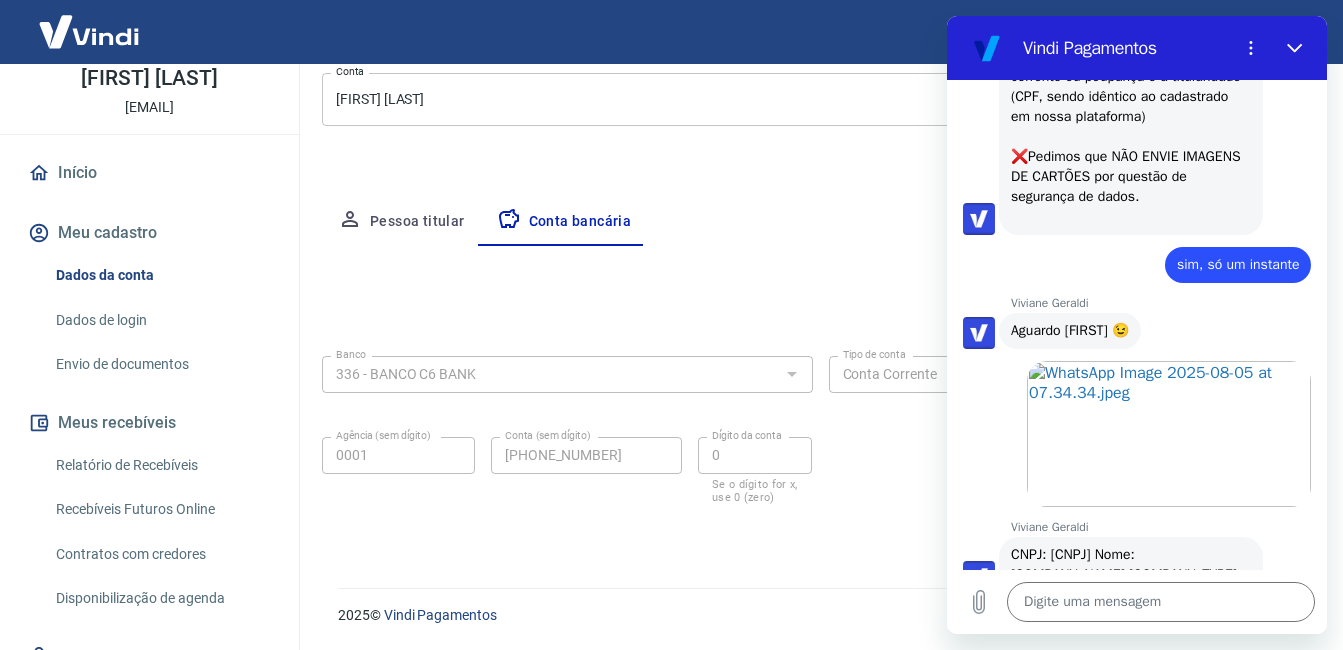 scroll, scrollTop: 2637, scrollLeft: 0, axis: vertical 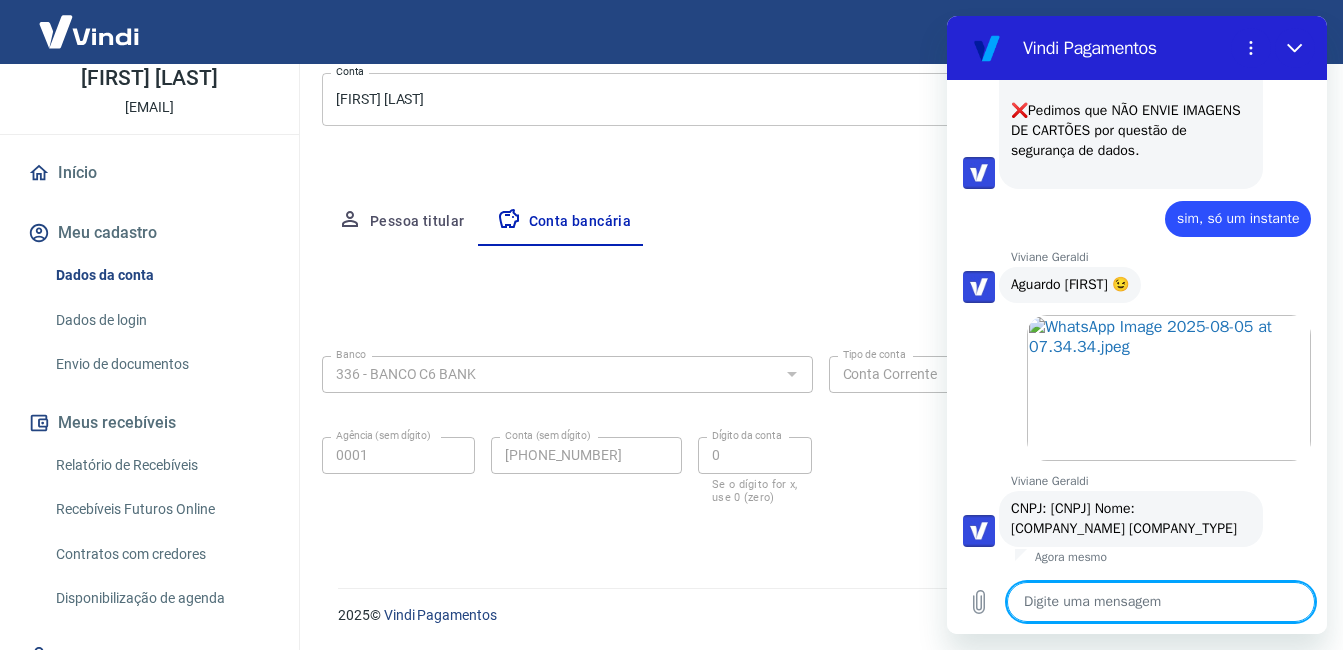 click at bounding box center [1161, 602] 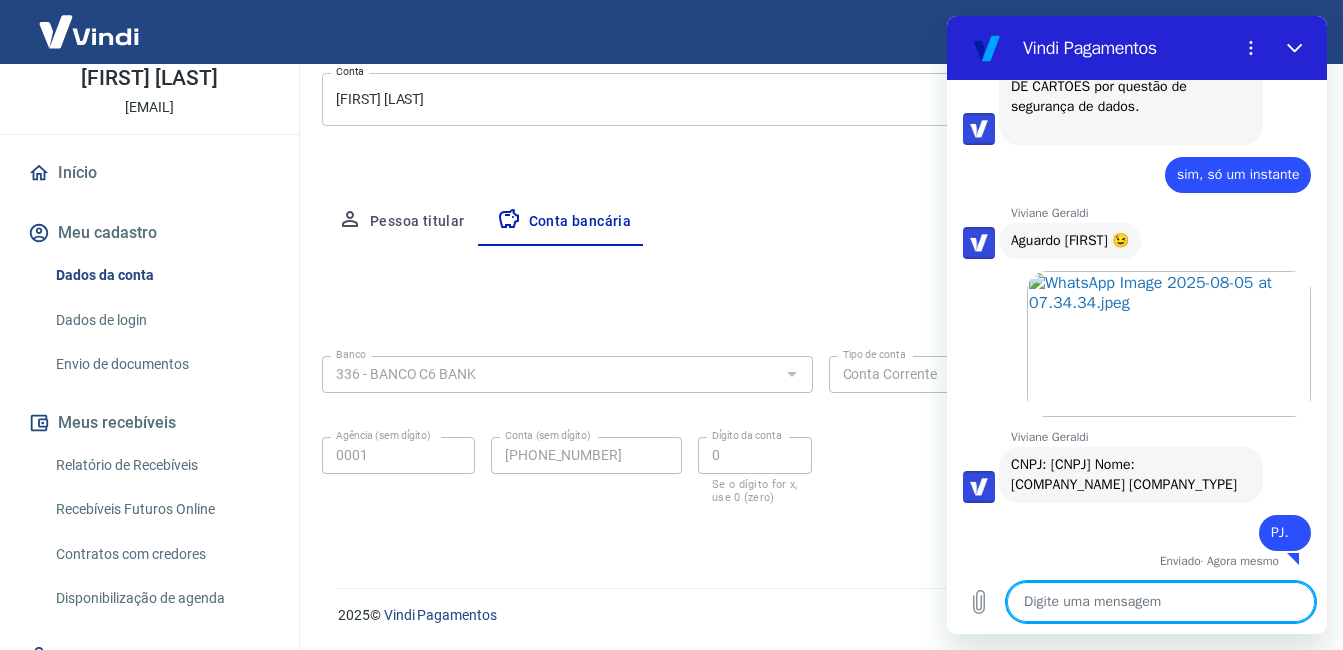 scroll, scrollTop: 2685, scrollLeft: 0, axis: vertical 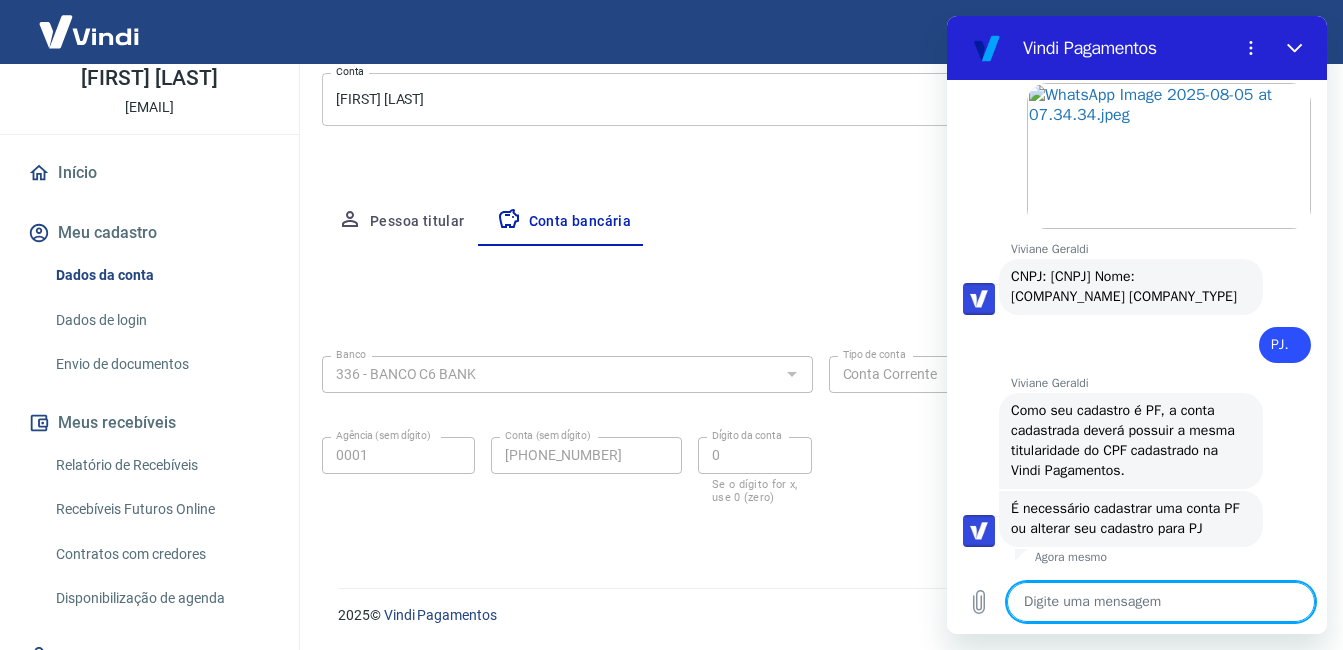 click at bounding box center [1161, 602] 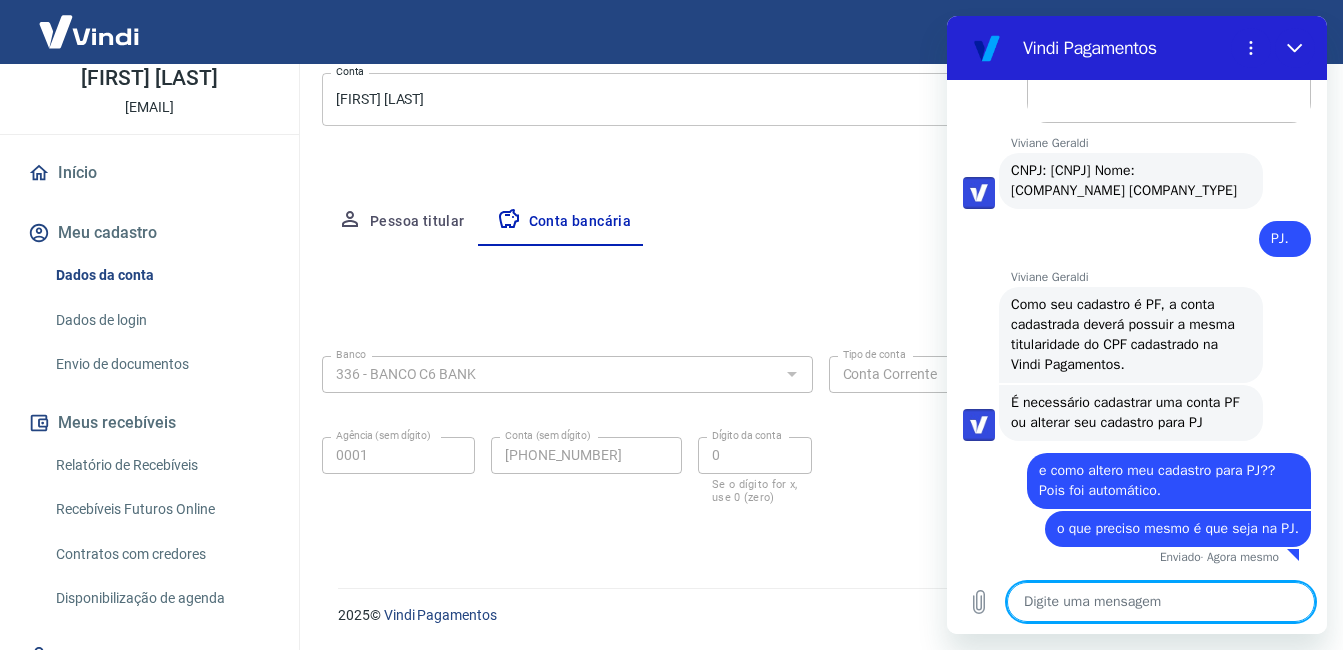 scroll, scrollTop: 2975, scrollLeft: 0, axis: vertical 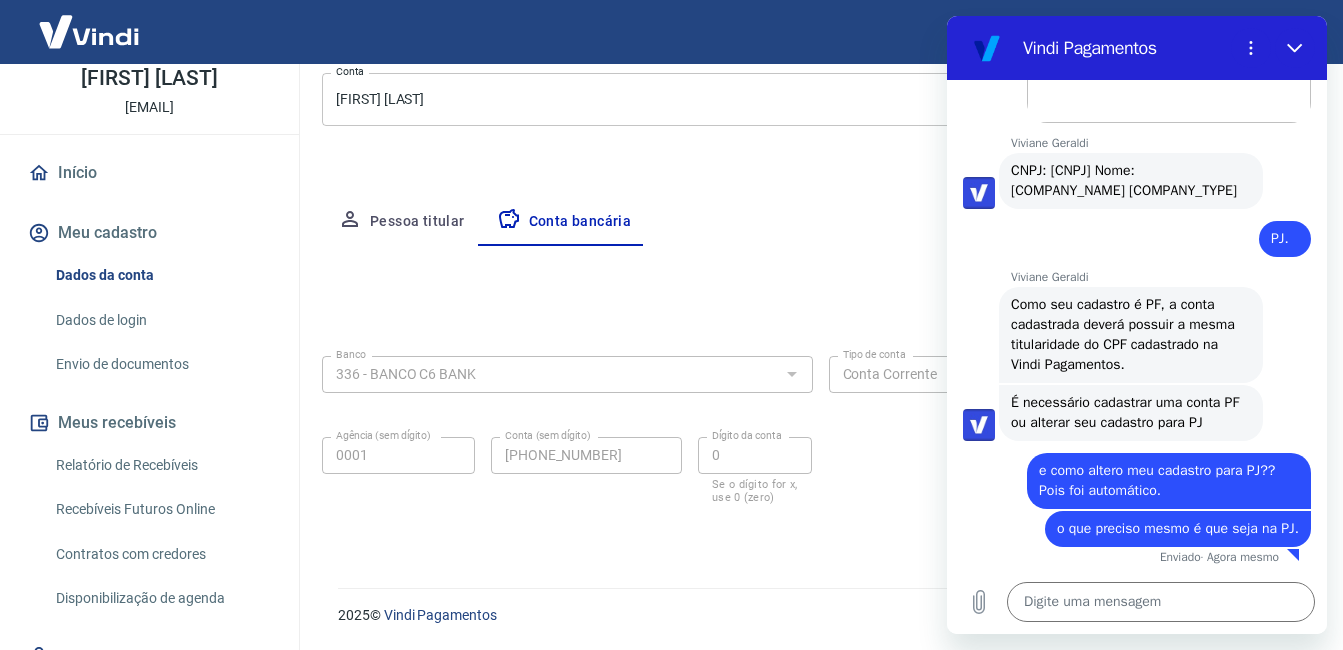 click on "Meu cadastro" at bounding box center [149, 233] 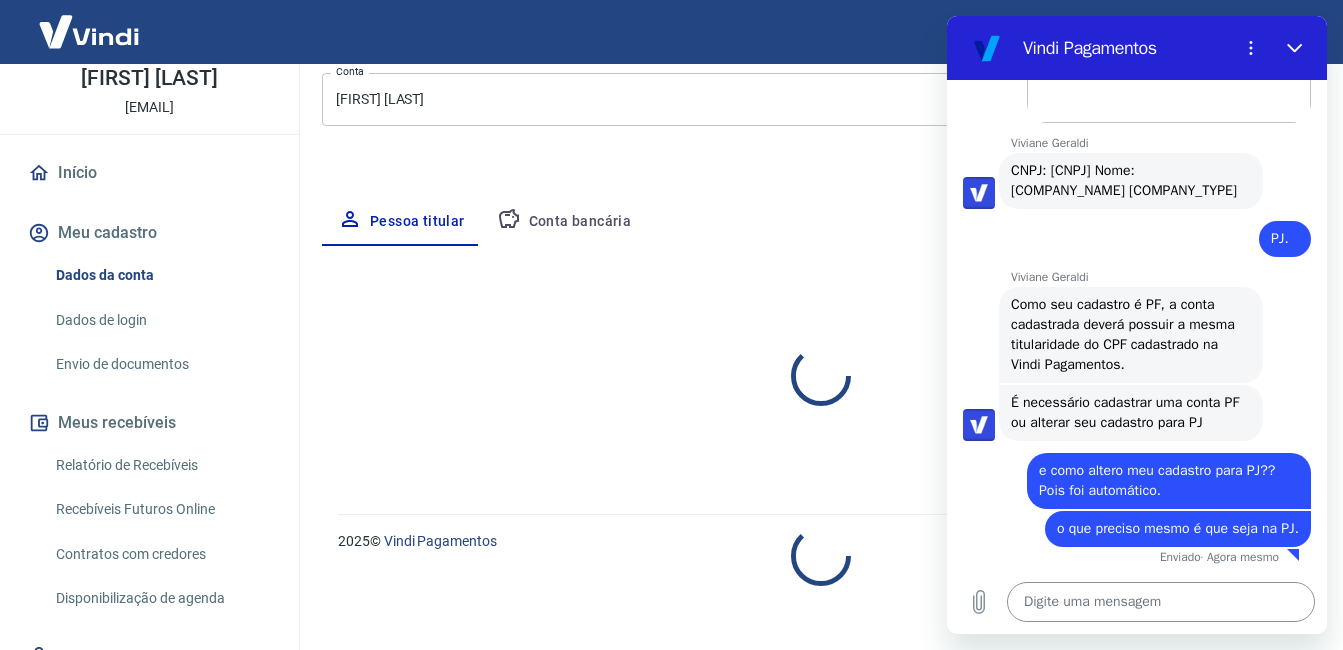 click at bounding box center (1161, 602) 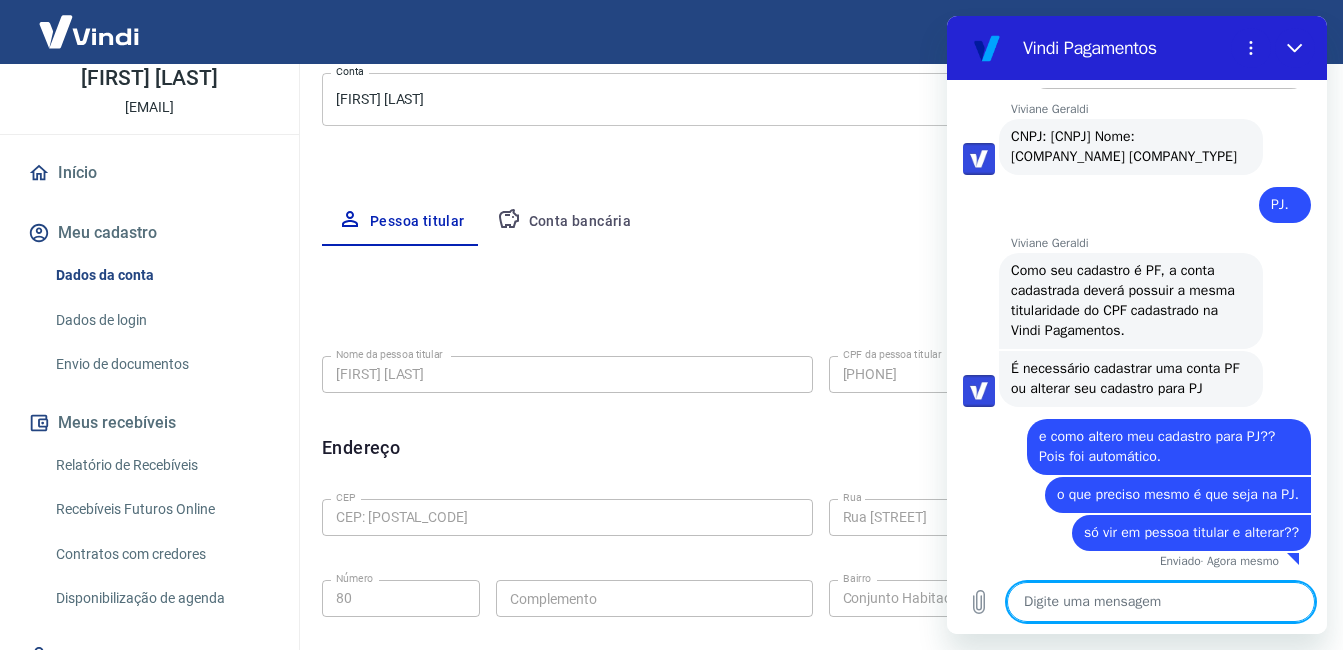 scroll, scrollTop: 3013, scrollLeft: 0, axis: vertical 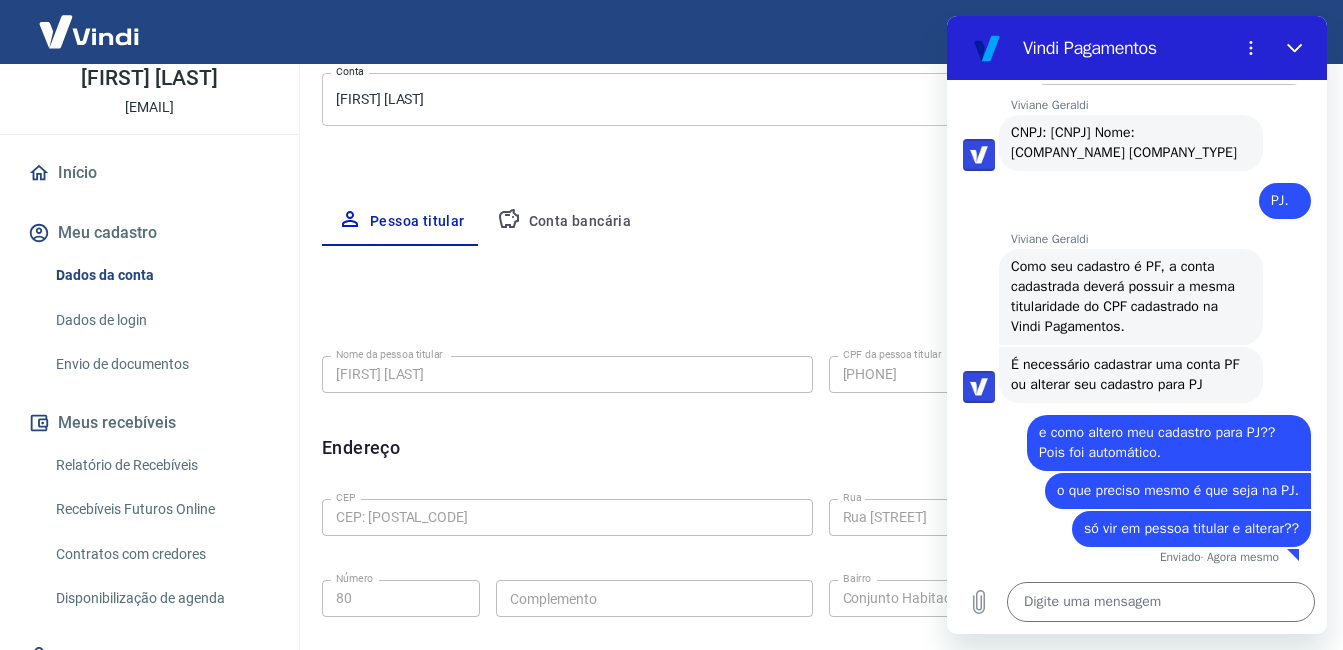 click on "Editar nome" at bounding box center [820, 305] 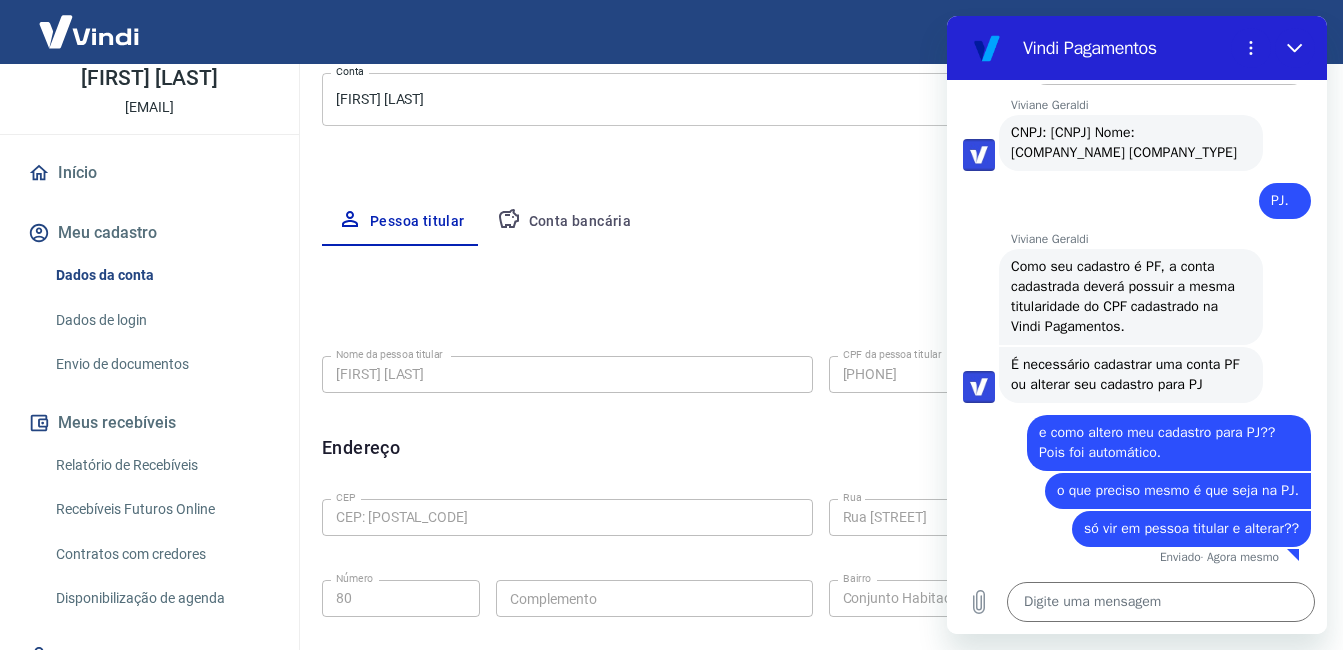 scroll, scrollTop: 0, scrollLeft: 0, axis: both 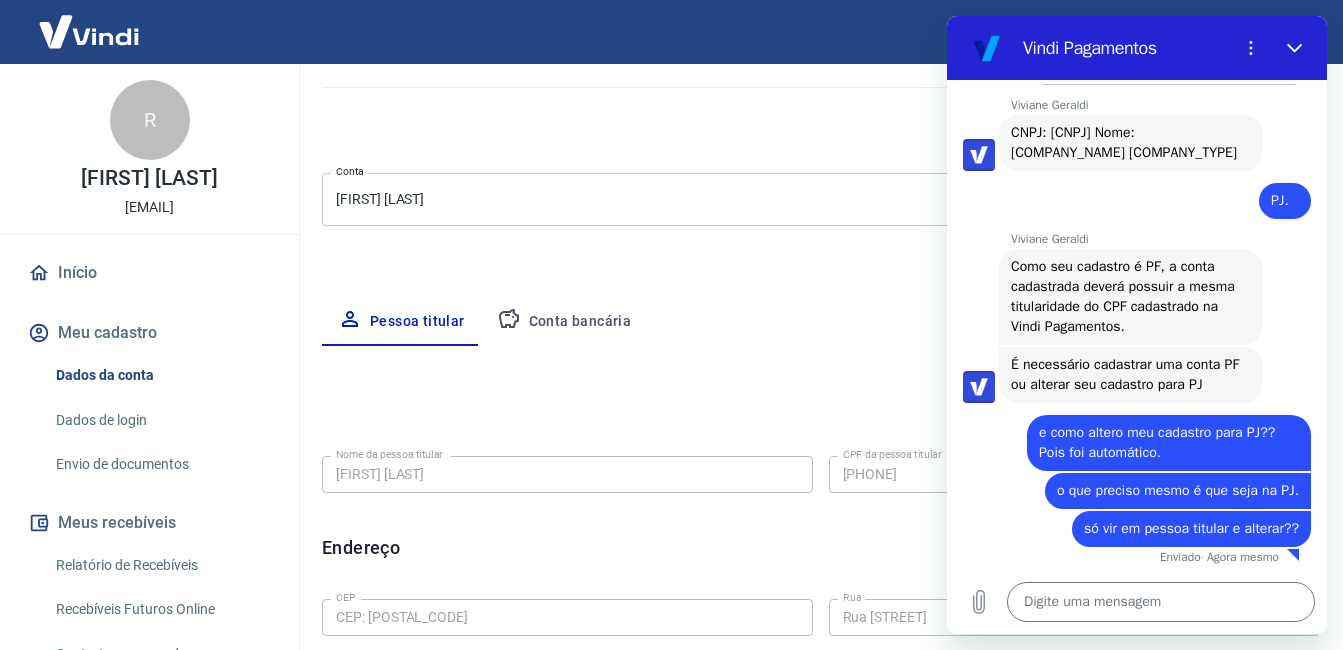 click on "Início" at bounding box center (149, 273) 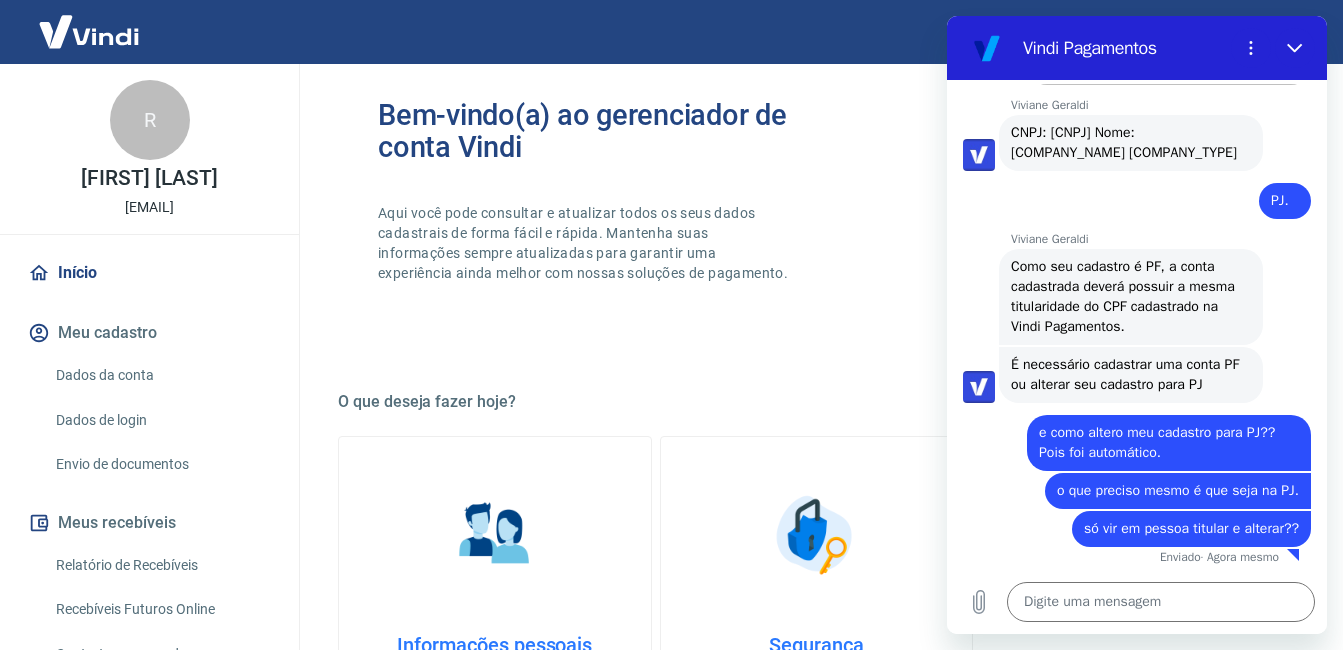 scroll, scrollTop: 461, scrollLeft: 0, axis: vertical 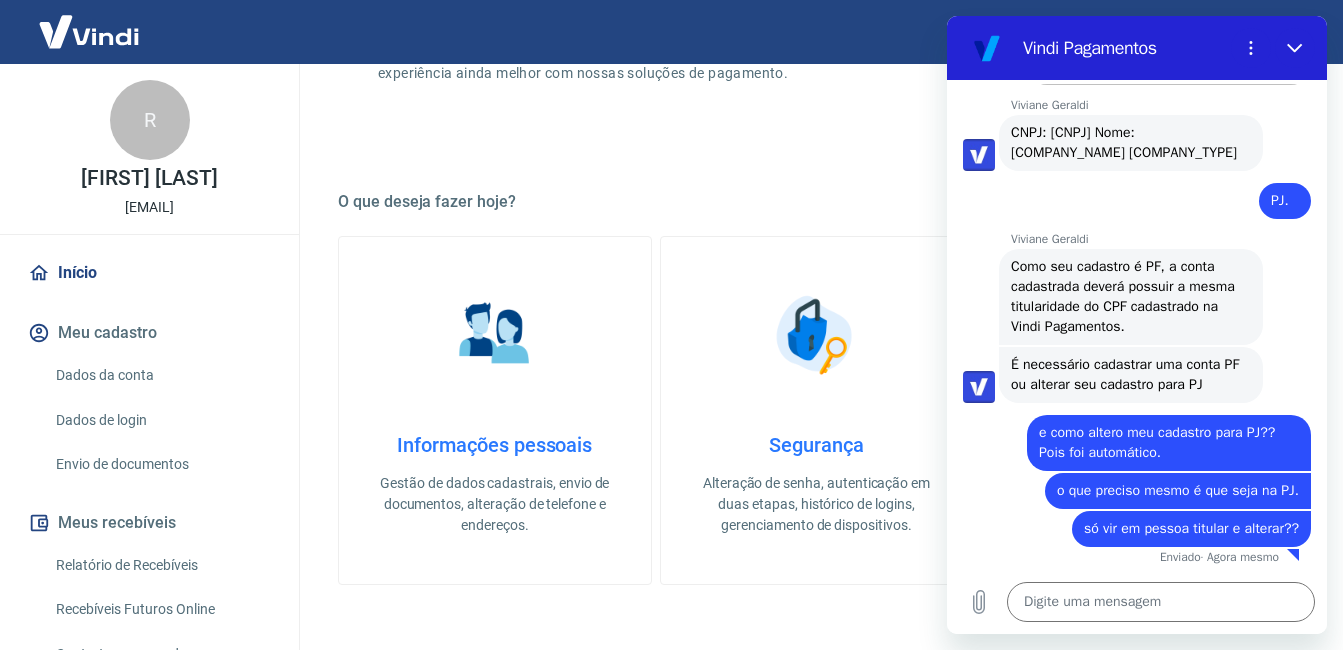 click on "Gestão de dados cadastrais, envio de documentos, alteração de telefone e endereços." at bounding box center [495, 504] 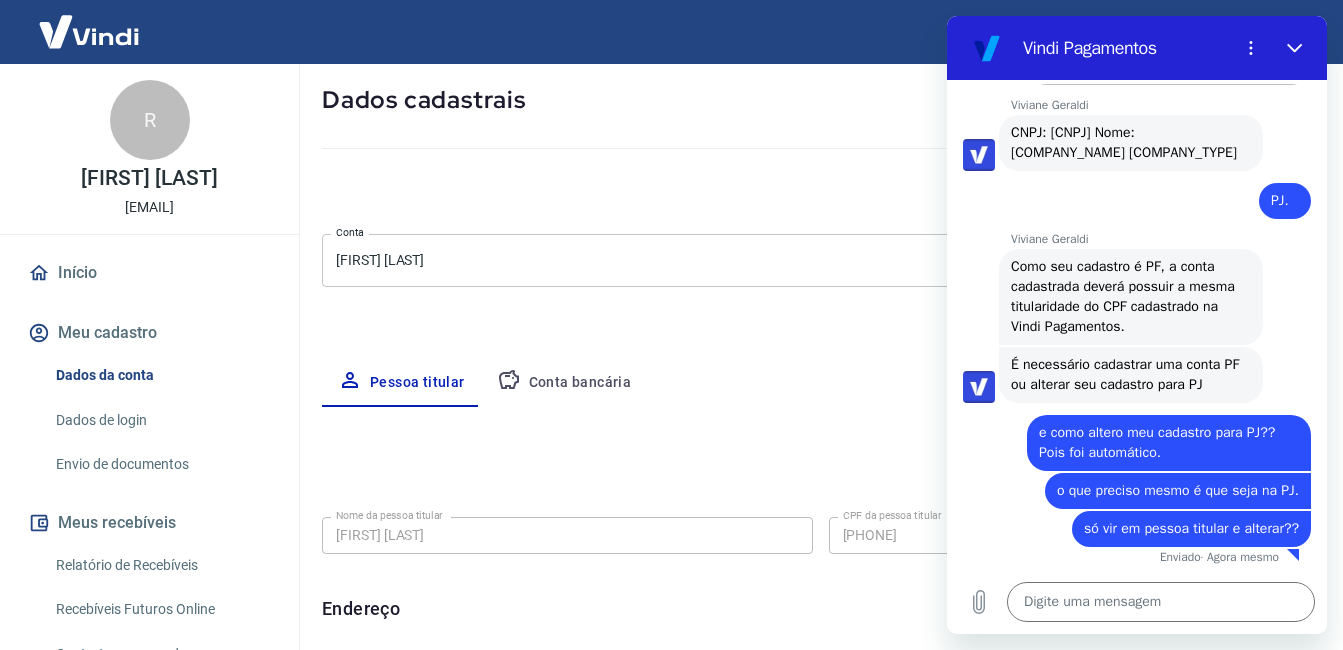 scroll, scrollTop: 200, scrollLeft: 0, axis: vertical 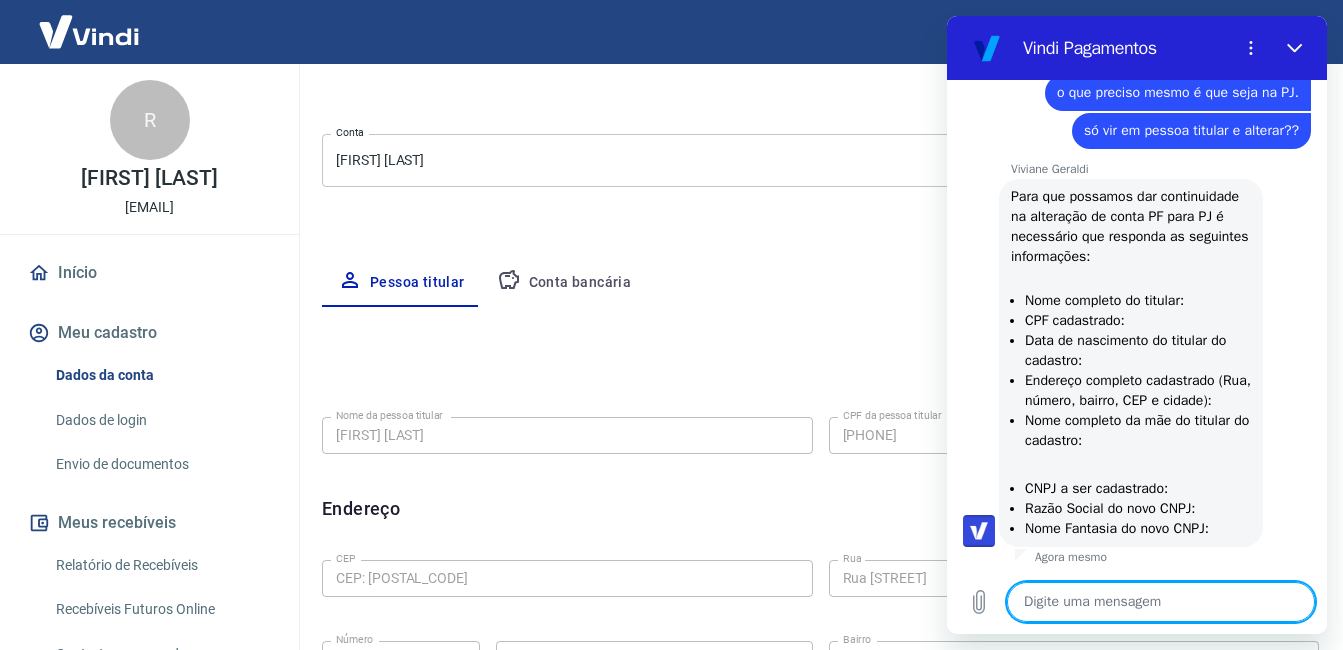 click at bounding box center (1161, 602) 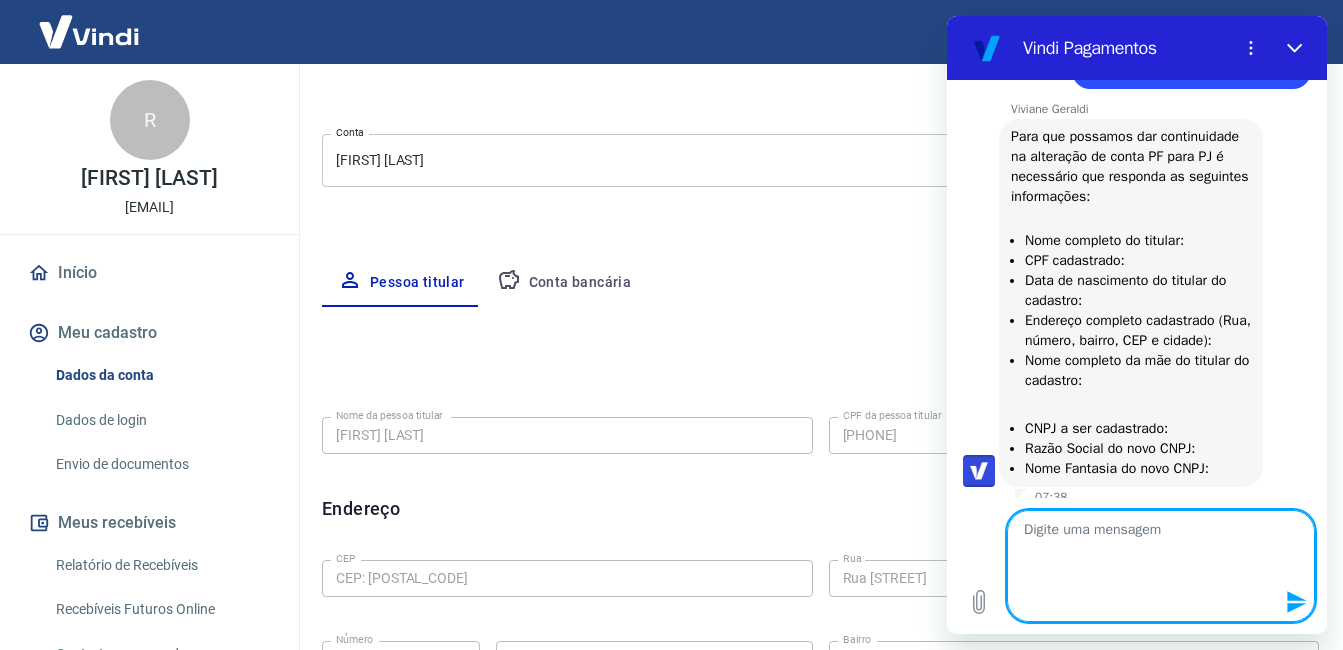 scroll, scrollTop: 0, scrollLeft: 0, axis: both 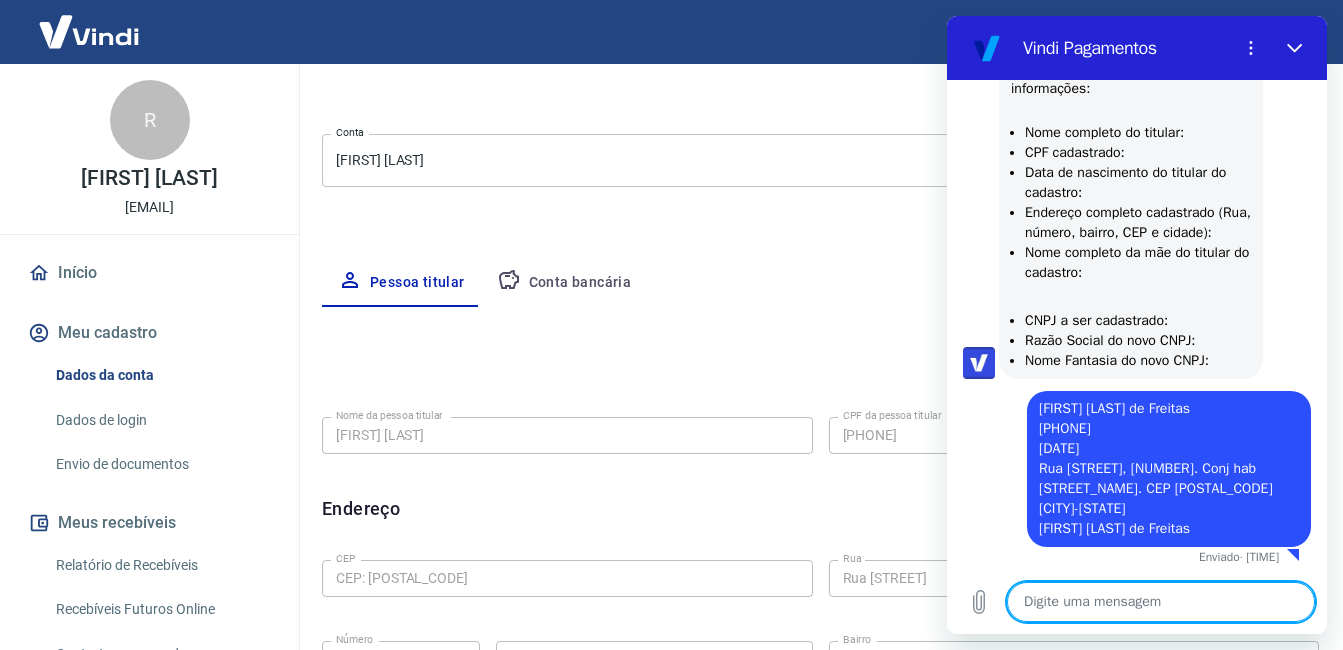click at bounding box center [1161, 602] 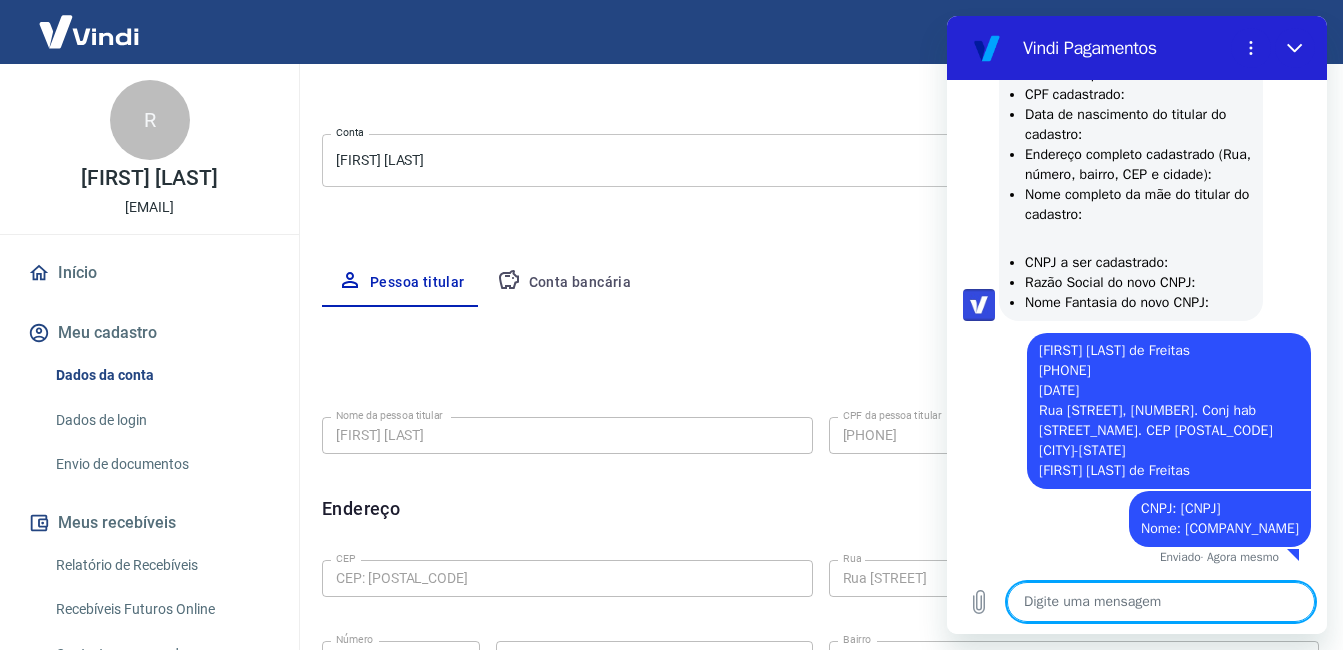 scroll, scrollTop: 3677, scrollLeft: 0, axis: vertical 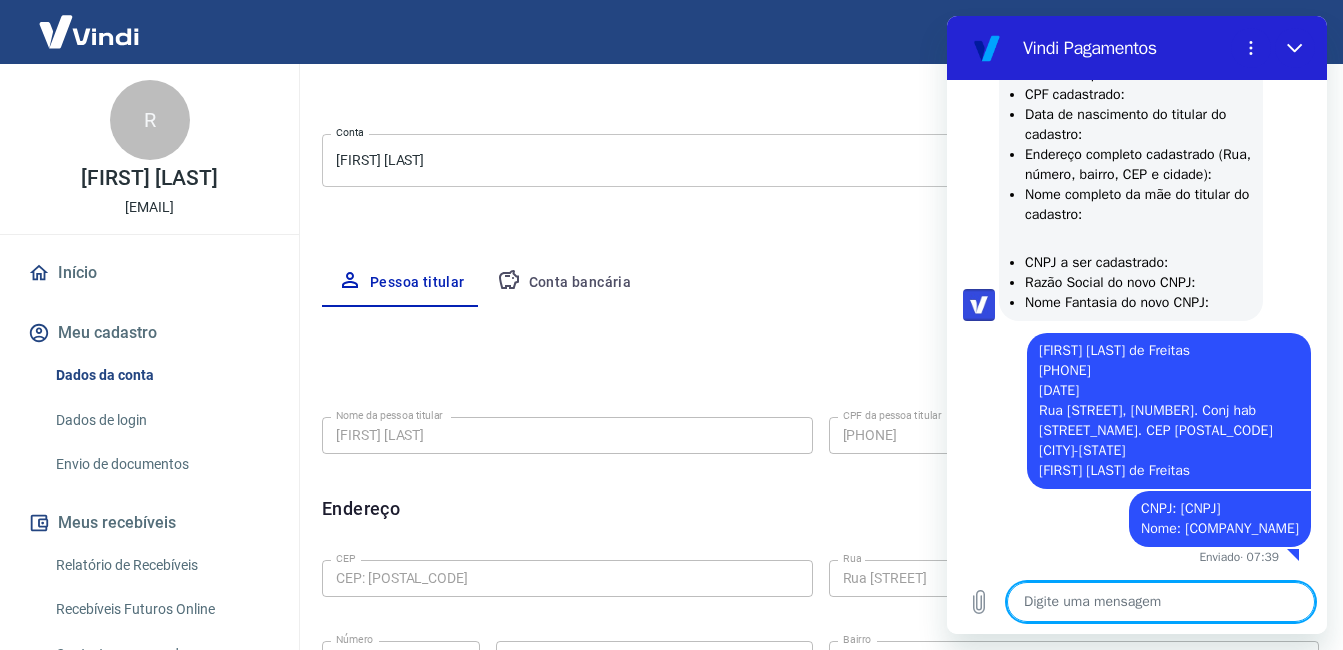 click at bounding box center [1161, 602] 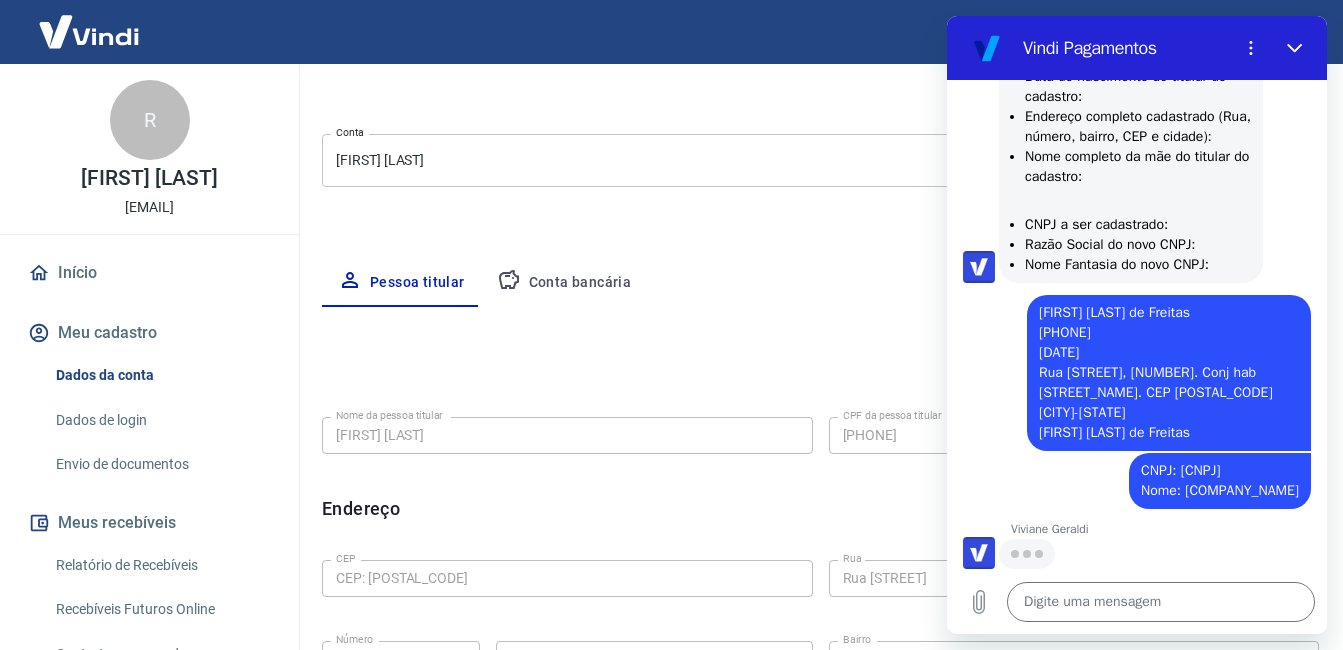 scroll, scrollTop: 3715, scrollLeft: 0, axis: vertical 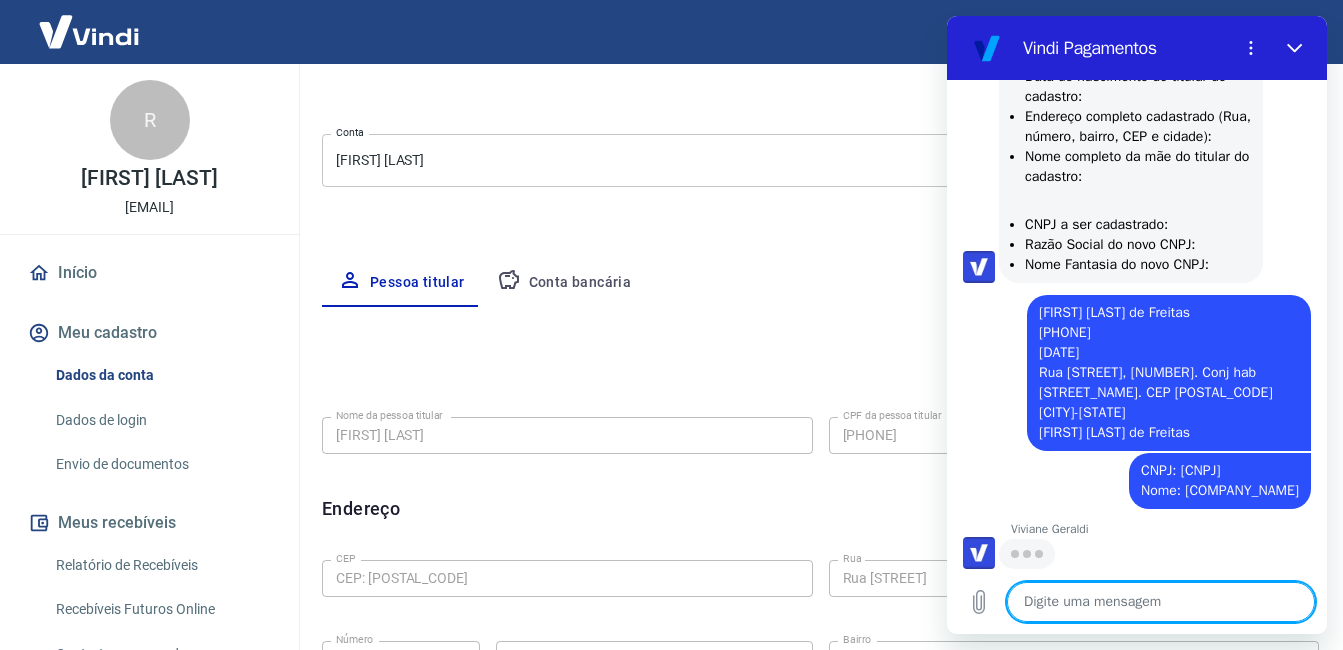 click at bounding box center [1161, 602] 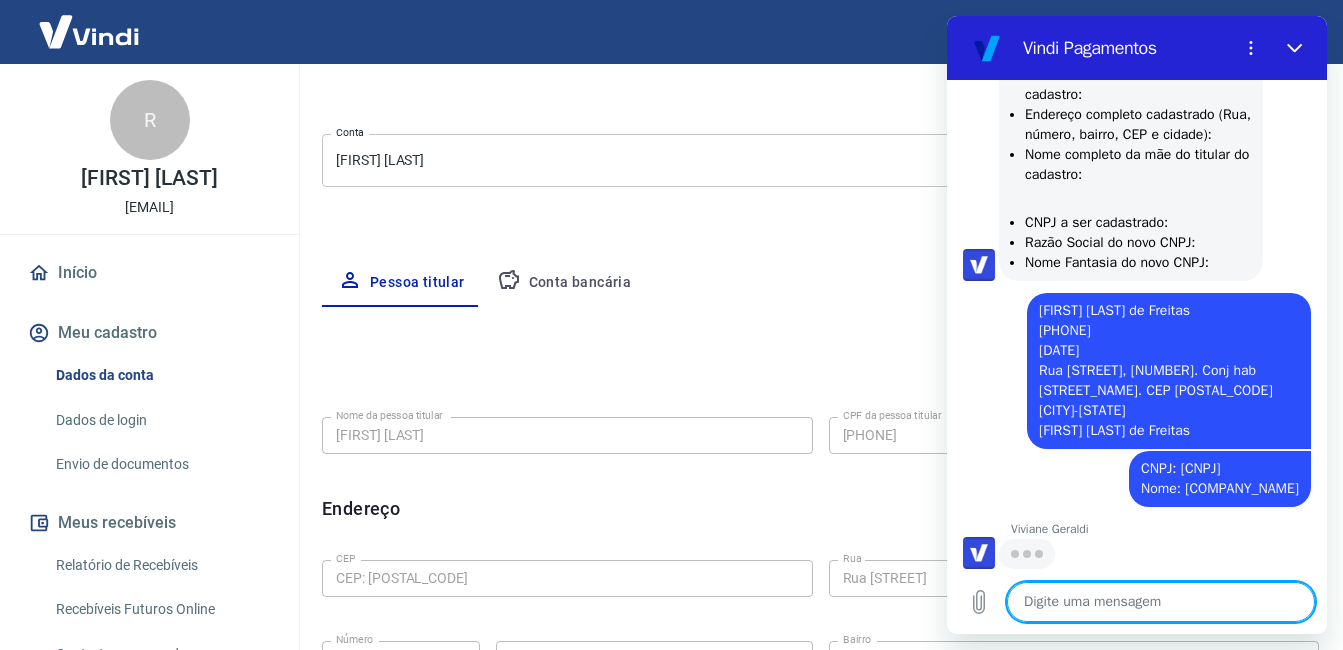scroll, scrollTop: 3715, scrollLeft: 0, axis: vertical 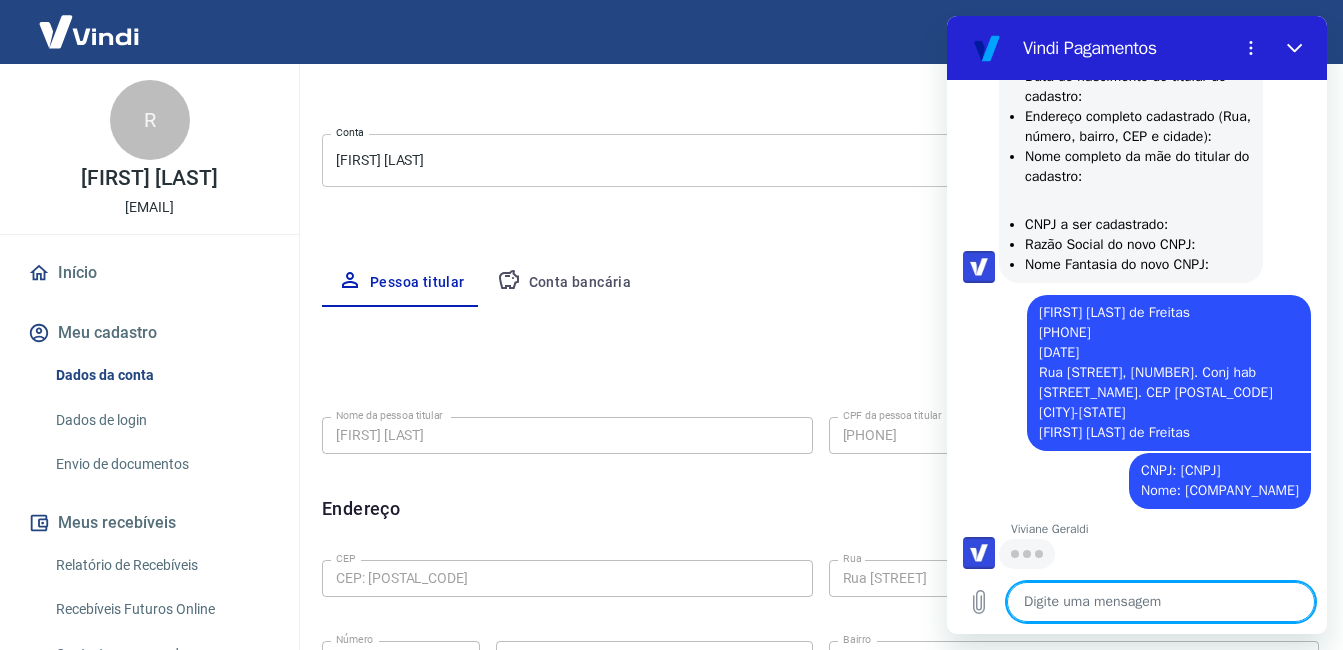 click at bounding box center (1161, 602) 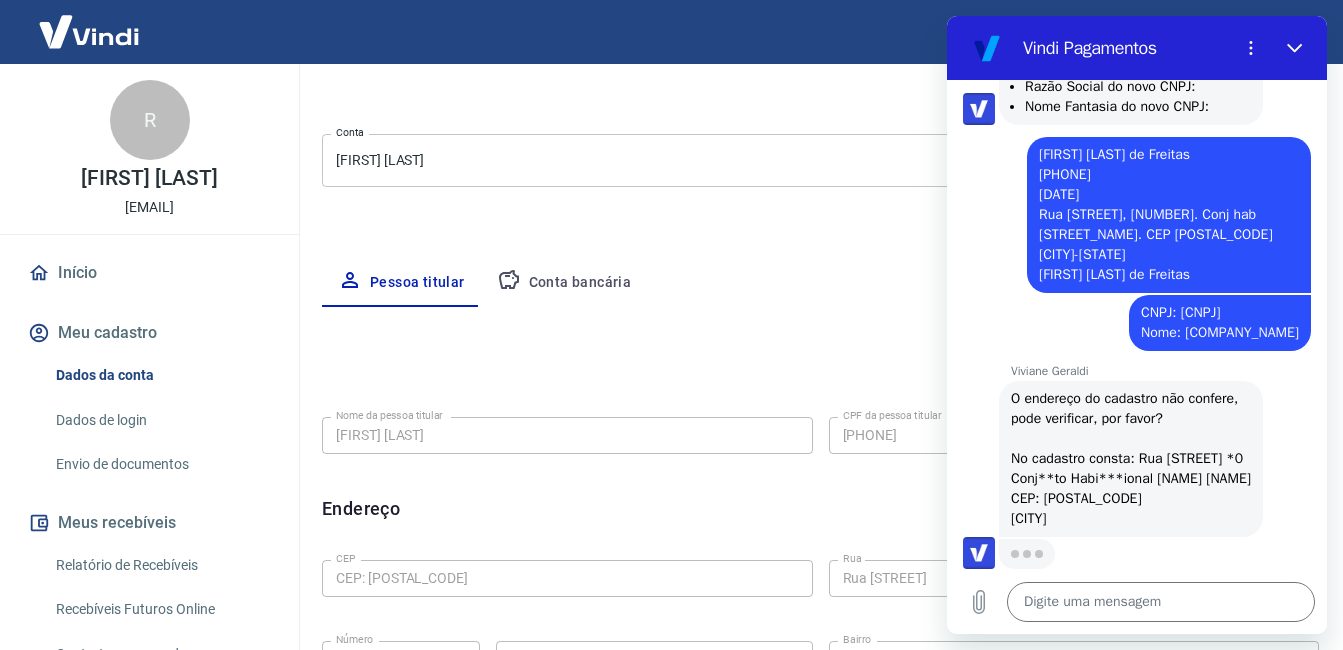 scroll, scrollTop: 3913, scrollLeft: 0, axis: vertical 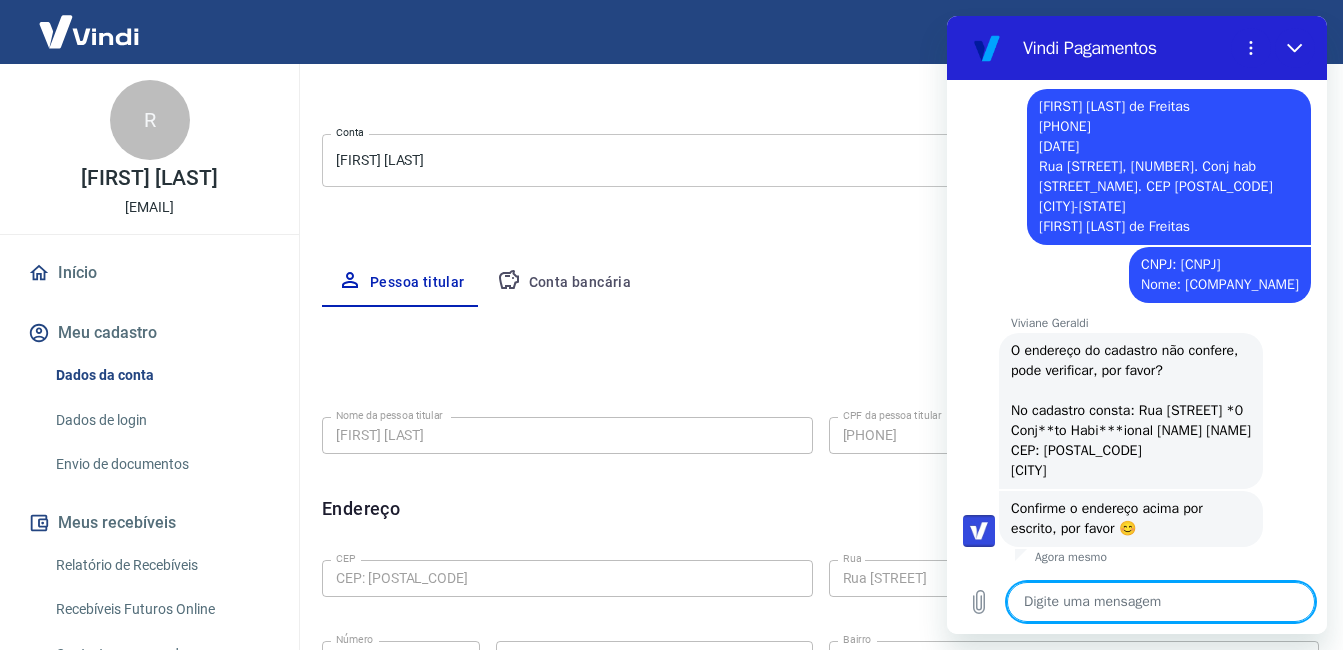 click at bounding box center (1161, 602) 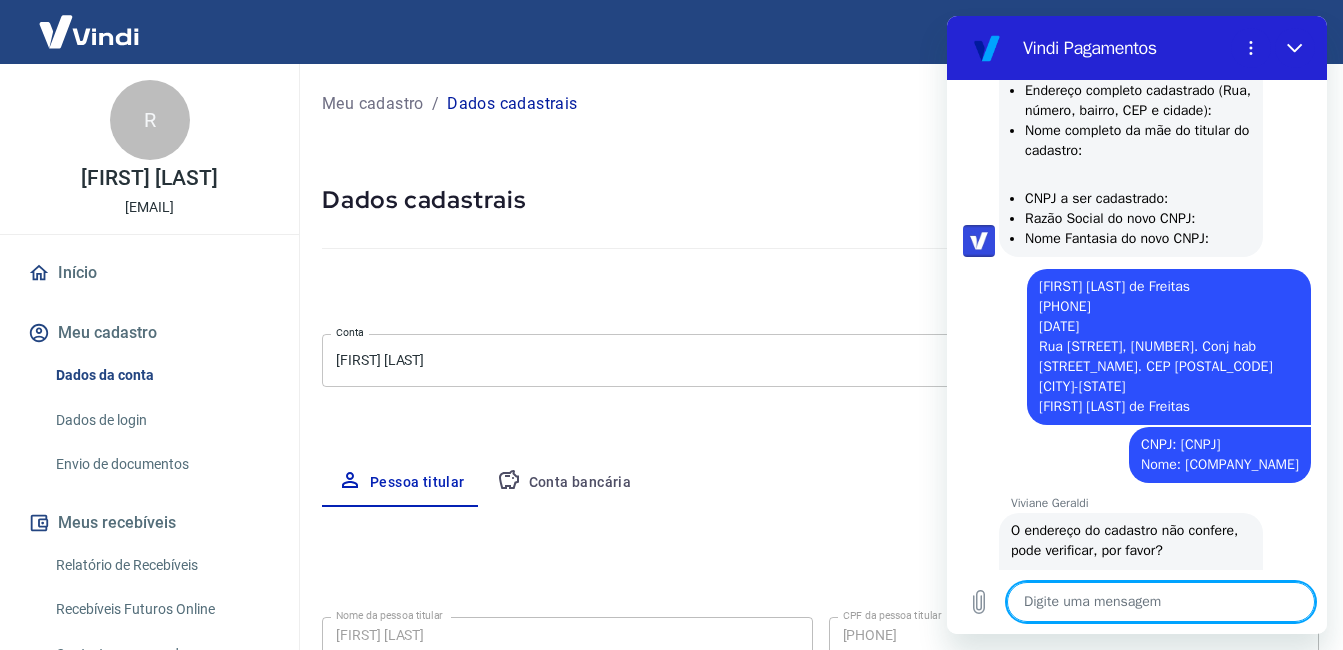 scroll, scrollTop: 3561, scrollLeft: 0, axis: vertical 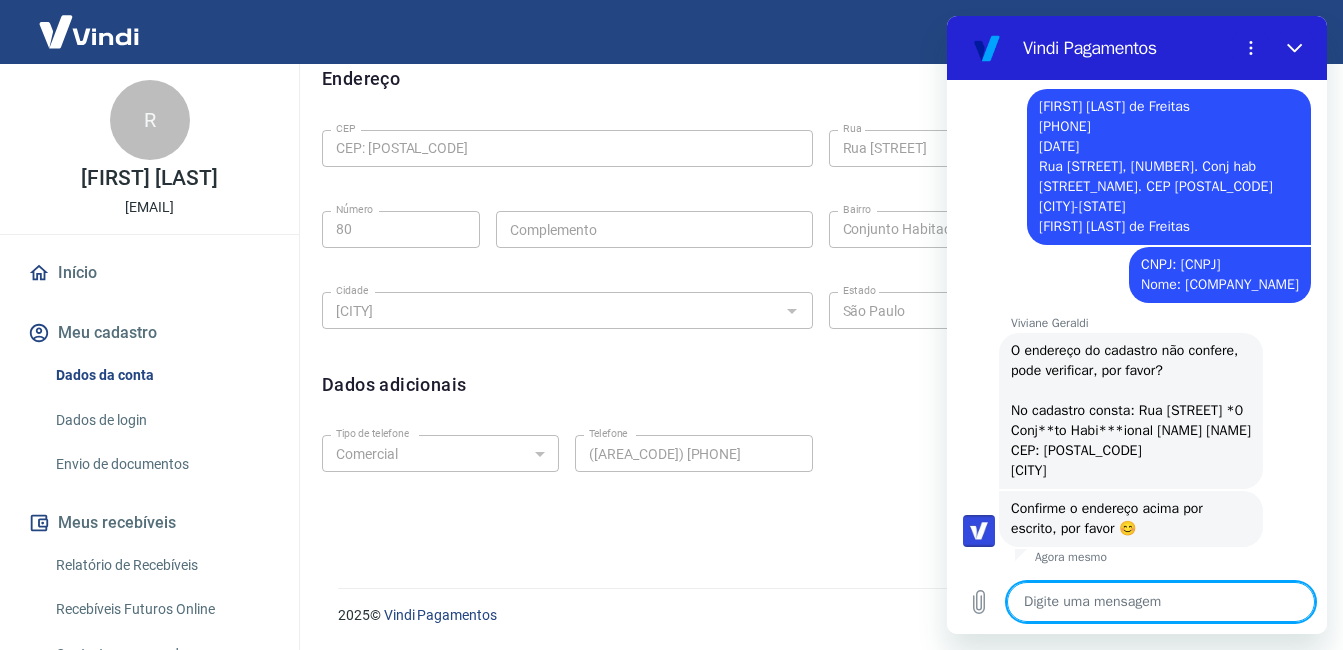 click at bounding box center (1161, 602) 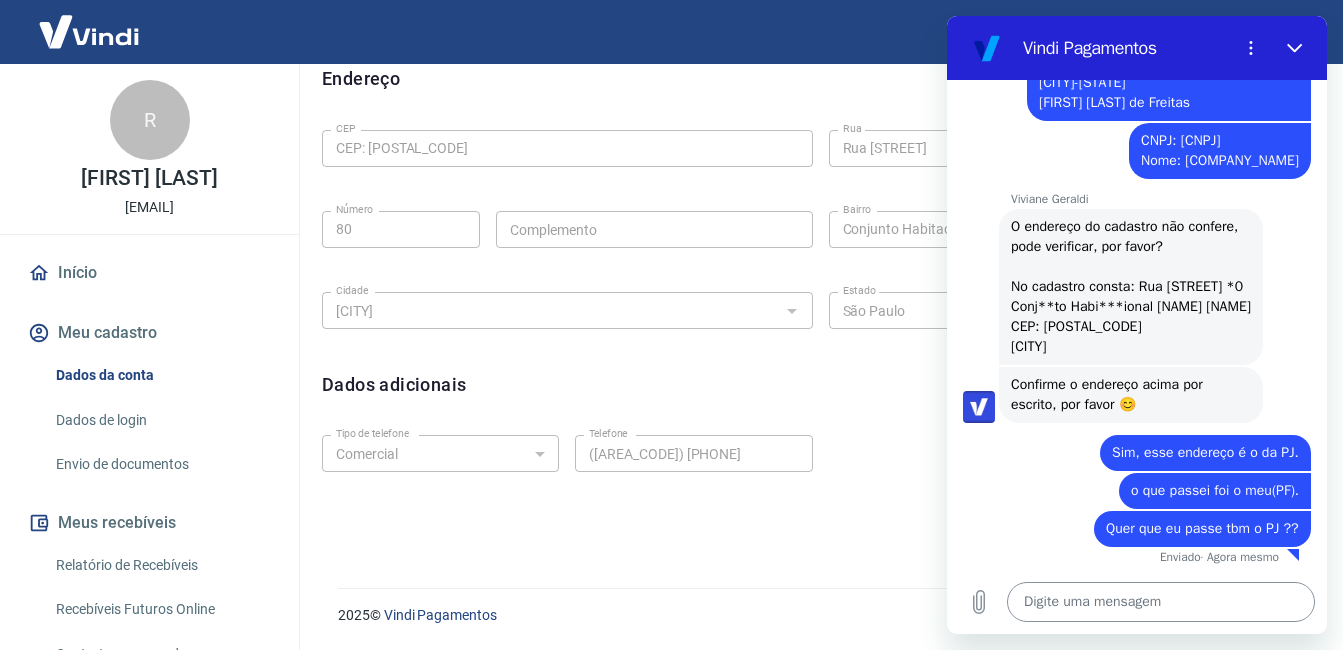 scroll, scrollTop: 4085, scrollLeft: 0, axis: vertical 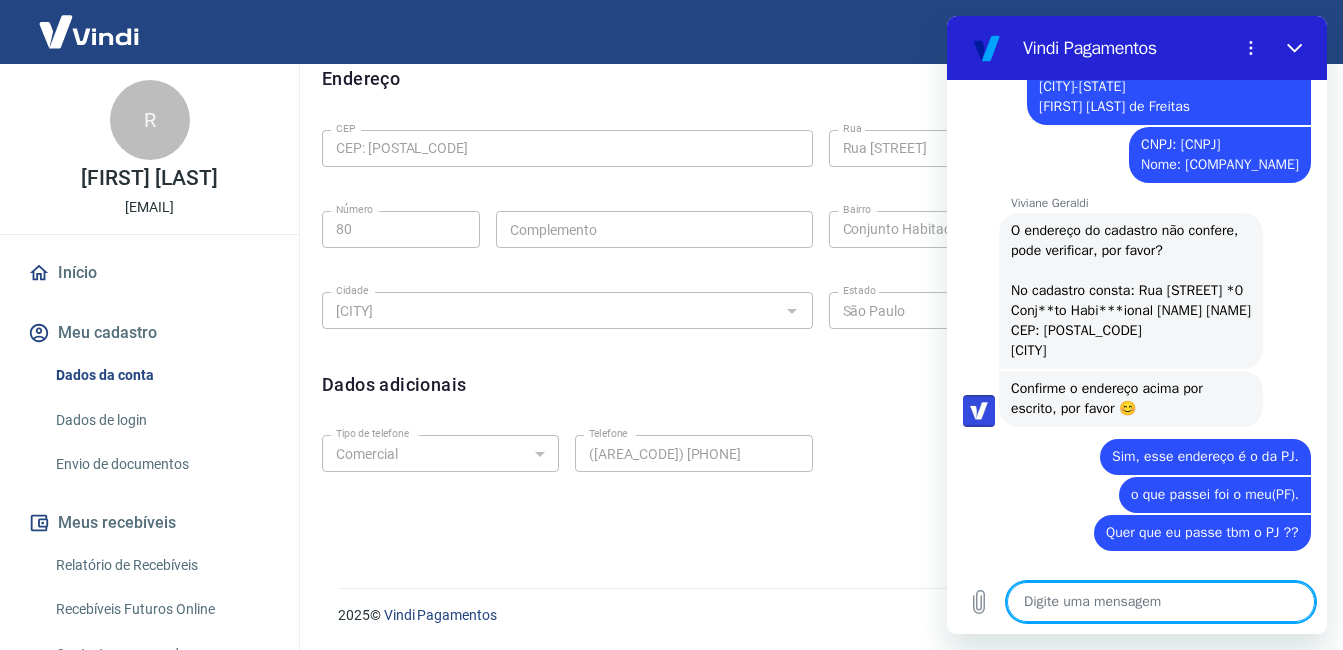 click at bounding box center (1161, 602) 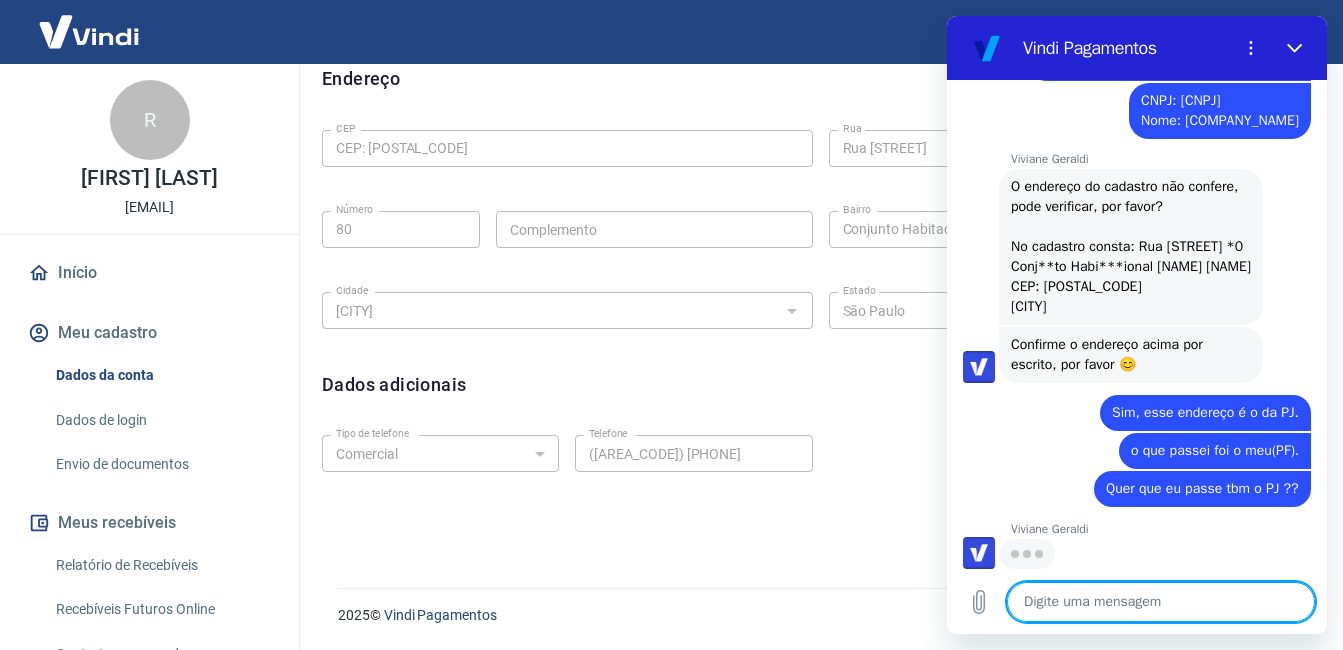 scroll, scrollTop: 4123, scrollLeft: 0, axis: vertical 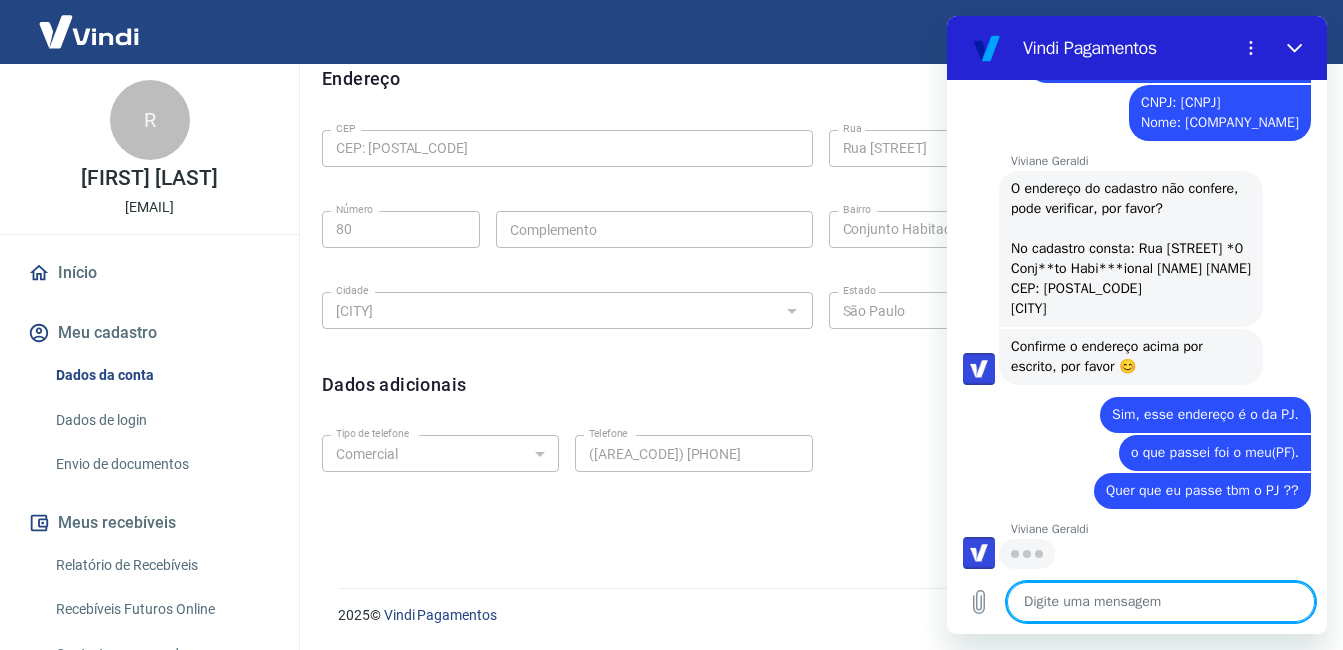 click at bounding box center (1161, 602) 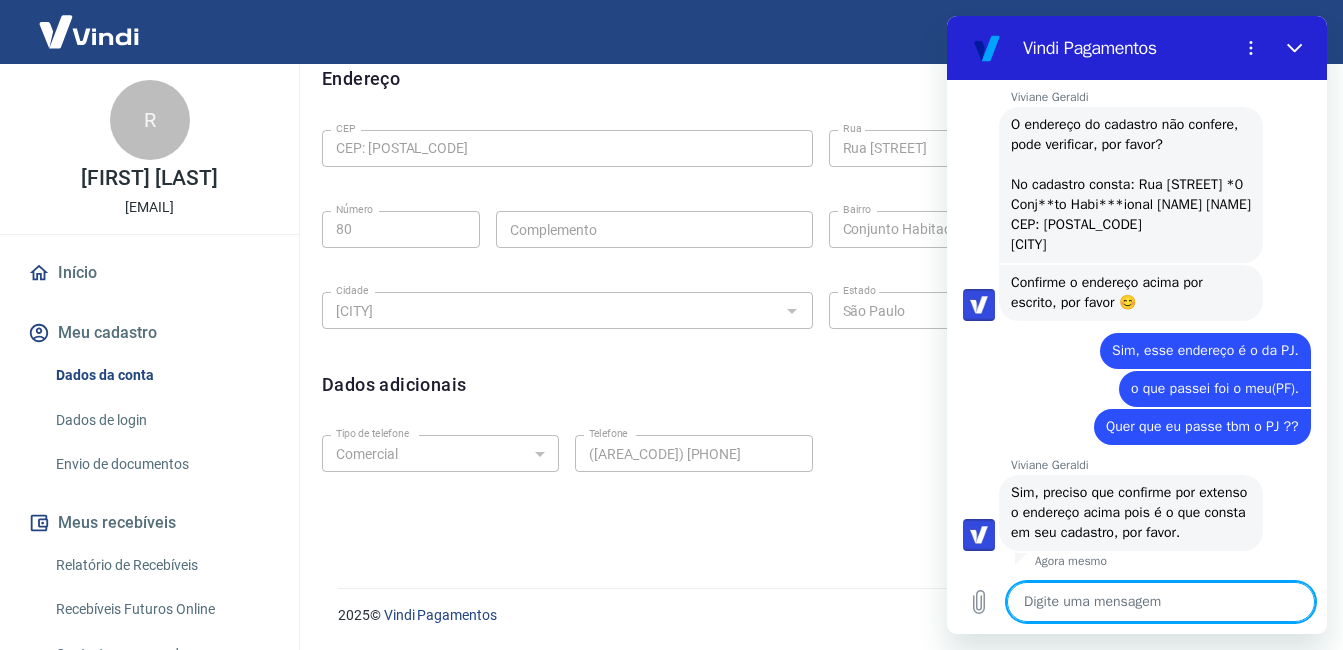 scroll, scrollTop: 4211, scrollLeft: 0, axis: vertical 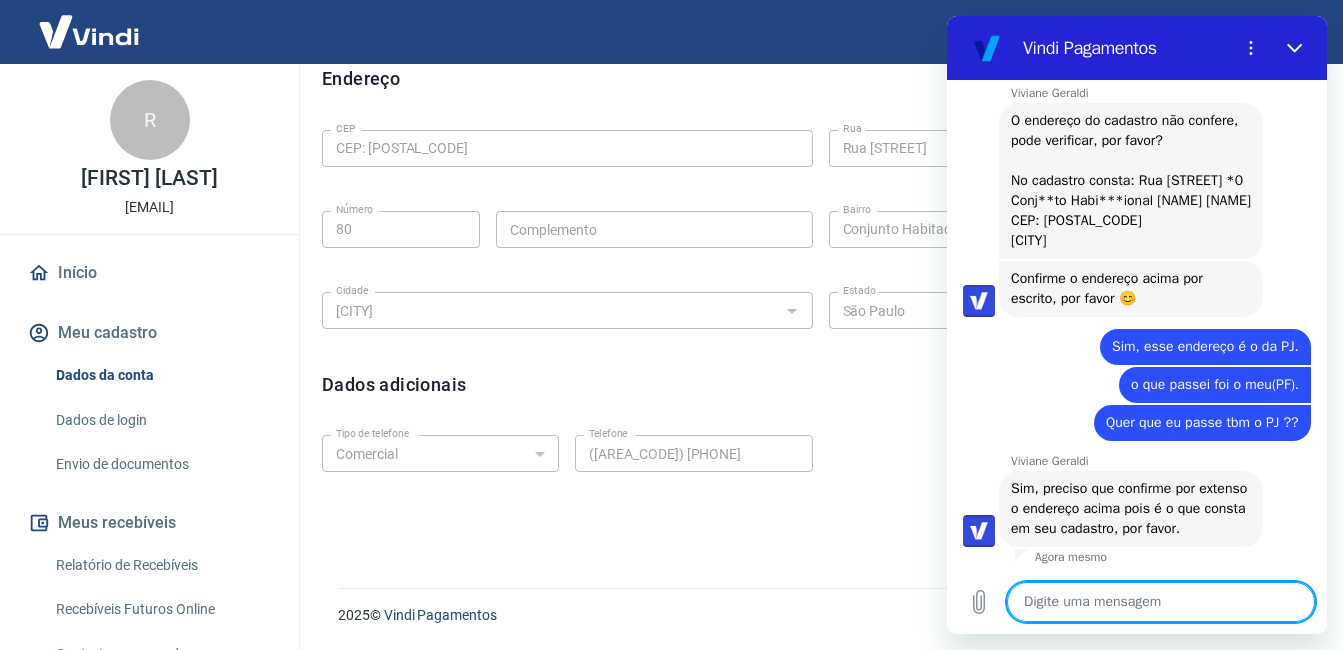 paste on "Rua [STREET], [NUMBER] - Fundos
[NAME], [CITY]/[STATE]
CEP [POSTAL_CODE]" 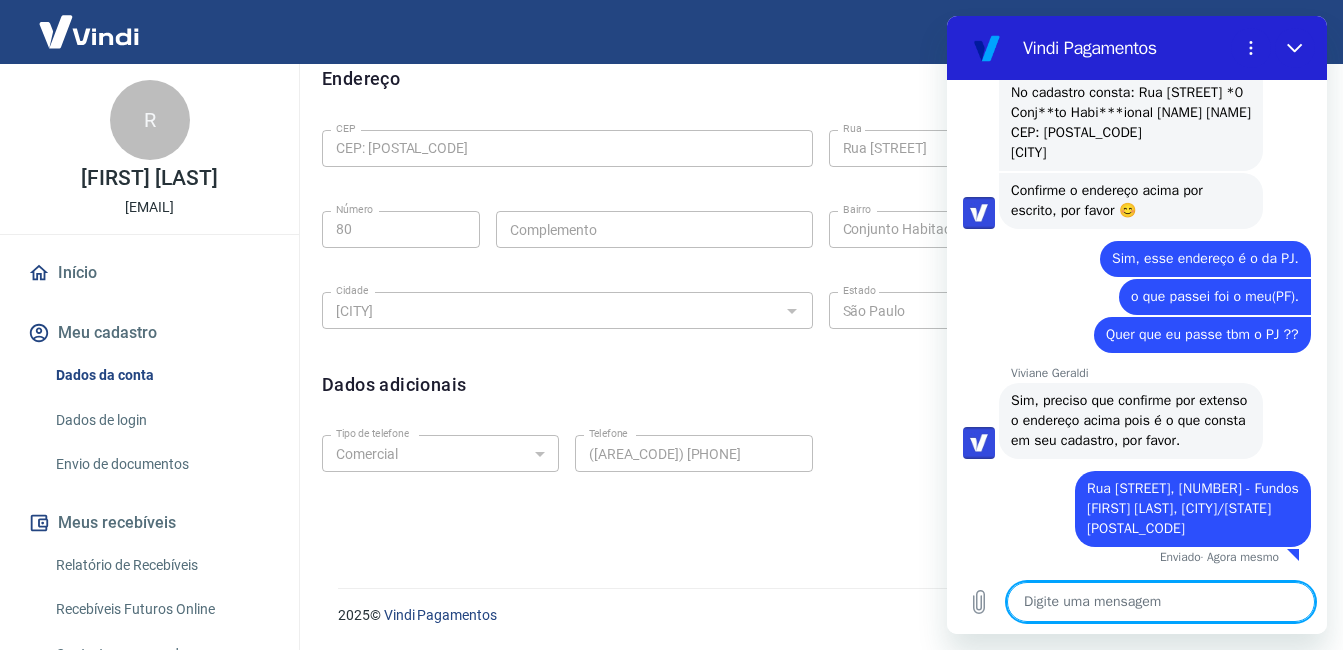 scroll, scrollTop: 4299, scrollLeft: 0, axis: vertical 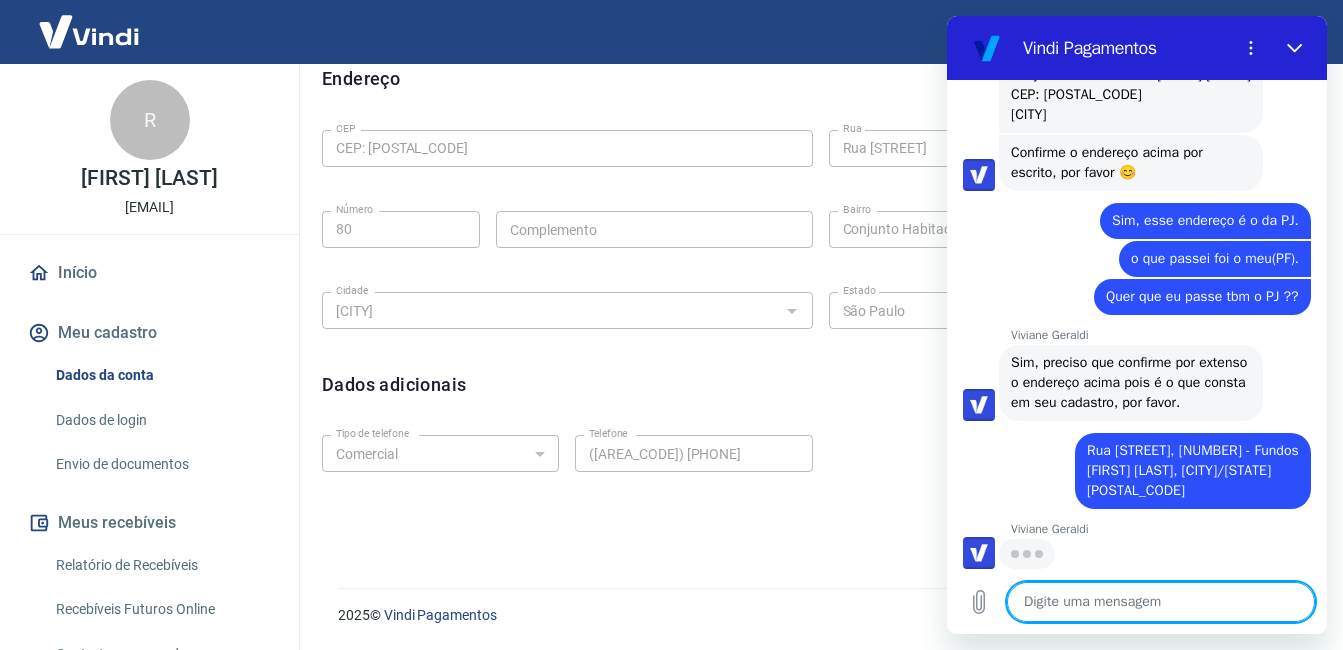 click at bounding box center (1161, 602) 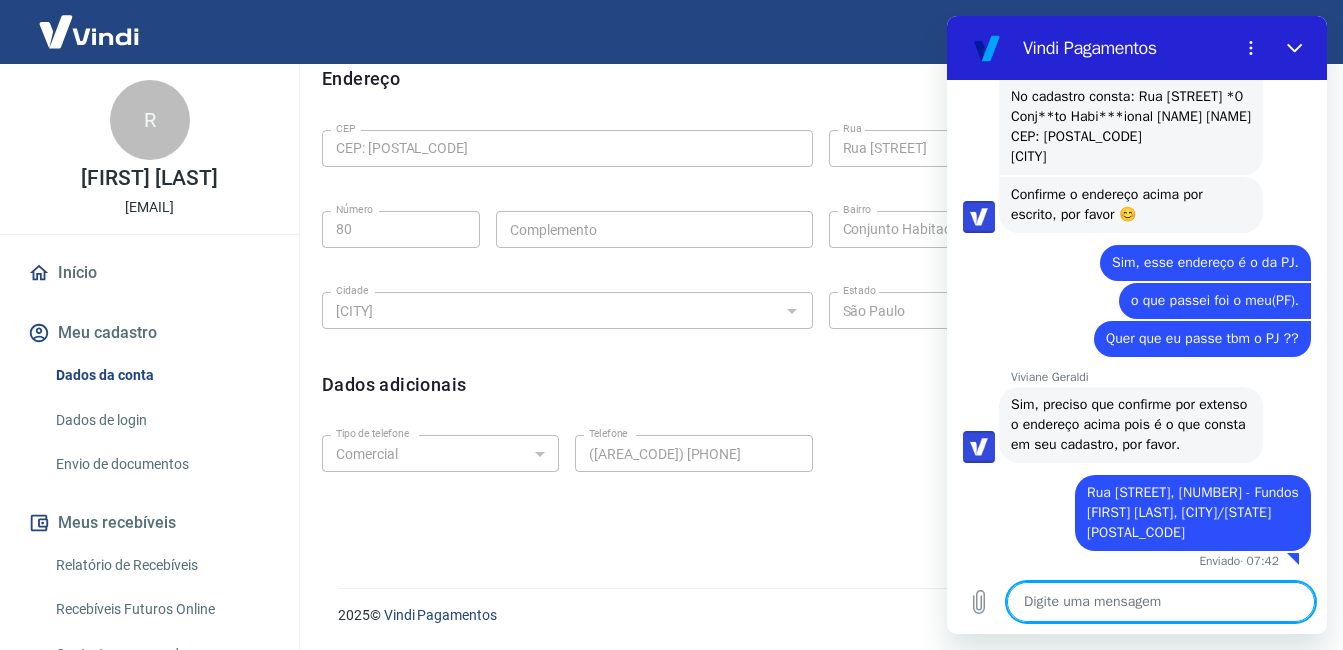 scroll, scrollTop: 4299, scrollLeft: 0, axis: vertical 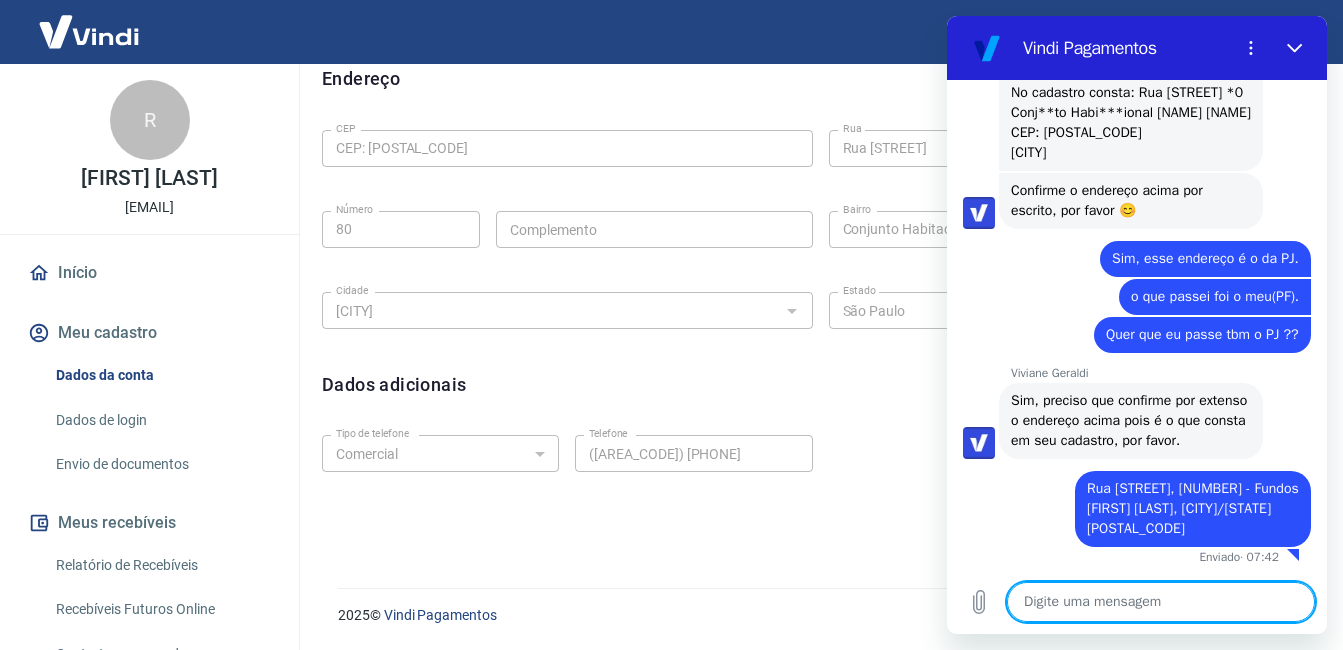 click at bounding box center (1161, 602) 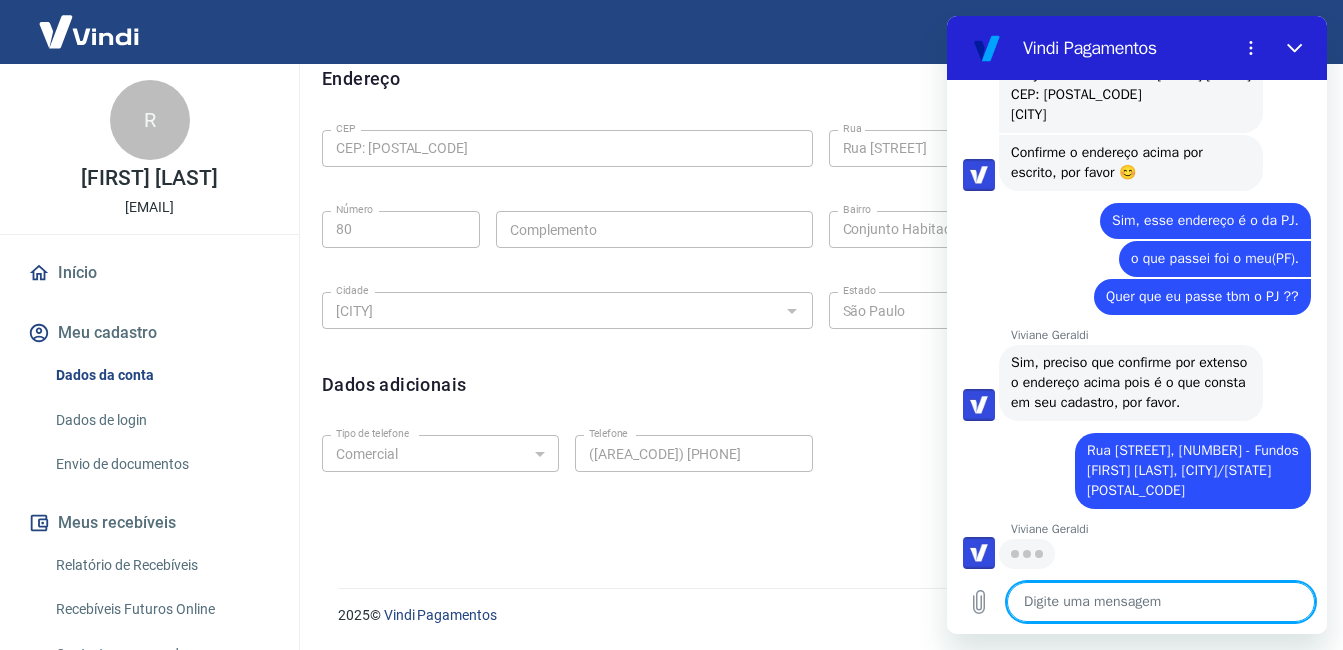 scroll, scrollTop: 4337, scrollLeft: 0, axis: vertical 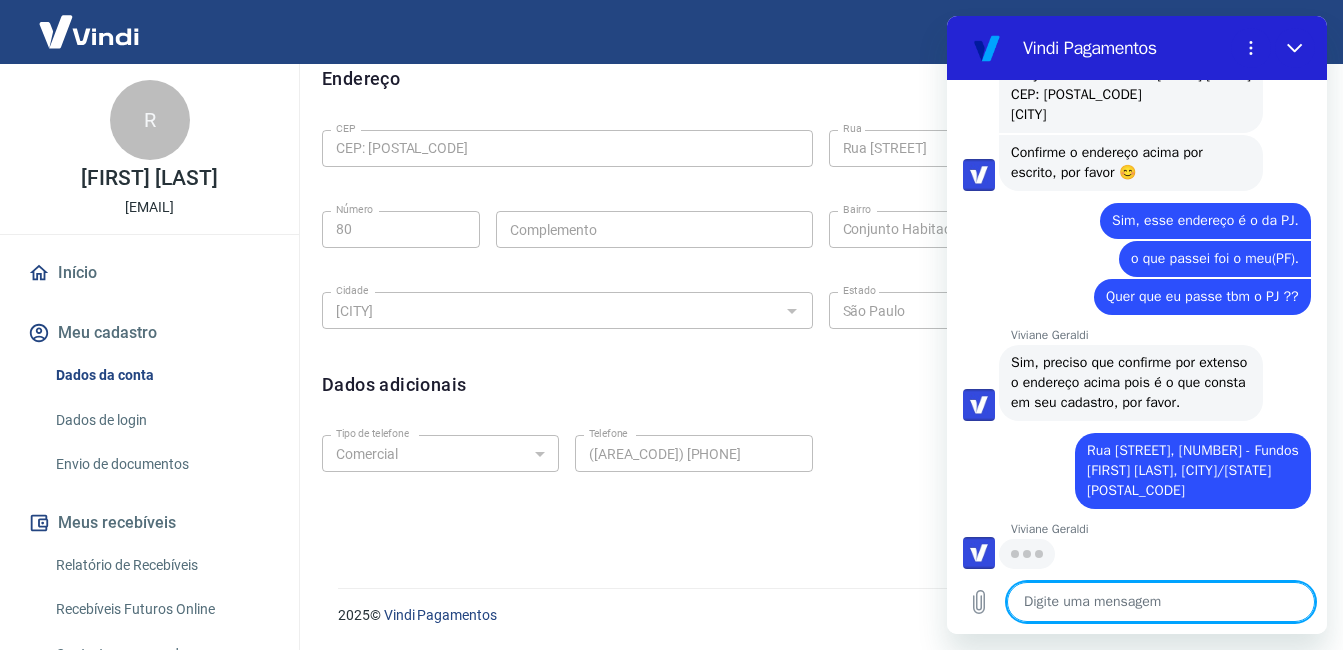 click at bounding box center [1161, 602] 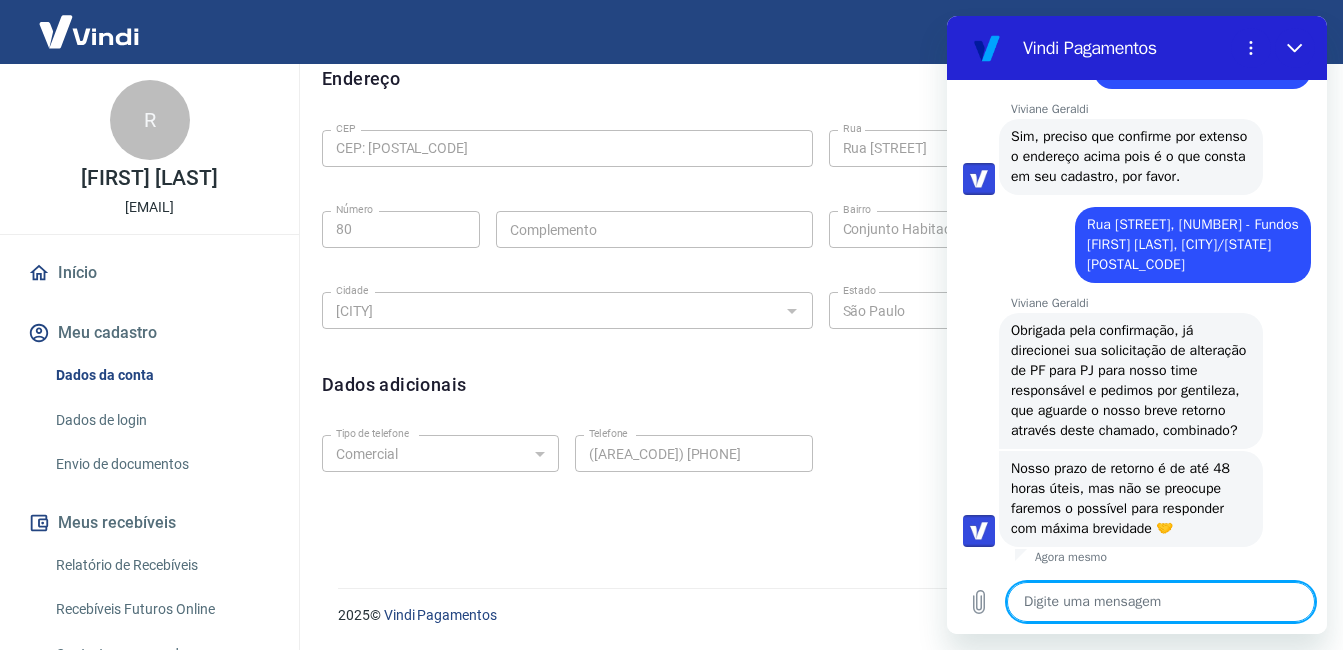 scroll, scrollTop: 4583, scrollLeft: 0, axis: vertical 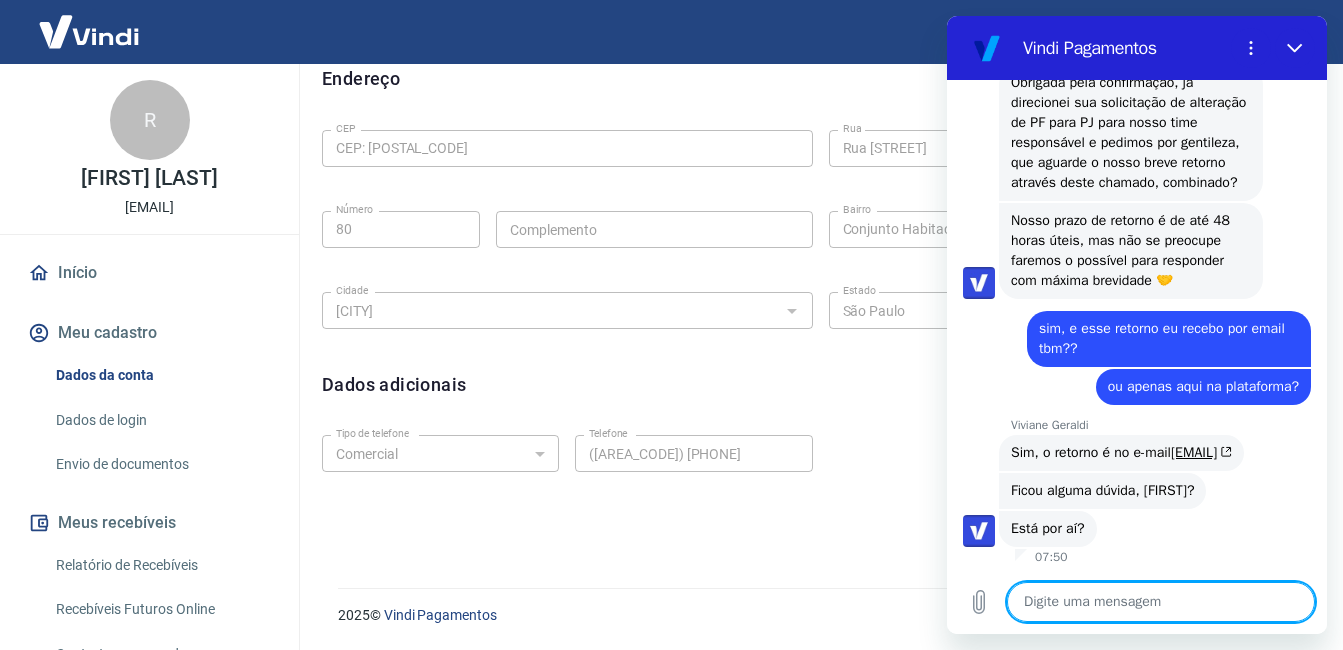 click at bounding box center [1161, 602] 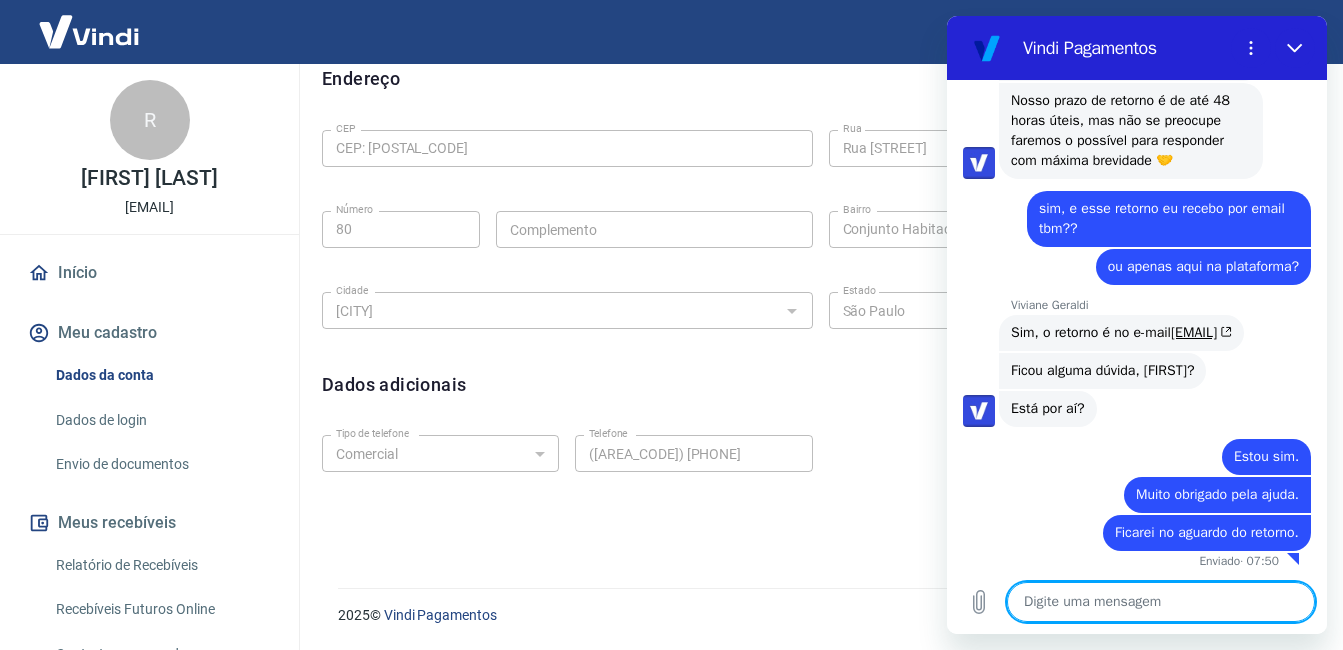 scroll, scrollTop: 4975, scrollLeft: 0, axis: vertical 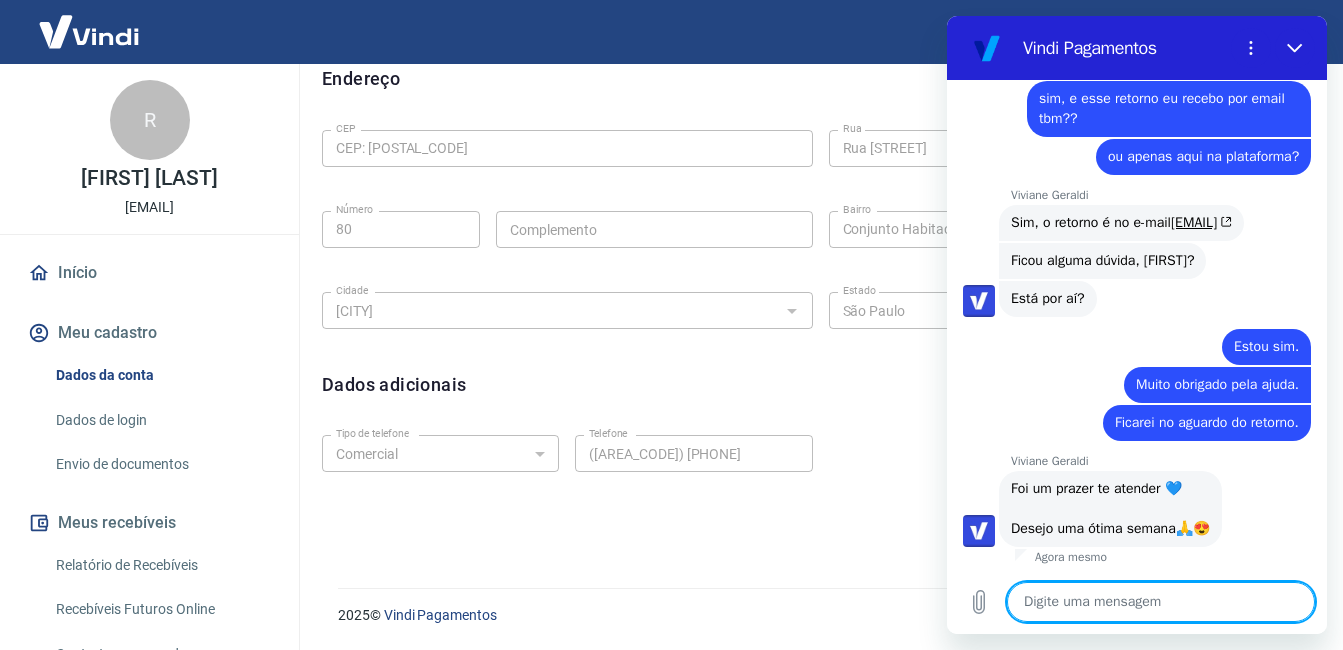 click at bounding box center [1161, 602] 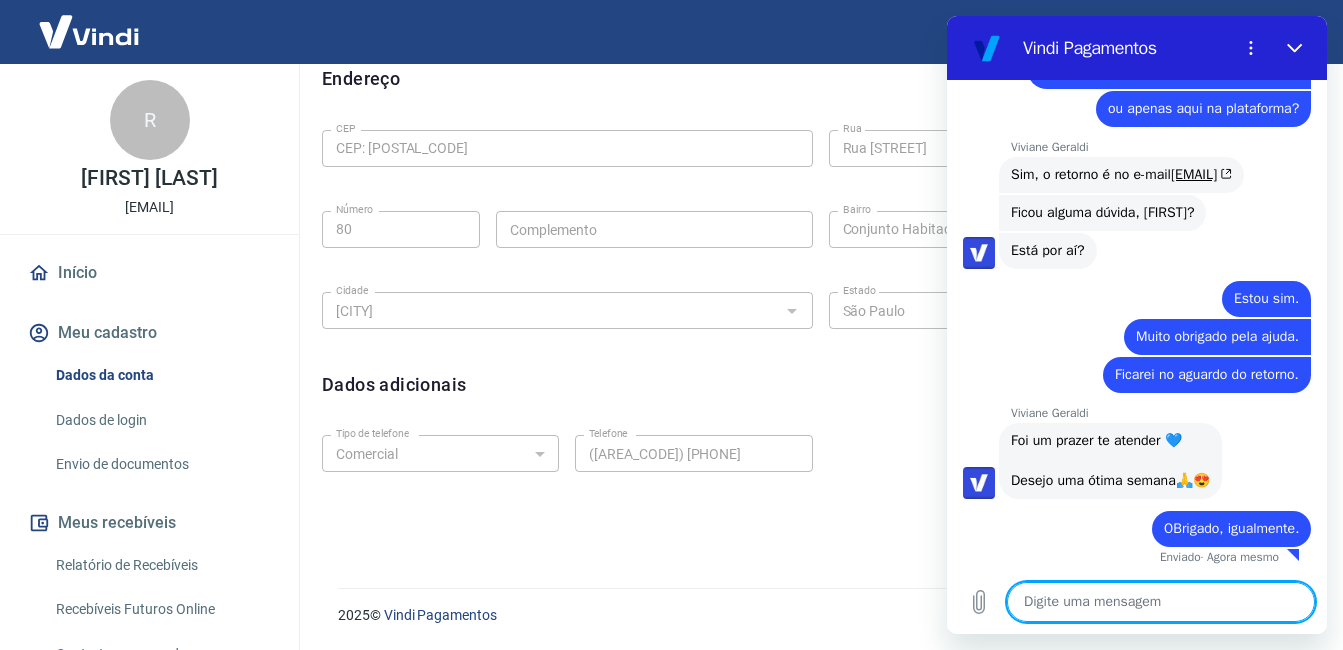 scroll, scrollTop: 5129, scrollLeft: 0, axis: vertical 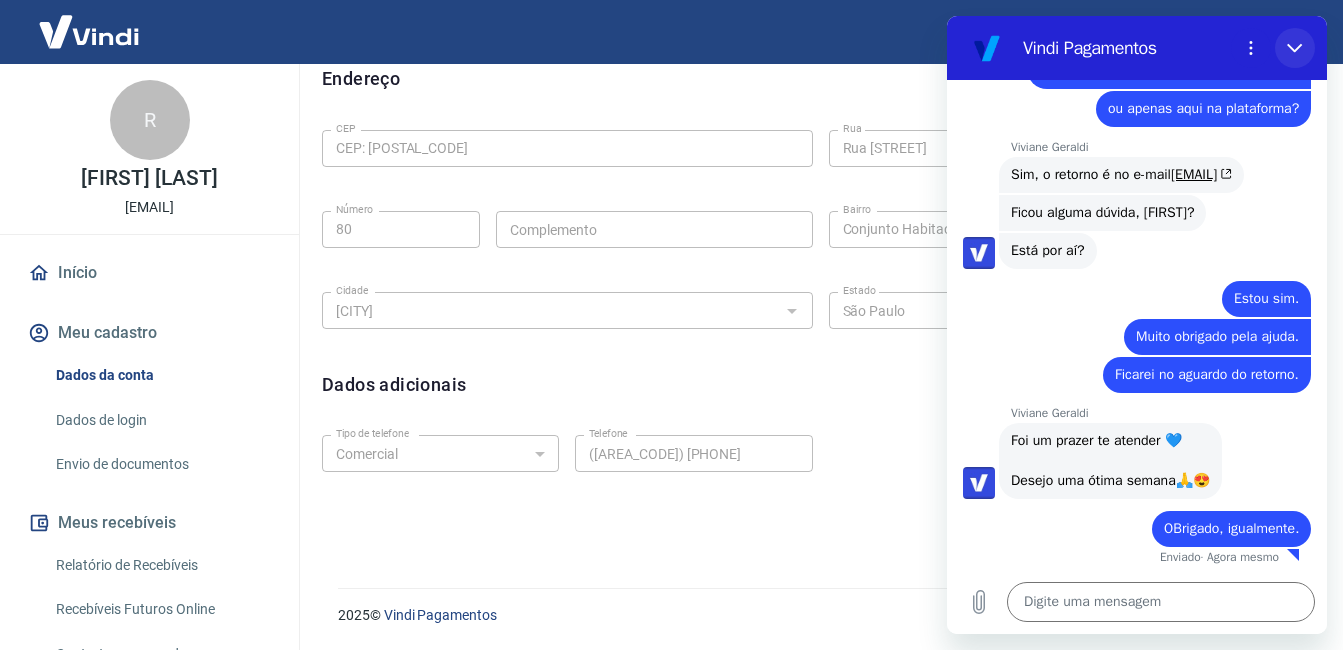 click 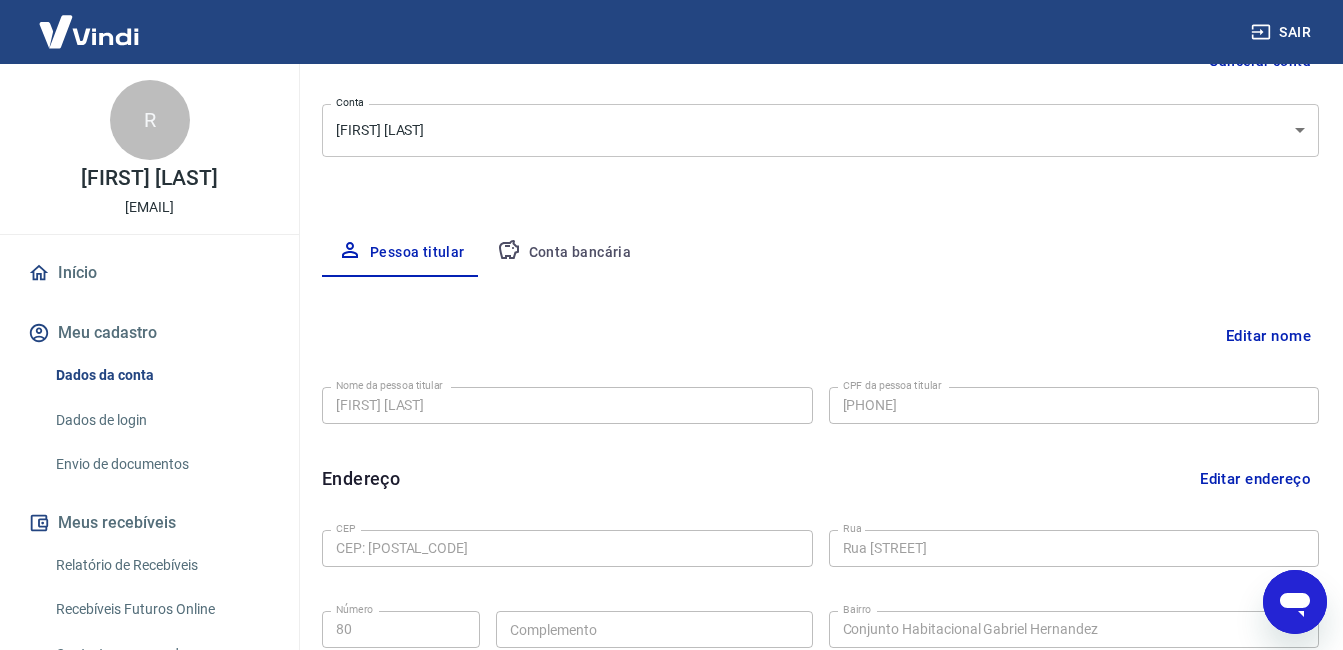 scroll, scrollTop: 0, scrollLeft: 0, axis: both 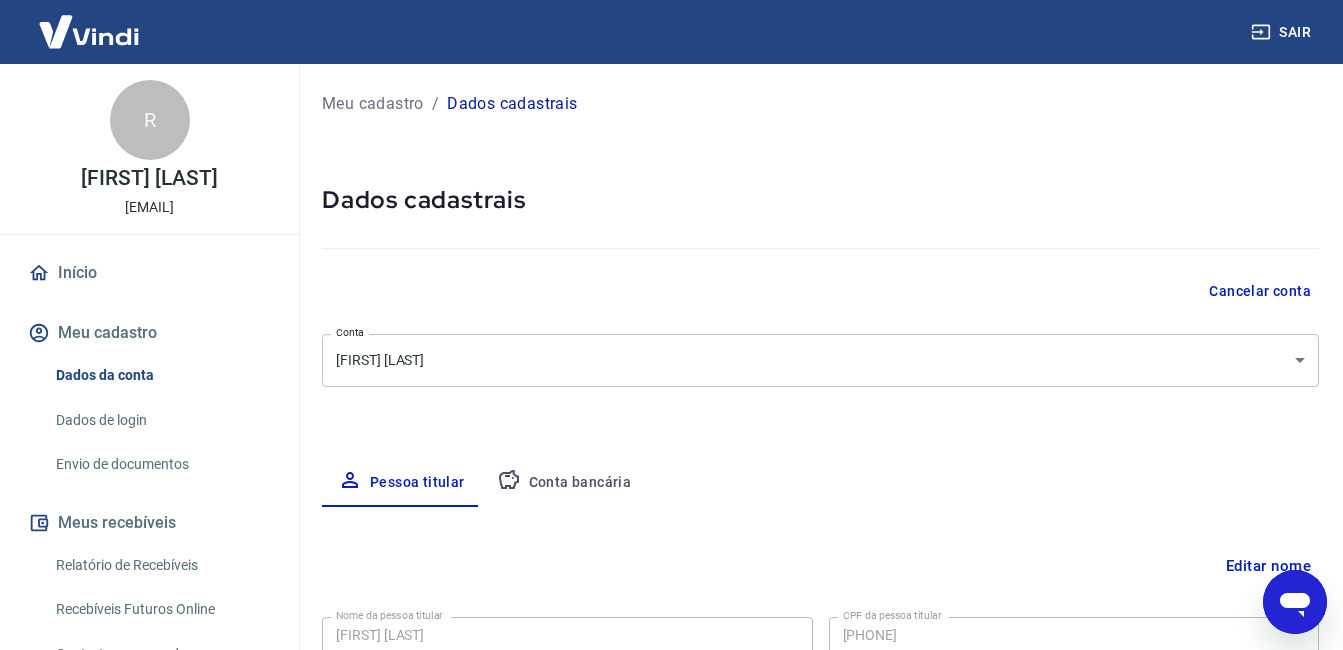 click 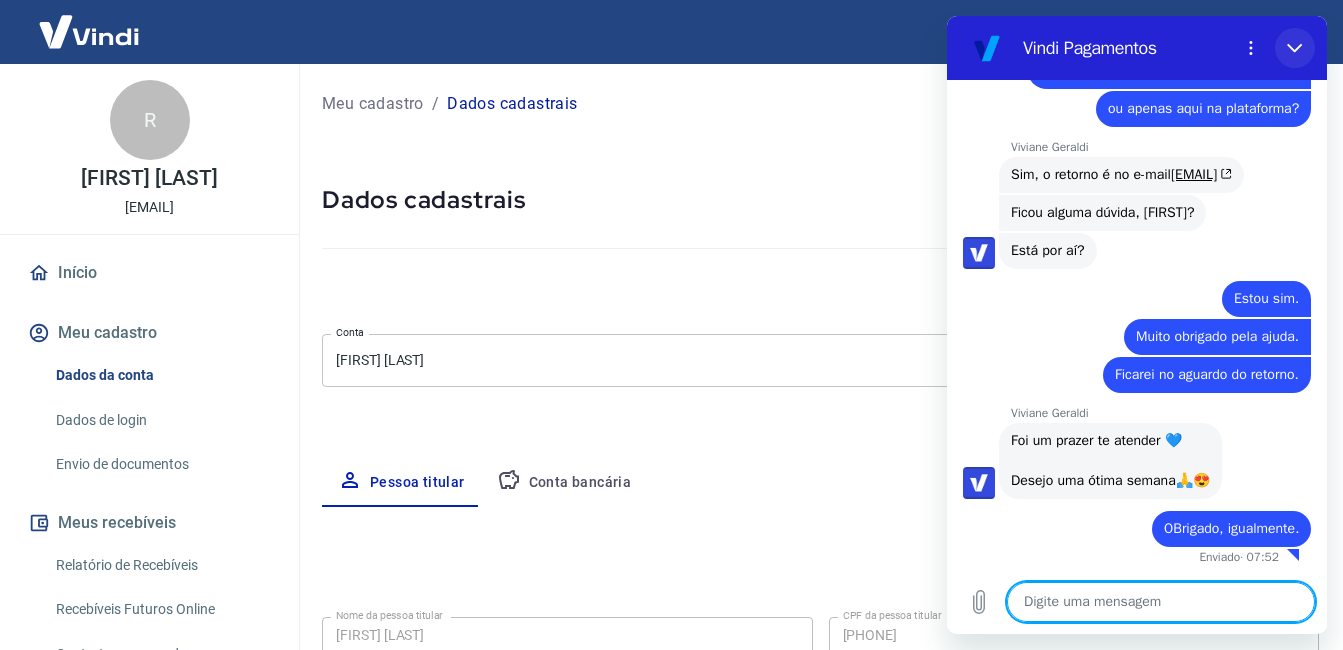 click 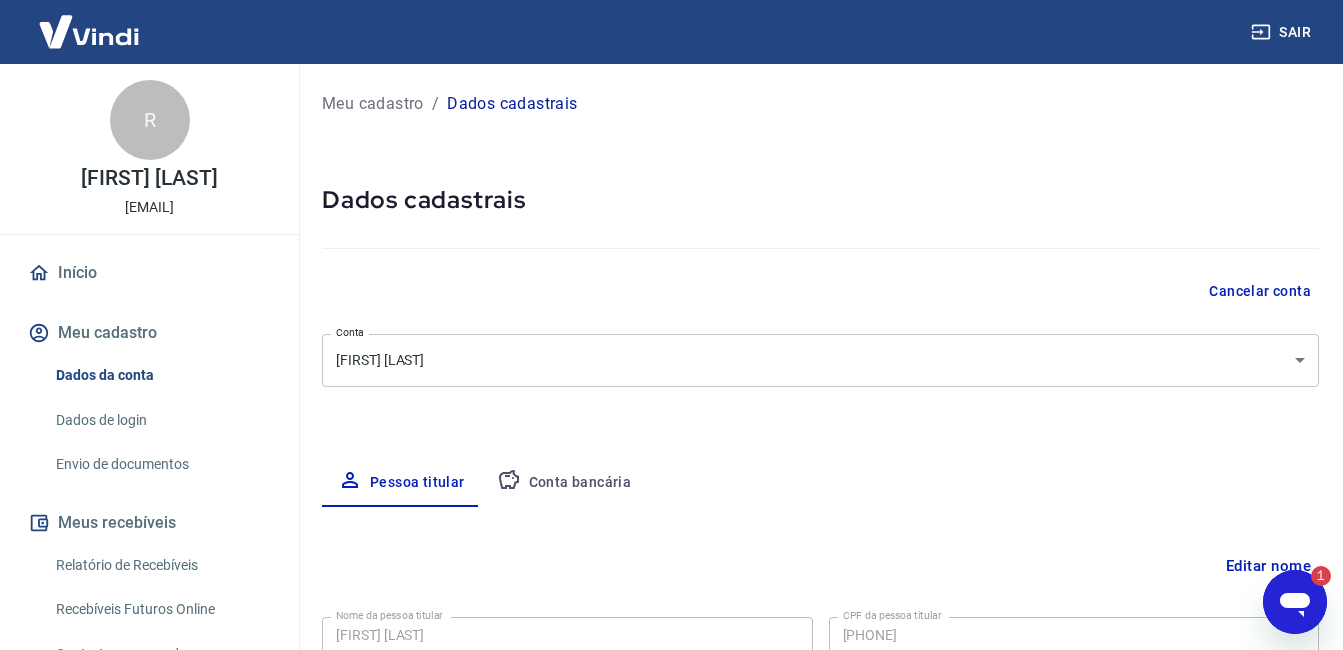 scroll, scrollTop: 0, scrollLeft: 0, axis: both 